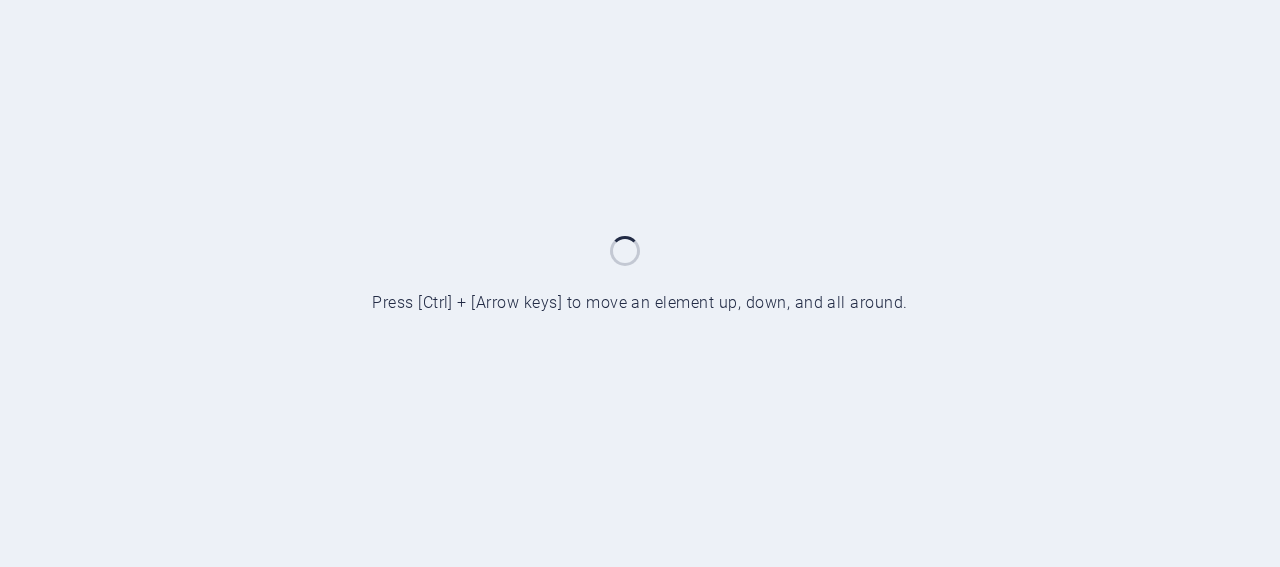 scroll, scrollTop: 0, scrollLeft: 0, axis: both 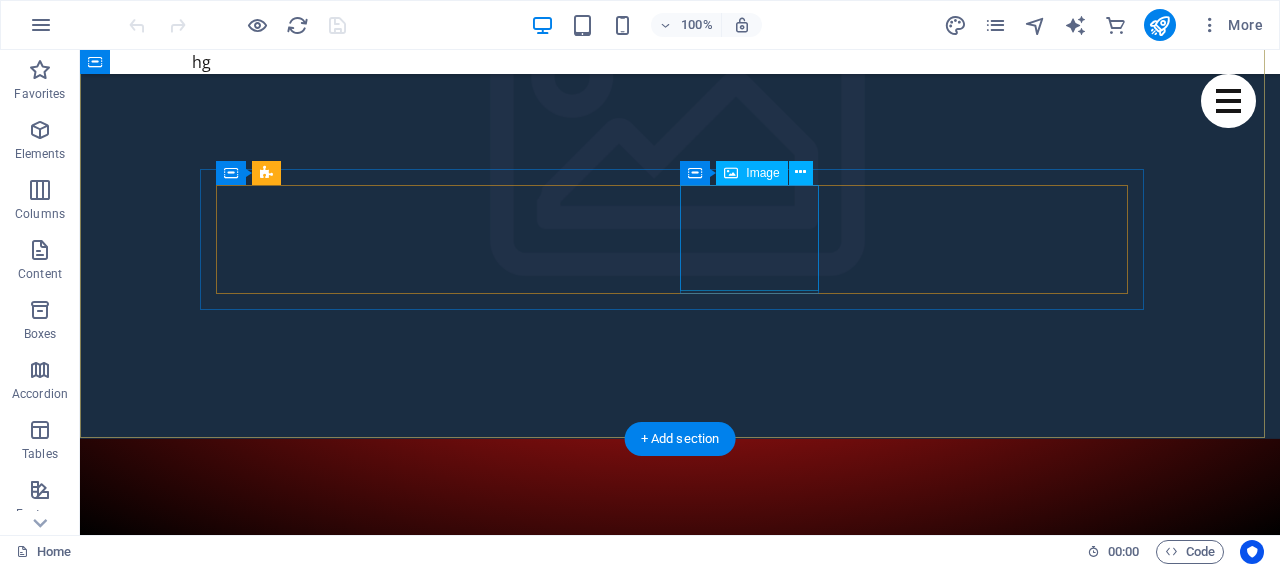 click on "التواصل عبر الواتساب" at bounding box center (680, 2567) 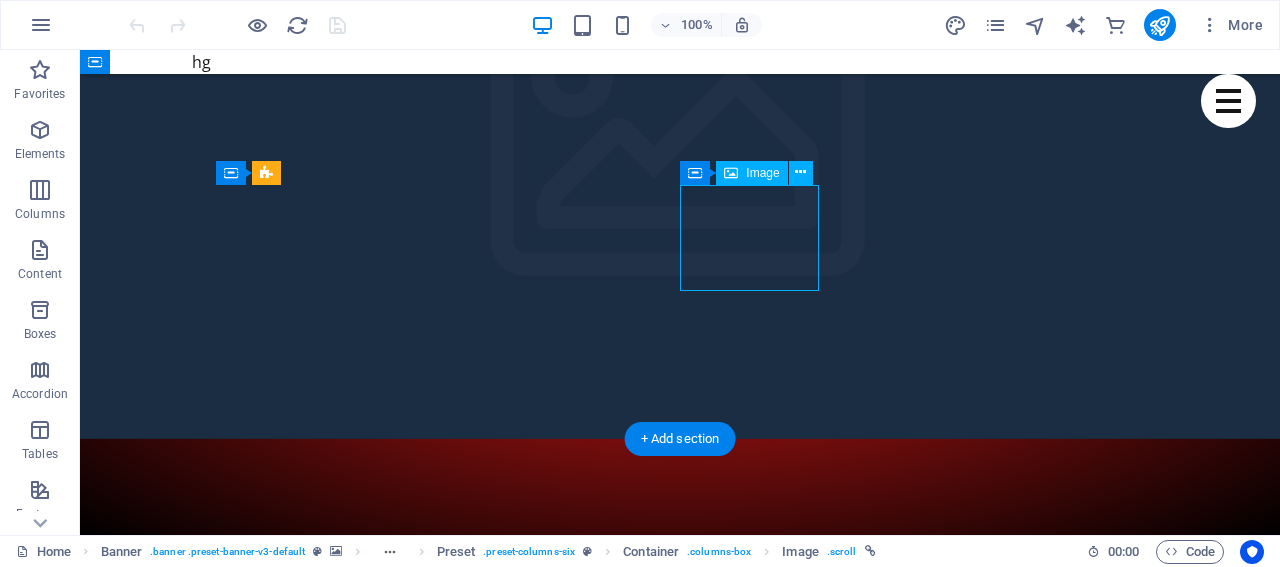 click on "التواصل عبر الواتساب" at bounding box center [680, 2567] 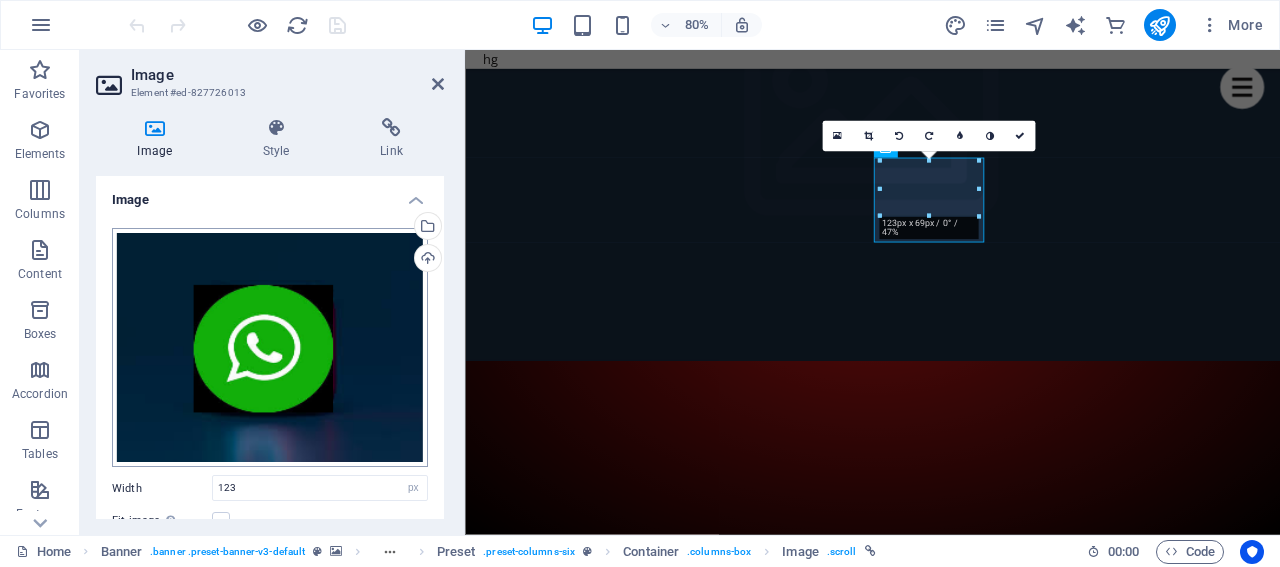 scroll, scrollTop: 203, scrollLeft: 0, axis: vertical 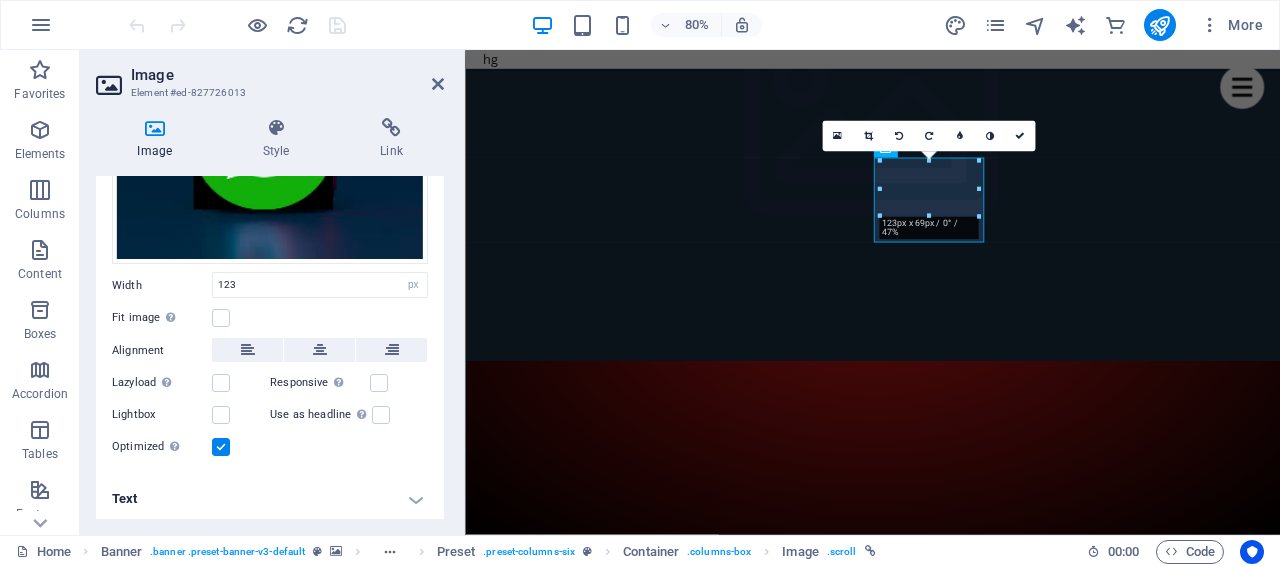 click on "Text" at bounding box center [270, 499] 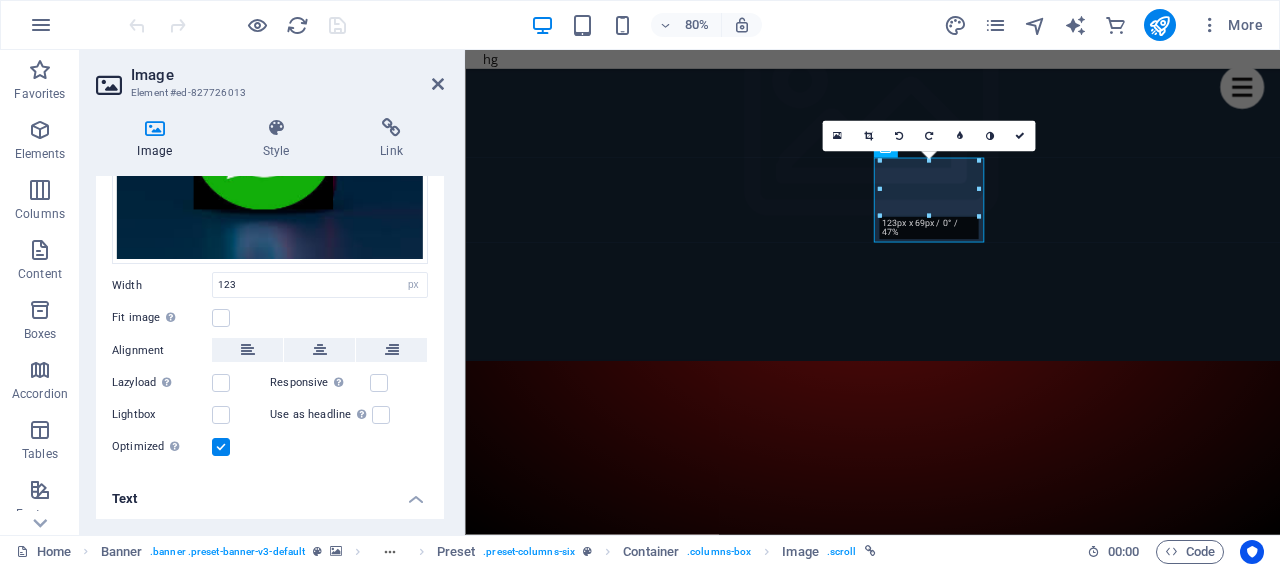 scroll, scrollTop: 390, scrollLeft: 0, axis: vertical 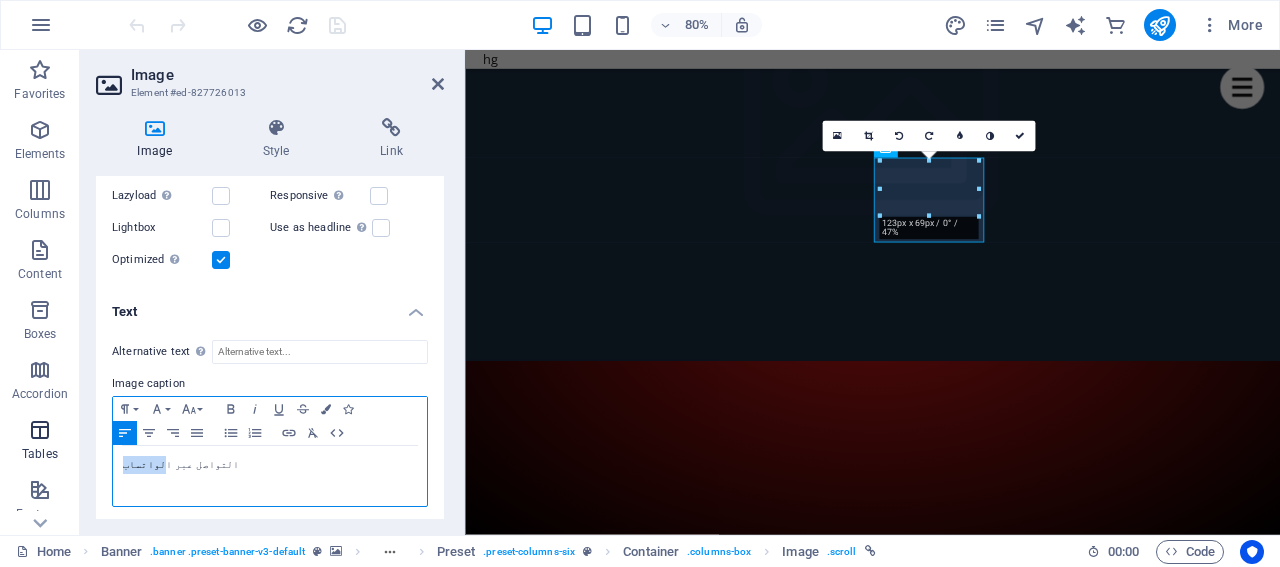 drag, startPoint x: 149, startPoint y: 453, endPoint x: 66, endPoint y: 445, distance: 83.38465 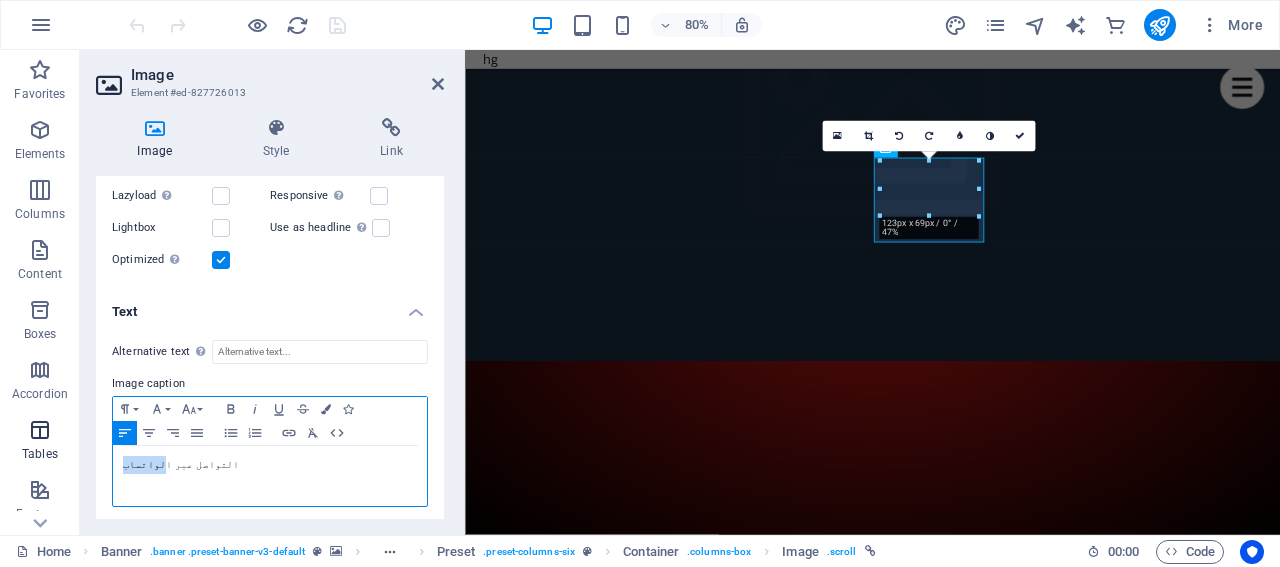 click on "Favorites Elements Columns Content Boxes Accordion Tables Features Images Slider Header Footer Forms Marketing Collections Commerce Image Element #ed-827726013 Image Style Link Image Drag files here, click to choose files or select files from Files or our free stock photos & videos Select files from the file manager, stock photos, or upload file(s) Upload Width 123 Default auto px rem % em vh vw Fit image Automatically fit image to a fixed width and height Height Default auto px Alignment Lazyload Loading images after the page loads improves page speed. Responsive Automatically load retina image and smartphone optimized sizes. Lightbox Use as headline The image will be wrapped in an H1 headline tag. Useful for giving alternative text the weight of an H1 headline, e.g. for the logo. Leave unchecked if uncertain. Optimized Images are compressed to improve page speed. Position Direction Custom X offset 50 px rem % vh vw Y offset 50 px rem % vh vw Text Float No float Image left Image right Text Alternative text 8" at bounding box center (640, 292) 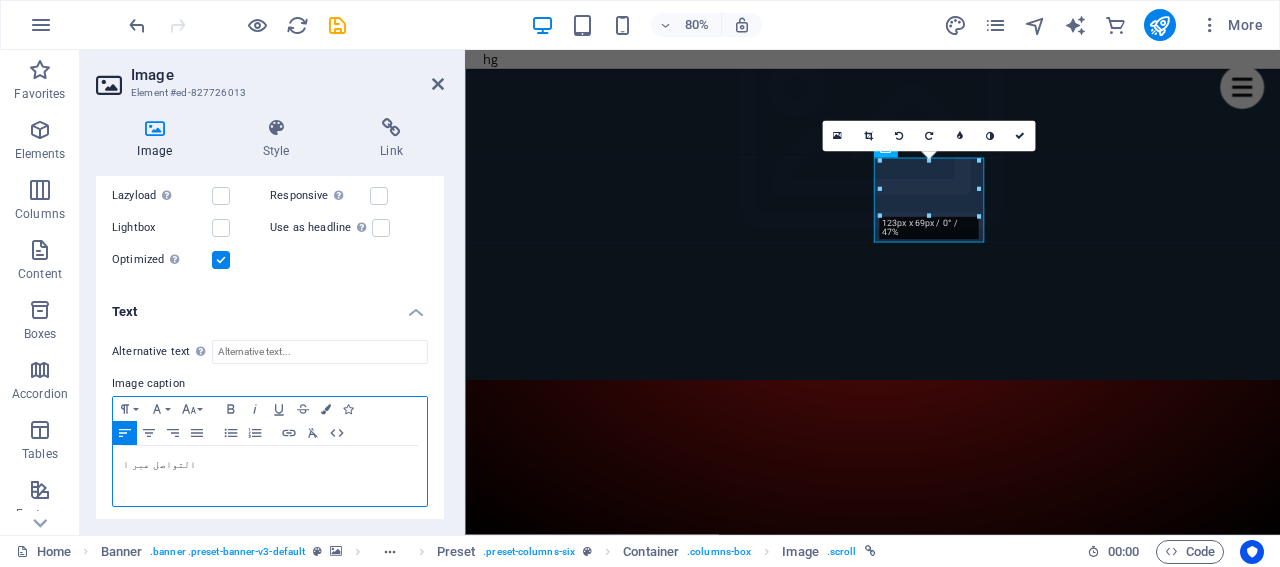 drag, startPoint x: 123, startPoint y: 459, endPoint x: 108, endPoint y: 461, distance: 15.132746 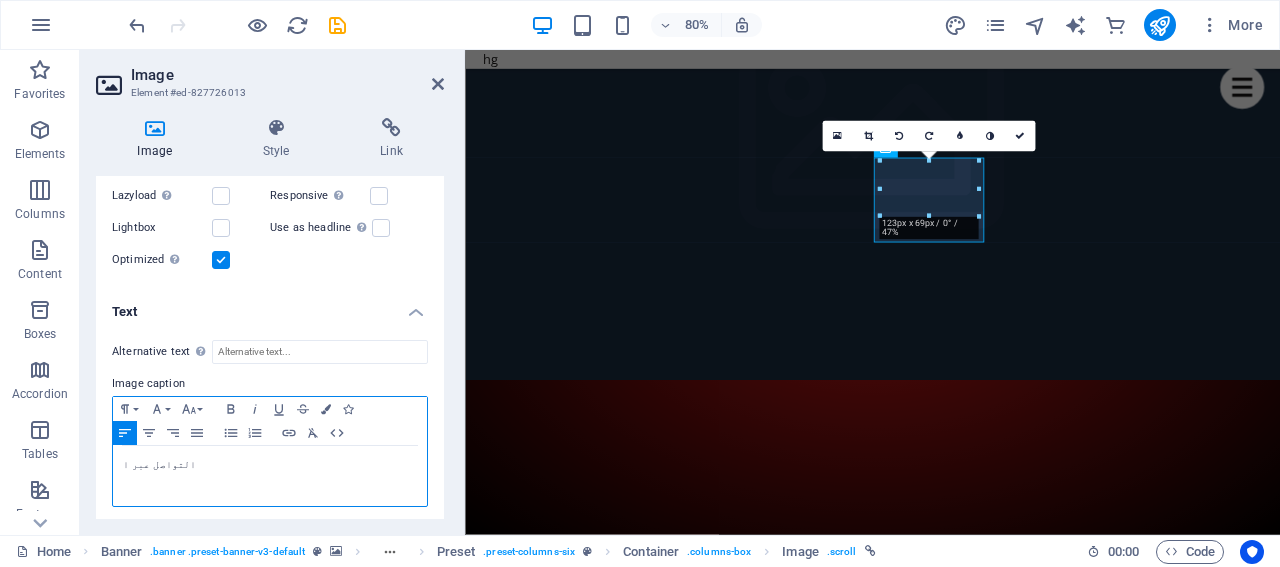 click on "Alternative text The alternative text is used by devices that cannot display images (e.g. image search engines) and should be added to every image to improve website accessibility. Image caption Paragraph Format Normal Heading 1 Heading 2 Heading 3 Heading 4 Heading 5 Heading 6 Code Font Family Arial Georgia Impact Tahoma Times New Roman Verdana Font Size 8 9 10 11 12 14 18 24 30 36 48 60 72 96 Bold Italic Underline Strikethrough Colors Icons Align Left Align Center Align Right Align Justify Unordered List Ordered List Insert Link Clear Formatting HTML التواصل عبر ا" at bounding box center [270, 424] 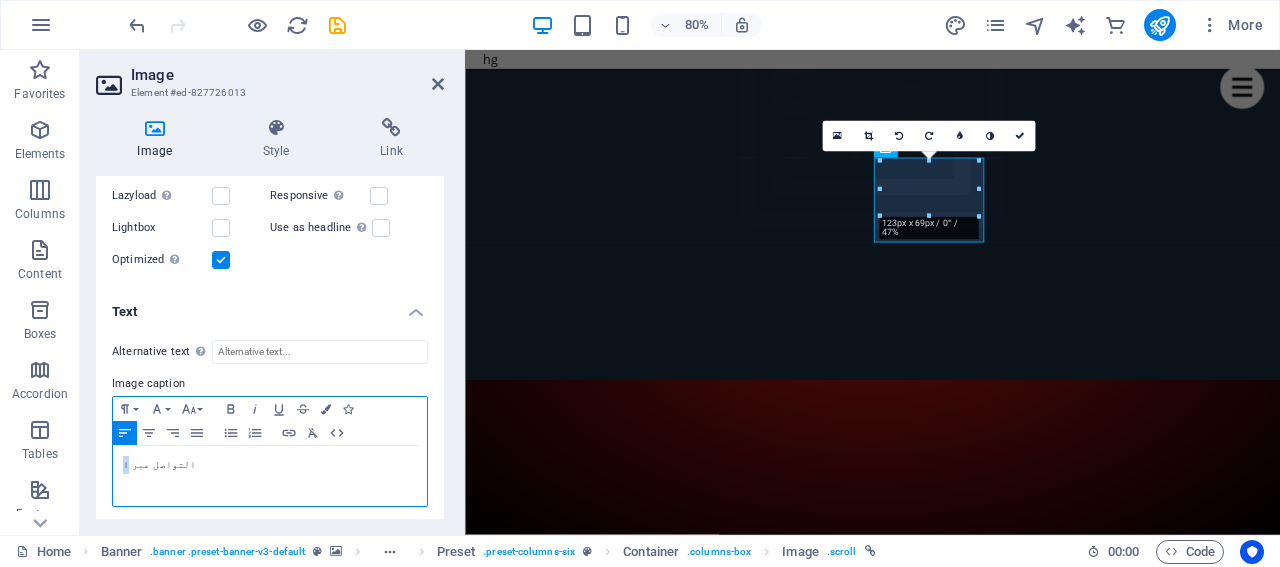drag, startPoint x: 126, startPoint y: 455, endPoint x: 107, endPoint y: 456, distance: 19.026299 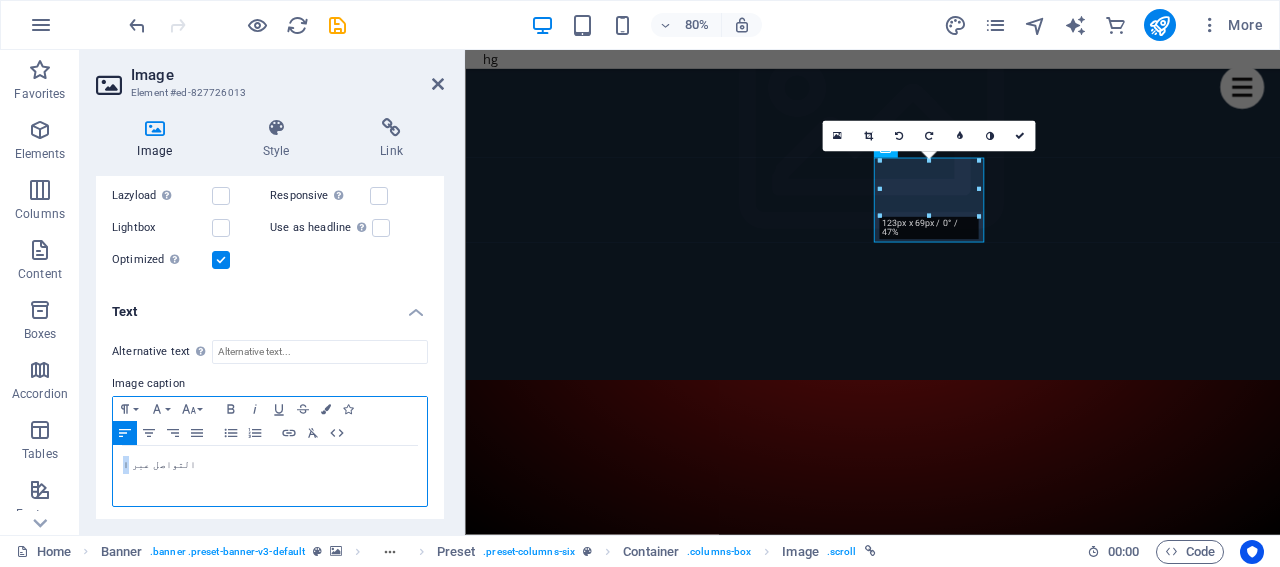 click on "Alternative text The alternative text is used by devices that cannot display images (e.g. image search engines) and should be added to every image to improve website accessibility. Image caption Paragraph Format Normal Heading 1 Heading 2 Heading 3 Heading 4 Heading 5 Heading 6 Code Font Family Arial Georgia Impact Tahoma Times New Roman Verdana Font Size 8 9 10 11 12 14 18 24 30 36 48 60 72 96 Bold Italic Underline Strikethrough Colors Icons Align Left Align Center Align Right Align Justify Unordered List Ordered List Insert Link Clear Formatting HTML التواصل عبر ا" at bounding box center [270, 424] 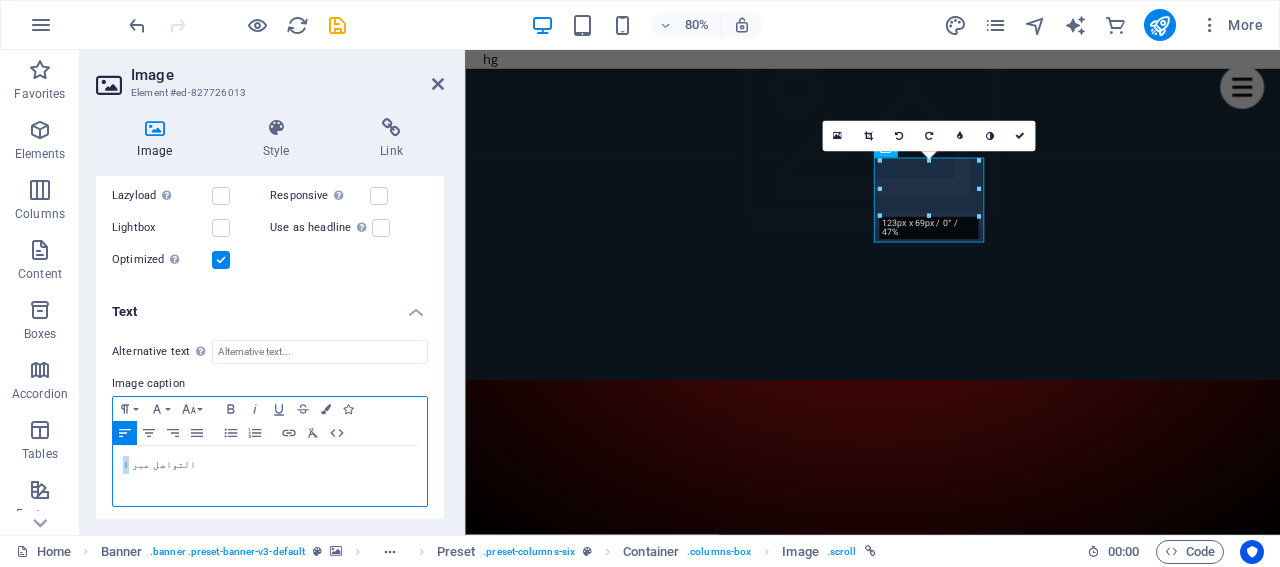 type 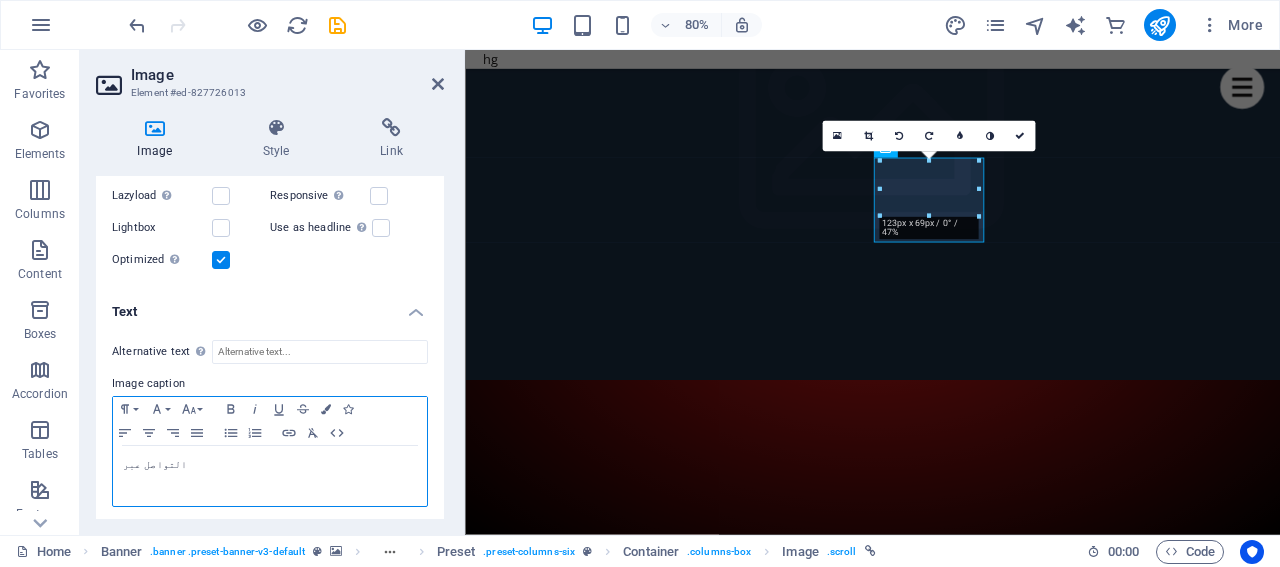 click on "التواصل عبر" at bounding box center [270, 465] 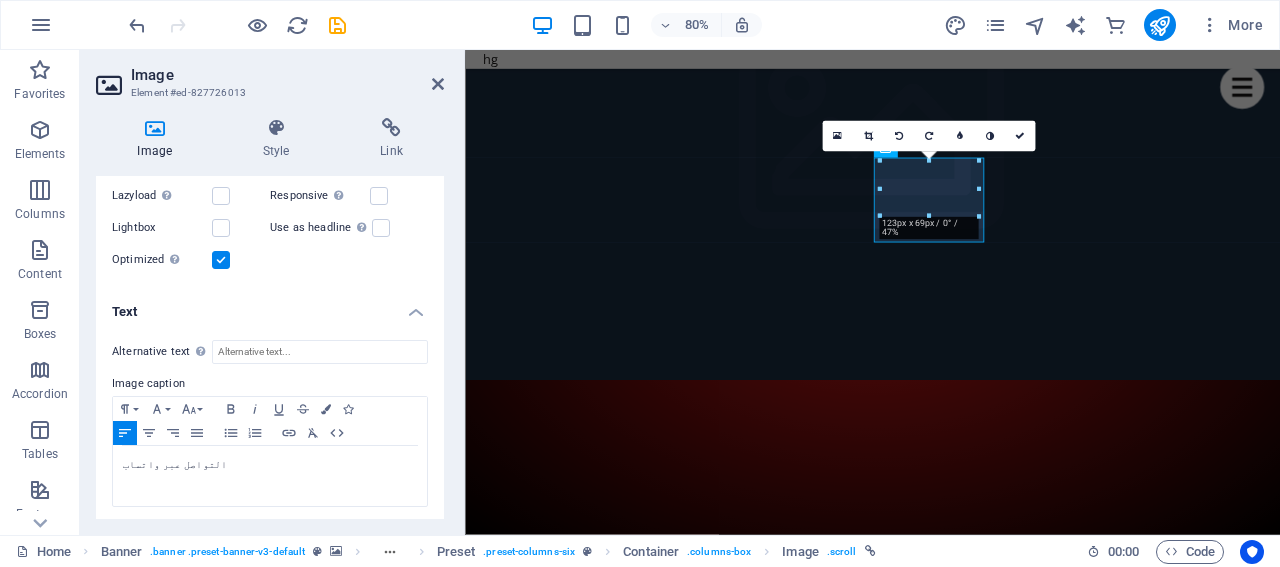 click at bounding box center [-2045, 536] 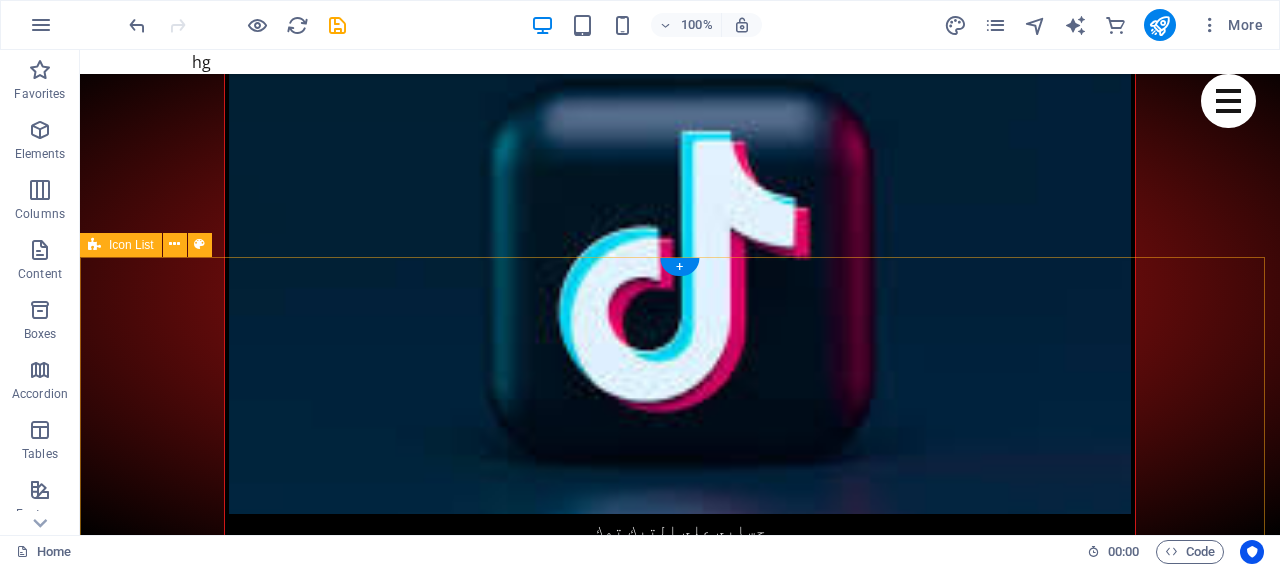 scroll, scrollTop: 2107, scrollLeft: 0, axis: vertical 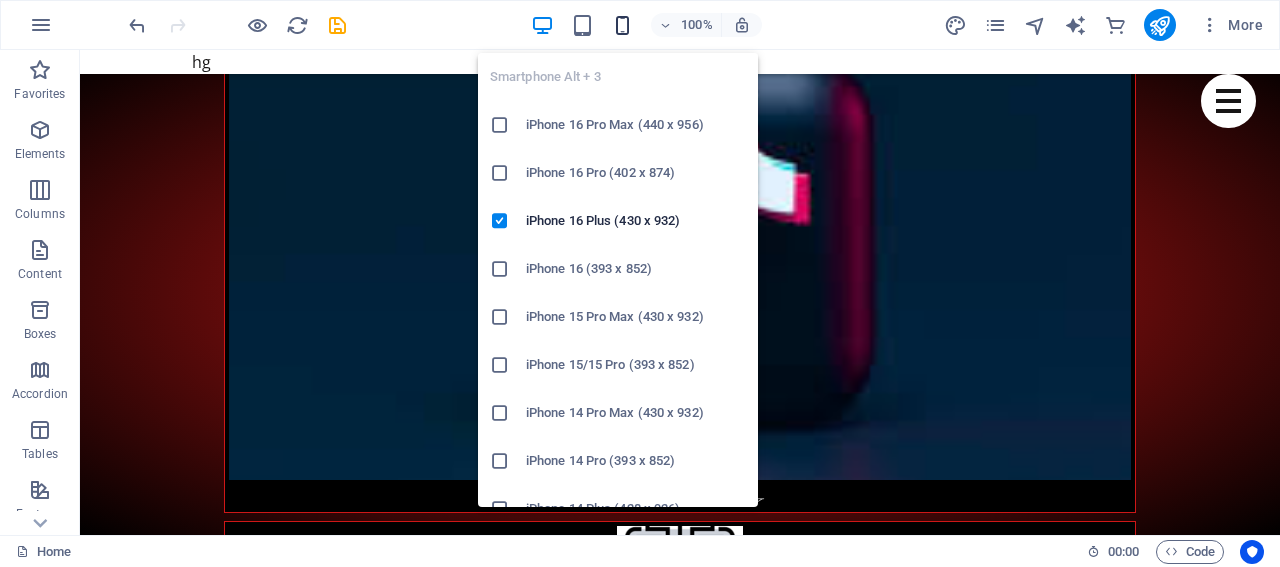 click at bounding box center [622, 25] 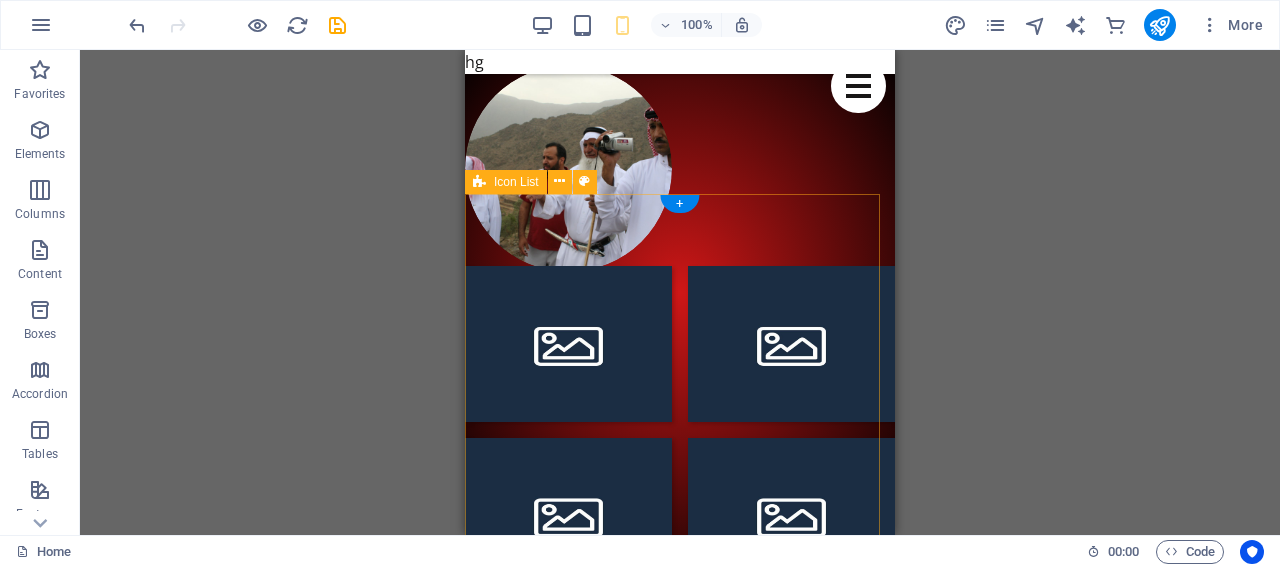 scroll, scrollTop: 3200, scrollLeft: 0, axis: vertical 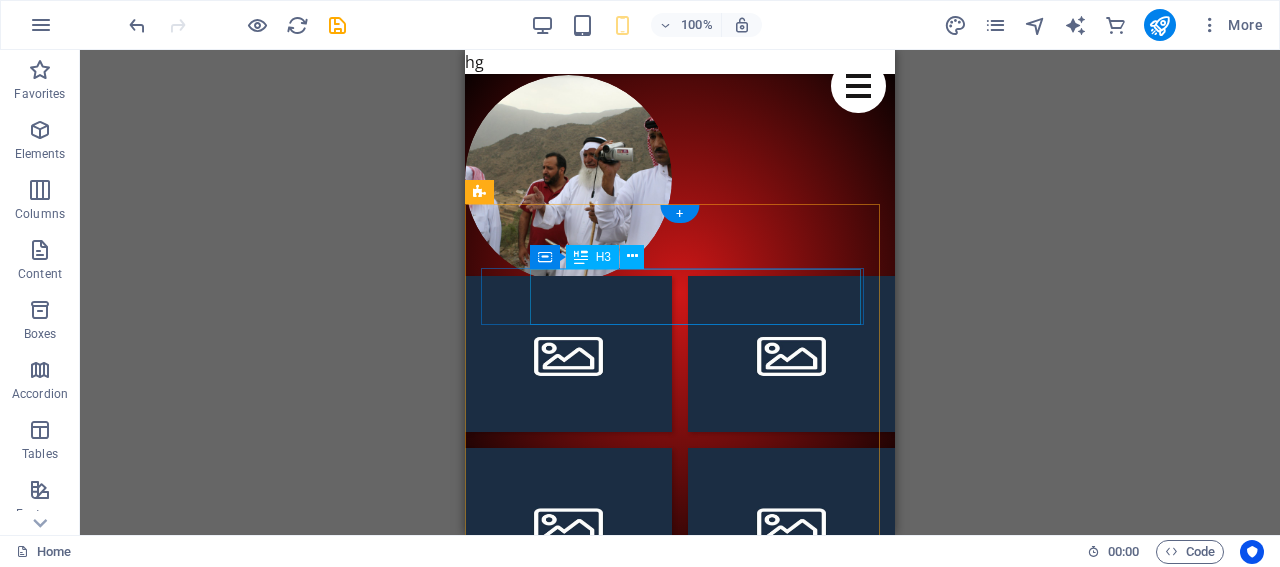 click on "Headline" at bounding box center (655, 2564) 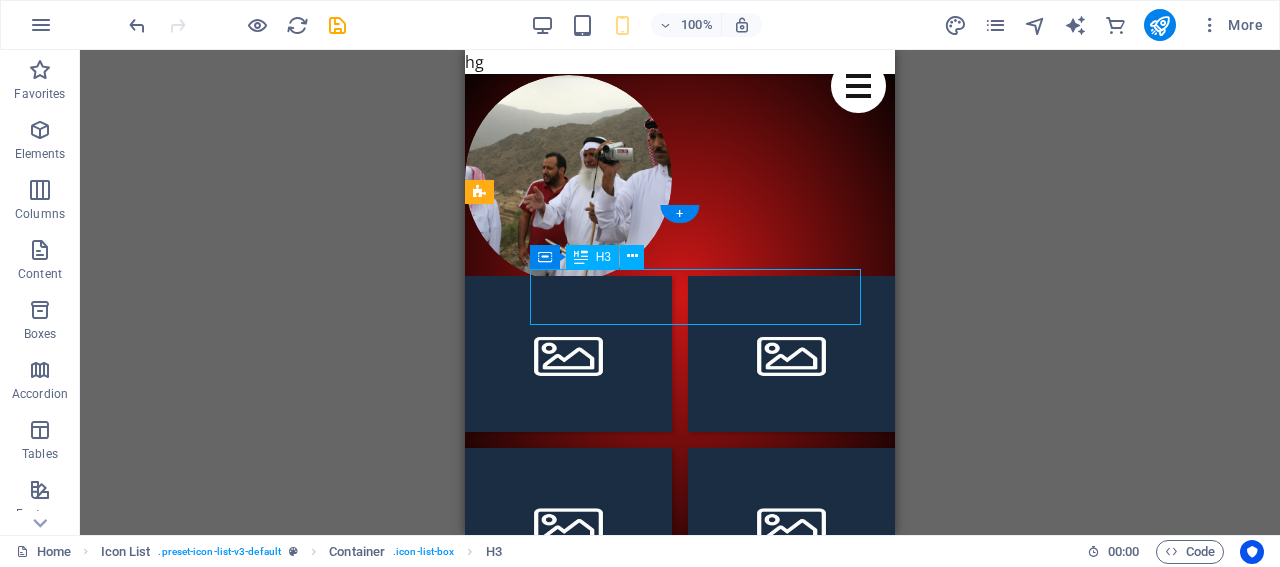 click on "Headline" at bounding box center [655, 2564] 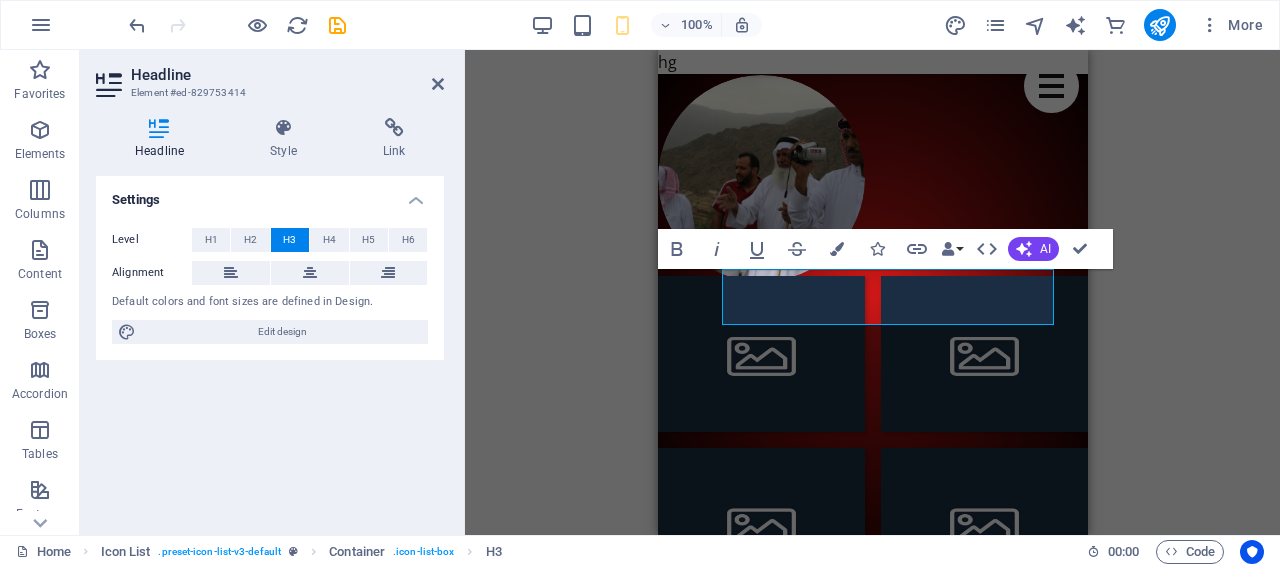 click at bounding box center [159, 128] 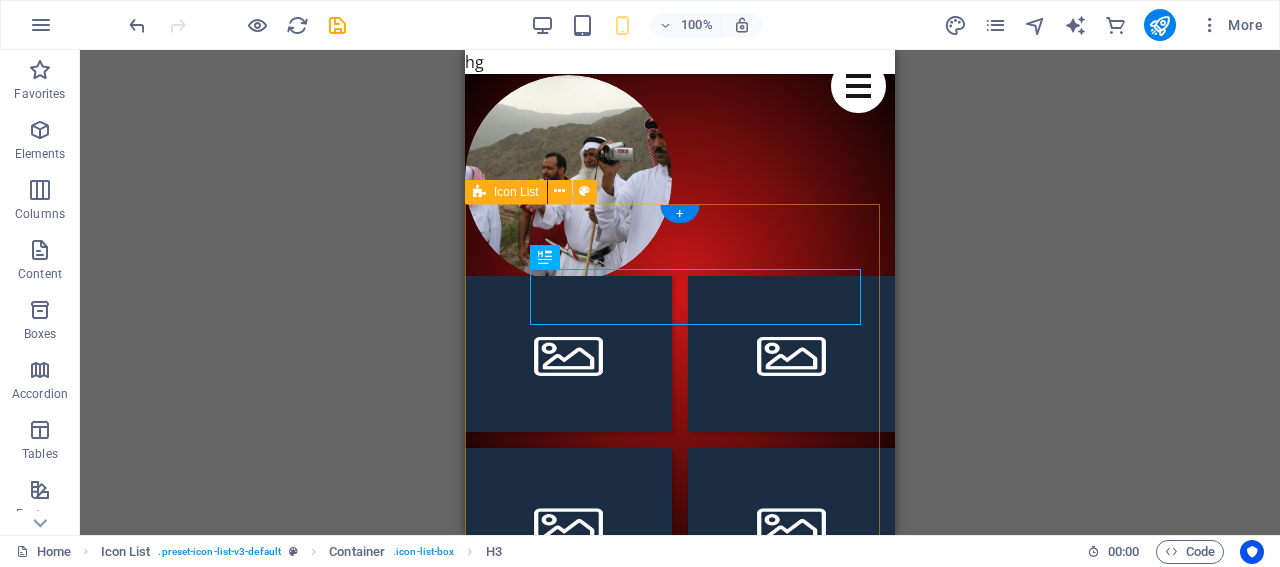 click on "Headline Headline Headline Headline Headline Headline" at bounding box center [680, 2815] 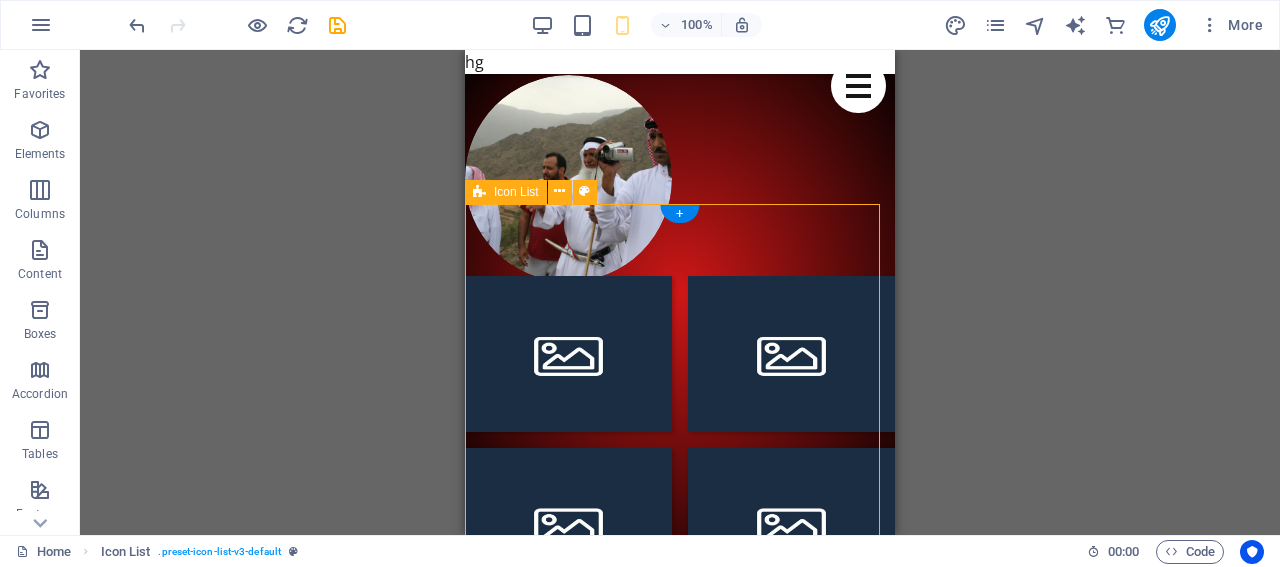 click on "Headline Headline Headline Headline Headline Headline" at bounding box center (680, 2815) 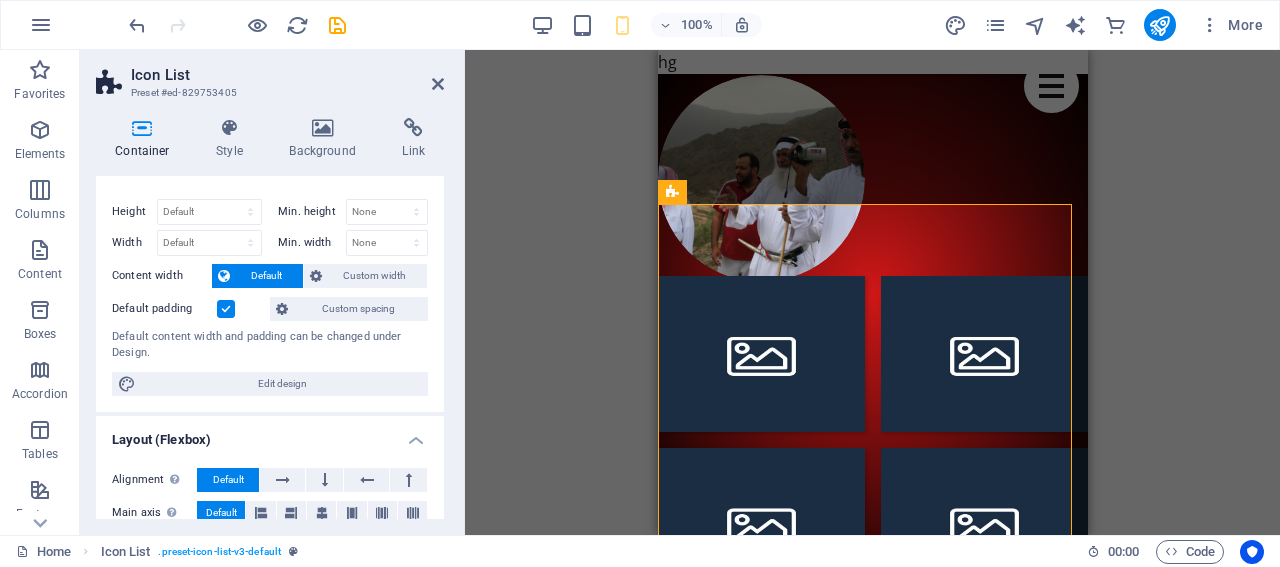 scroll, scrollTop: 0, scrollLeft: 0, axis: both 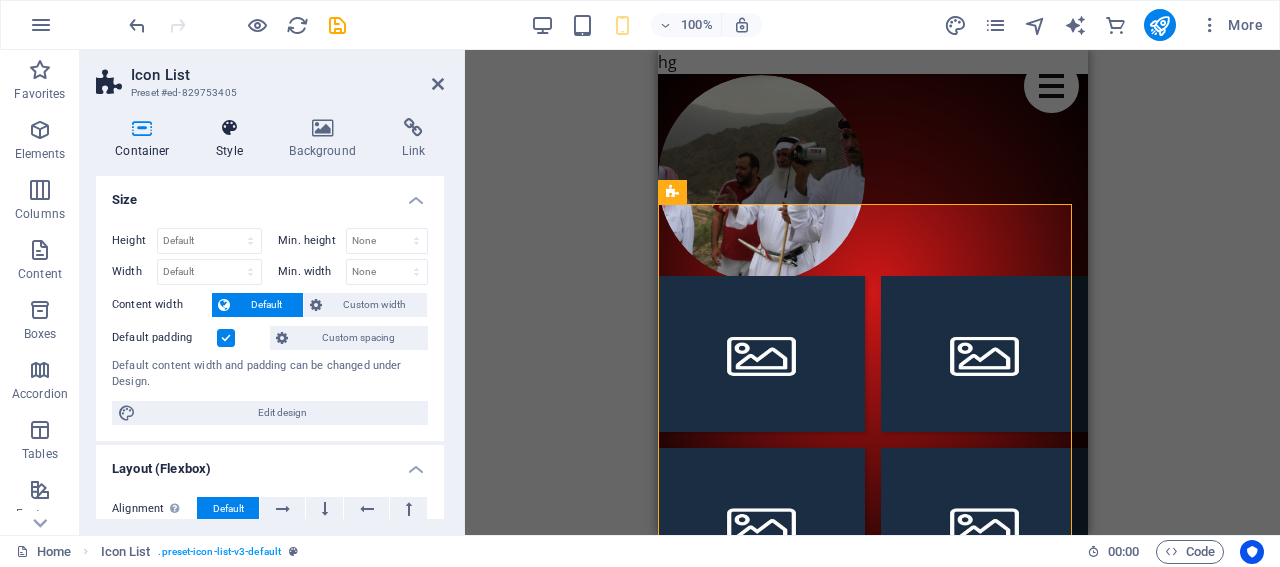 click on "Style" at bounding box center (233, 139) 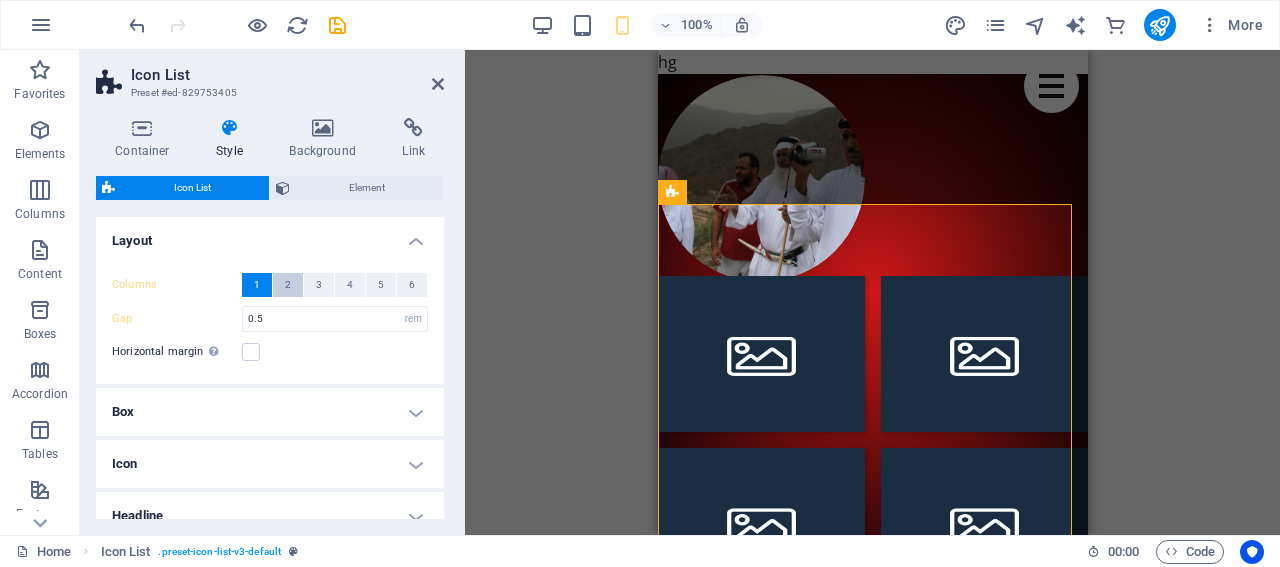 click on "2" at bounding box center [288, 285] 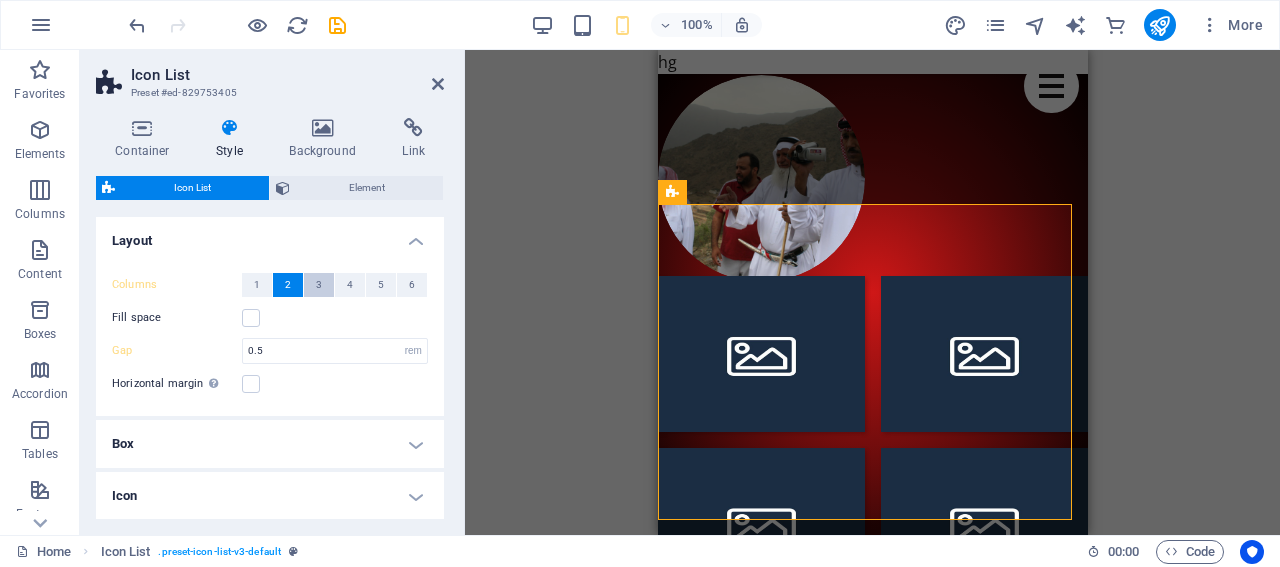 click on "3" at bounding box center [319, 285] 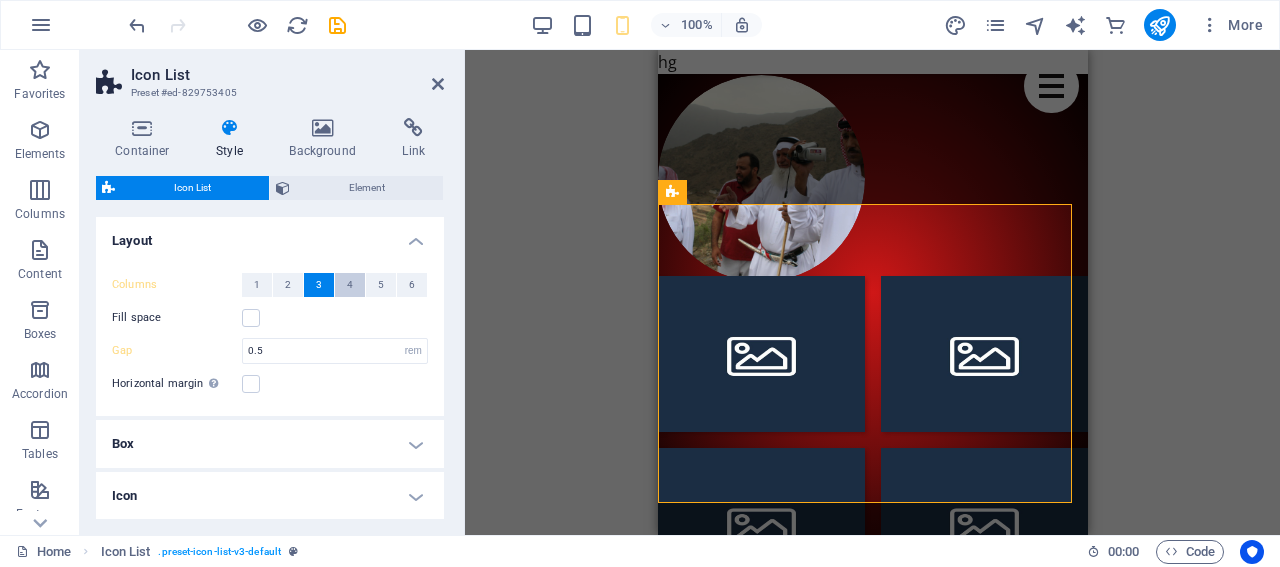 click on "4" at bounding box center [350, 285] 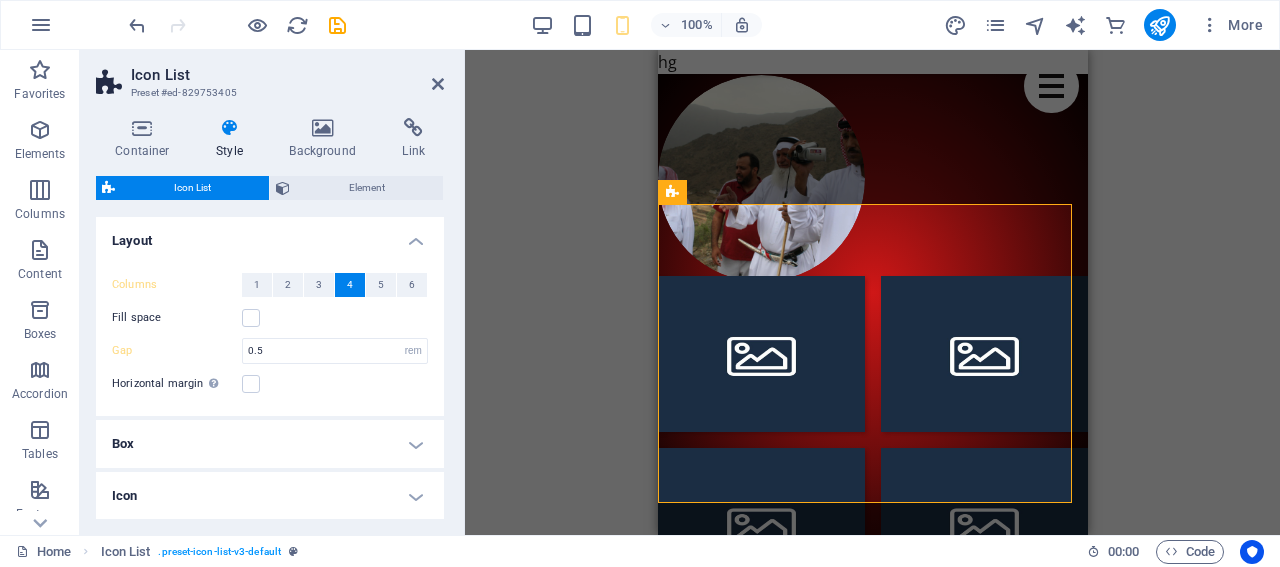 click on "Fill space" at bounding box center [270, 318] 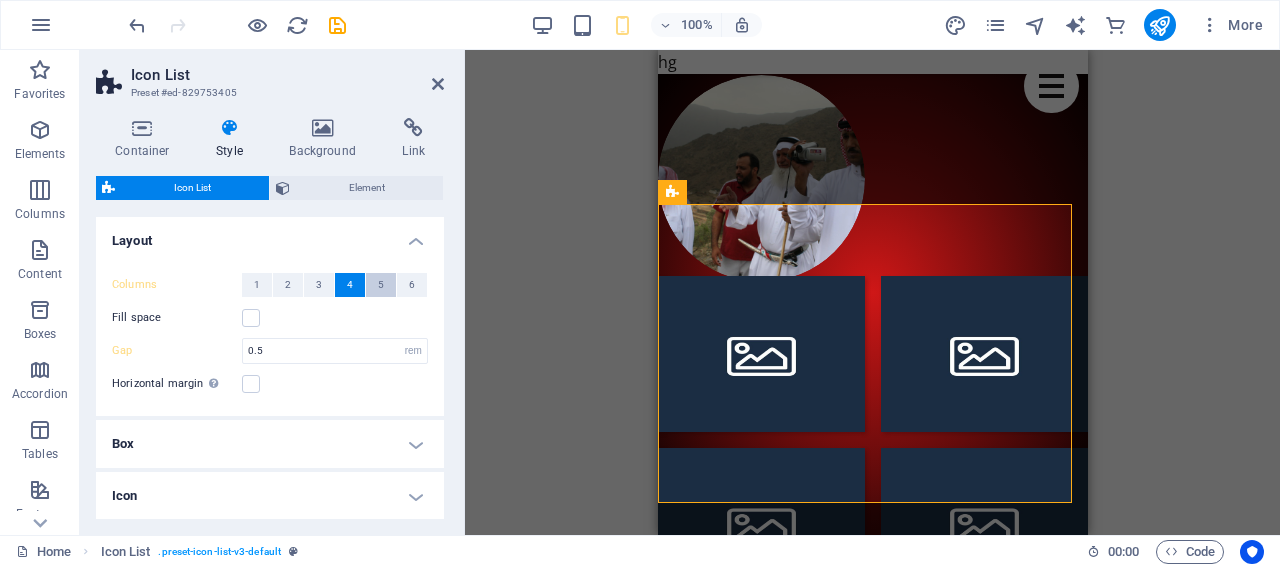 click on "5" at bounding box center (381, 285) 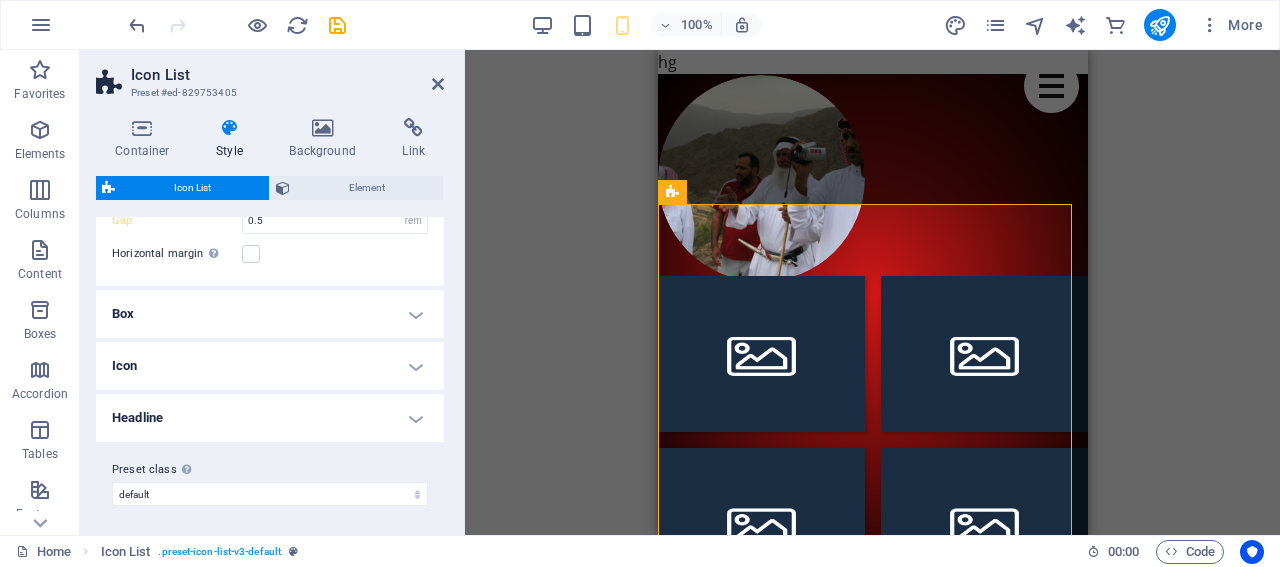 scroll, scrollTop: 131, scrollLeft: 0, axis: vertical 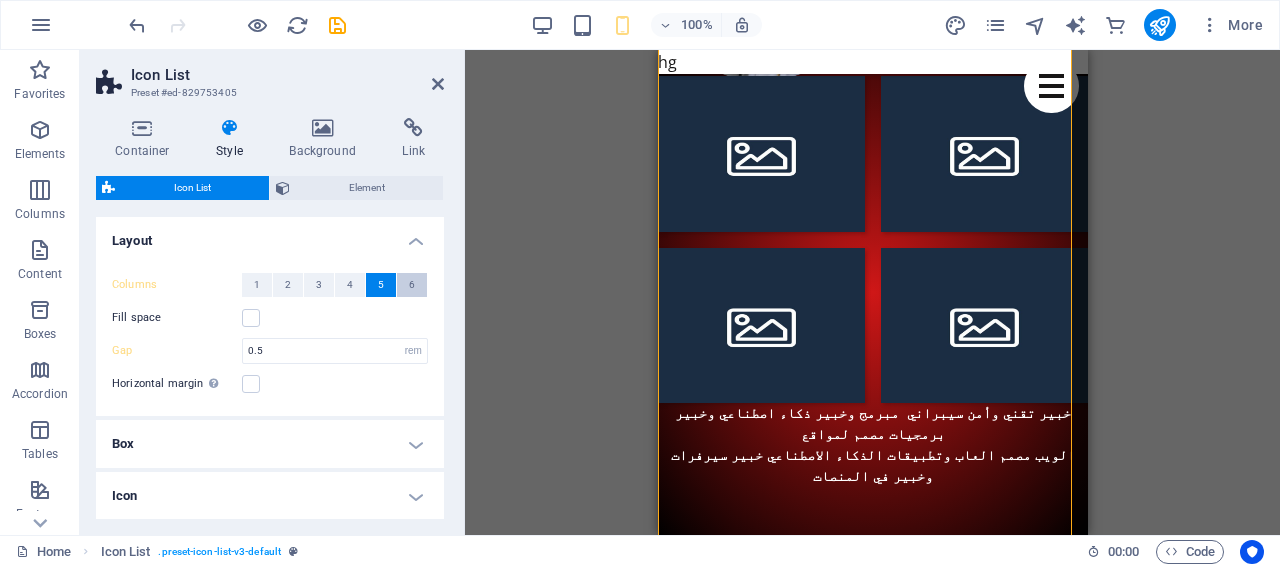 click on "6" at bounding box center [412, 285] 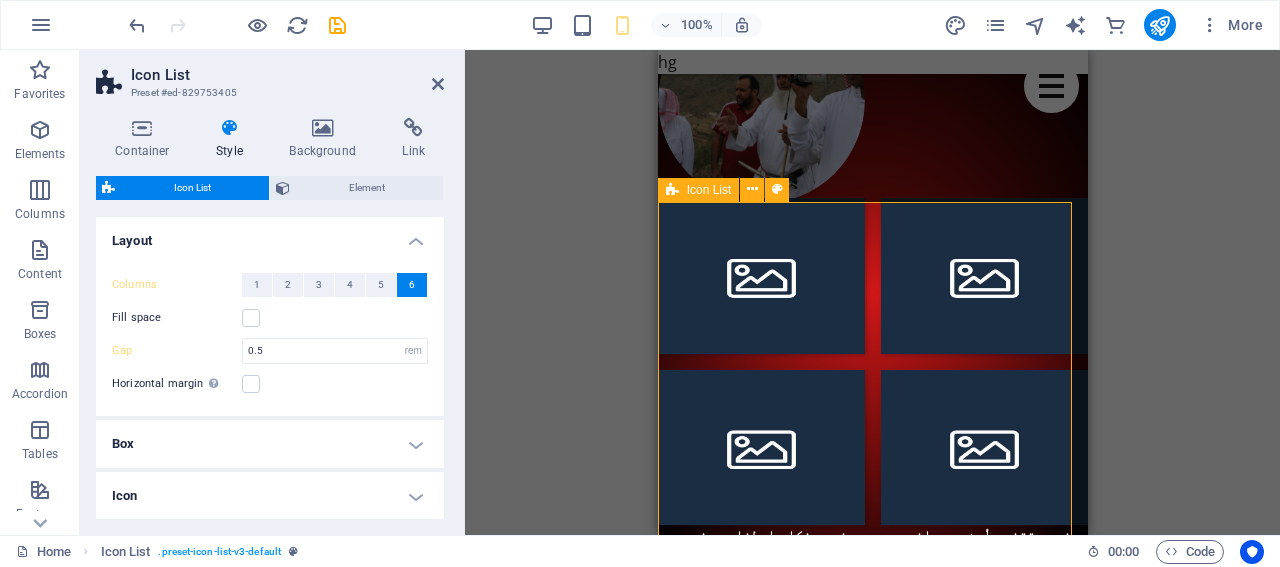scroll, scrollTop: 3300, scrollLeft: 0, axis: vertical 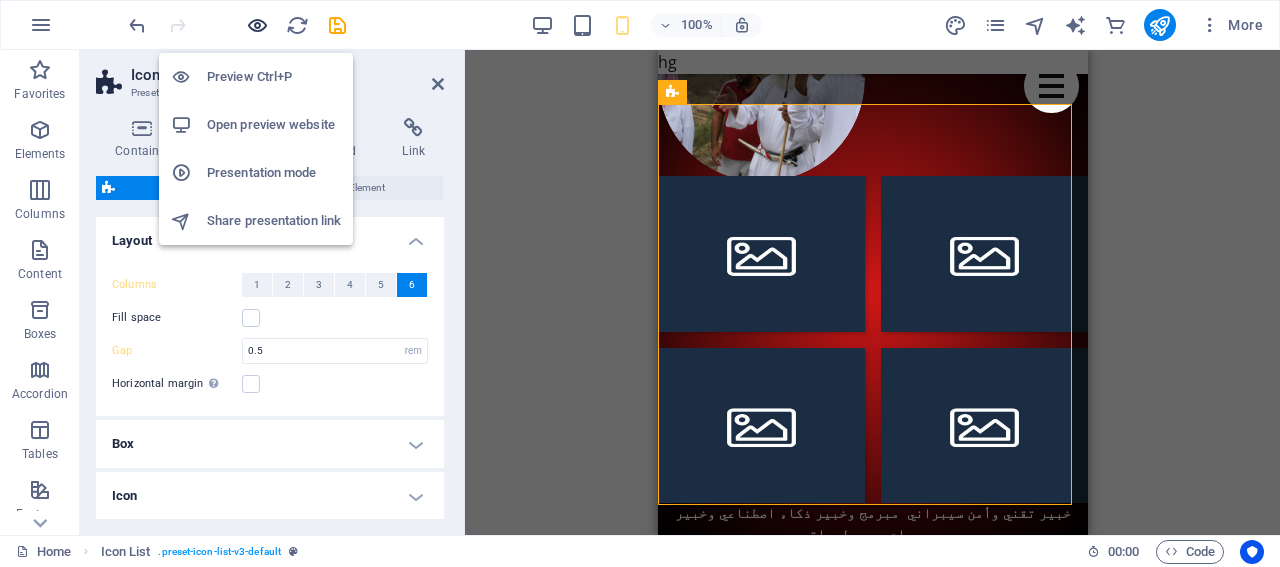 click at bounding box center [257, 25] 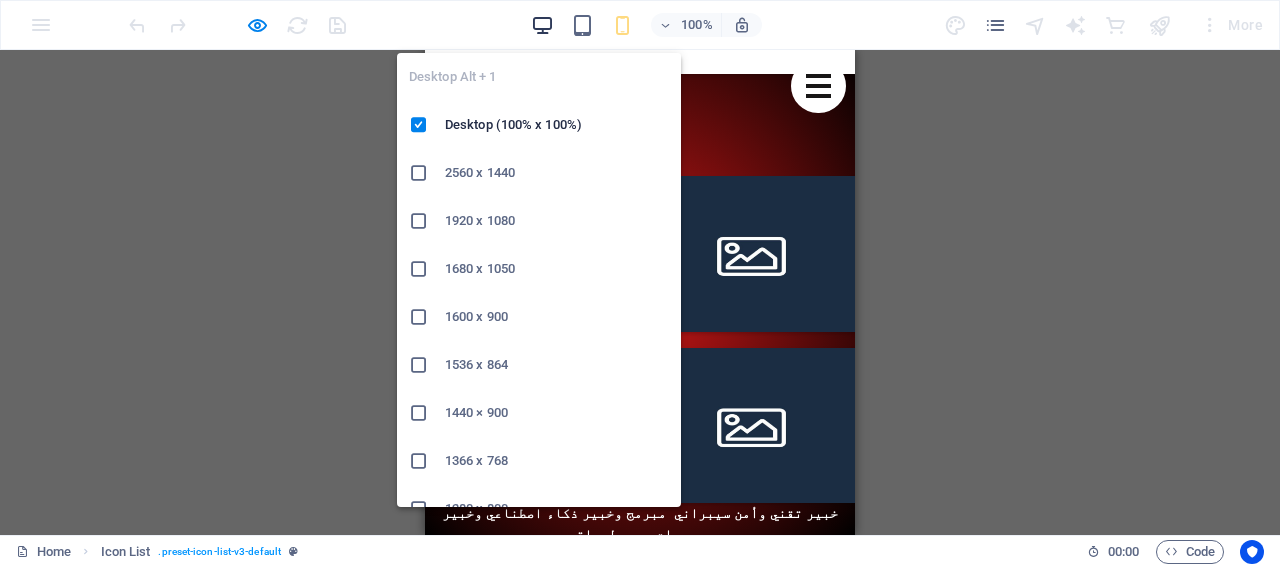 click at bounding box center [542, 25] 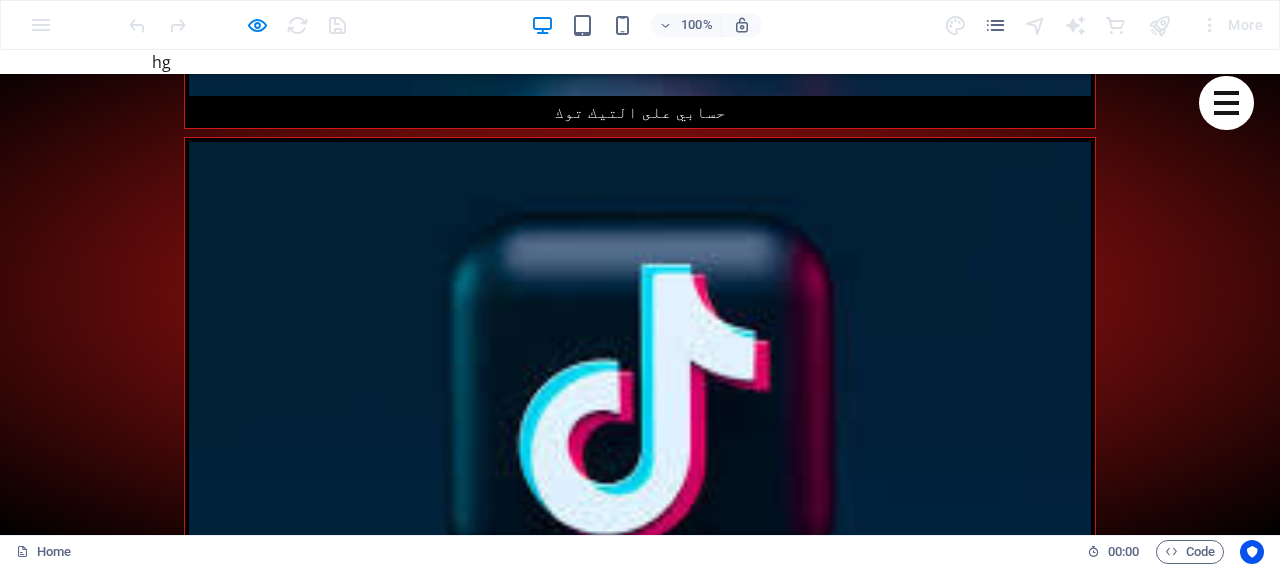 scroll, scrollTop: 2109, scrollLeft: 0, axis: vertical 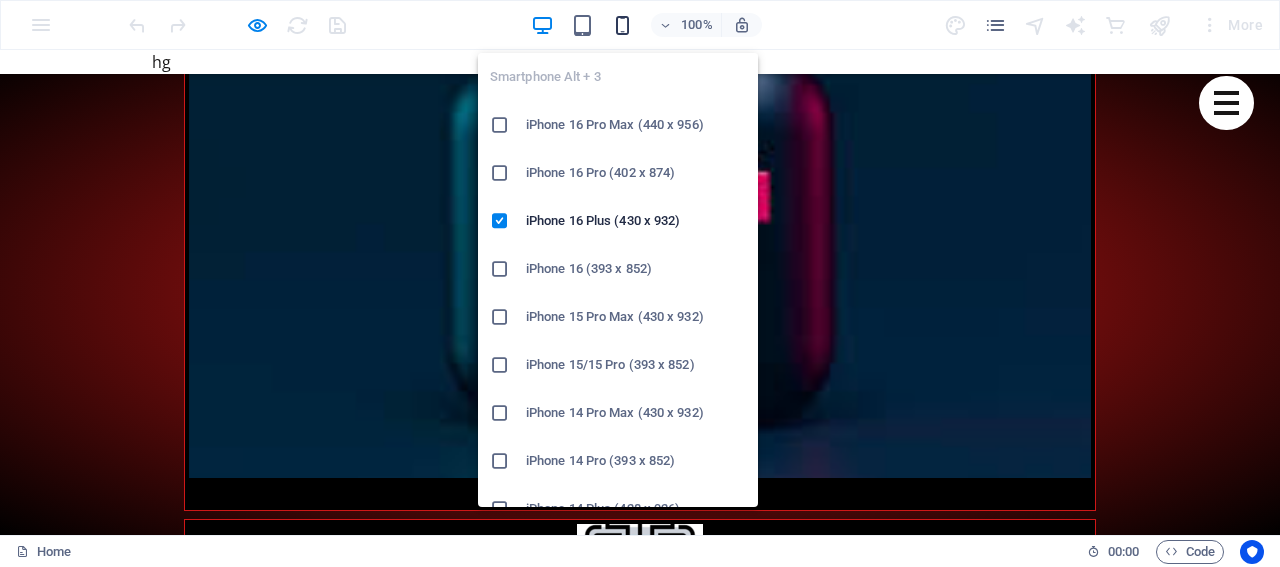 click at bounding box center [622, 25] 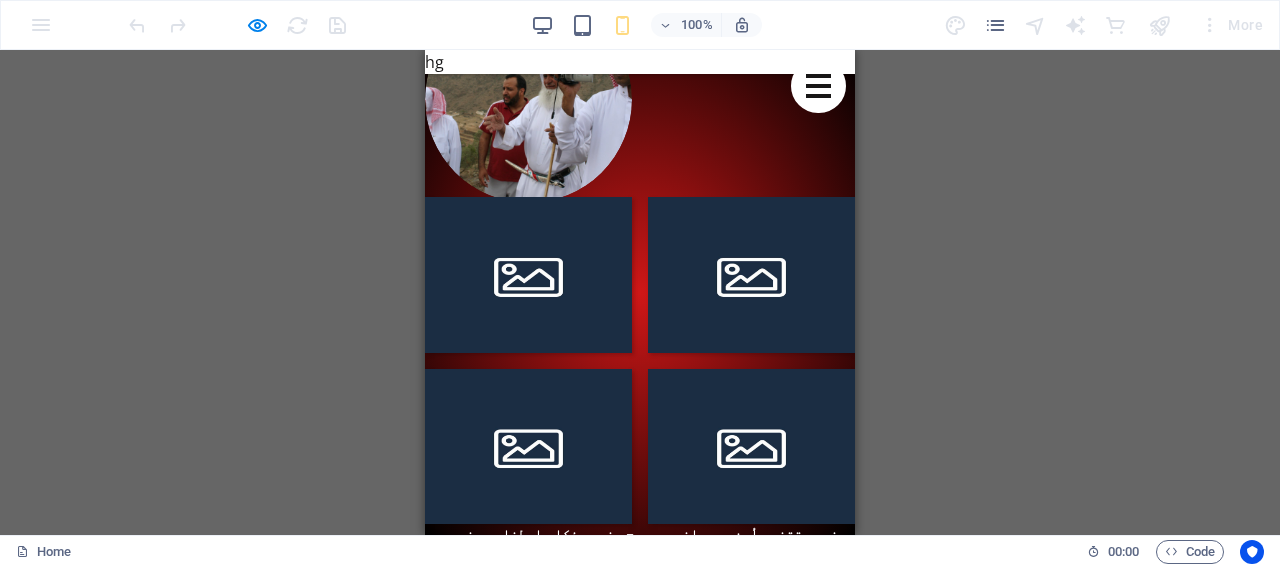 scroll, scrollTop: 3209, scrollLeft: 0, axis: vertical 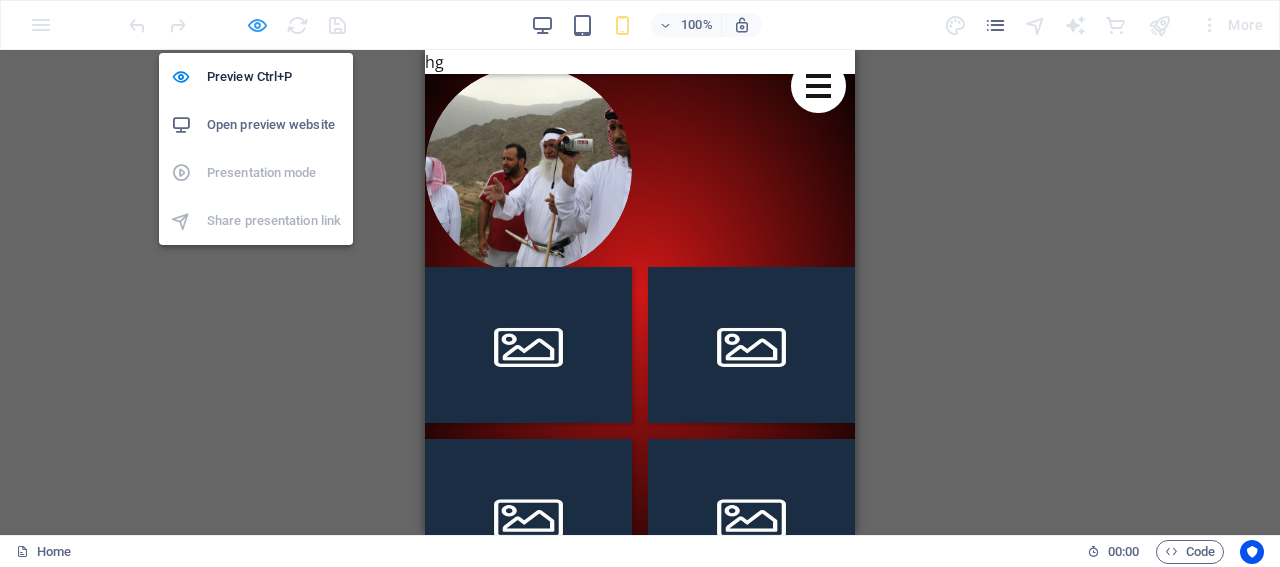 click at bounding box center (257, 25) 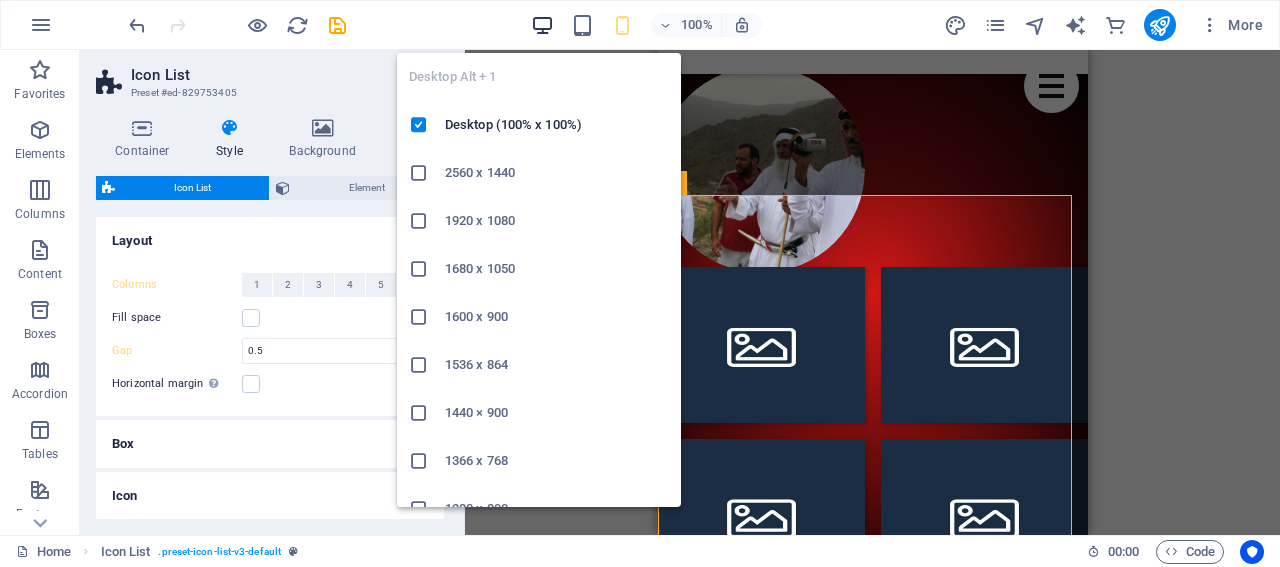 click at bounding box center [542, 25] 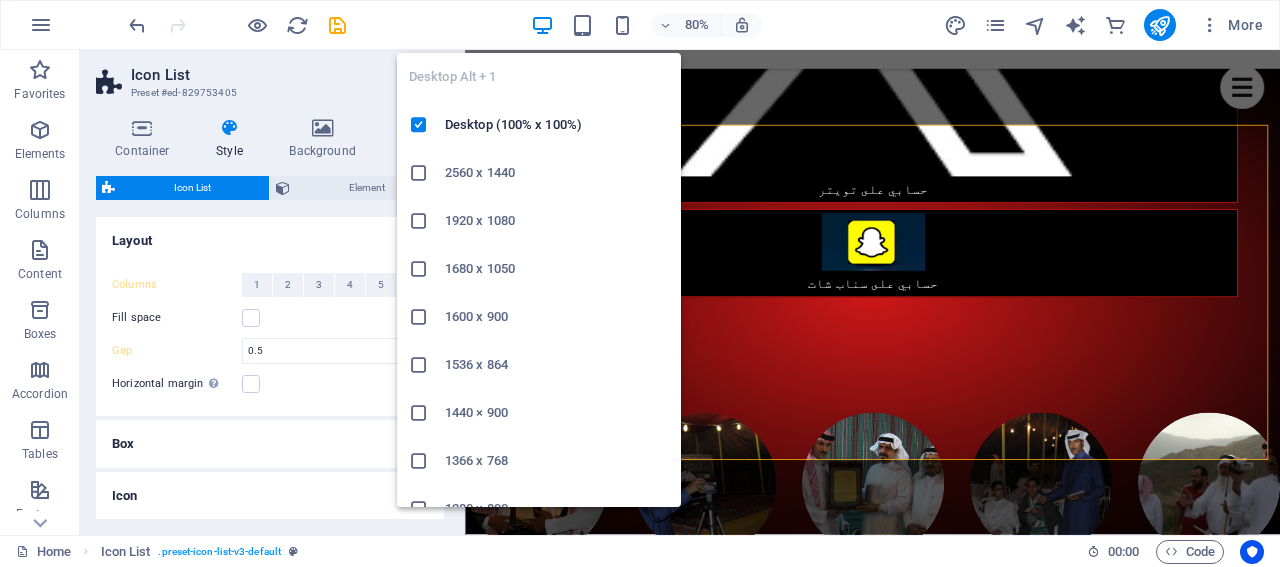 scroll, scrollTop: 1946, scrollLeft: 0, axis: vertical 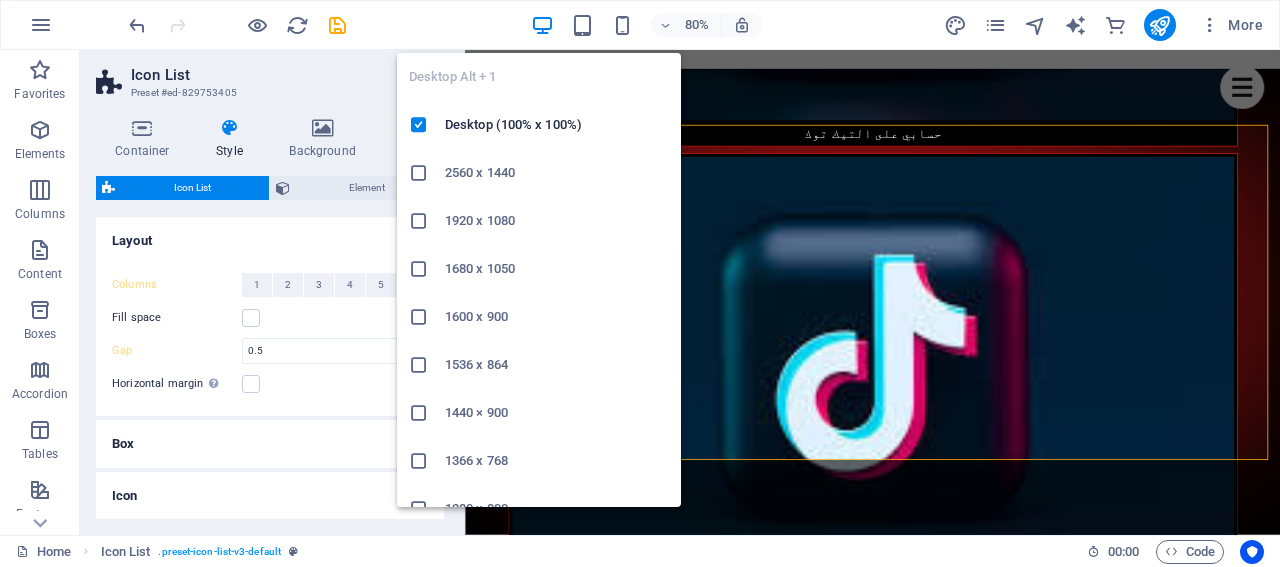 type on "3" 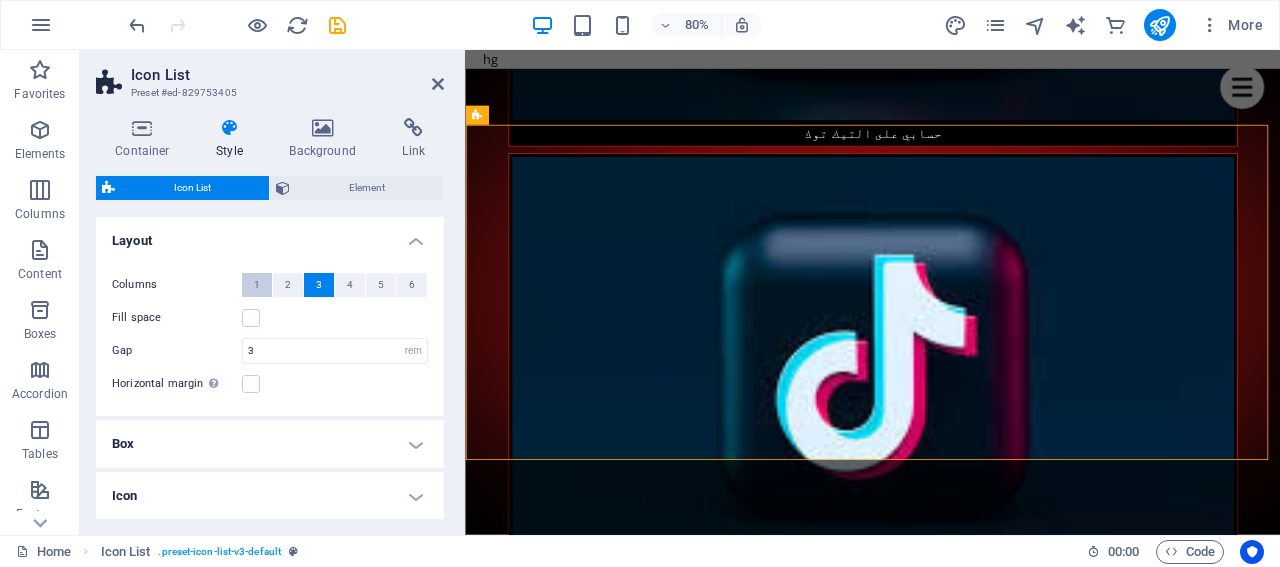 click on "1" at bounding box center [257, 285] 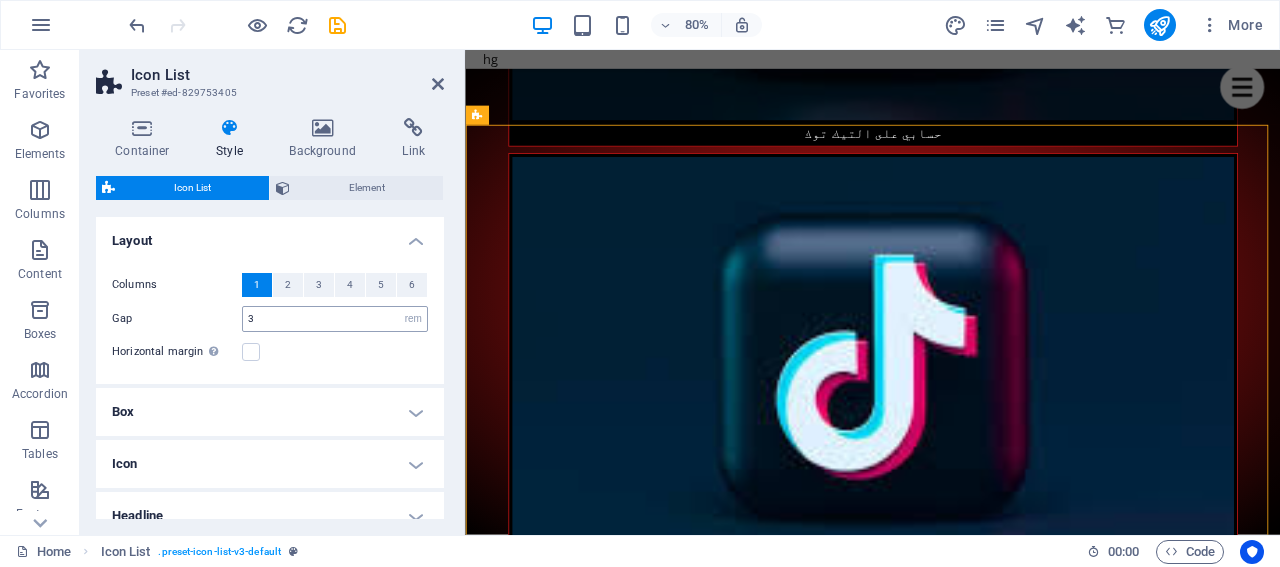 scroll, scrollTop: 99, scrollLeft: 0, axis: vertical 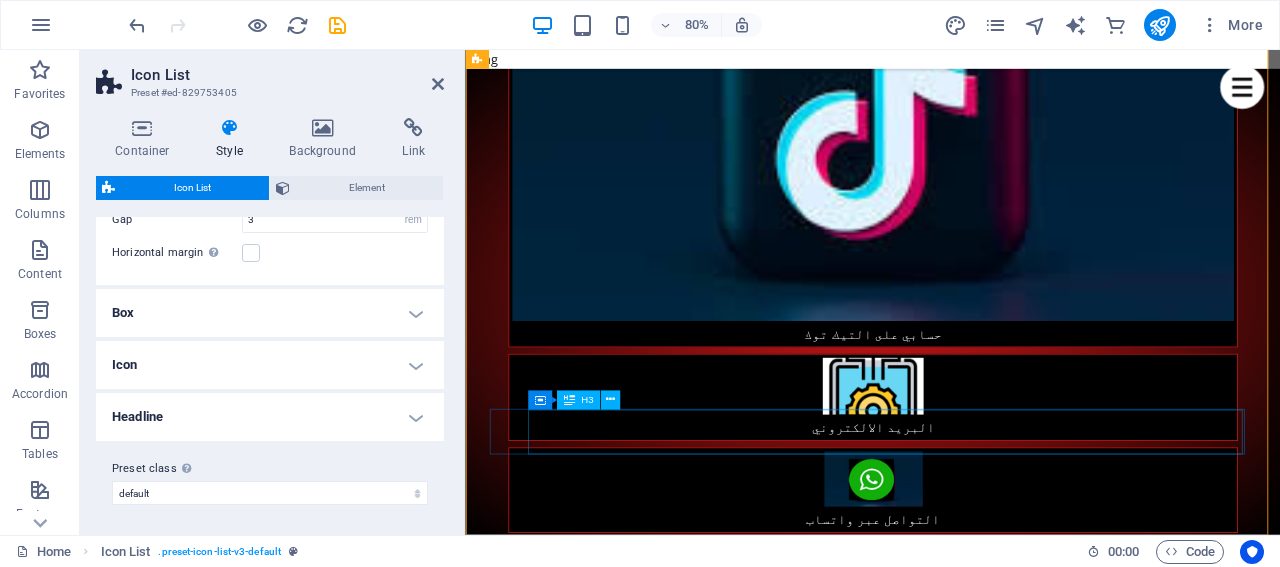 click on "Headline" at bounding box center (928, 5066) 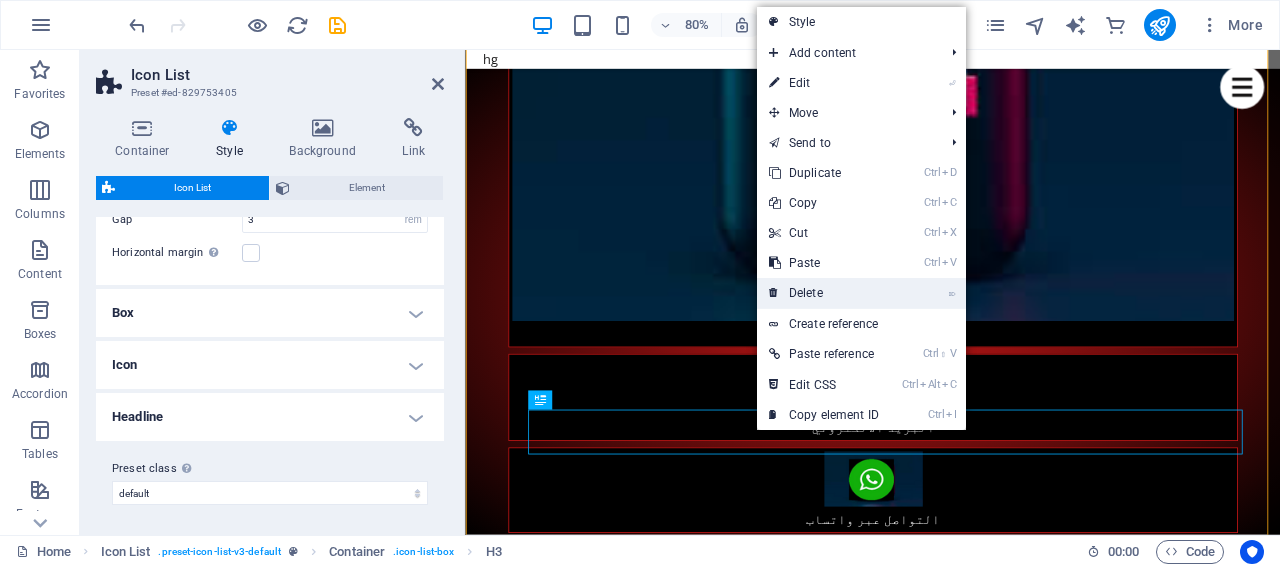 click on "⌦  Delete" at bounding box center [824, 293] 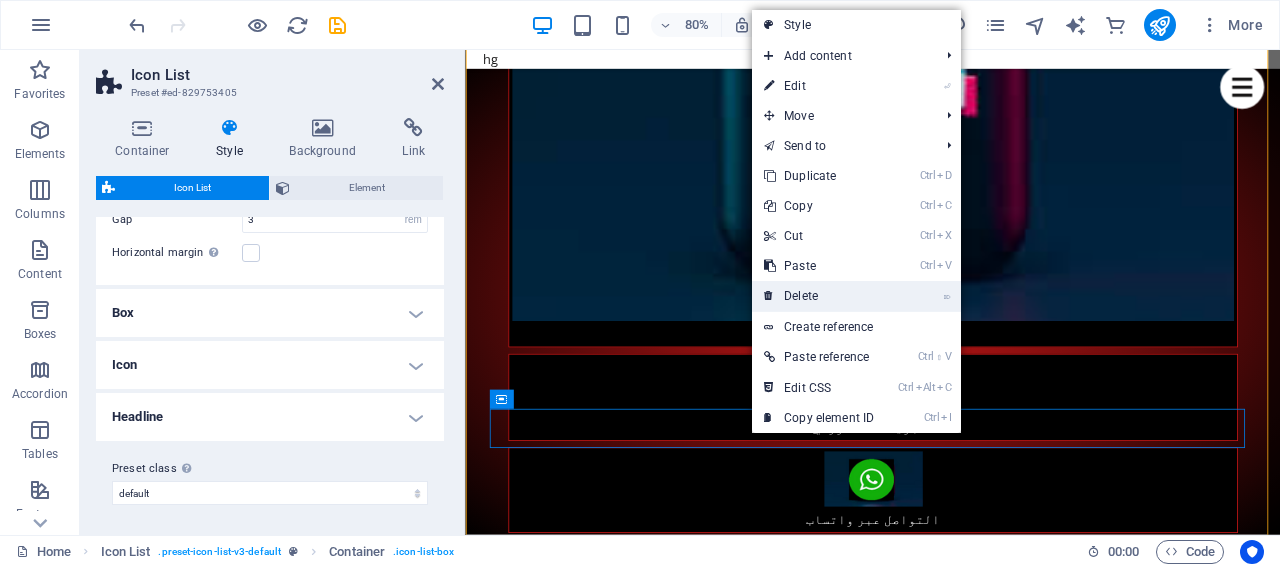 click on "⌦  Delete" at bounding box center (819, 296) 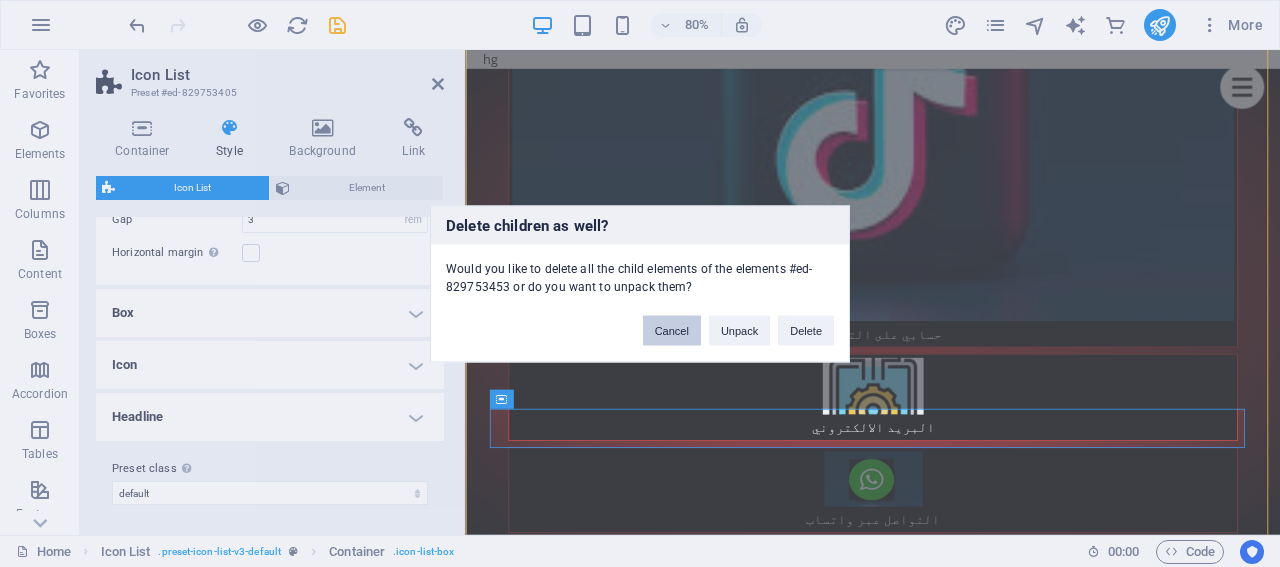 click on "Cancel" at bounding box center [672, 330] 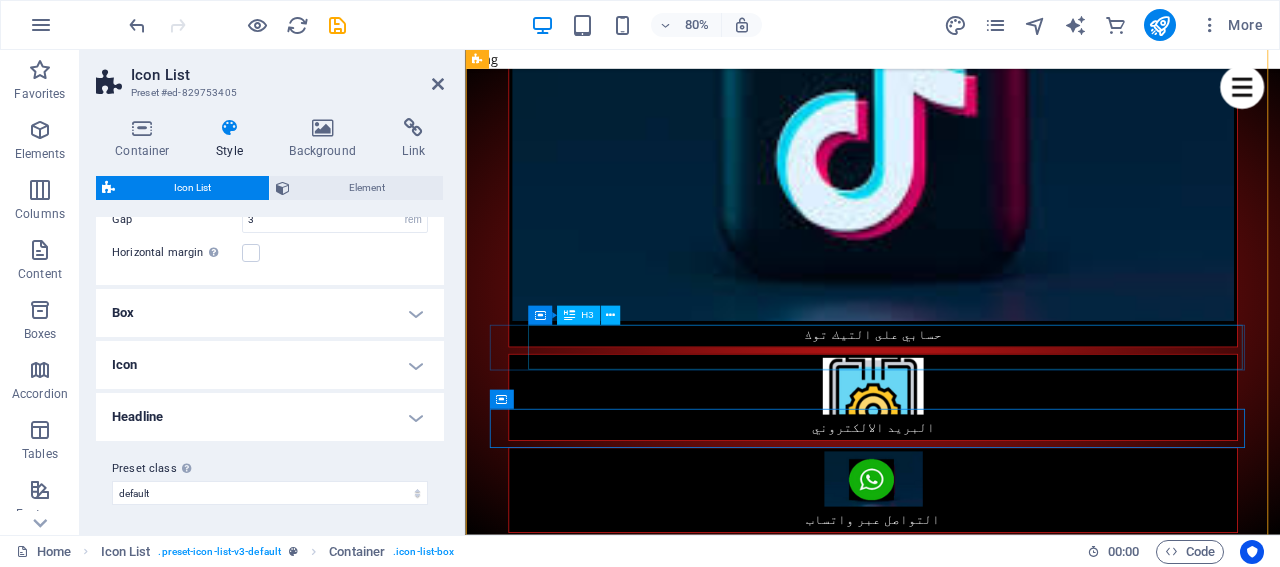 click on "Headline" at bounding box center (928, 4936) 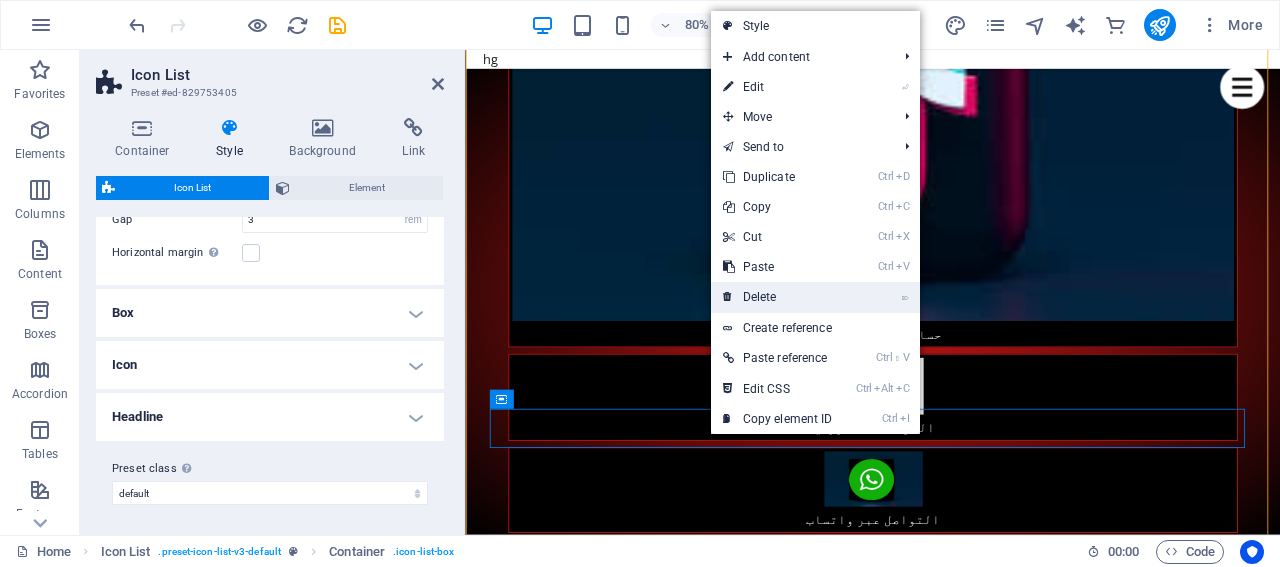 click on "⌦  Delete" at bounding box center (778, 297) 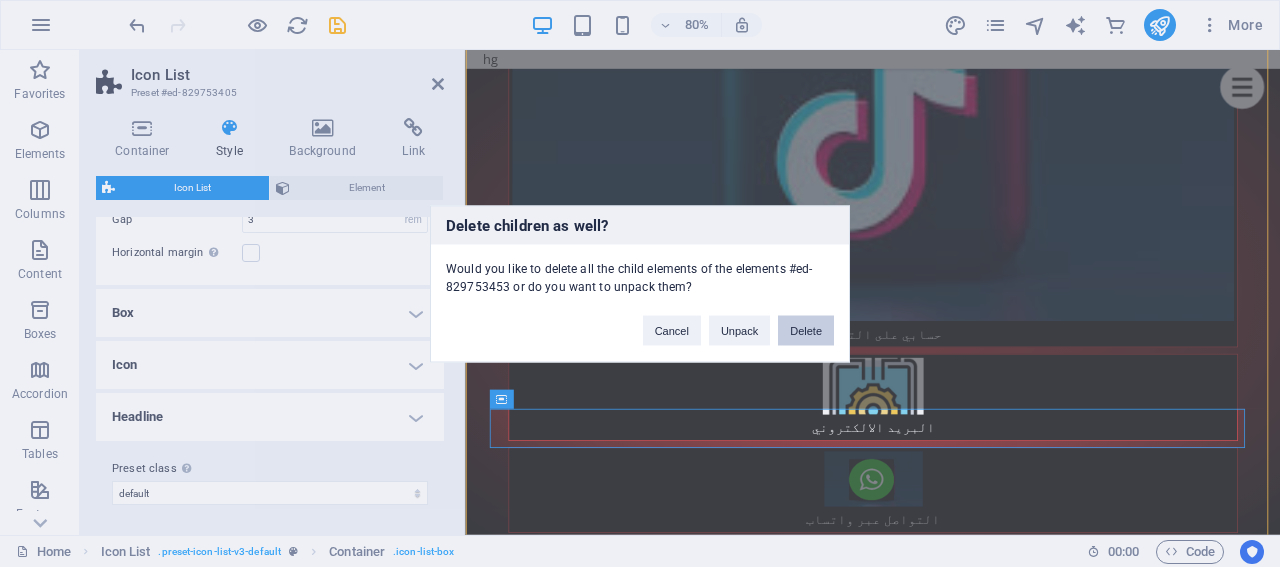 click on "Delete" at bounding box center [806, 330] 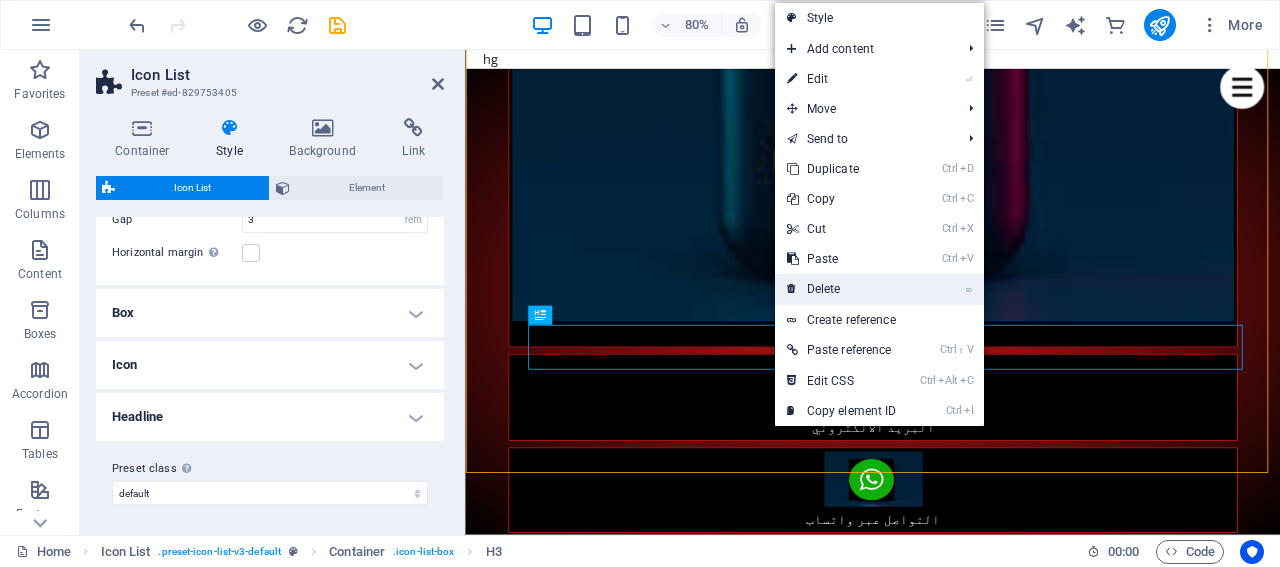 click on "⌦  Delete" at bounding box center (842, 289) 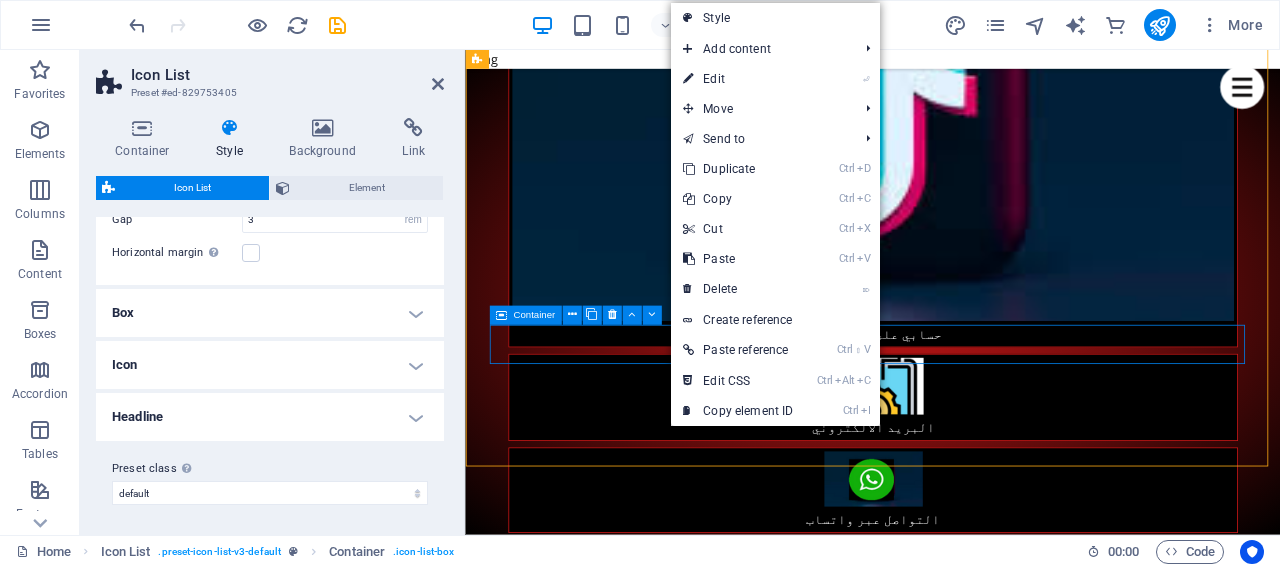 click at bounding box center (953, 4884) 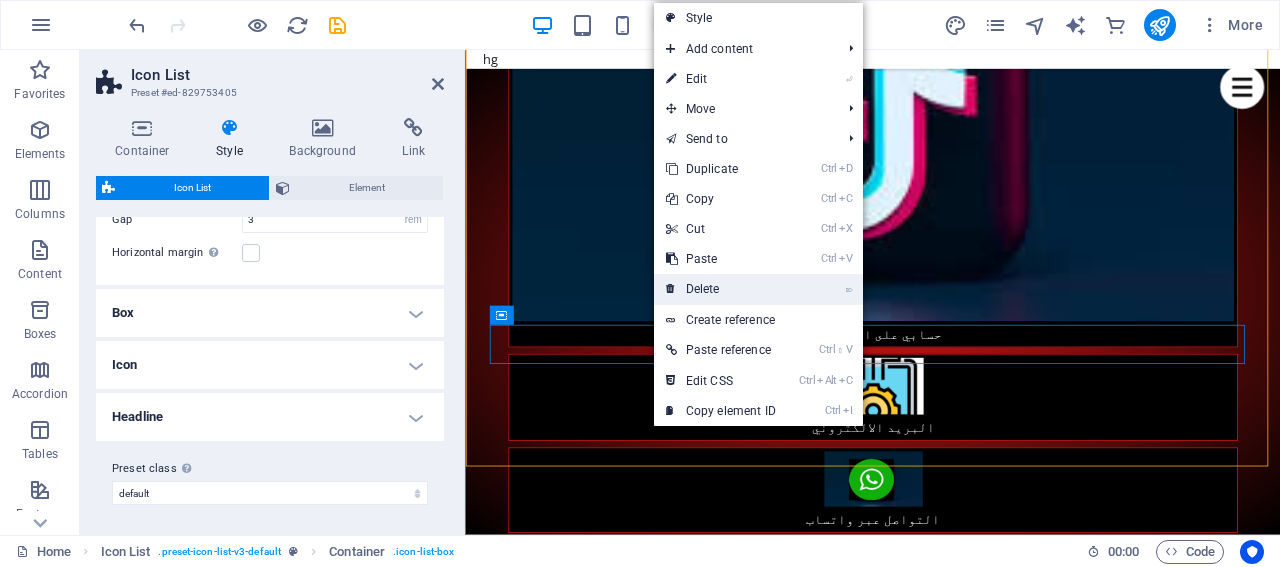 click on "⌦  Delete" at bounding box center (721, 289) 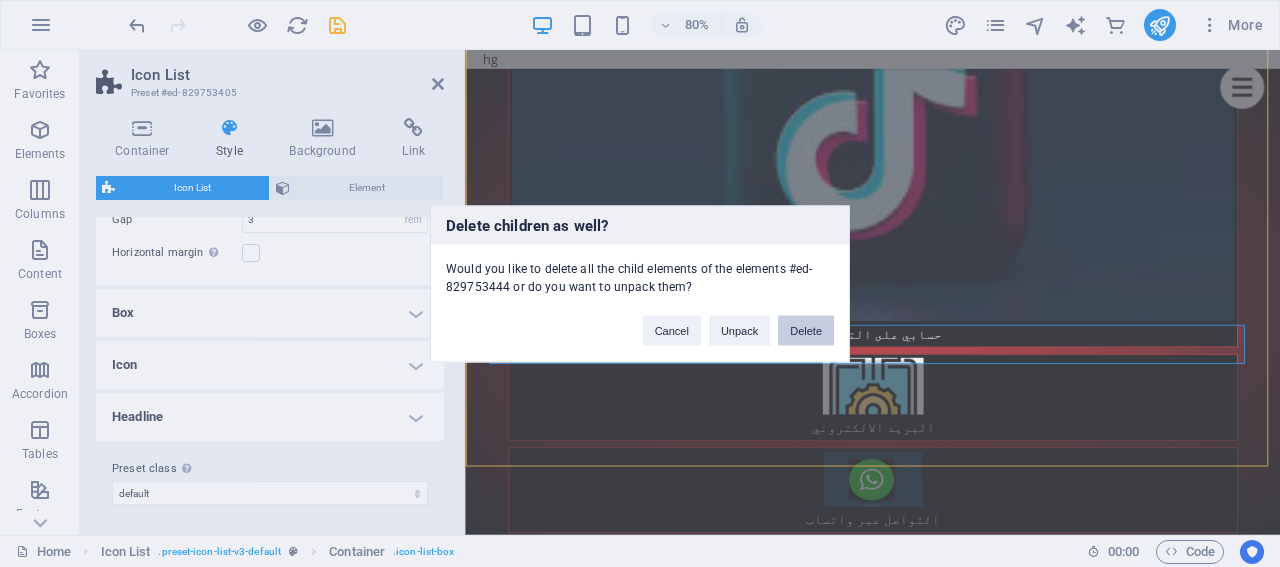 click on "Delete" at bounding box center (806, 330) 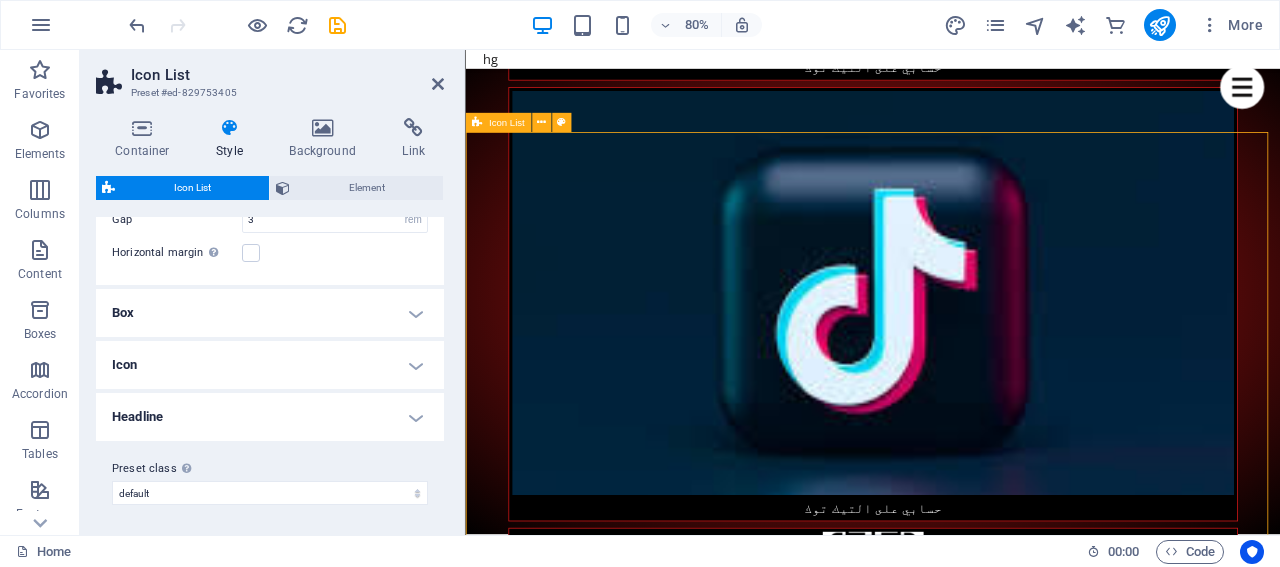 scroll, scrollTop: 2046, scrollLeft: 0, axis: vertical 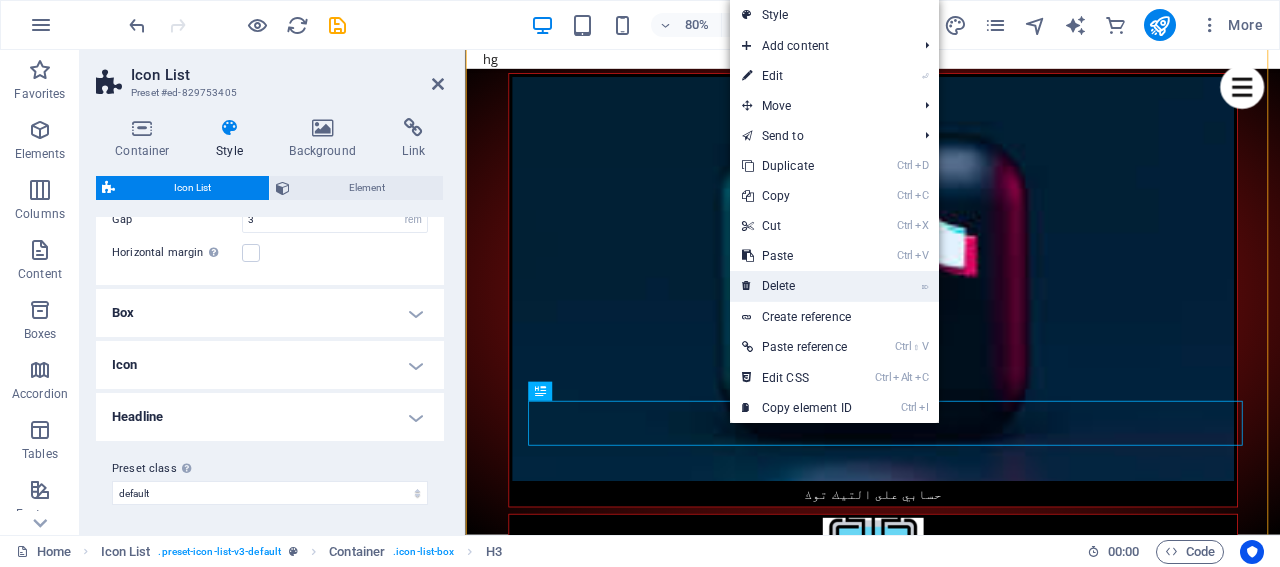 click on "⌦  Delete" at bounding box center [797, 286] 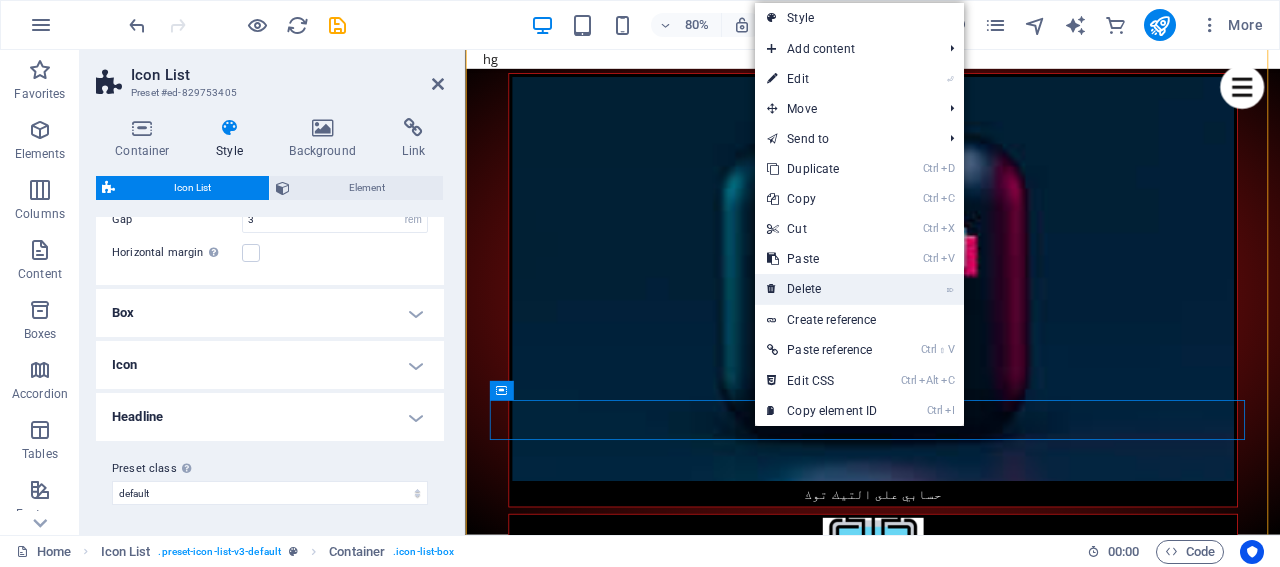click on "⌦  Delete" at bounding box center [822, 289] 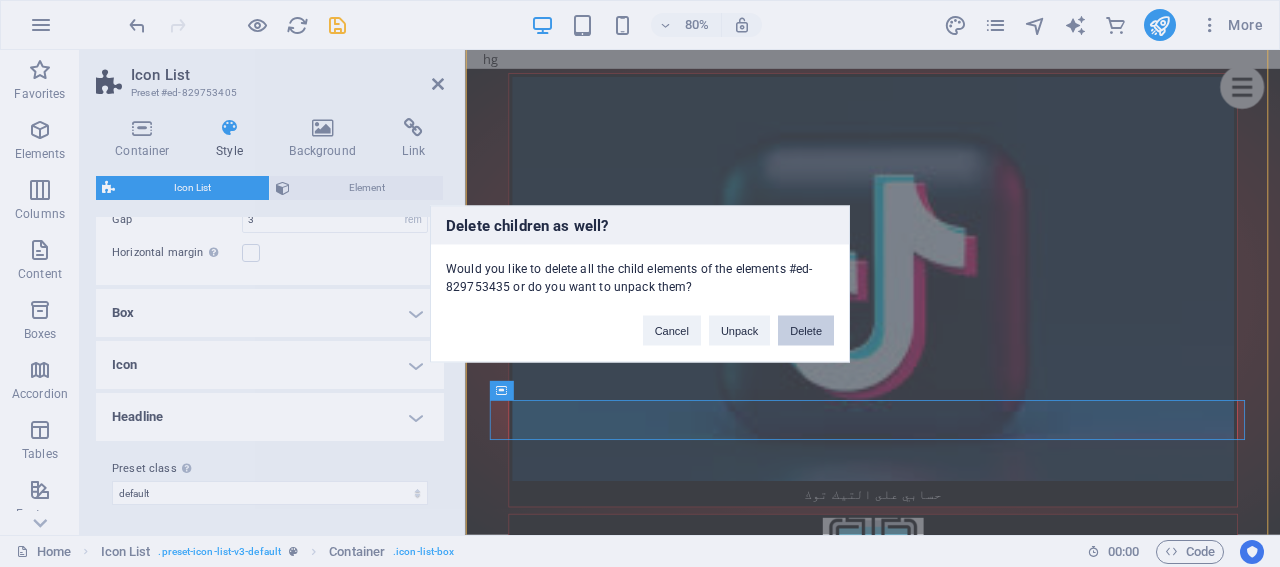 click on "Delete" at bounding box center [806, 330] 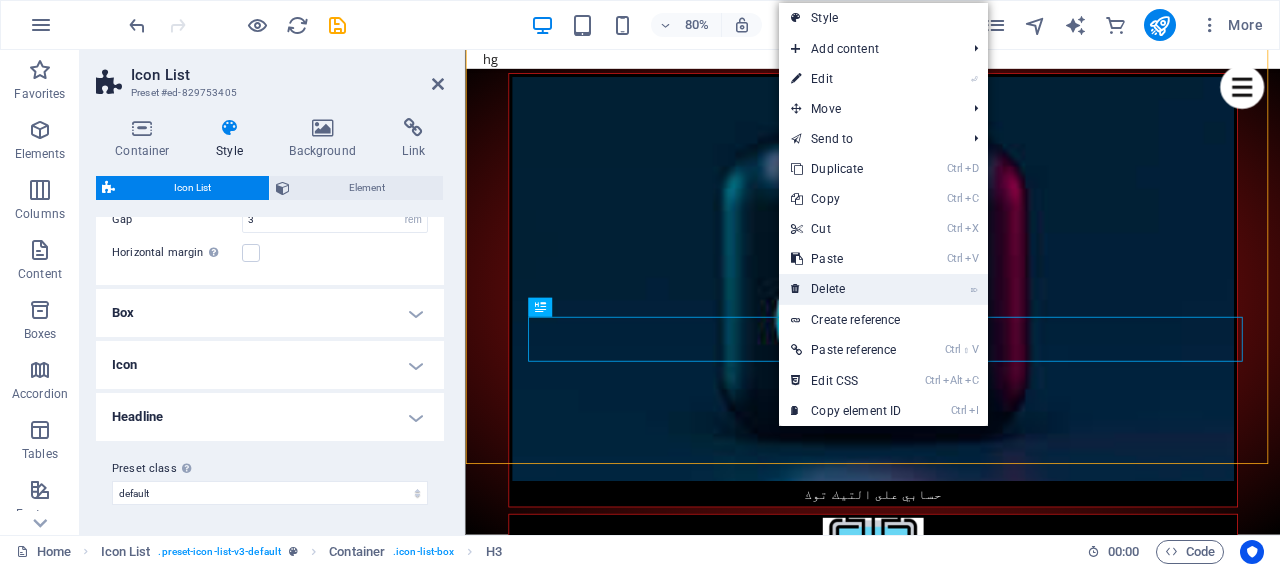 click on "⌦  Delete" at bounding box center (846, 289) 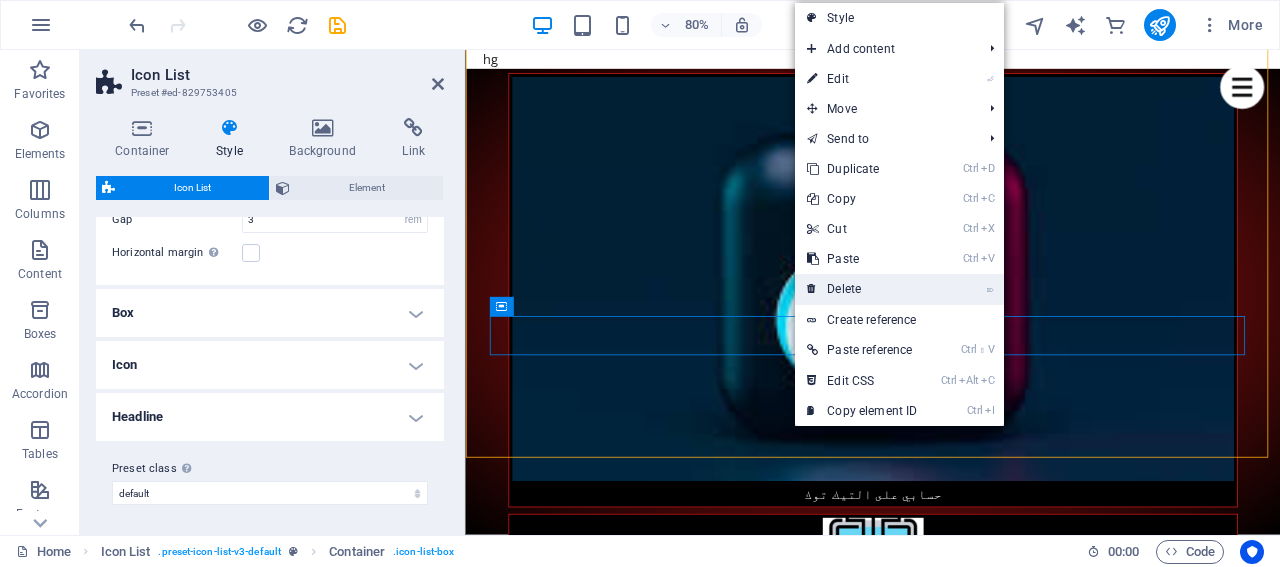 click on "⌦  Delete" at bounding box center [862, 289] 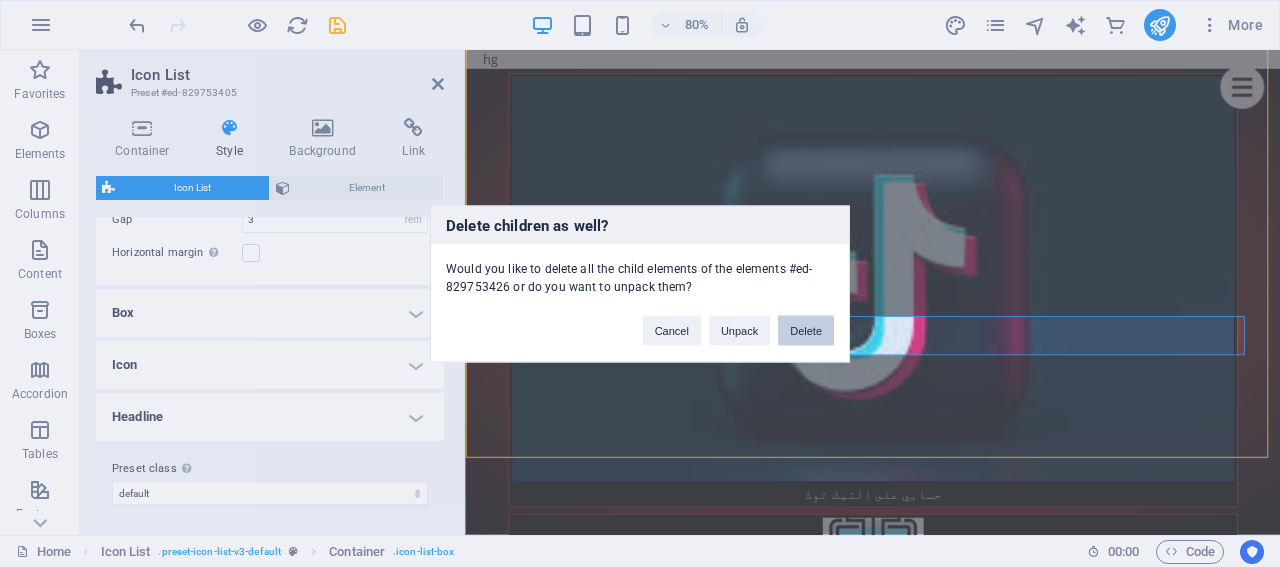 click on "Delete" at bounding box center (806, 330) 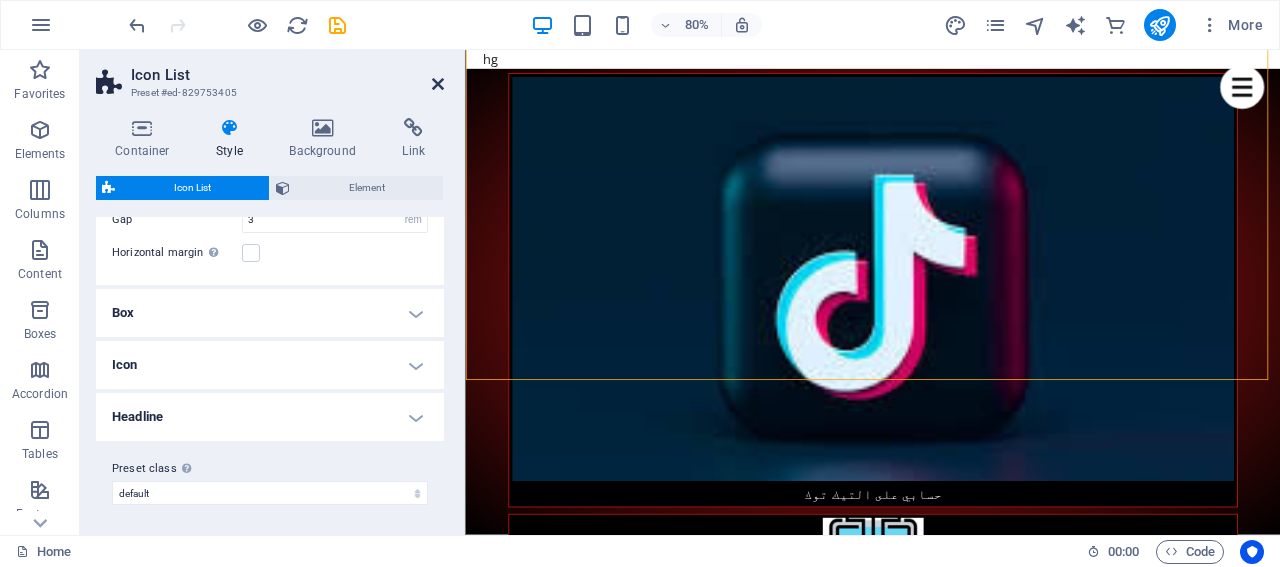 click at bounding box center (438, 84) 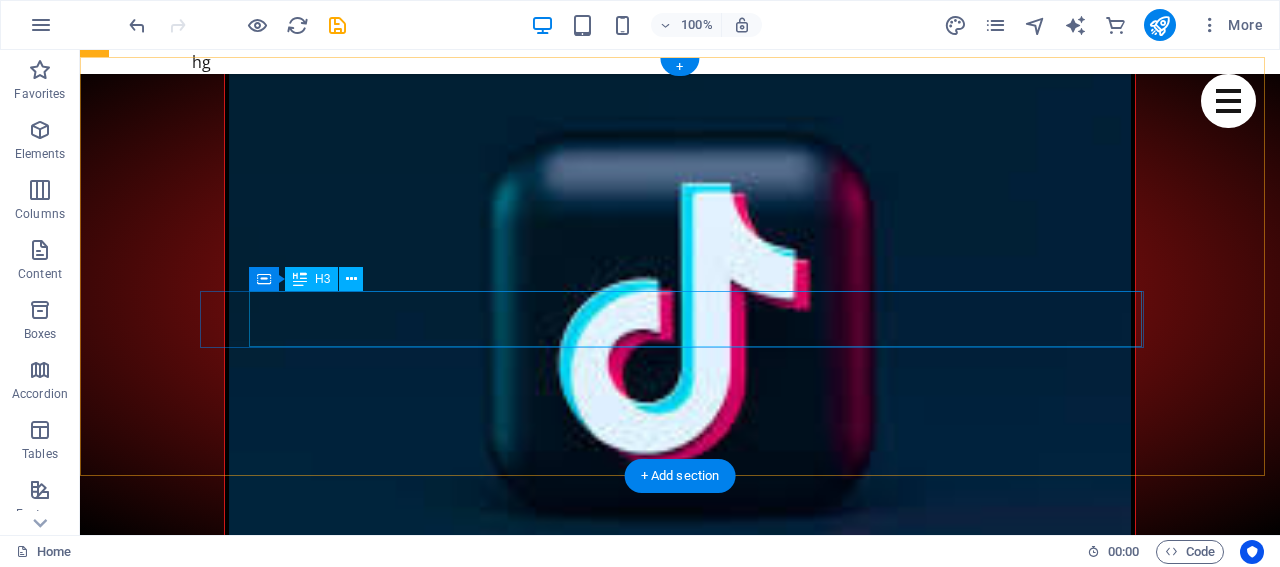 scroll, scrollTop: 2117, scrollLeft: 0, axis: vertical 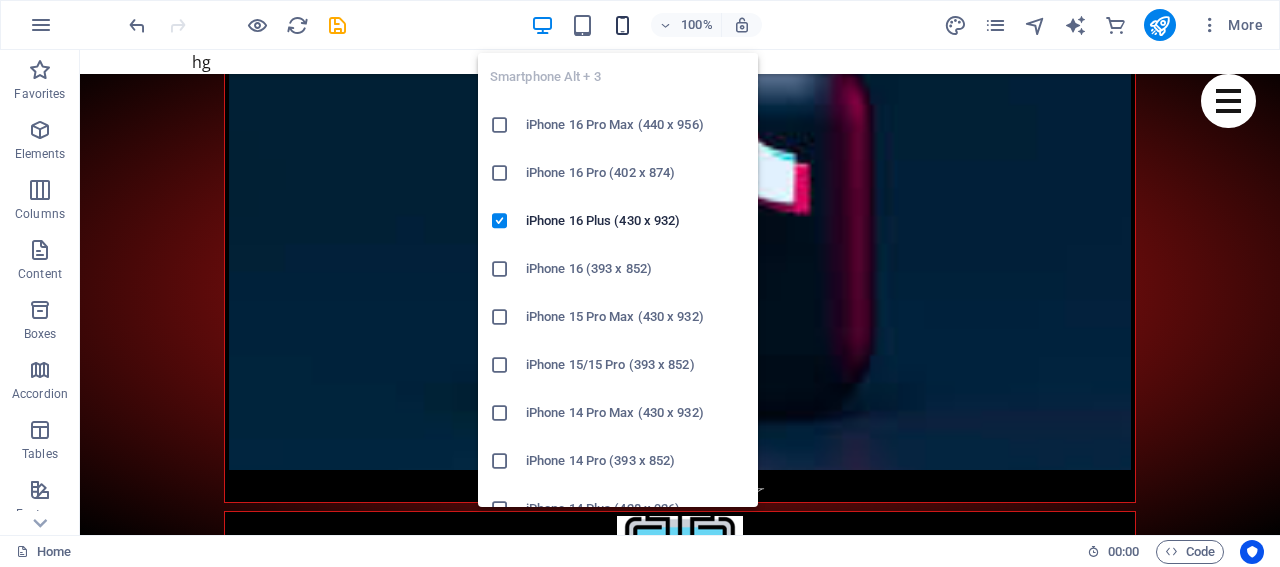 click at bounding box center (622, 25) 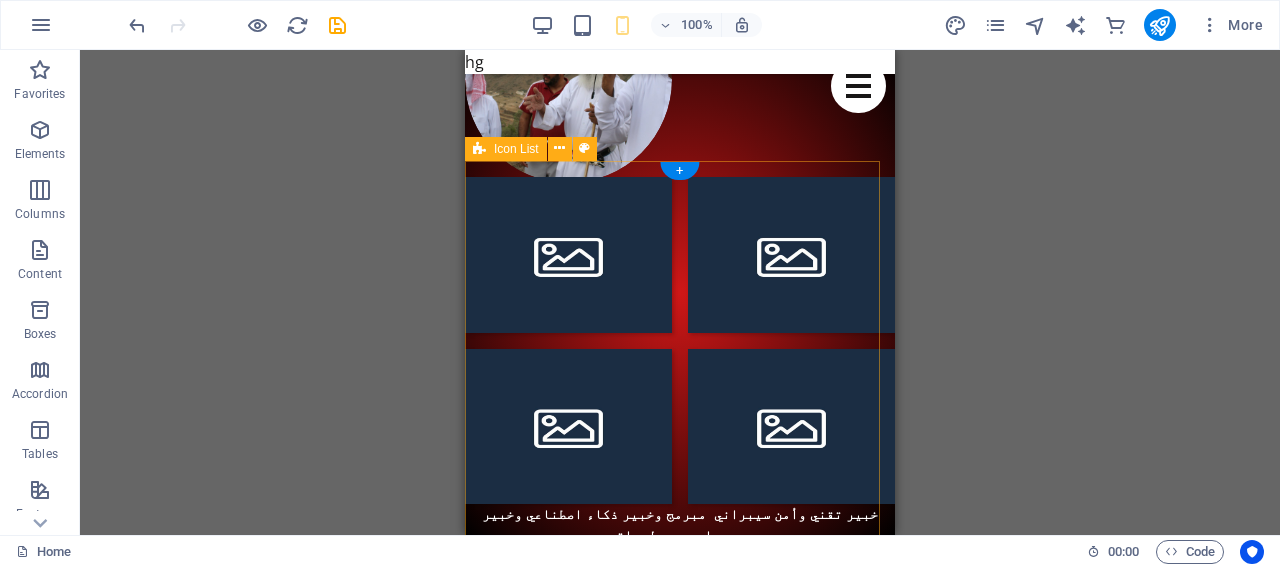 scroll, scrollTop: 3317, scrollLeft: 0, axis: vertical 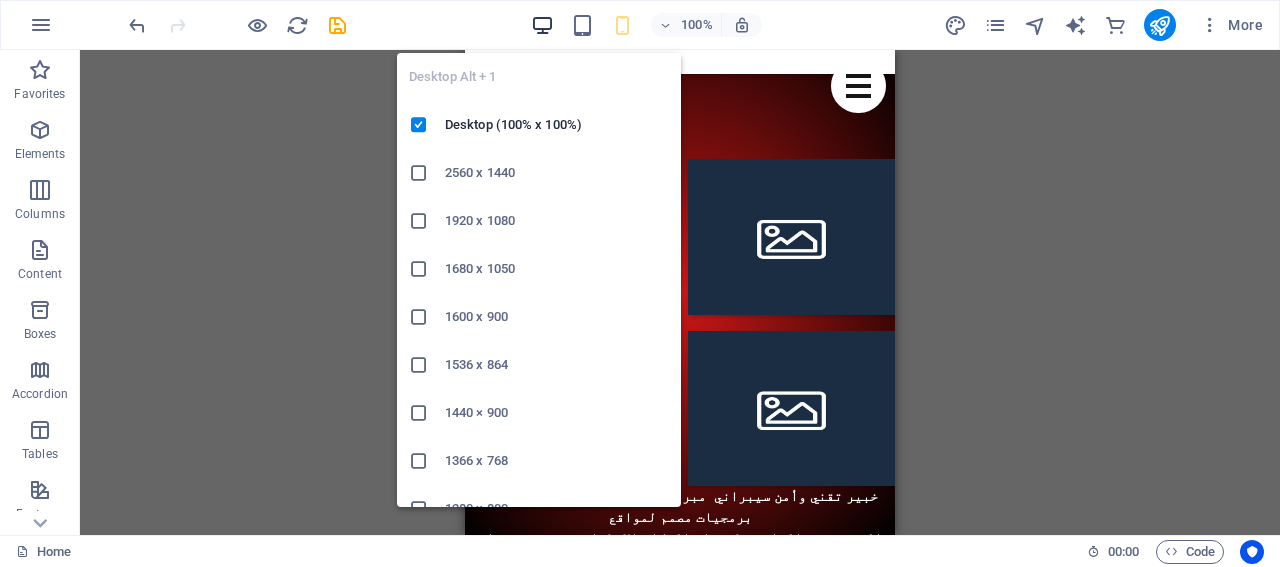 click at bounding box center [542, 25] 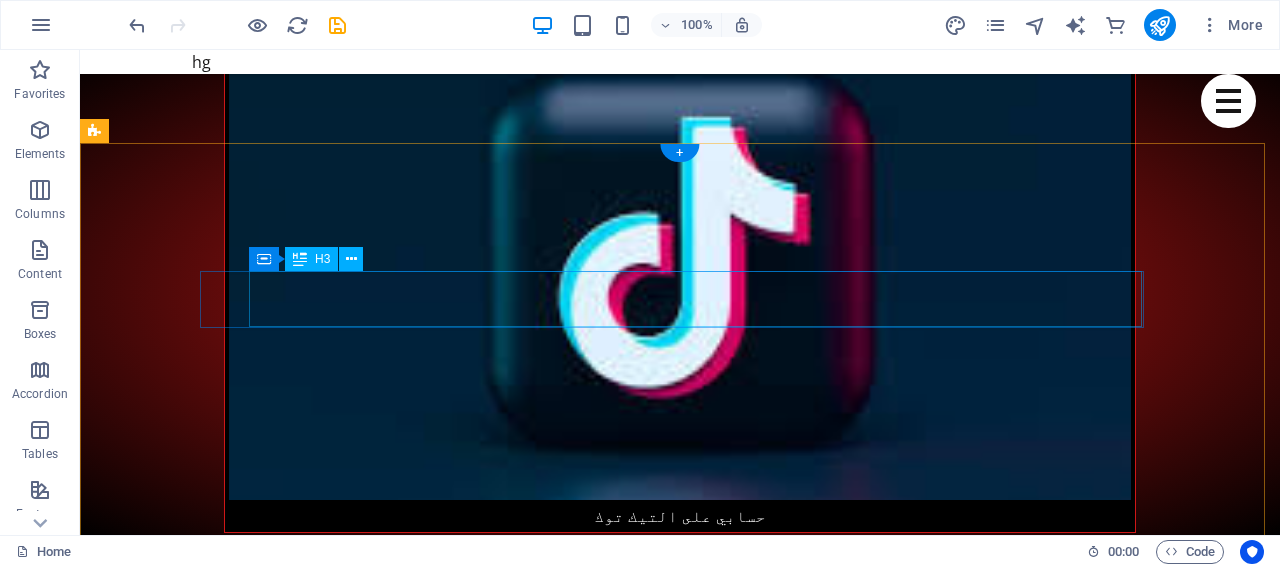 scroll, scrollTop: 2117, scrollLeft: 0, axis: vertical 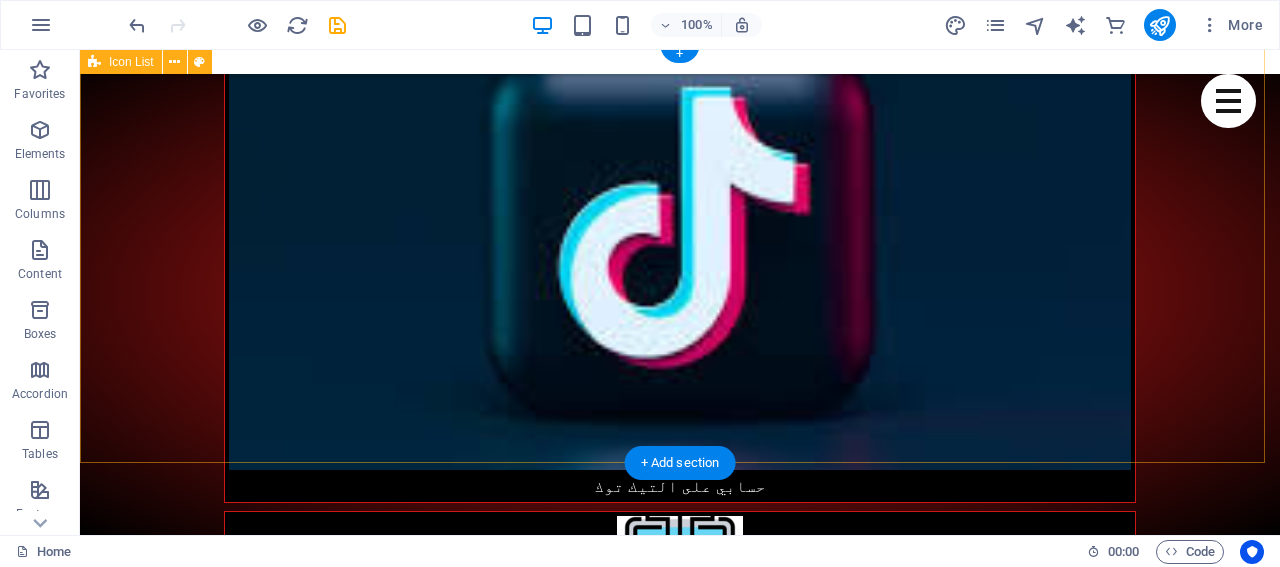 click on "Headline Headline" at bounding box center (680, 4608) 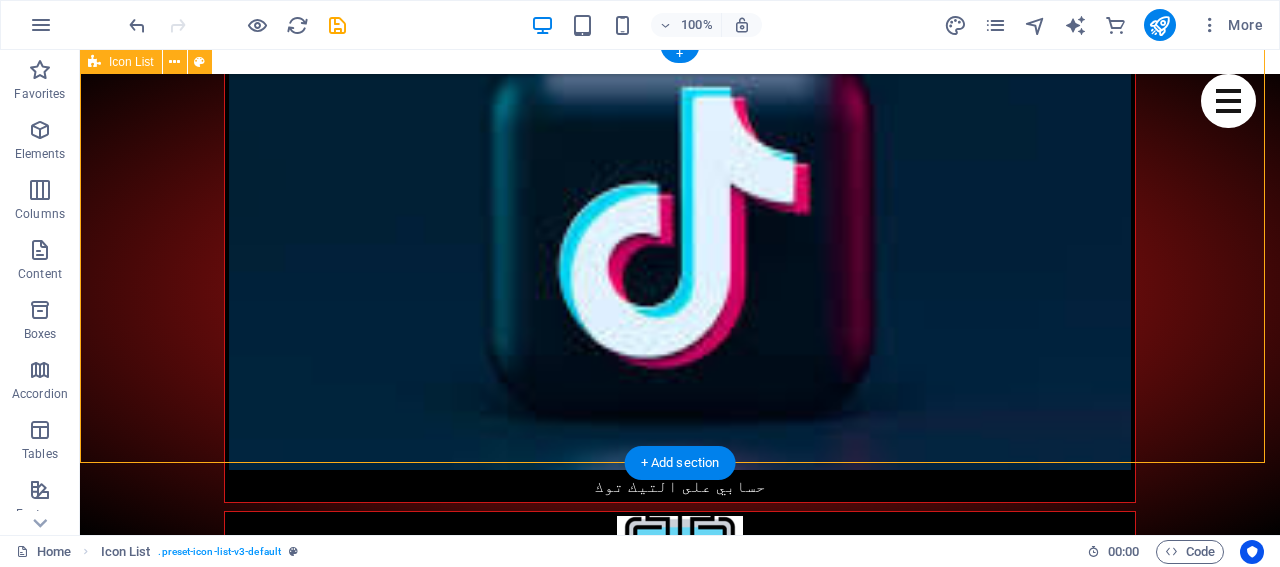 click on "Headline Headline" at bounding box center [680, 4608] 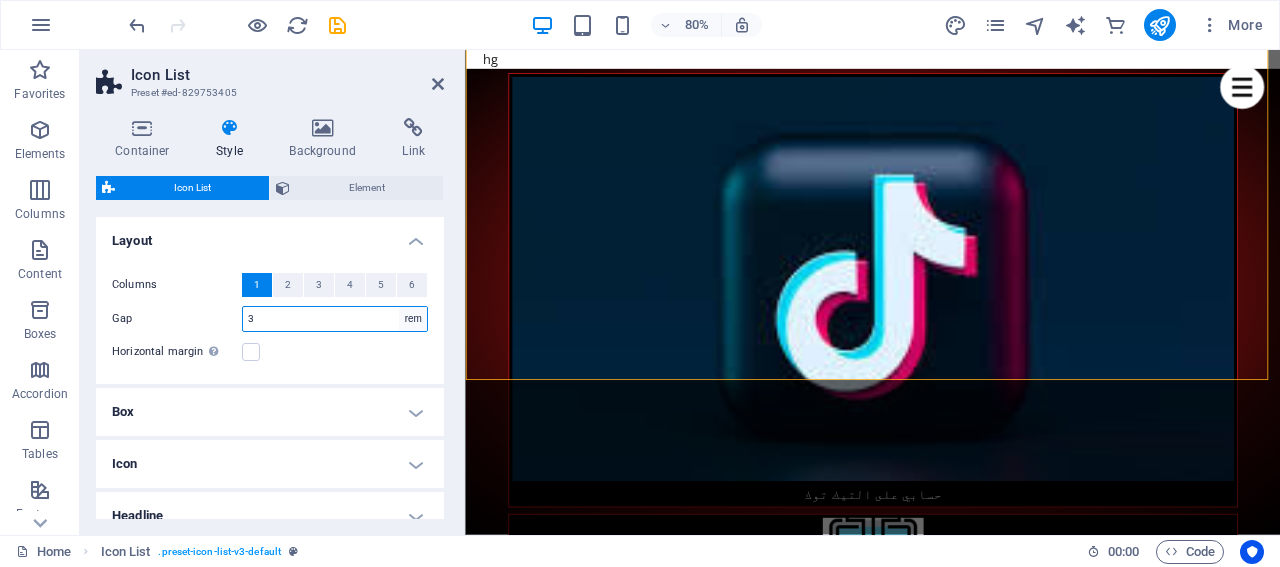 click on "px rem % vw vh" at bounding box center [413, 319] 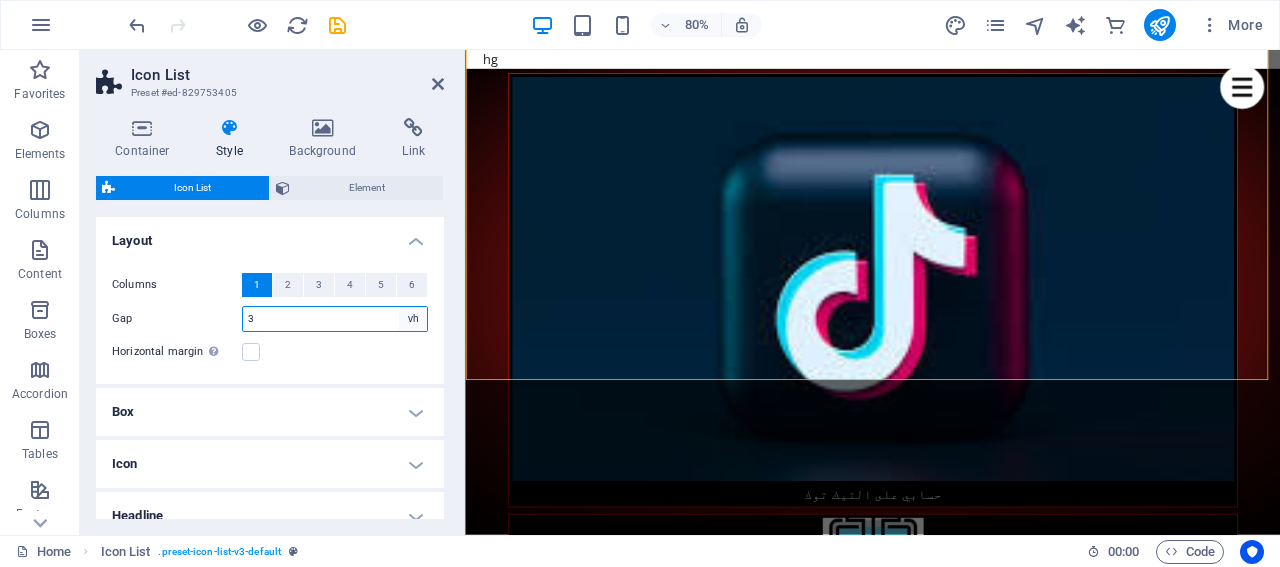 click on "px rem % vw vh" at bounding box center [413, 319] 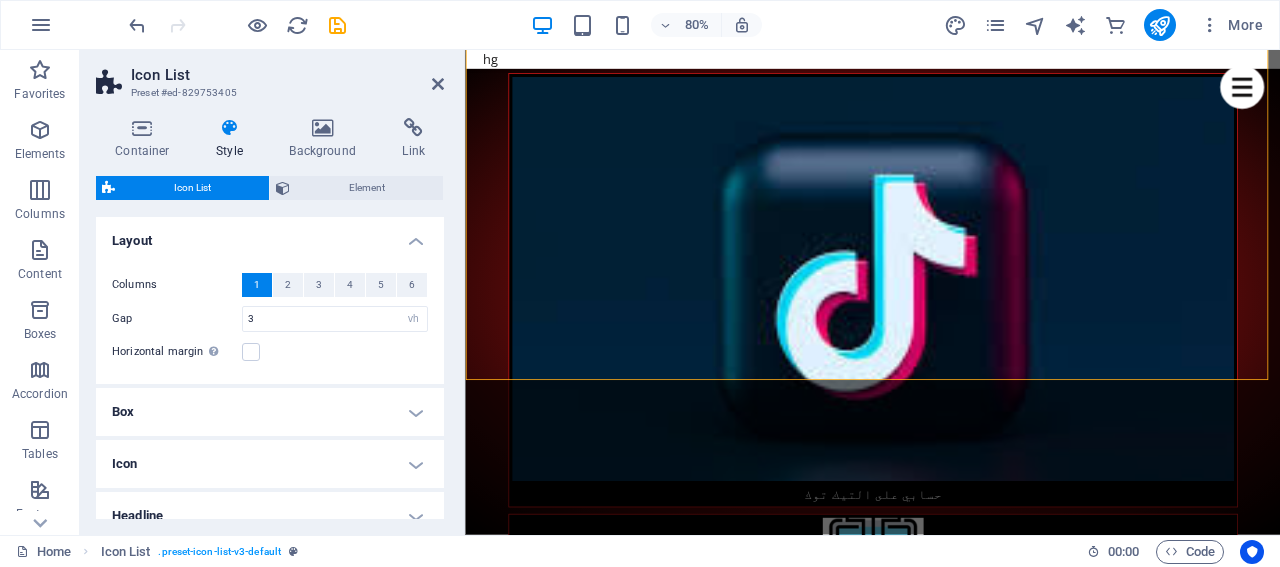 click on "Horizontal margin Only if the containers "Content width" is not set to "Default"" at bounding box center [270, 352] 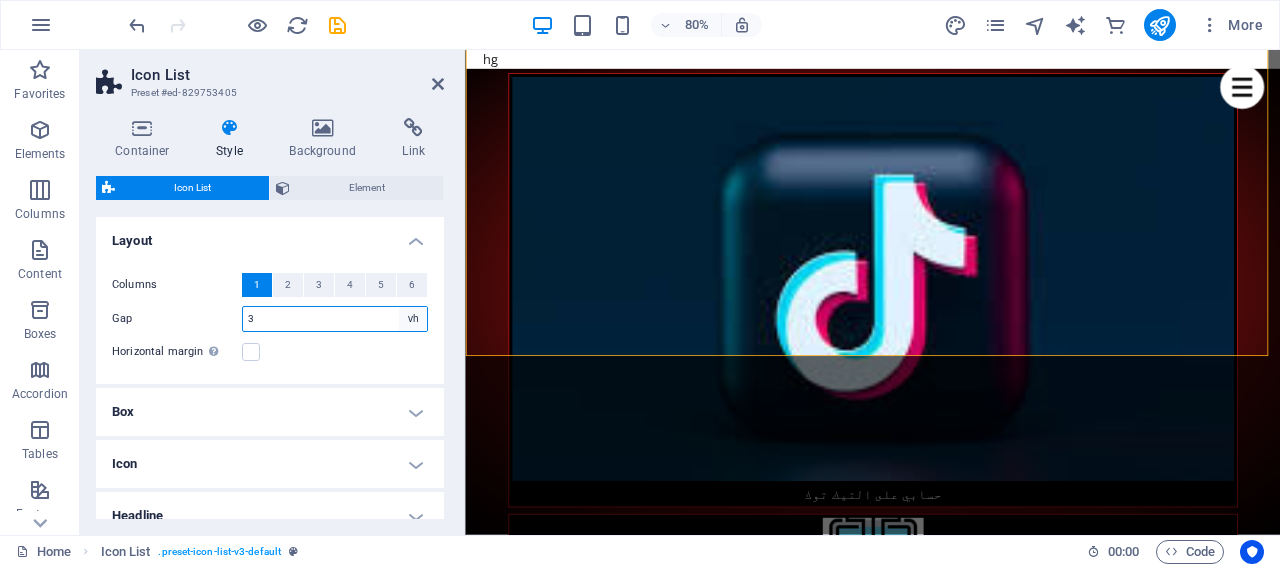 click on "px rem % vw vh" at bounding box center (413, 319) 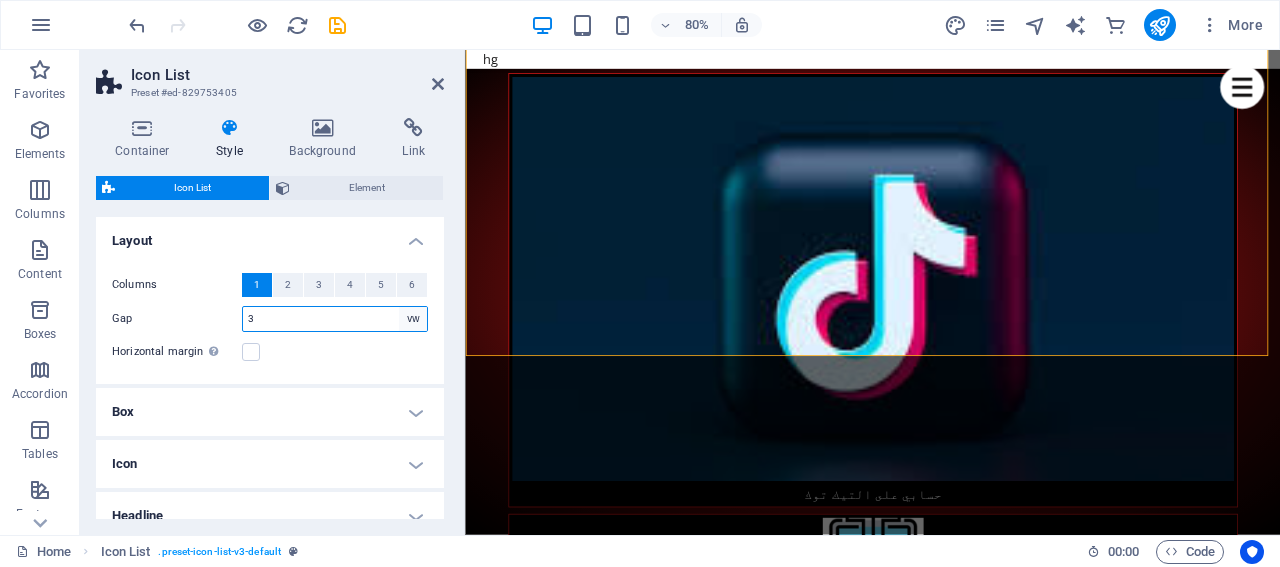 click on "px rem % vw vh" at bounding box center (413, 319) 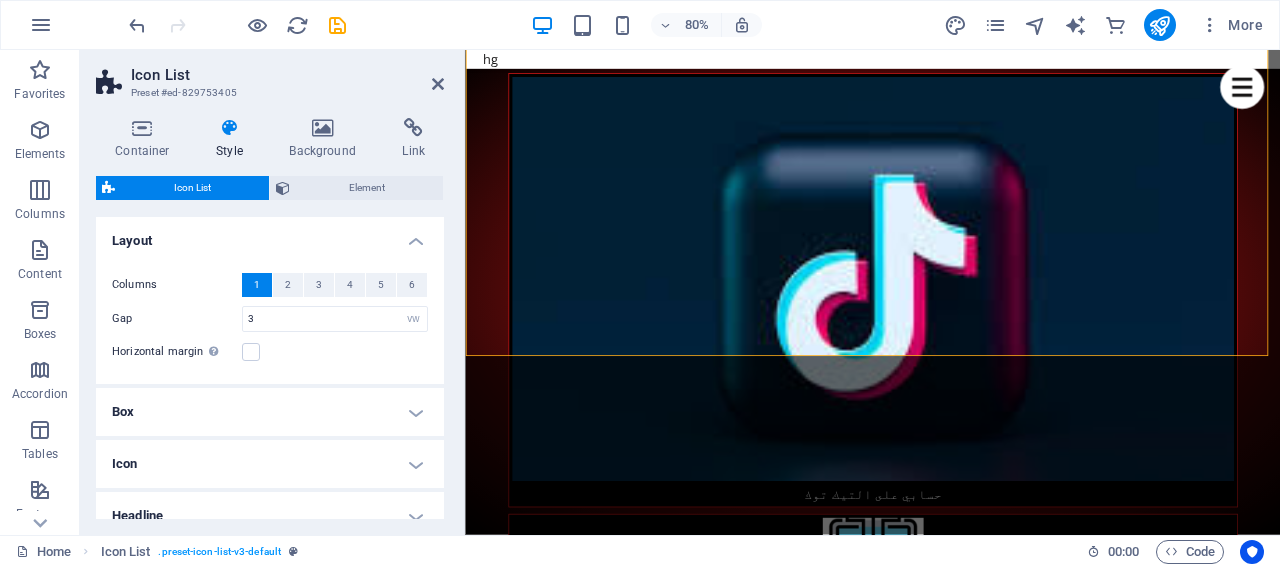 click on "Horizontal margin Only if the containers "Content width" is not set to "Default"" at bounding box center [270, 352] 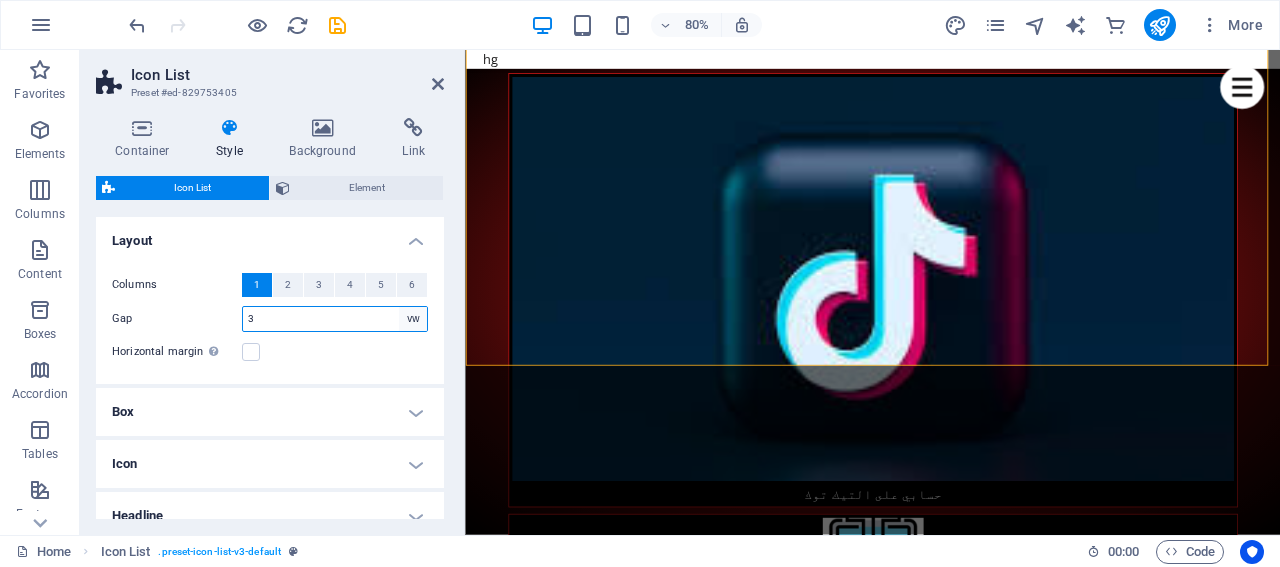 click on "px rem % vw vh" at bounding box center (413, 319) 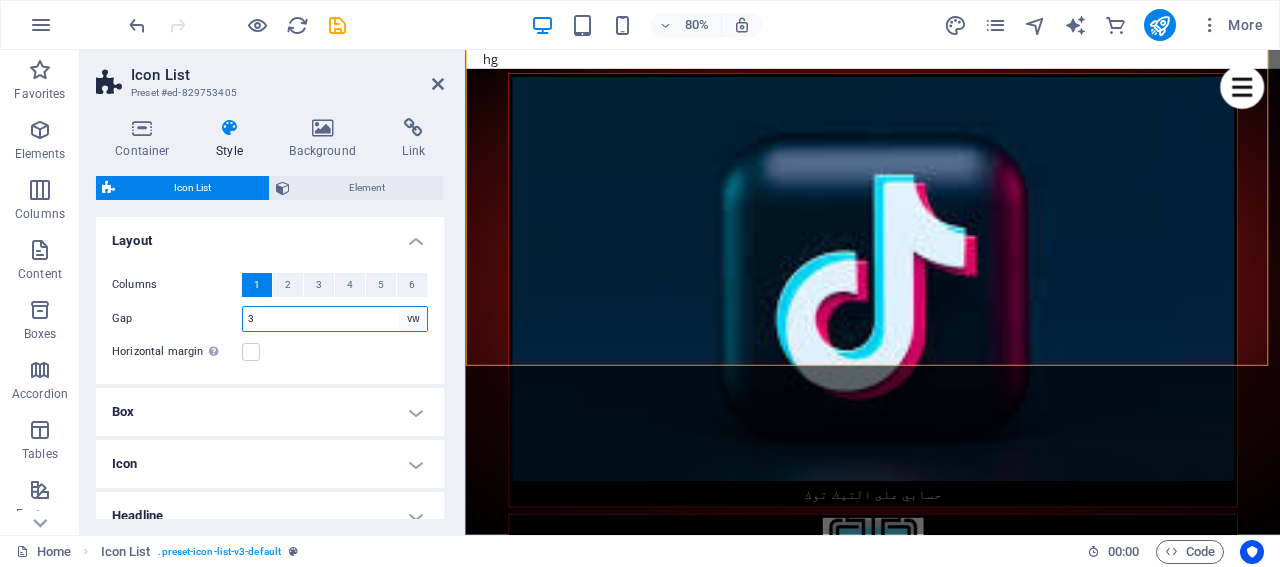 select on "%" 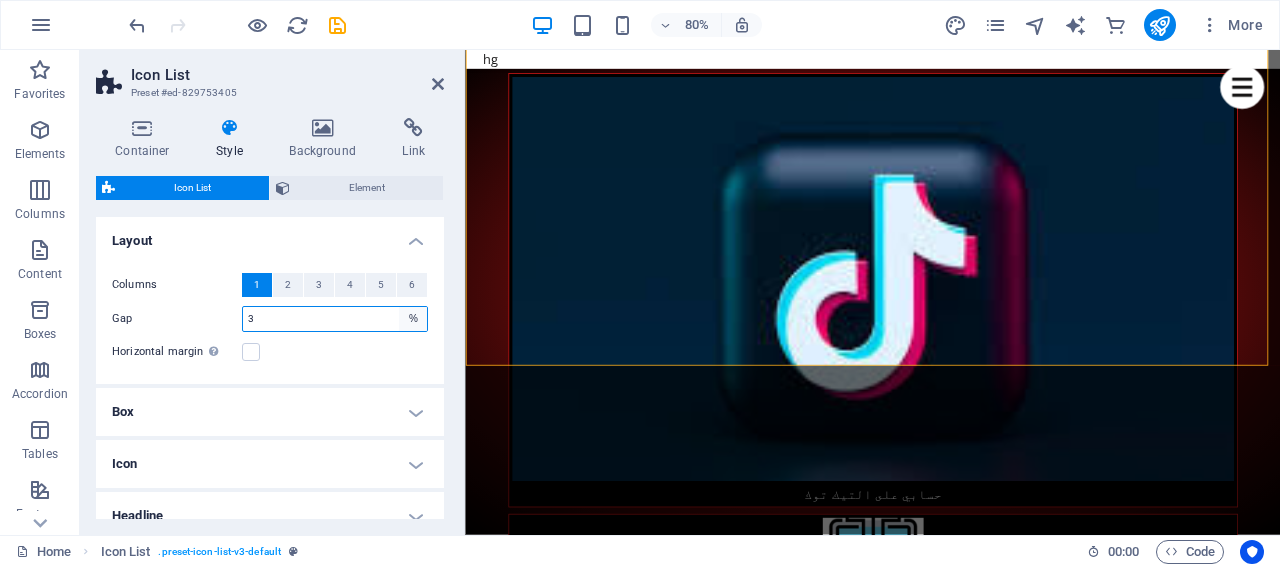 click on "px rem % vw vh" at bounding box center [413, 319] 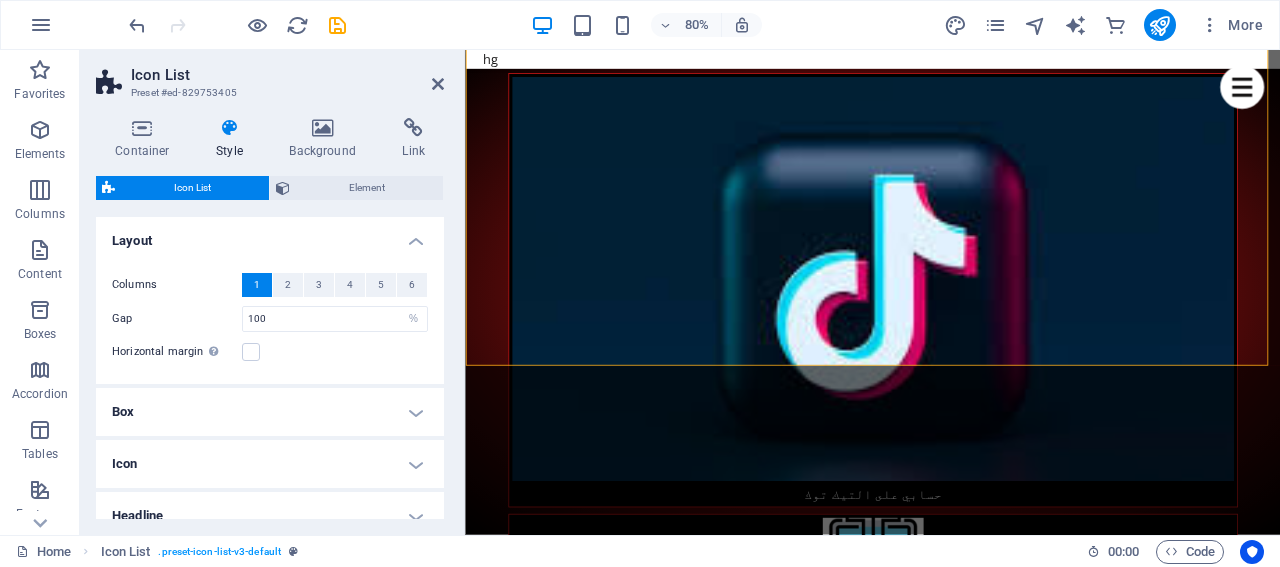 click on "Columns 1 2 3 4 5 6 Fill space Gap 100 px rem % vw vh Horizontal margin Only if the containers "Content width" is not set to "Default"" at bounding box center (270, 318) 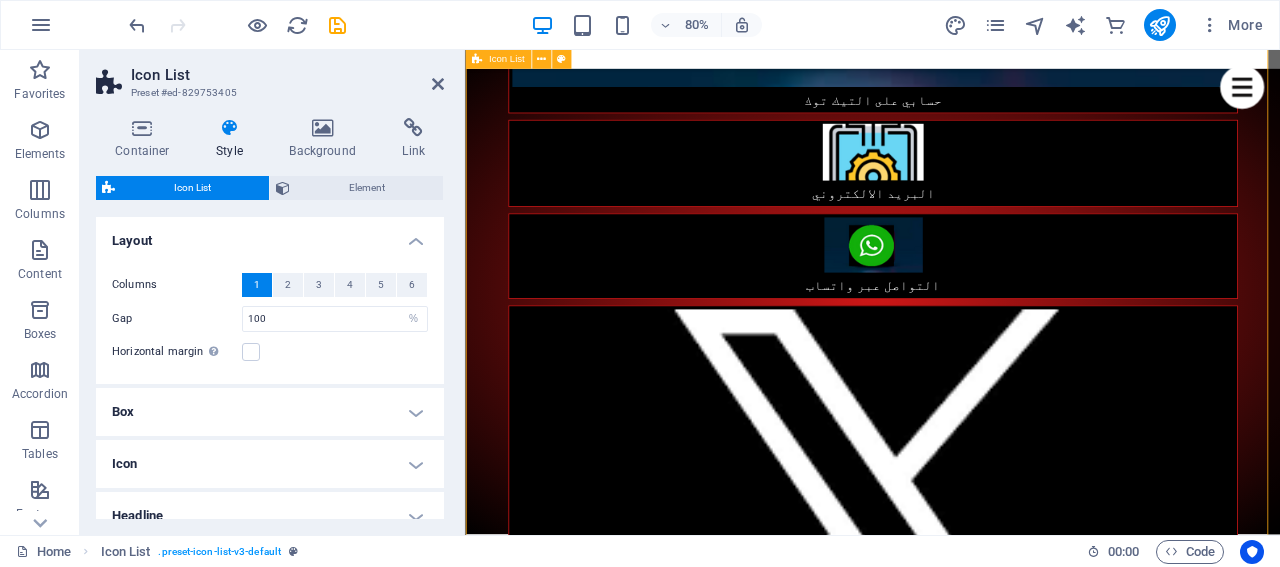 scroll, scrollTop: 2546, scrollLeft: 0, axis: vertical 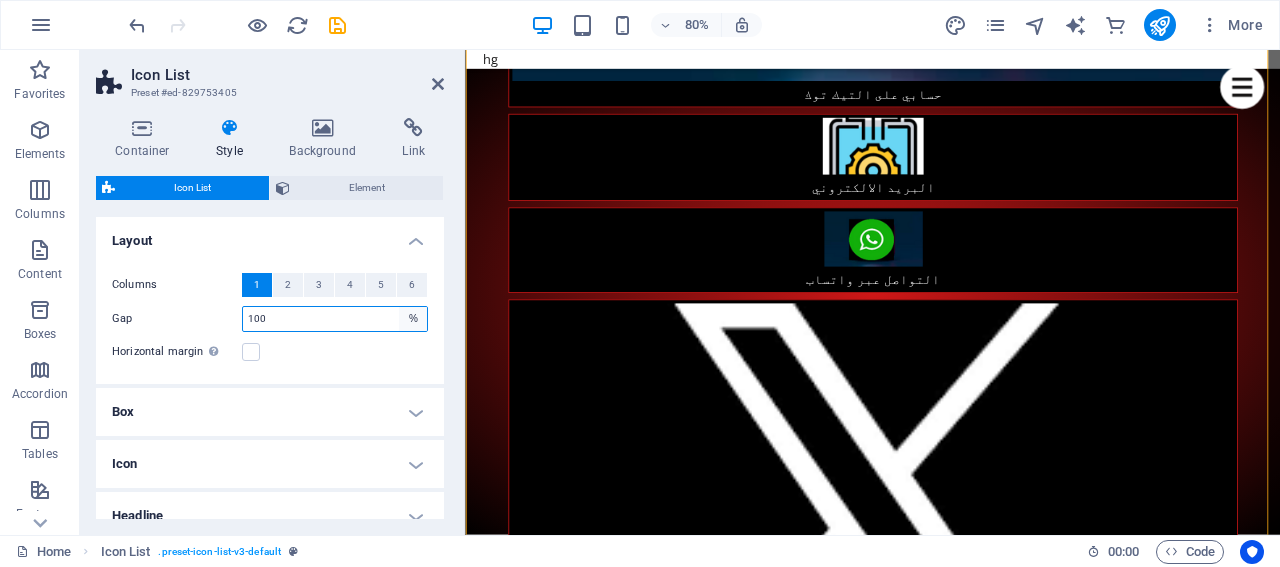 click on "px rem % vw vh" at bounding box center [413, 319] 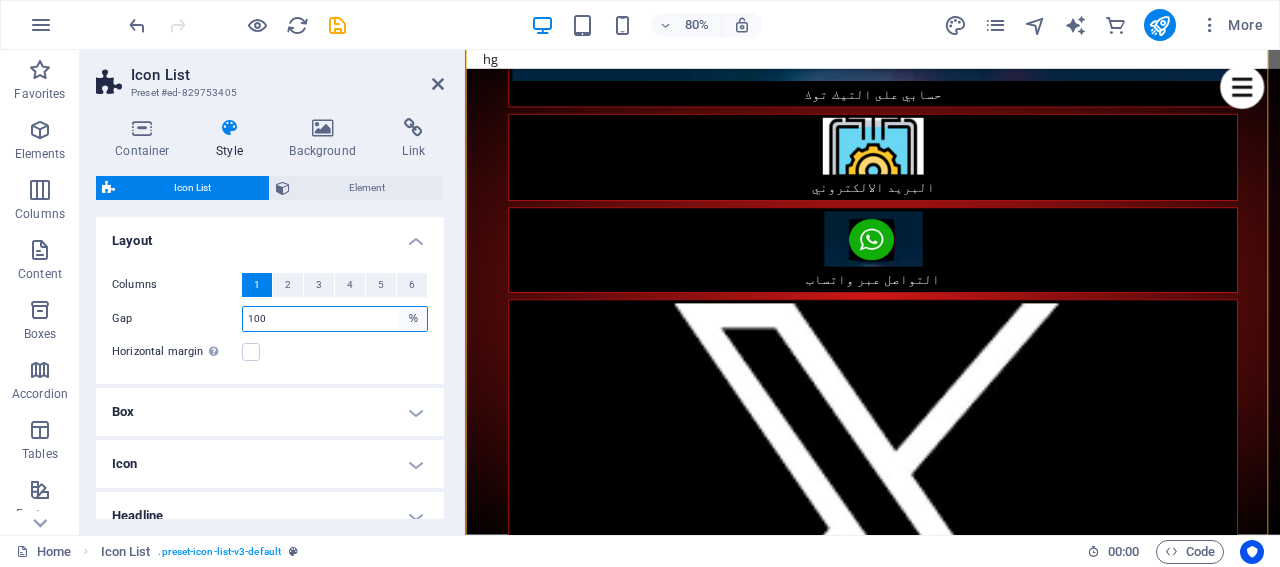 select on "rem" 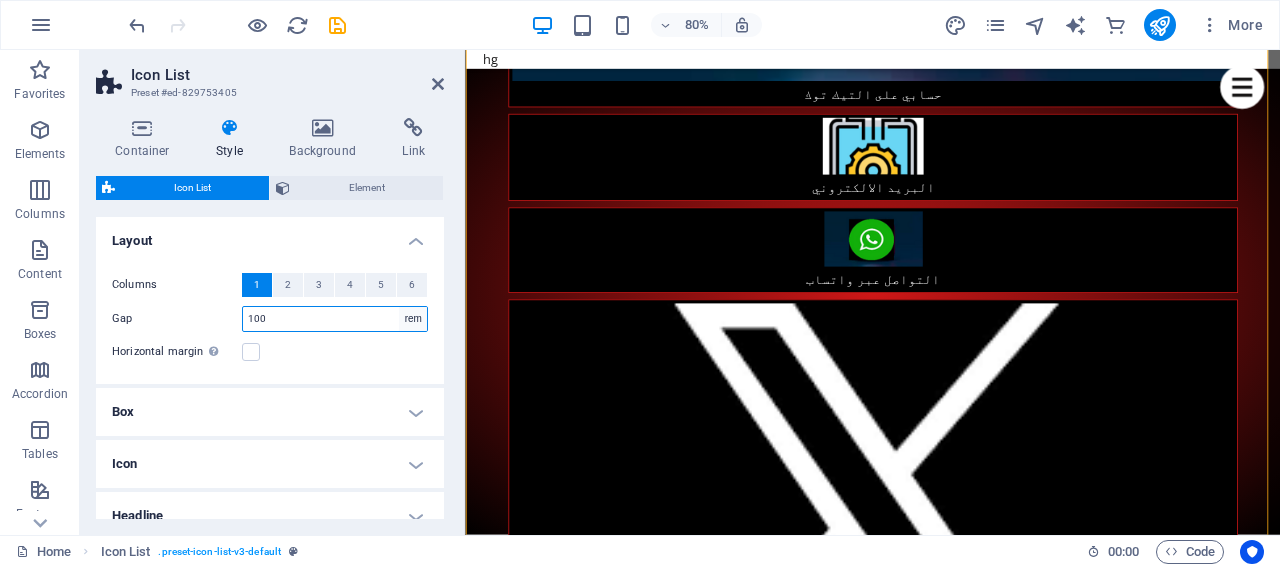 click on "px rem % vw vh" at bounding box center [413, 319] 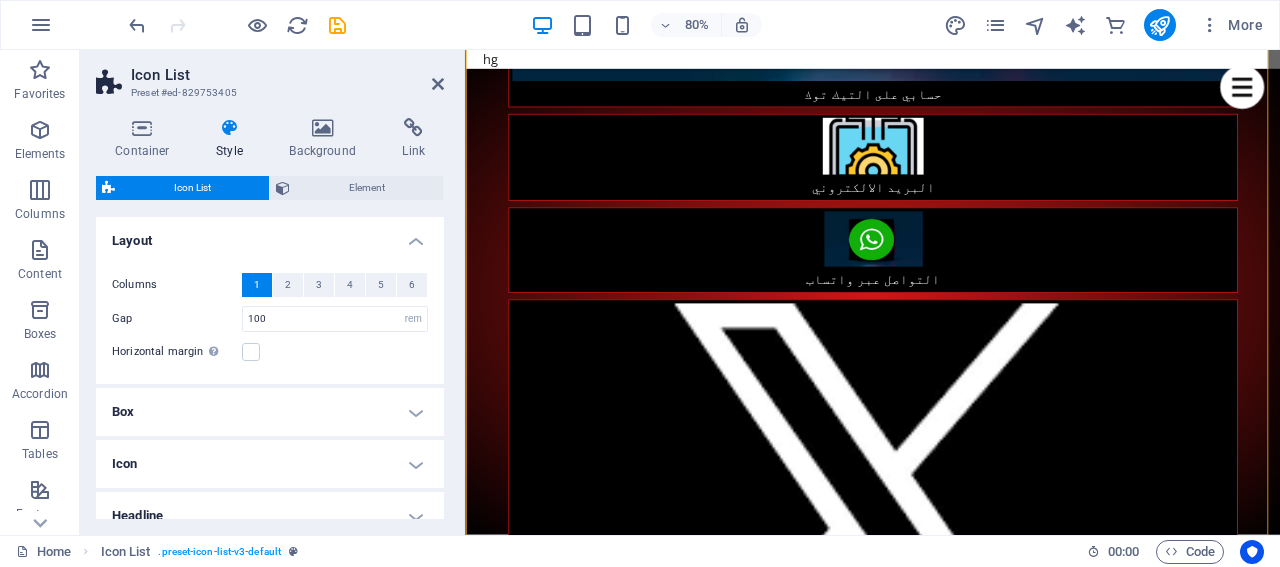 click on "Horizontal margin Only if the containers "Content width" is not set to "Default"" at bounding box center [270, 352] 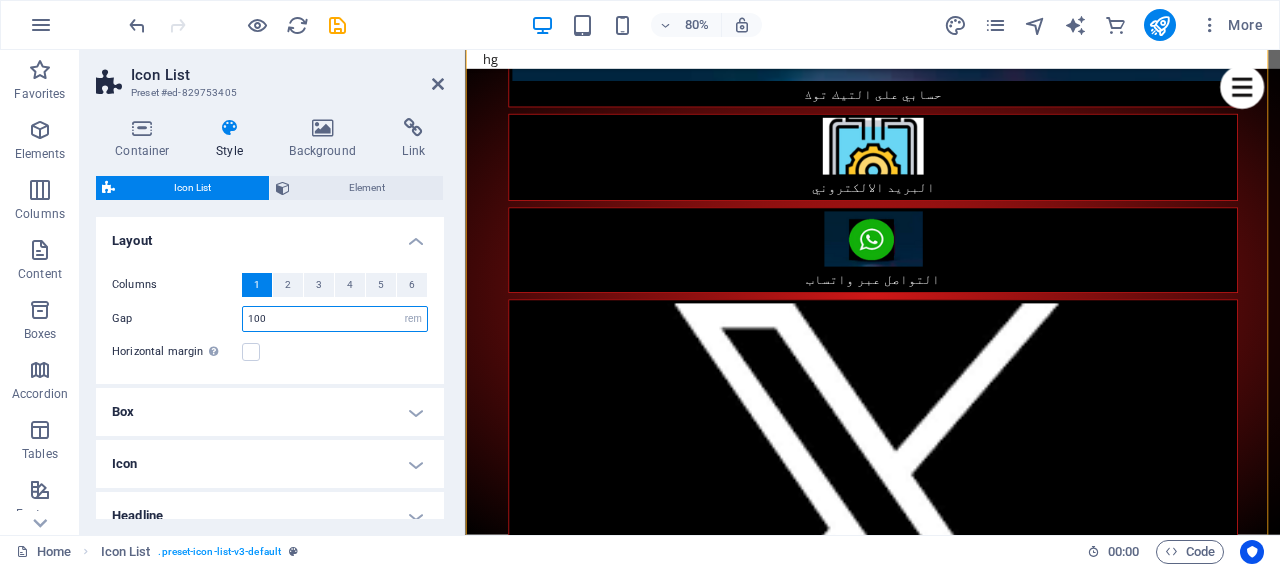 click on "100" at bounding box center [335, 319] 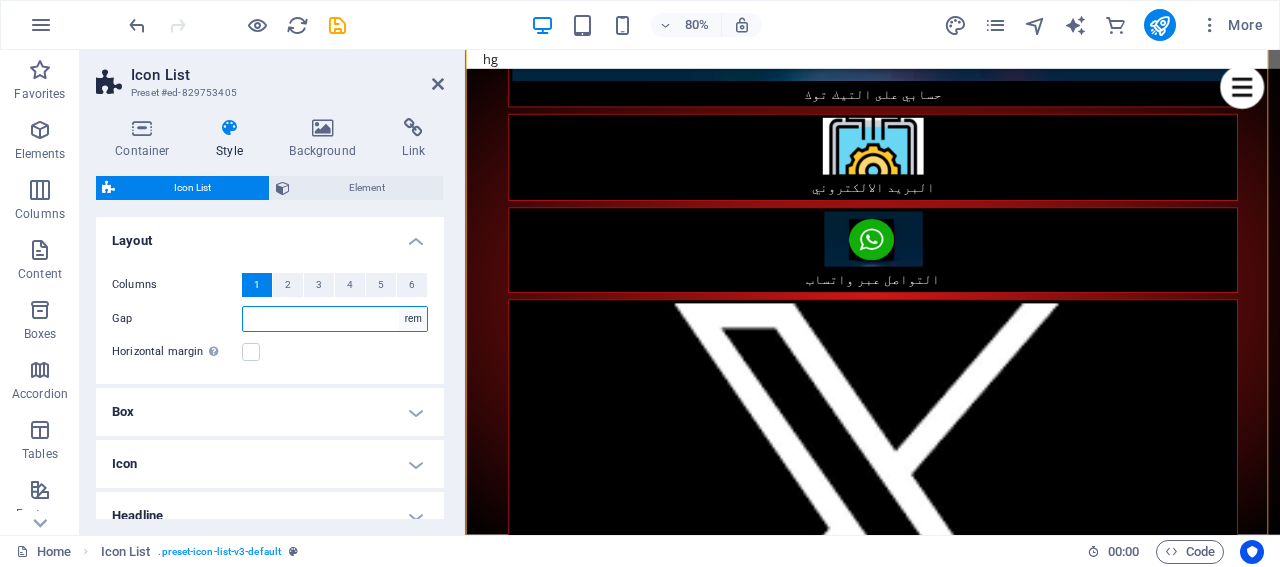 type 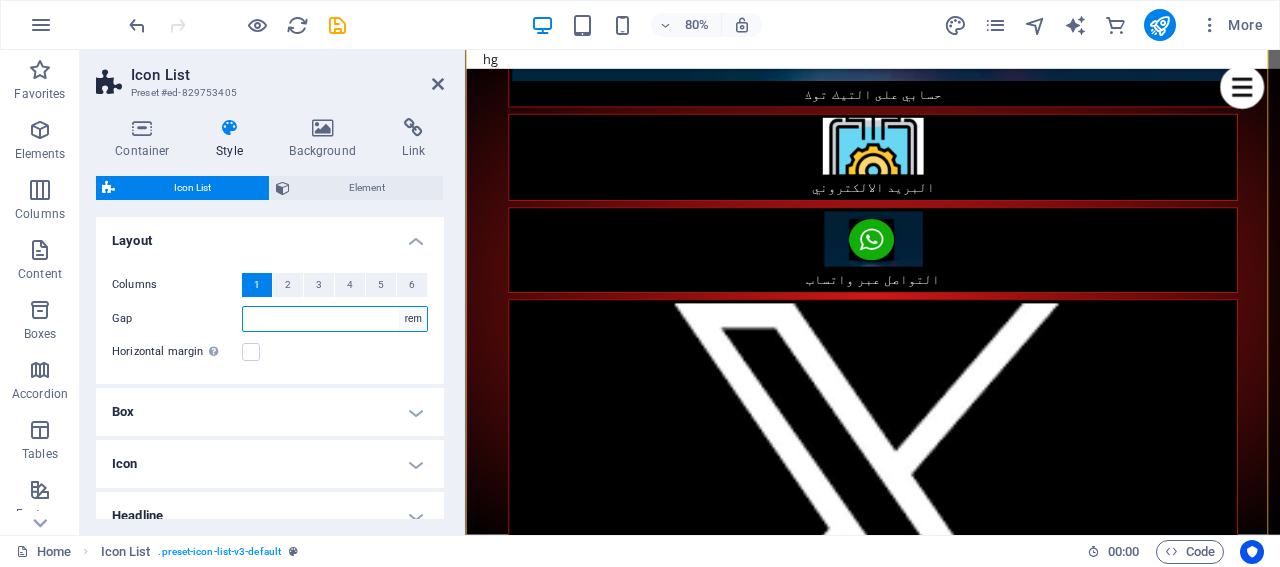 click on "px rem % vw vh" at bounding box center (413, 319) 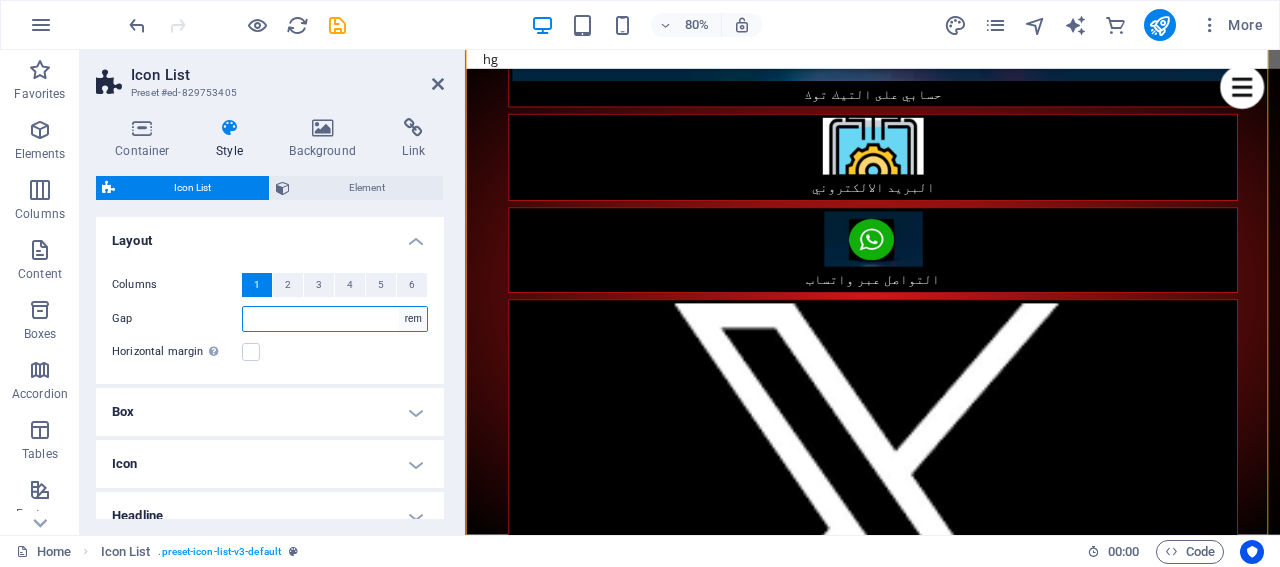 select on "px" 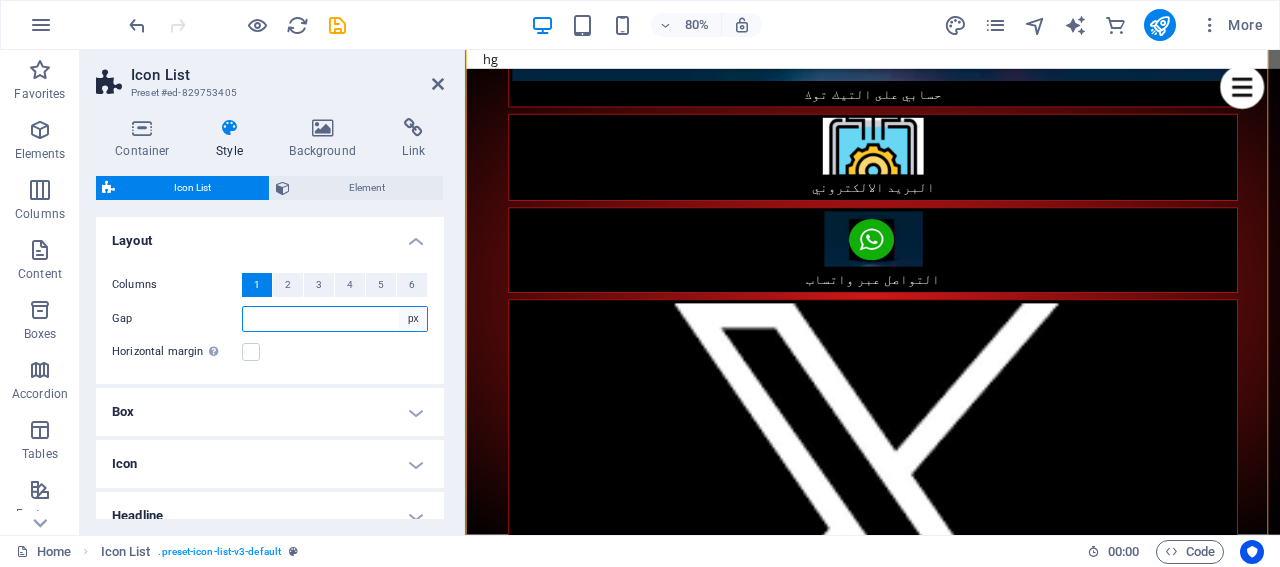 click on "px rem % vw vh" at bounding box center (413, 319) 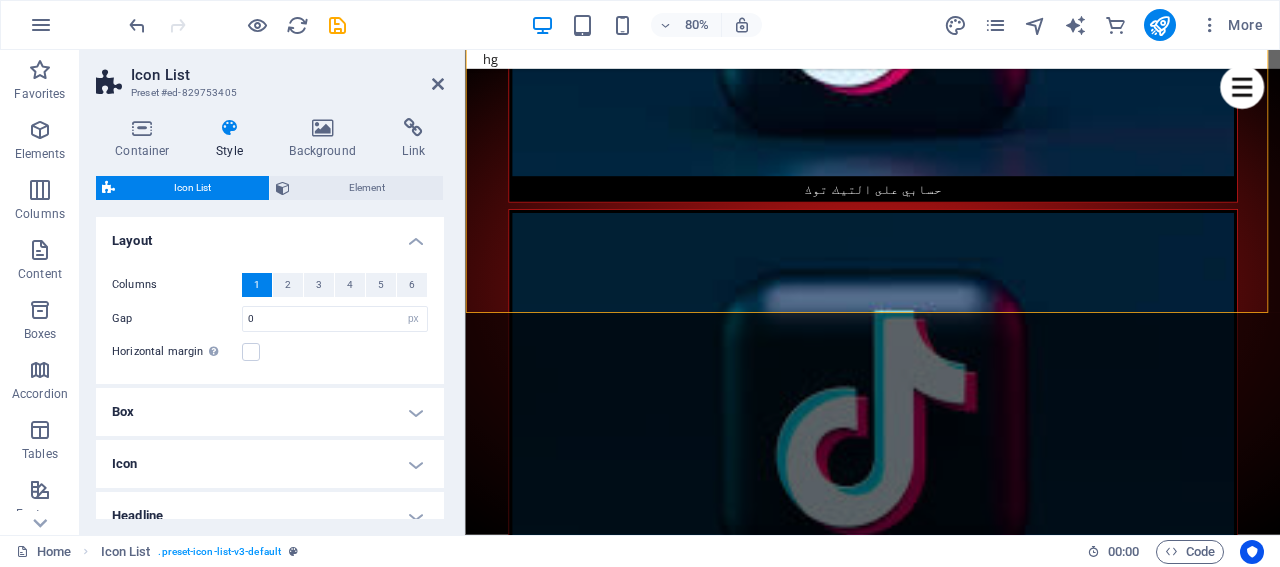 scroll, scrollTop: 1846, scrollLeft: 0, axis: vertical 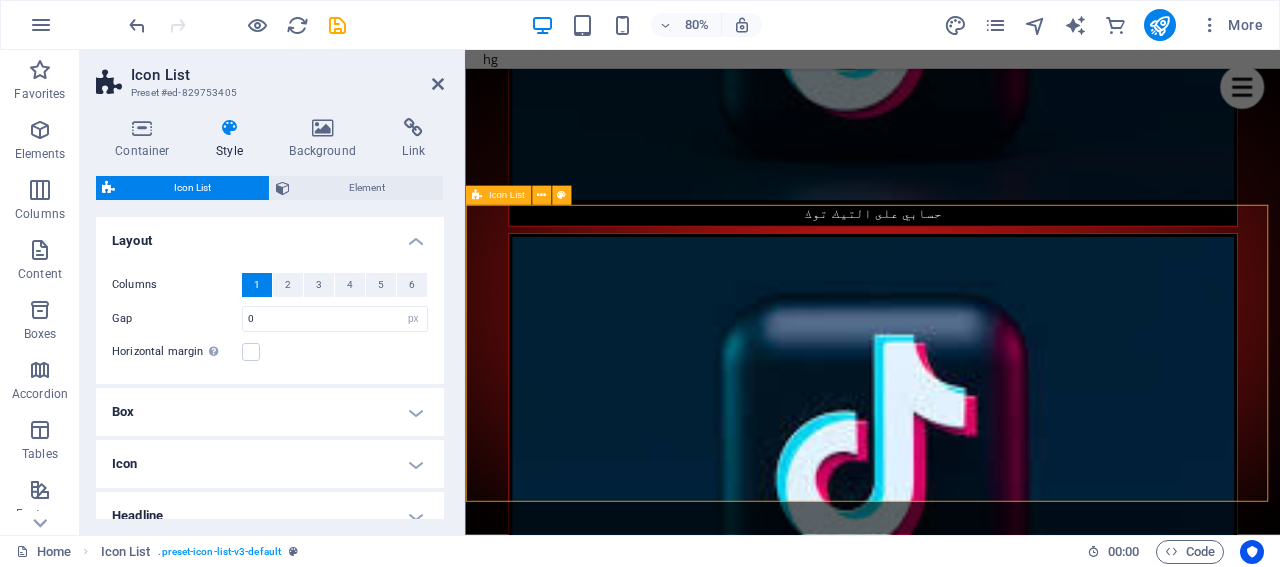 click on "Headline Headline" at bounding box center (974, 4845) 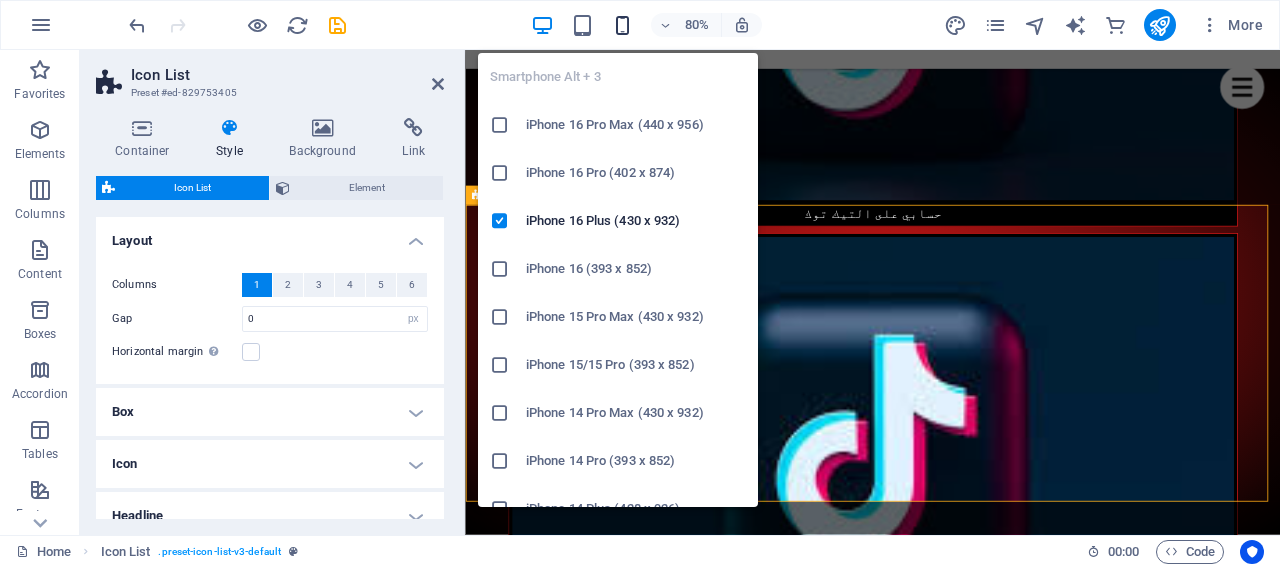 click at bounding box center (622, 25) 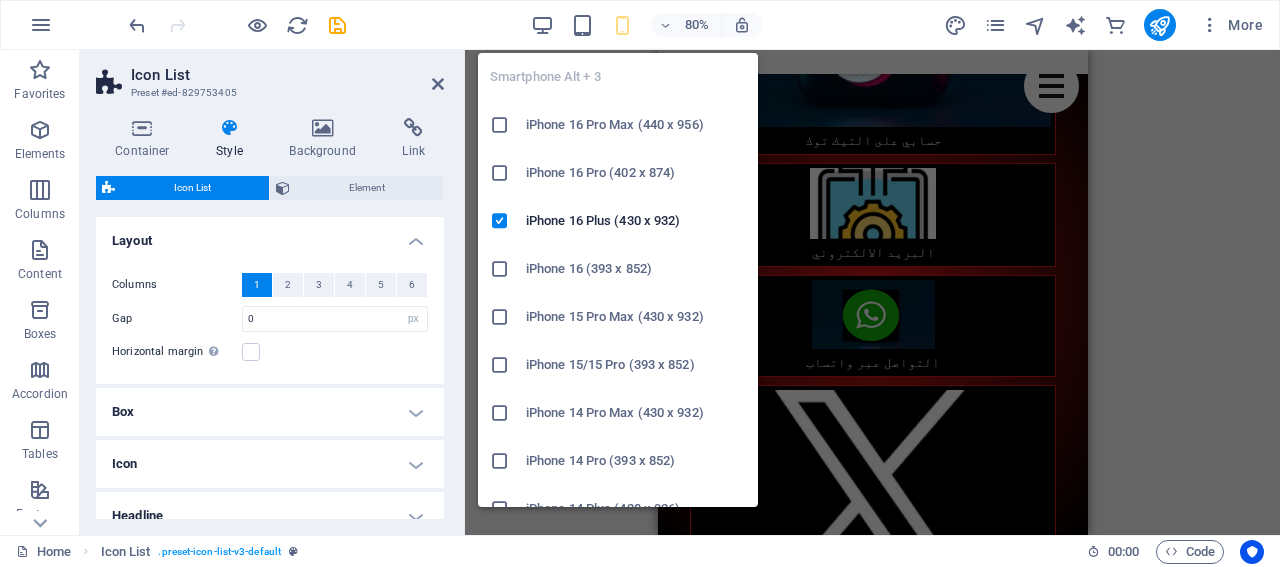 scroll, scrollTop: 3312, scrollLeft: 0, axis: vertical 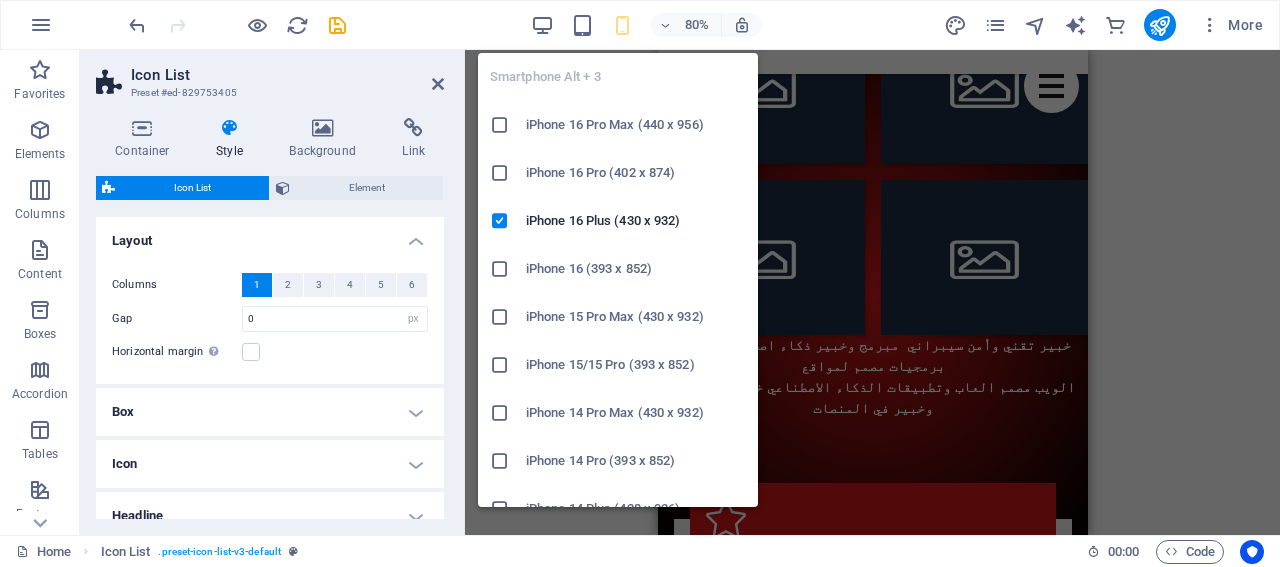 type on "0.5" 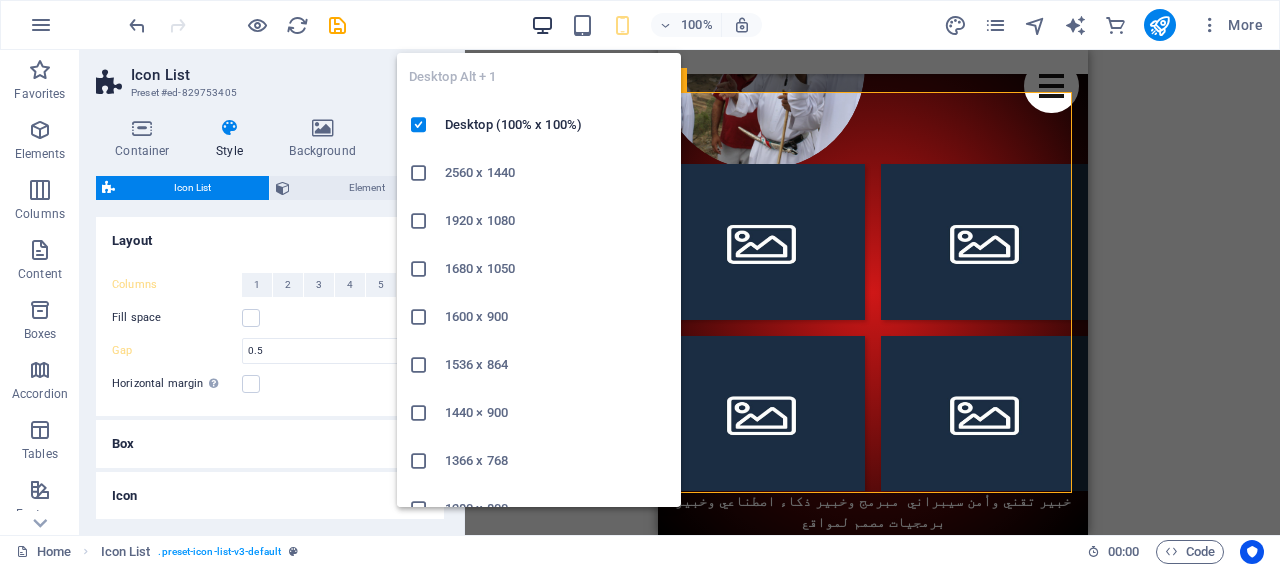 click at bounding box center [542, 25] 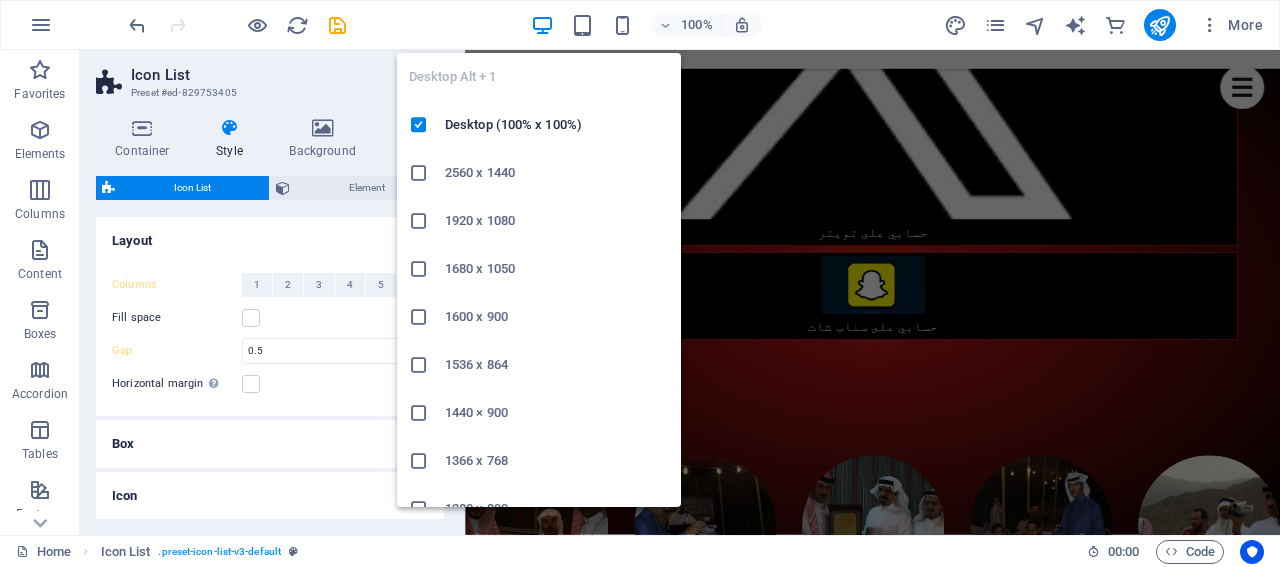 scroll, scrollTop: 1922, scrollLeft: 0, axis: vertical 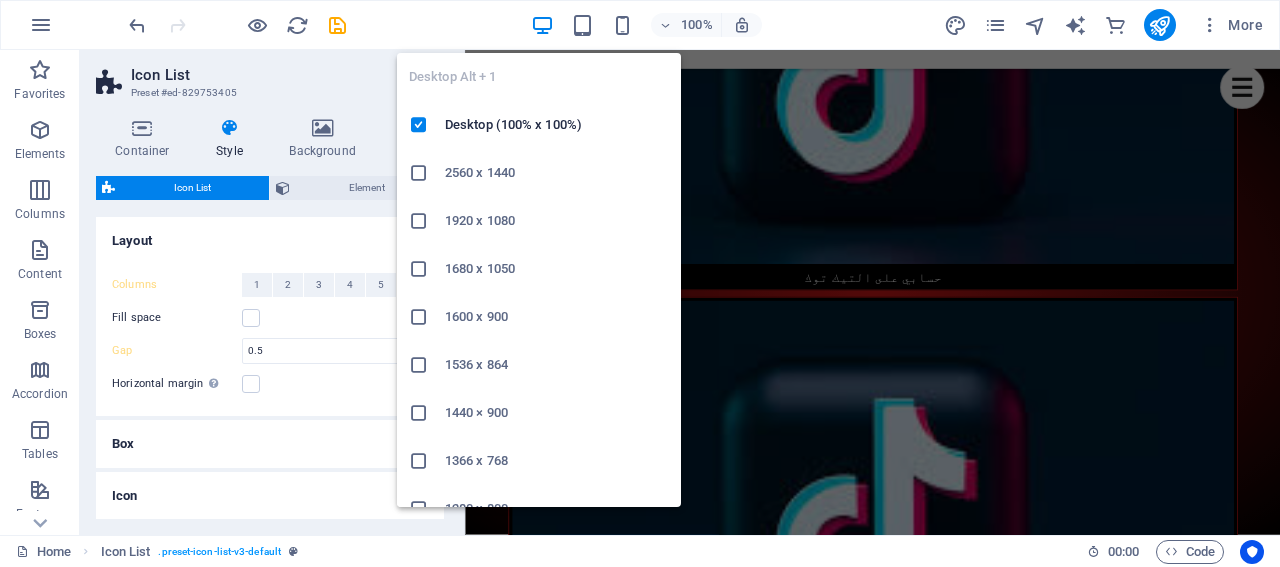 type on "0" 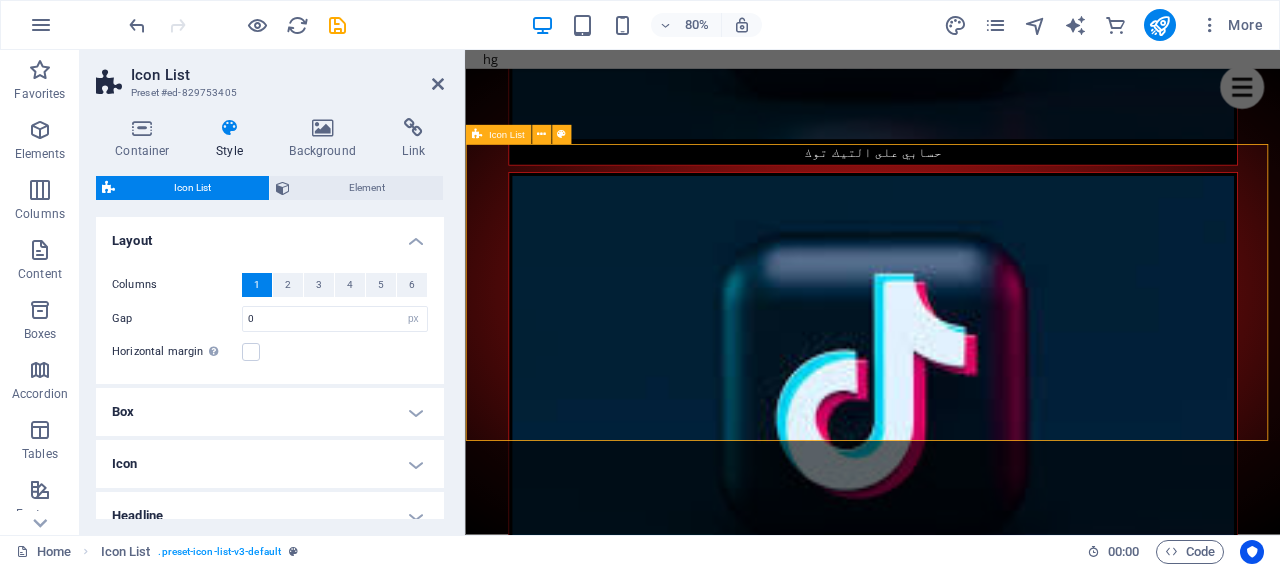 click on "Headline Headline" at bounding box center [974, 4769] 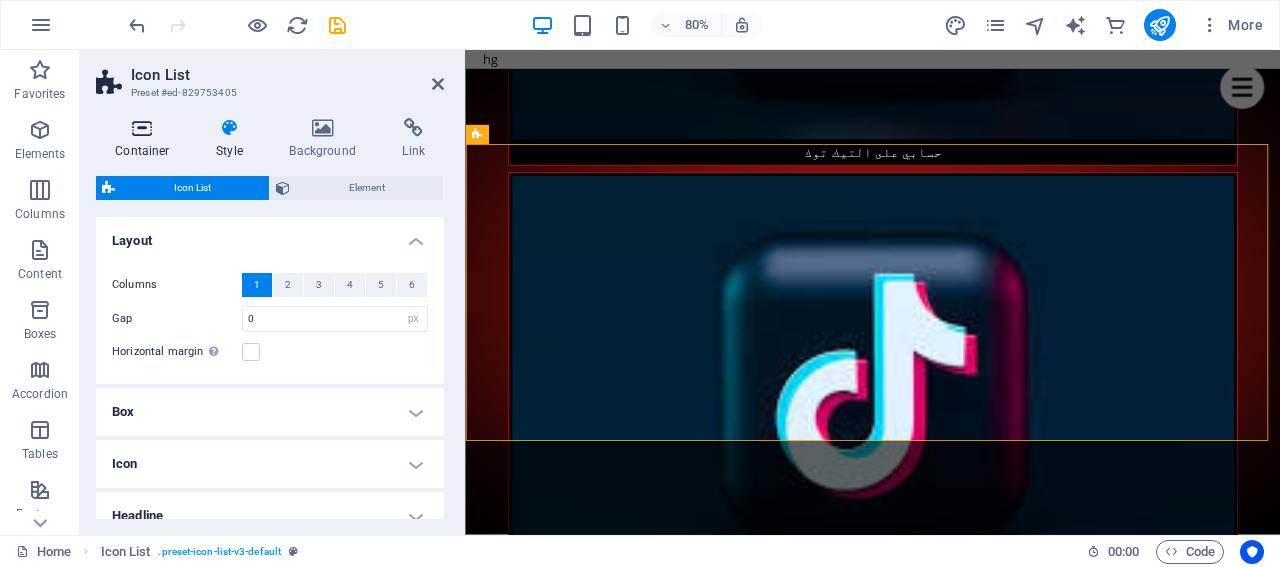 click on "Container" at bounding box center [146, 139] 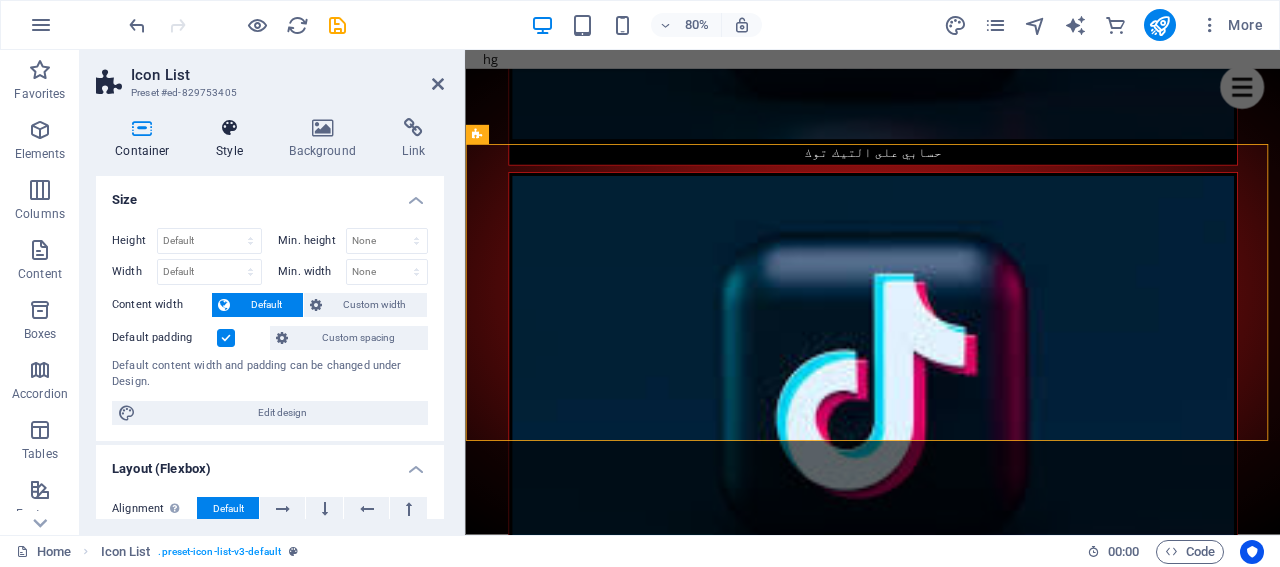 click on "Style" at bounding box center (233, 139) 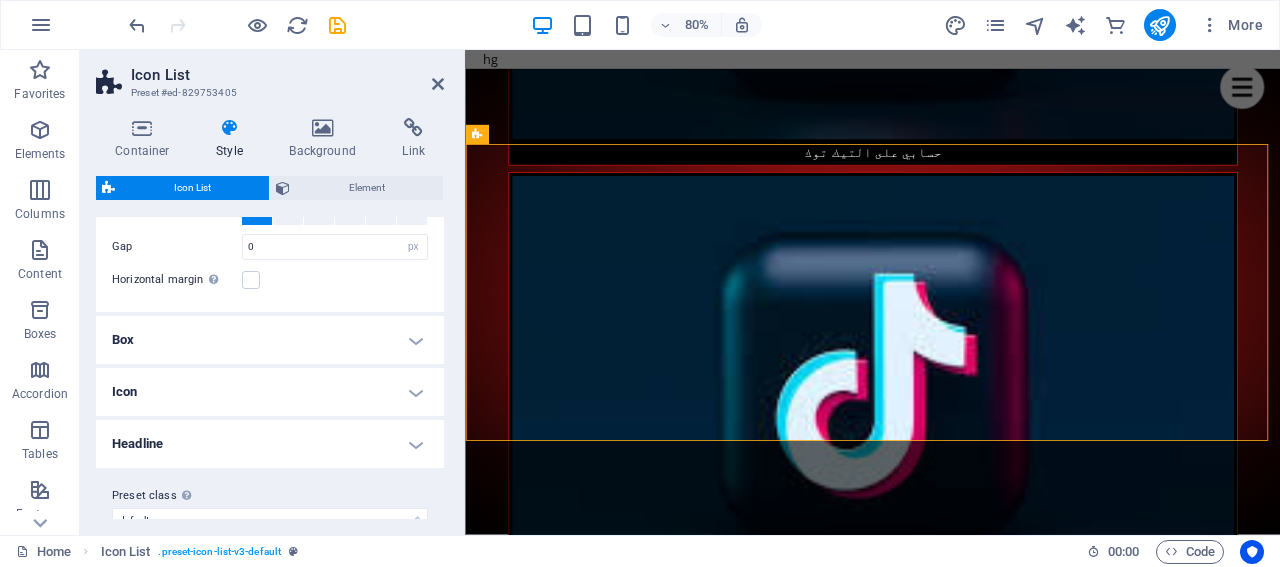 scroll, scrollTop: 99, scrollLeft: 0, axis: vertical 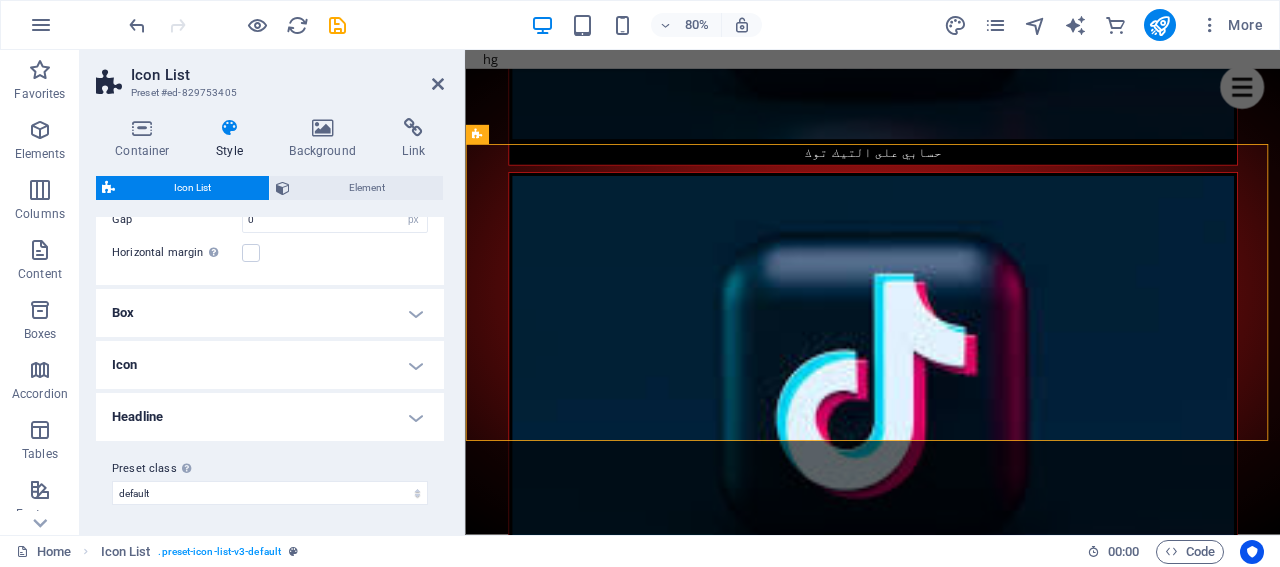 click on "Box" at bounding box center (270, 313) 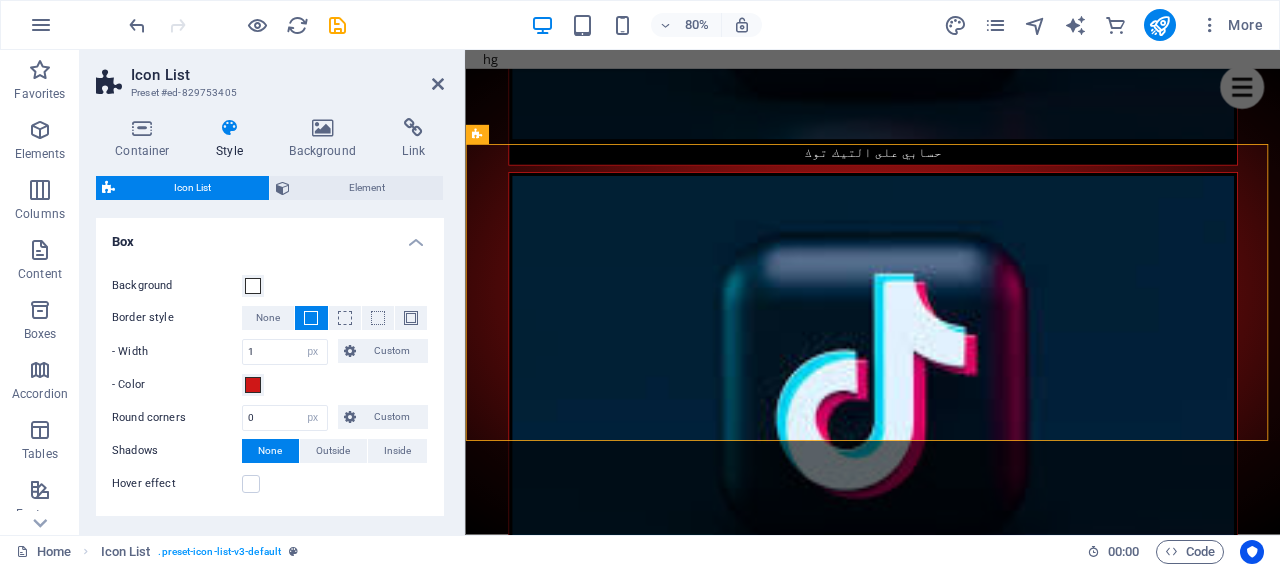 scroll, scrollTop: 199, scrollLeft: 0, axis: vertical 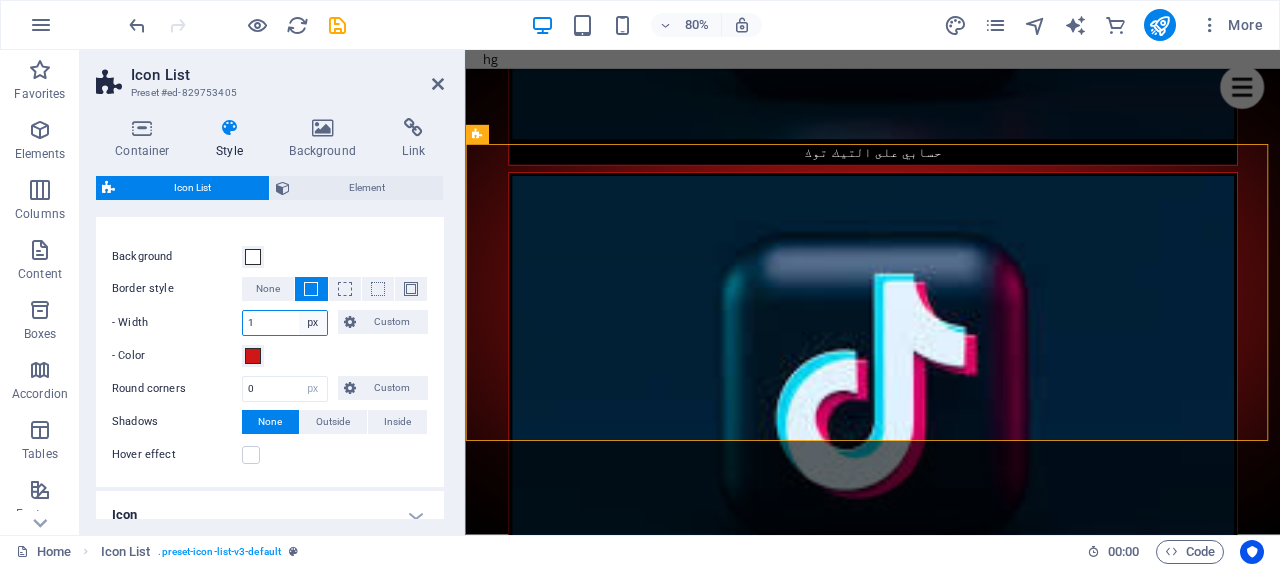 click on "px rem vw vh Custom" at bounding box center (313, 323) 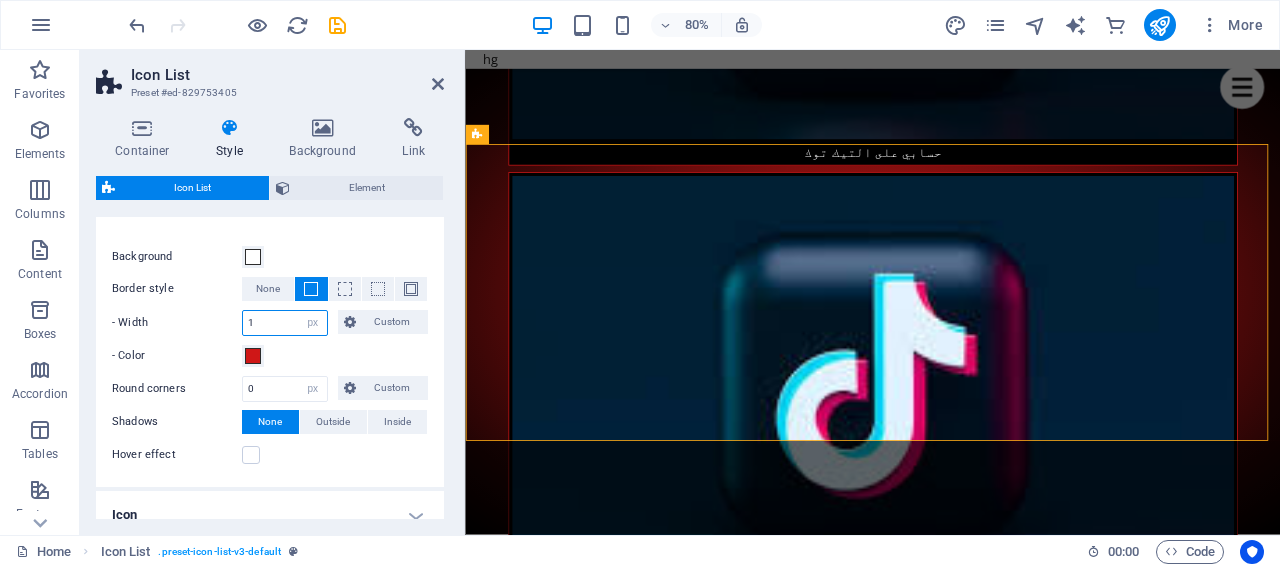 click on "px rem vw vh Custom" at bounding box center (313, 323) 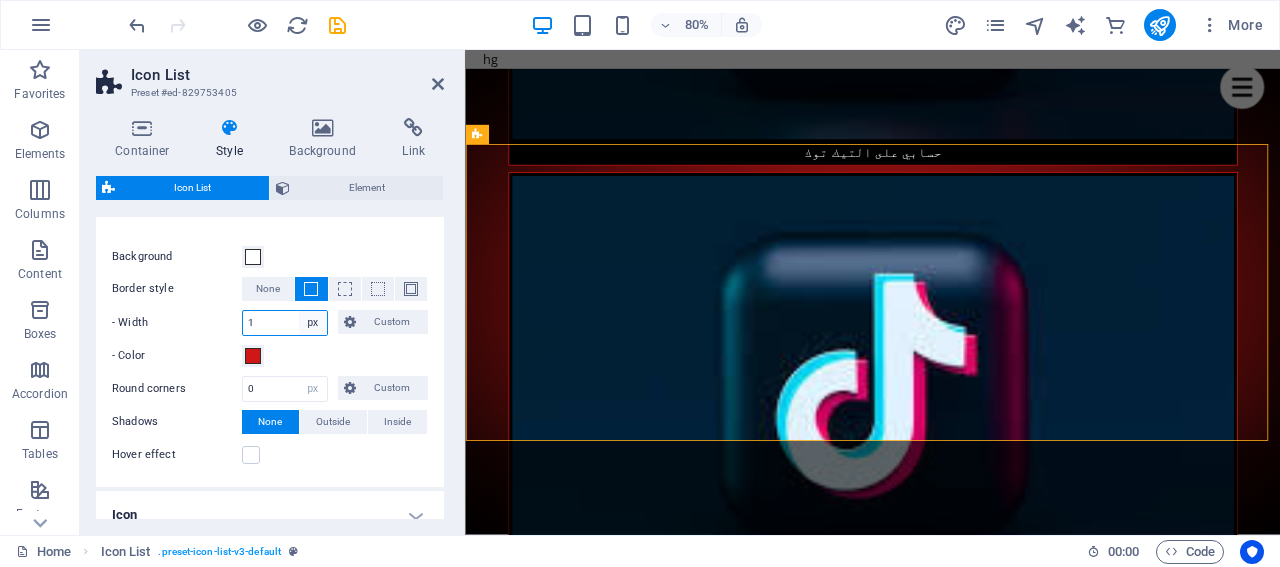 click on "px rem vw vh Custom" at bounding box center [313, 323] 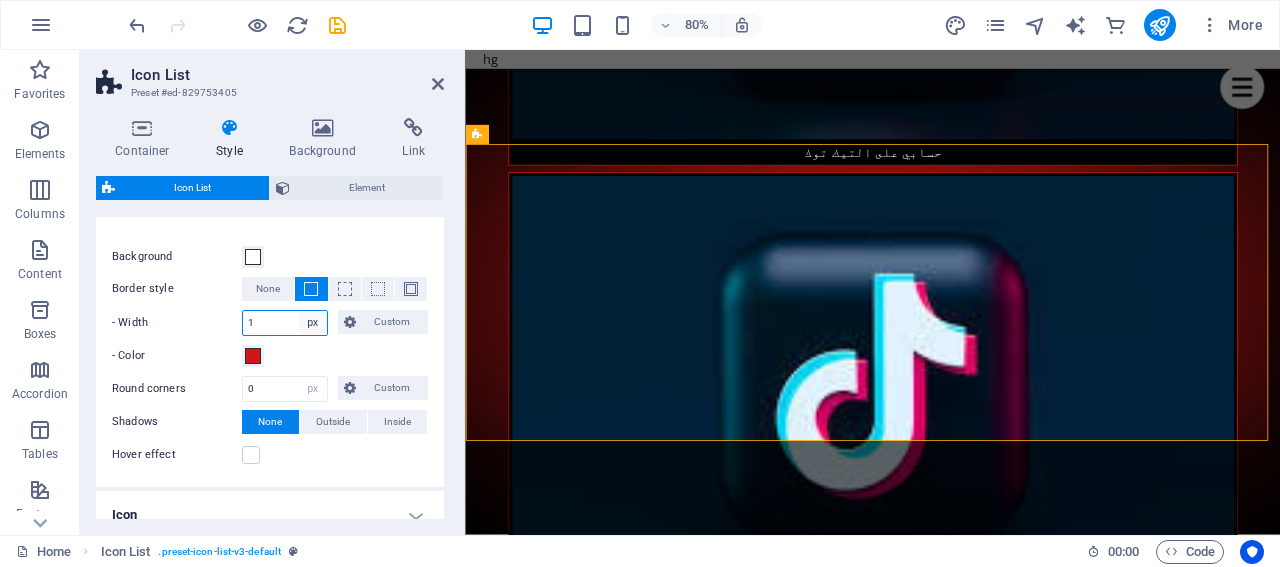 select on "rem" 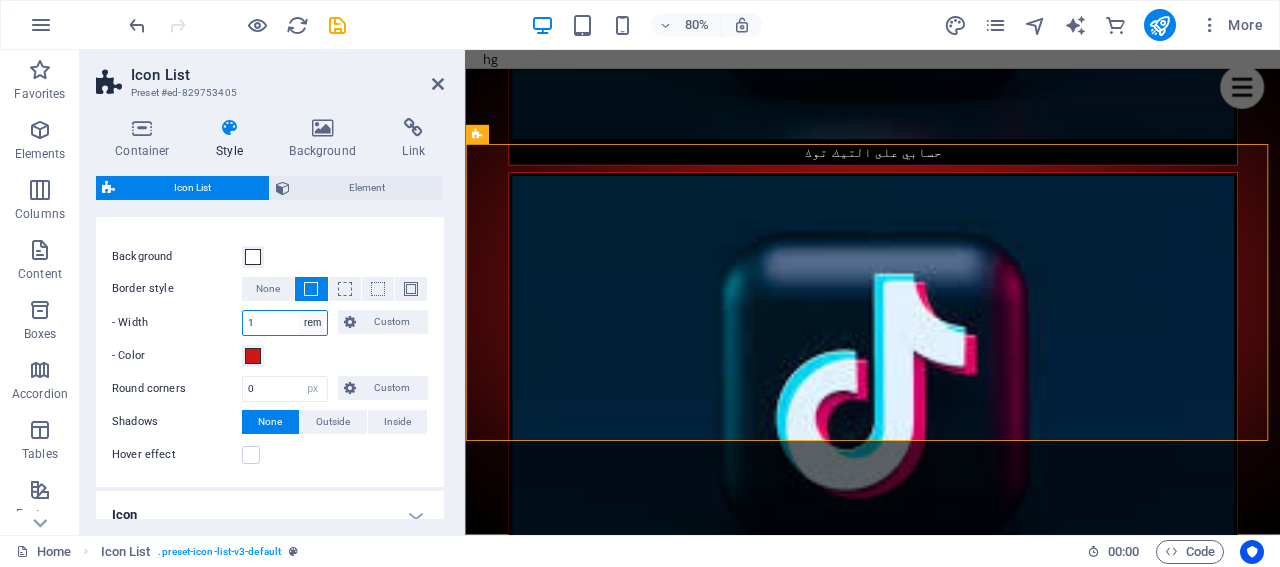 click on "px rem vw vh Custom" at bounding box center (313, 323) 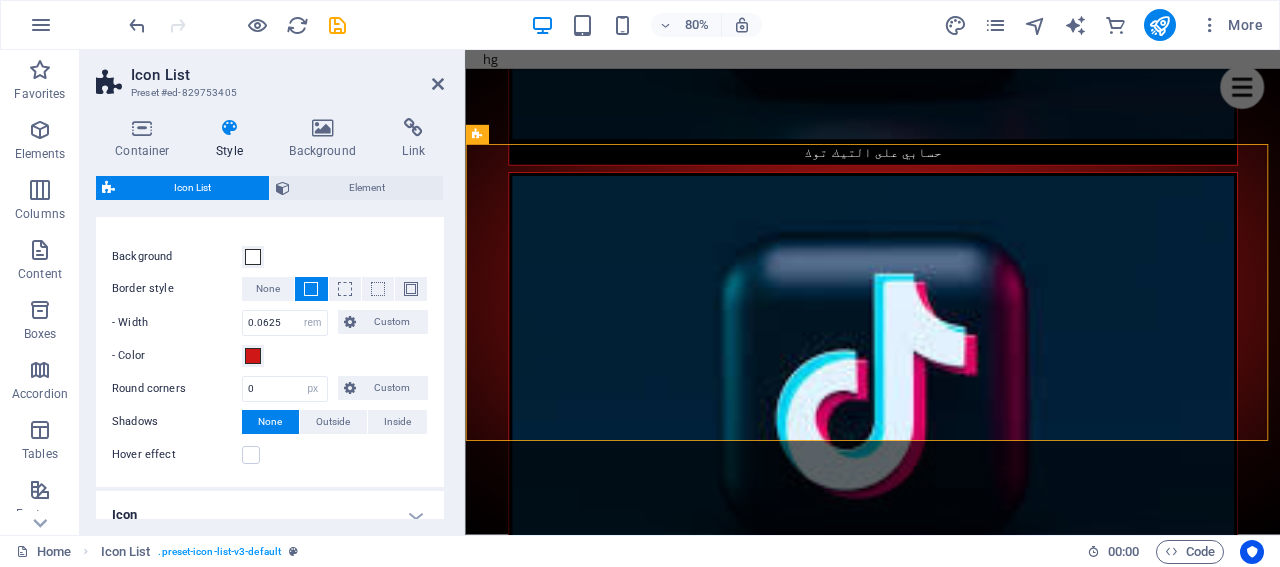 click on "- Color" at bounding box center (270, 356) 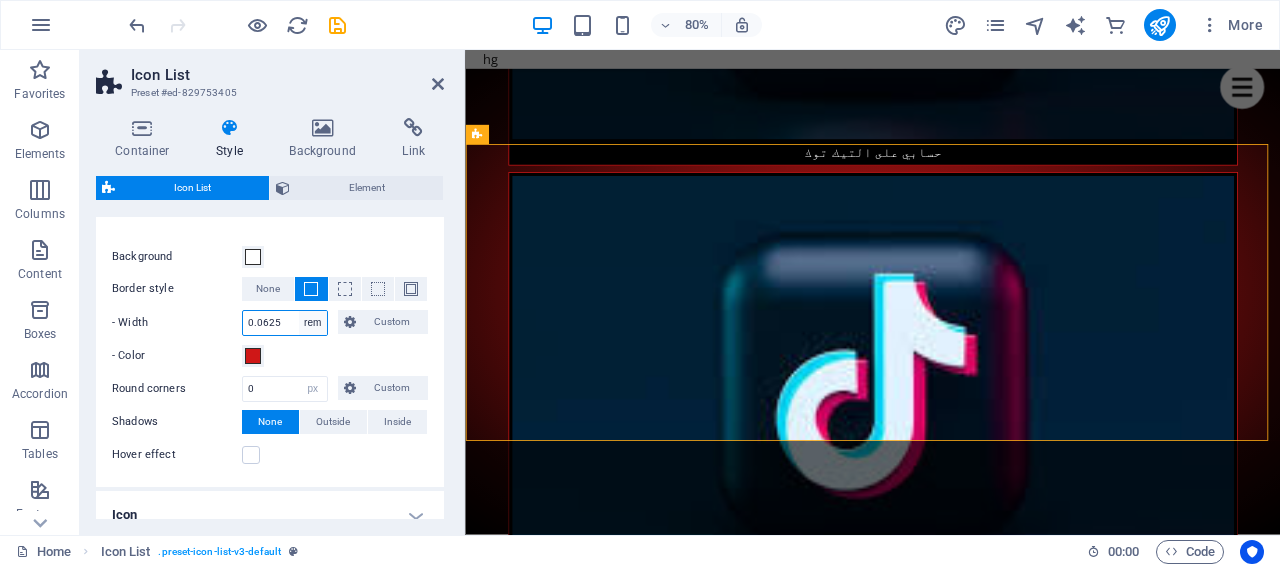 click on "px rem vw vh Custom" at bounding box center (313, 323) 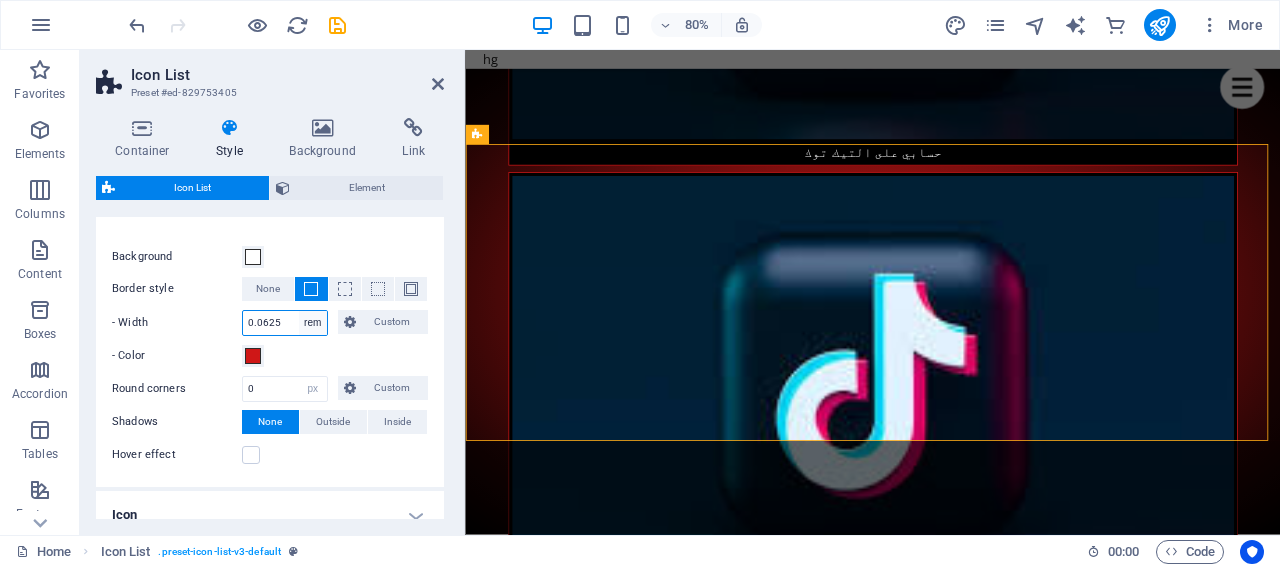 select on "px" 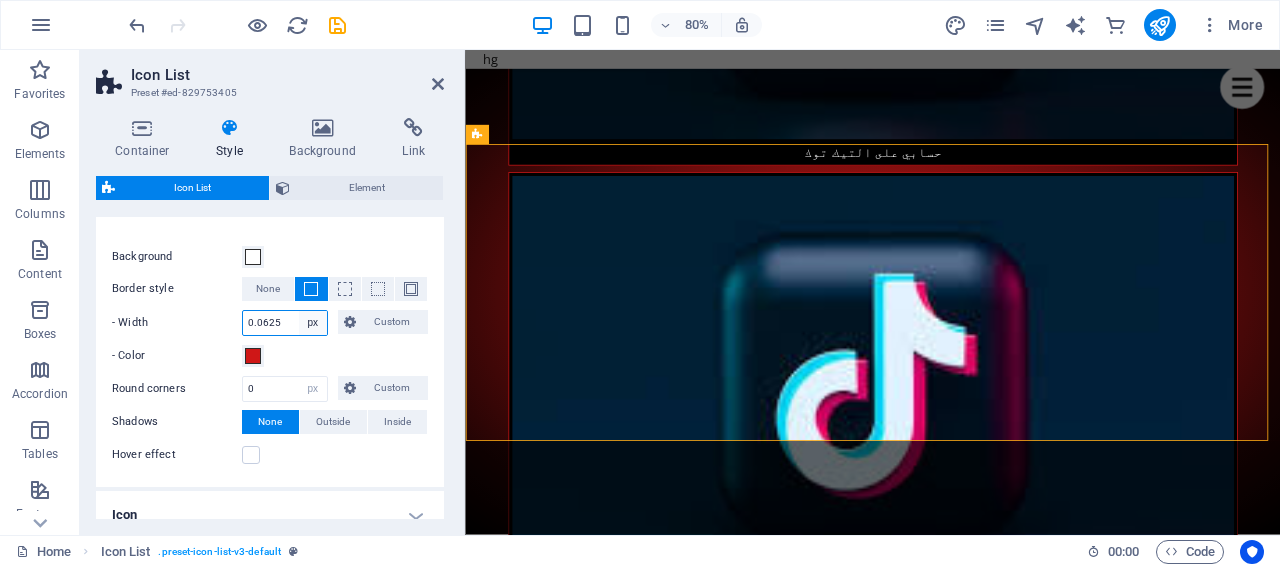 click on "px rem vw vh Custom" at bounding box center (313, 323) 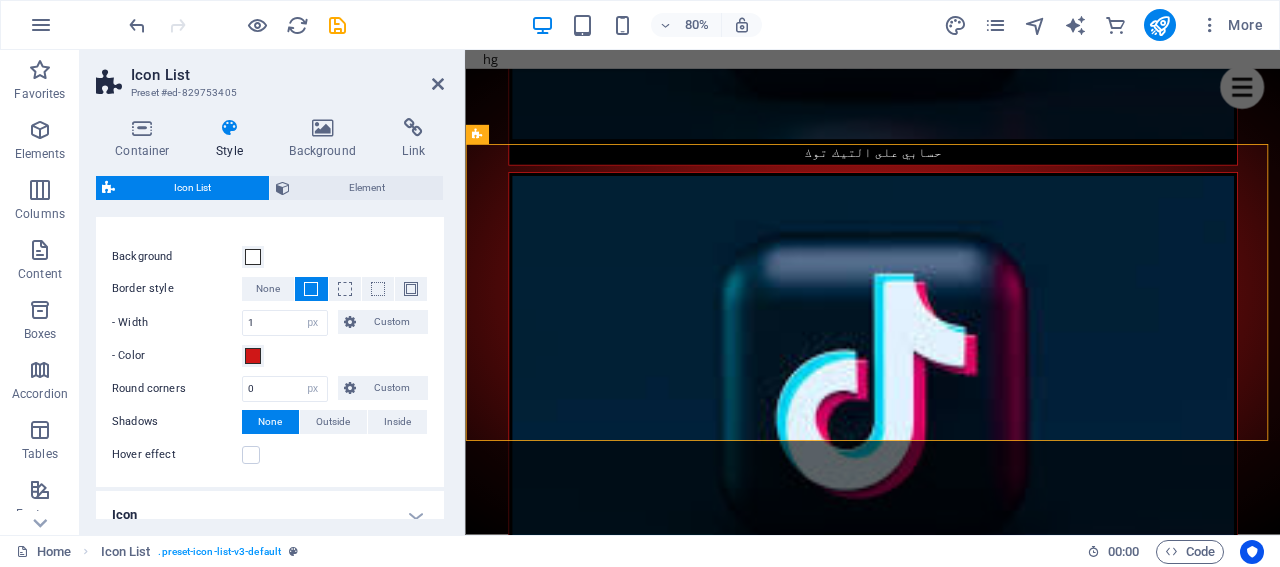 click on "- Color" at bounding box center [270, 356] 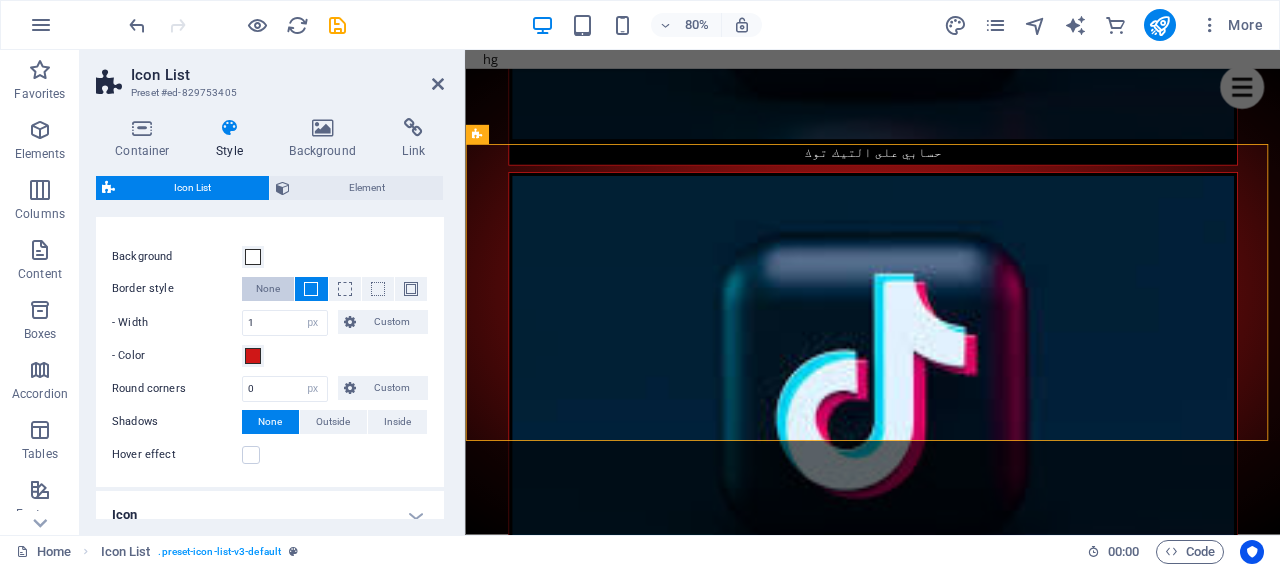 click on "None" at bounding box center [268, 289] 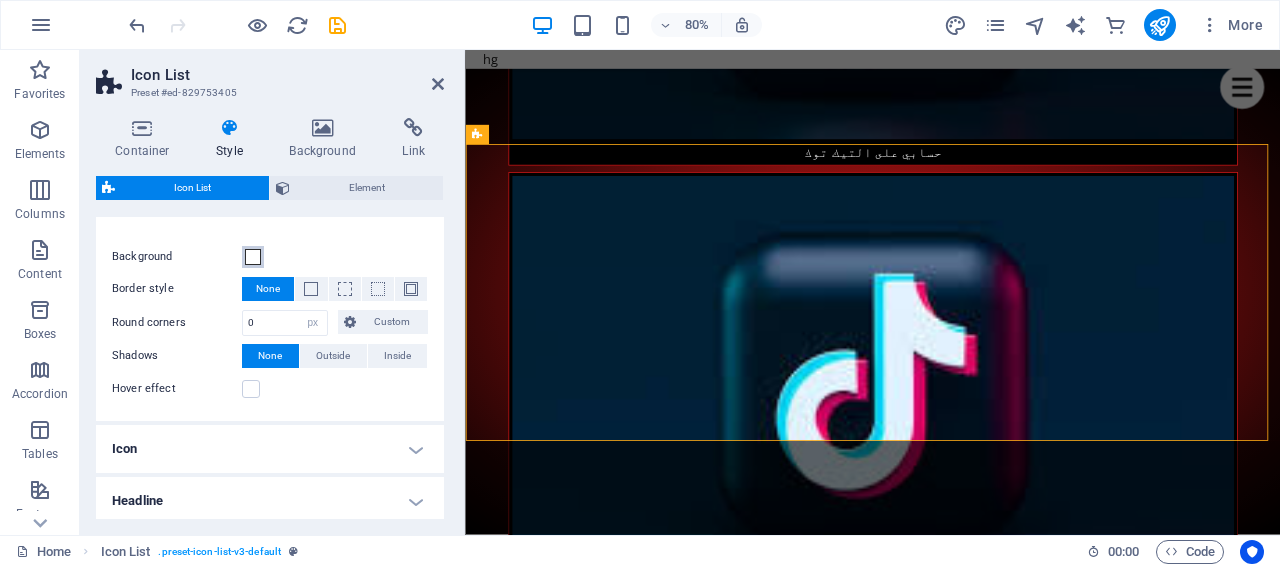 click at bounding box center [253, 257] 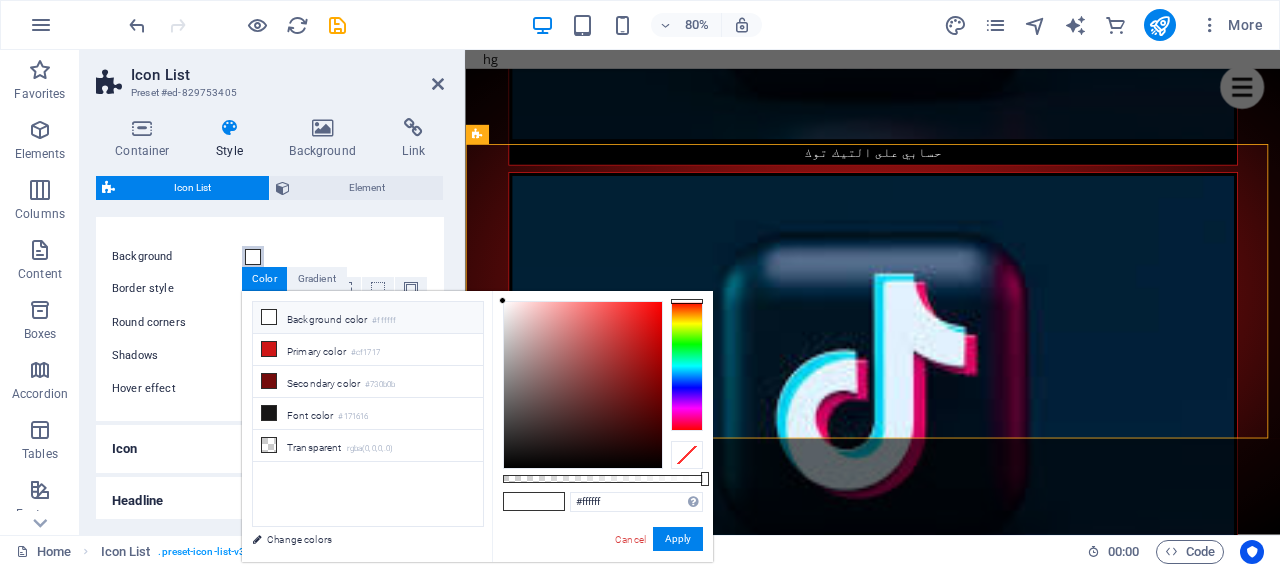click at bounding box center [253, 257] 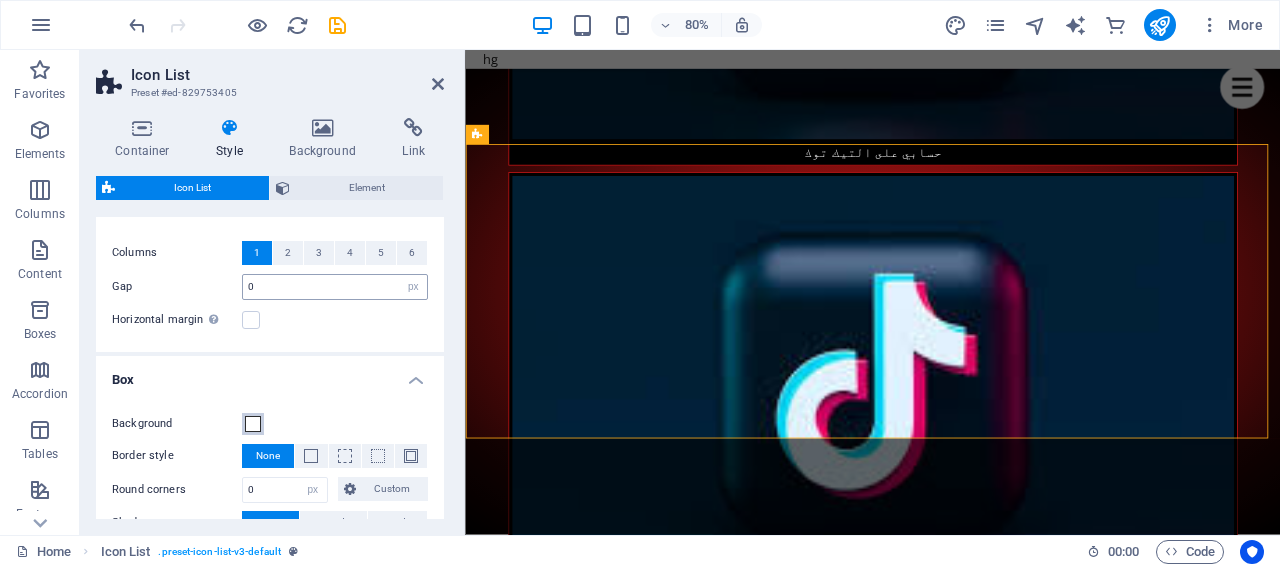 scroll, scrollTop: 0, scrollLeft: 0, axis: both 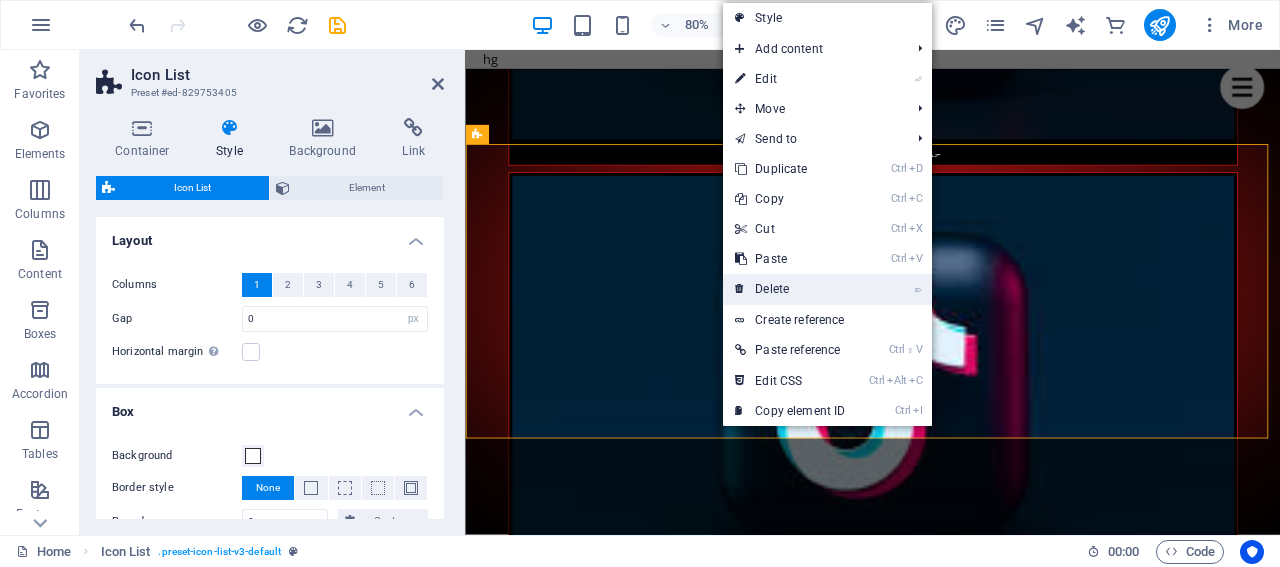 click on "⌦  Delete" at bounding box center [790, 289] 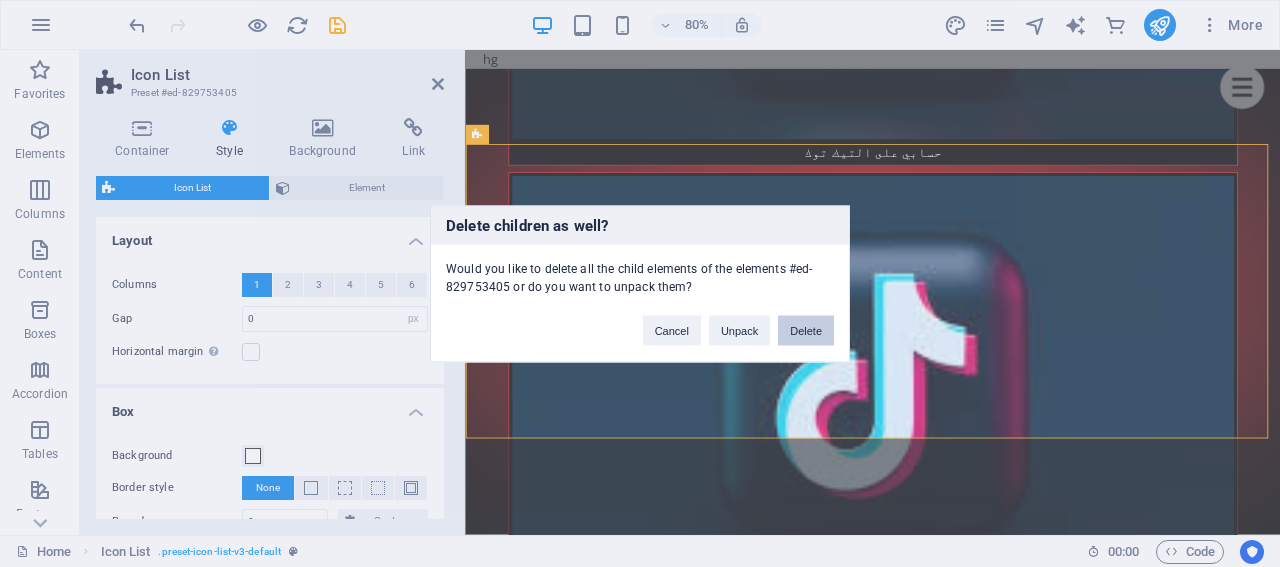 click on "Delete" at bounding box center (806, 330) 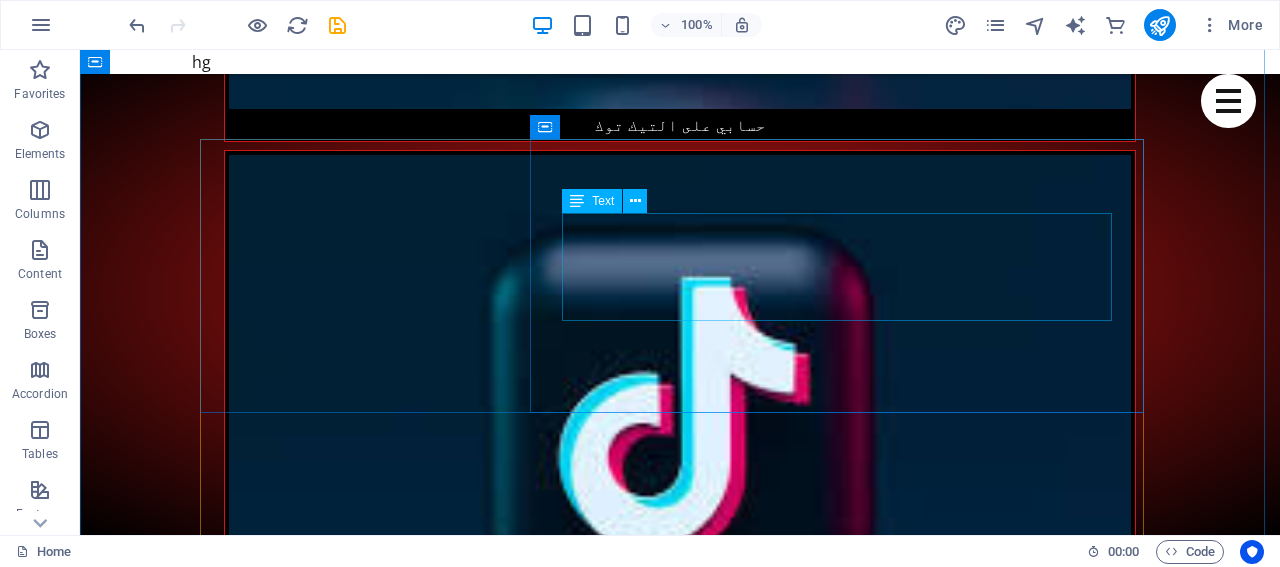 scroll, scrollTop: 1793, scrollLeft: 0, axis: vertical 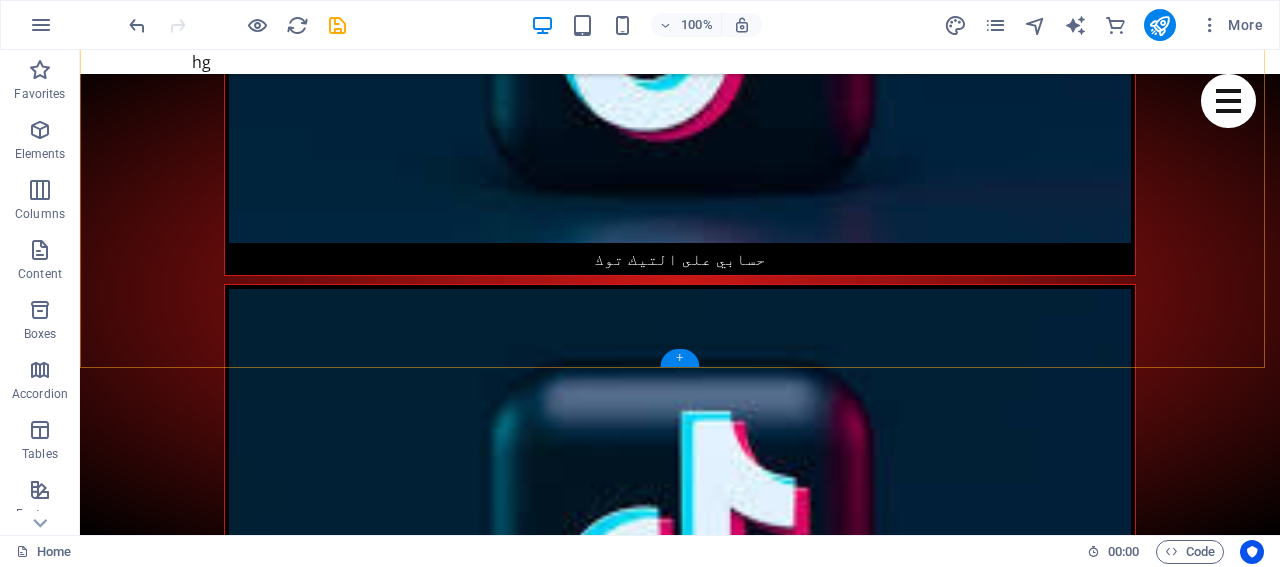 drag, startPoint x: 684, startPoint y: 353, endPoint x: 260, endPoint y: 301, distance: 427.1768 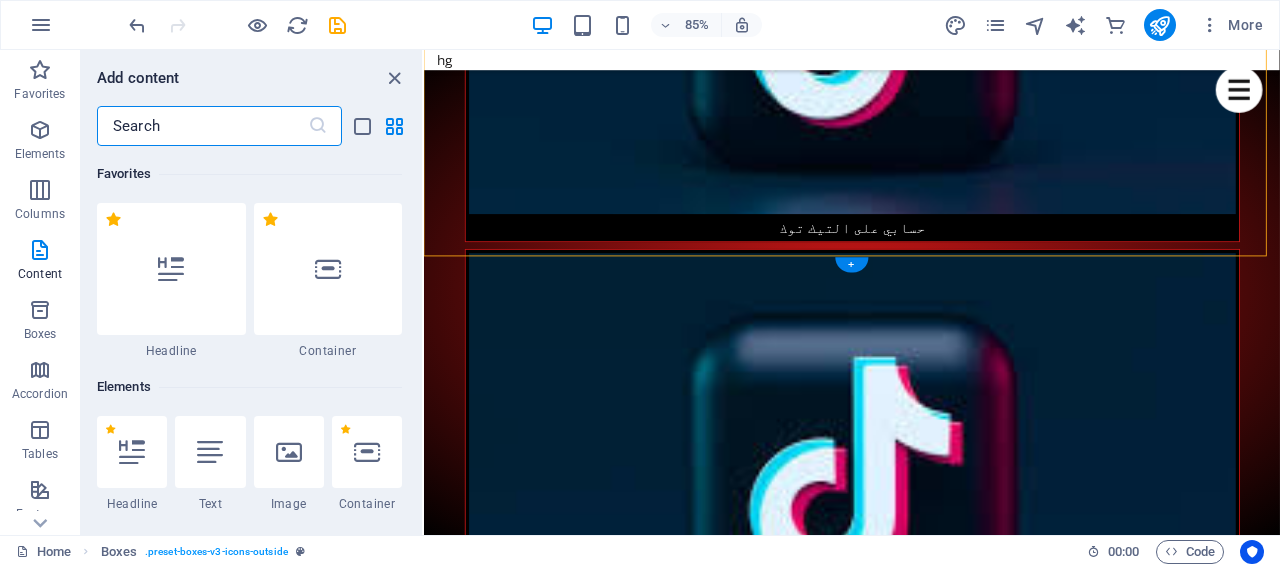 scroll, scrollTop: 3499, scrollLeft: 0, axis: vertical 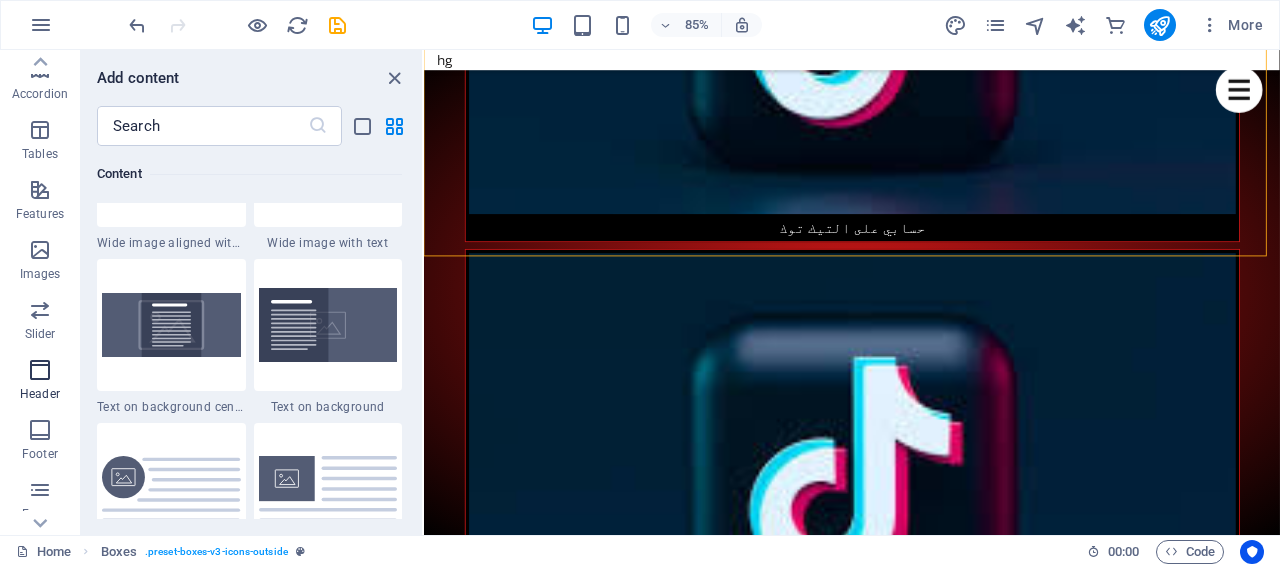 click at bounding box center [40, 370] 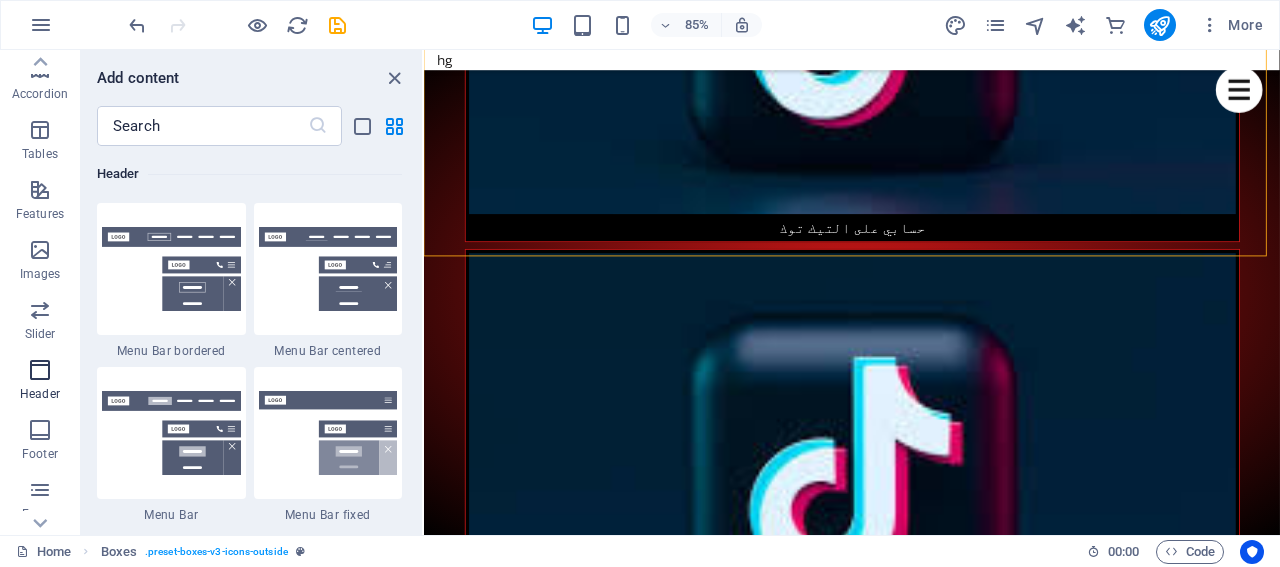 scroll, scrollTop: 12042, scrollLeft: 0, axis: vertical 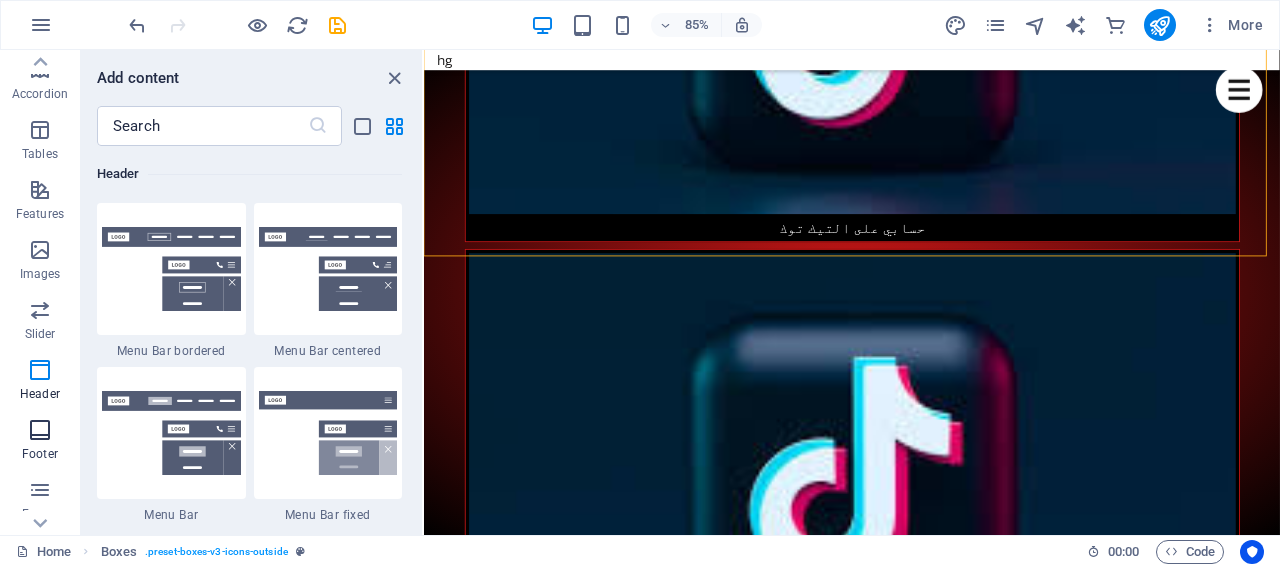click at bounding box center [40, 430] 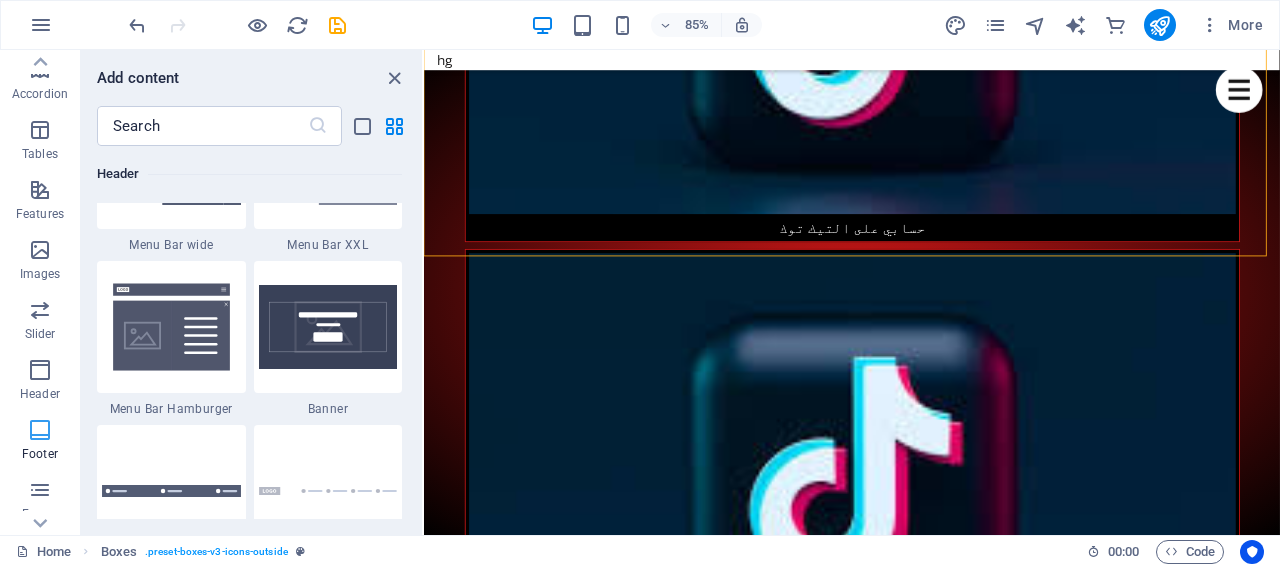 scroll, scrollTop: 13238, scrollLeft: 0, axis: vertical 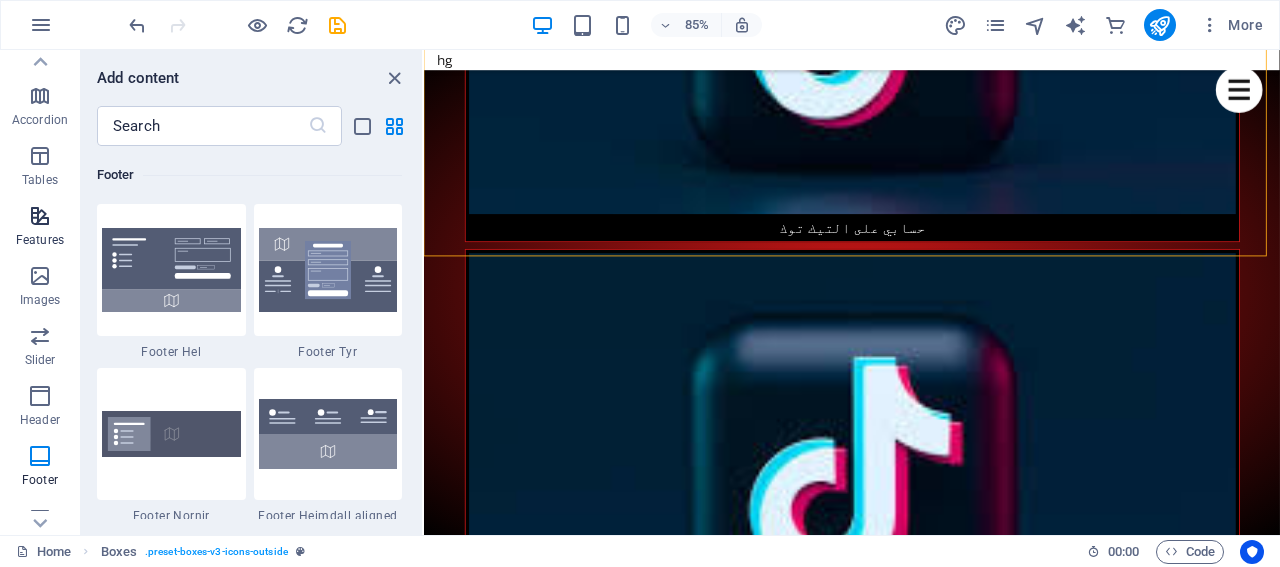 click at bounding box center (40, 216) 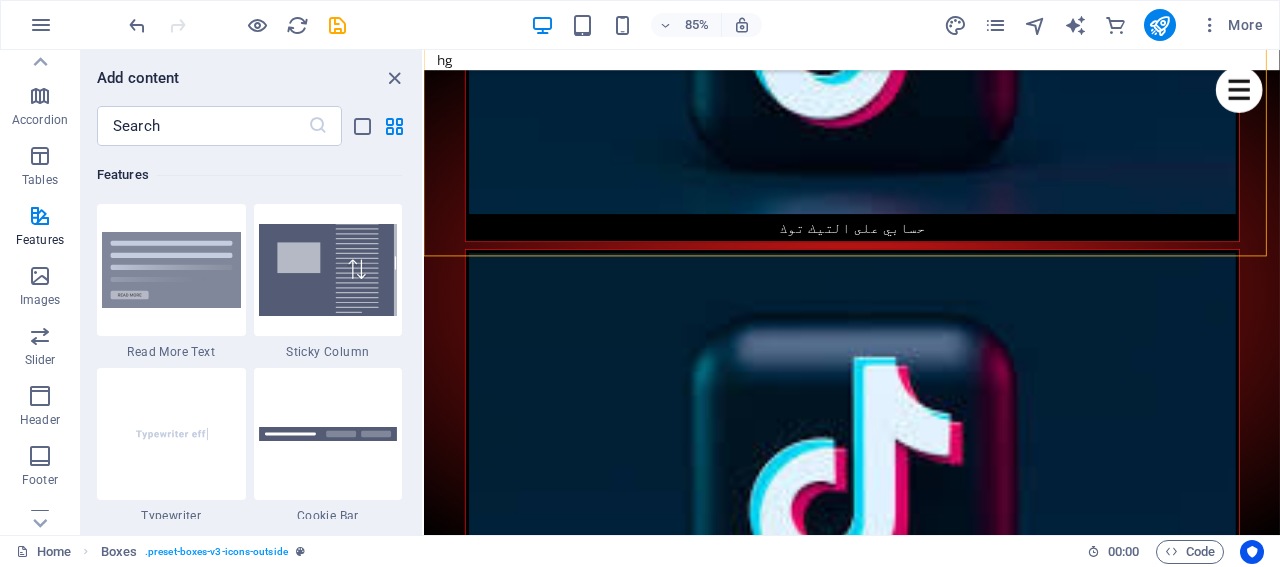 scroll, scrollTop: 7894, scrollLeft: 0, axis: vertical 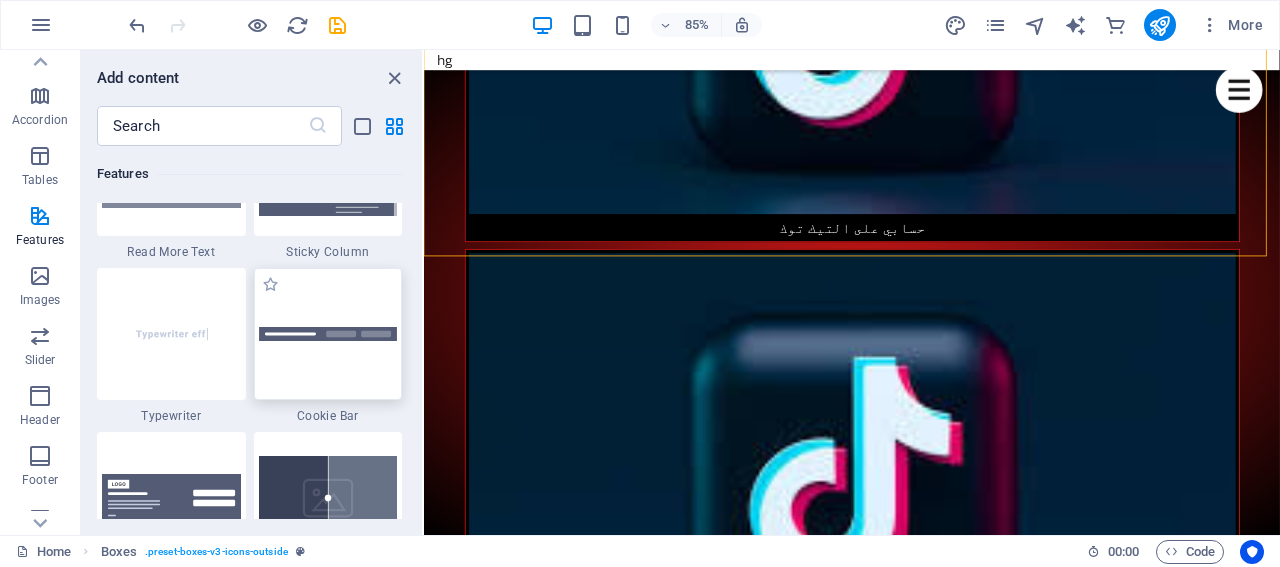 click at bounding box center [328, 334] 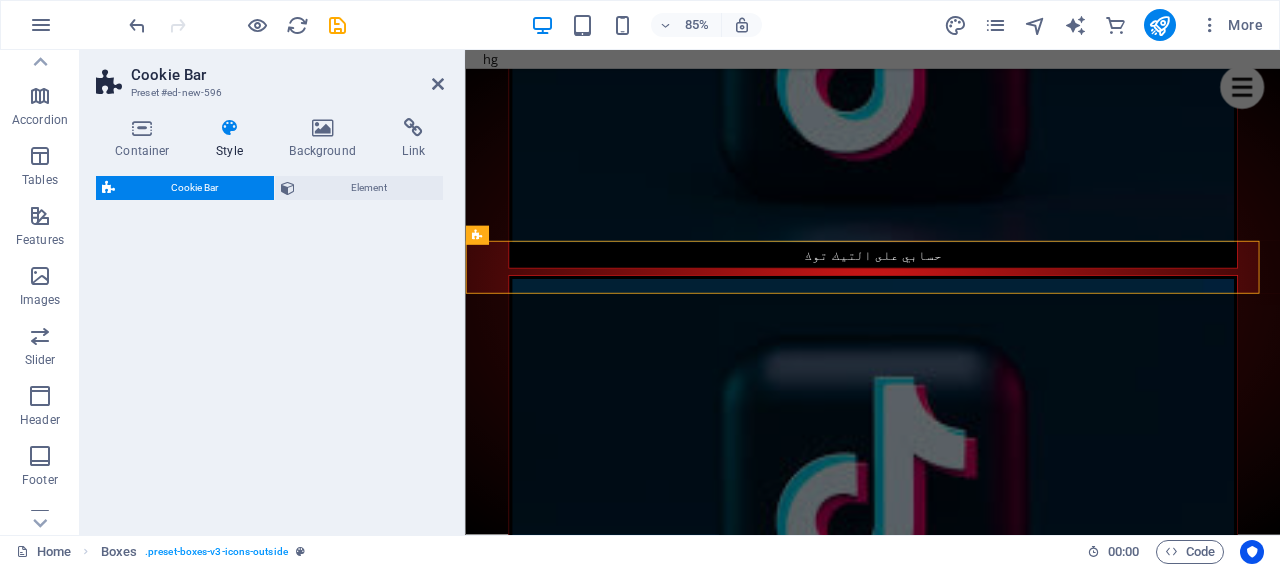 scroll, scrollTop: 1797, scrollLeft: 0, axis: vertical 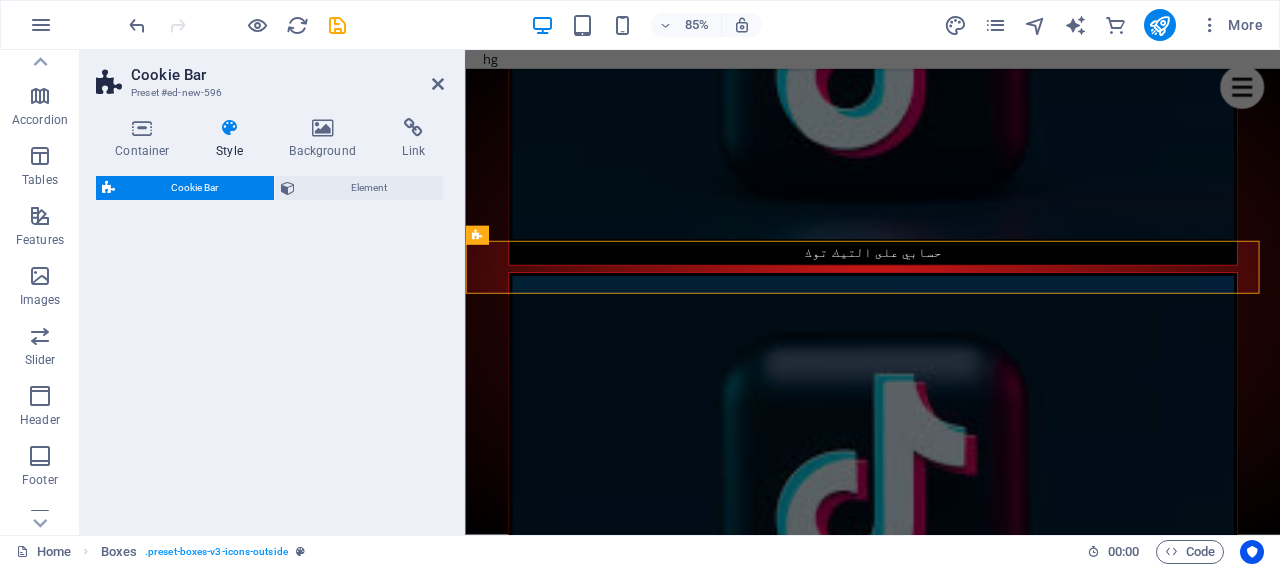 select on "px" 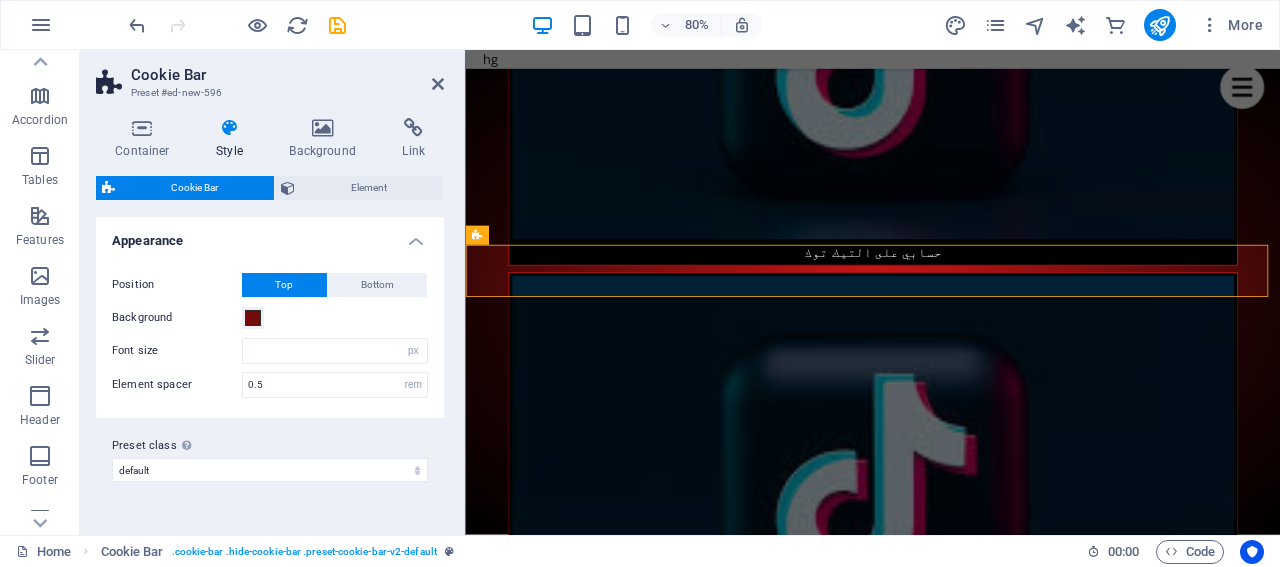 type 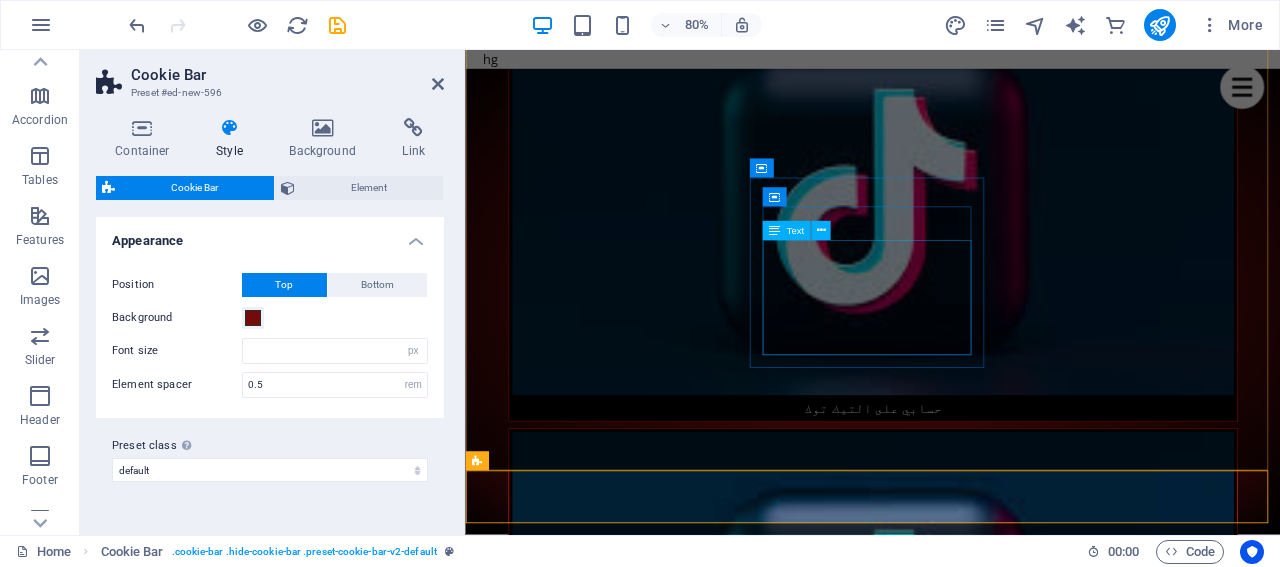 scroll, scrollTop: 1697, scrollLeft: 0, axis: vertical 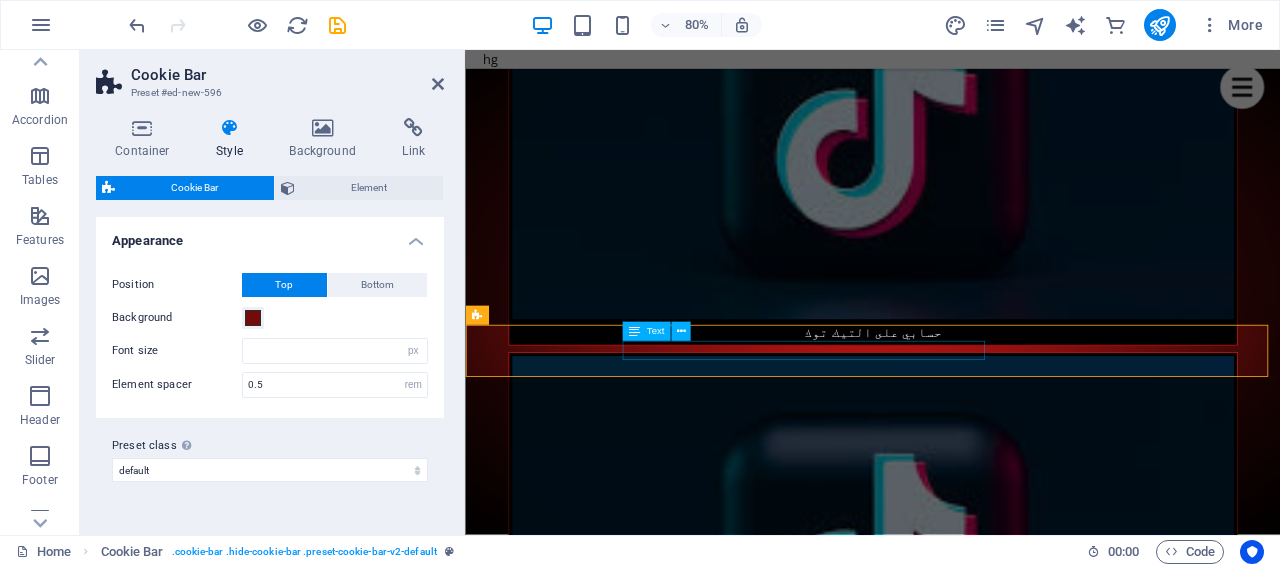click on "This site uses cookies to store information on your computer" at bounding box center [974, 4788] 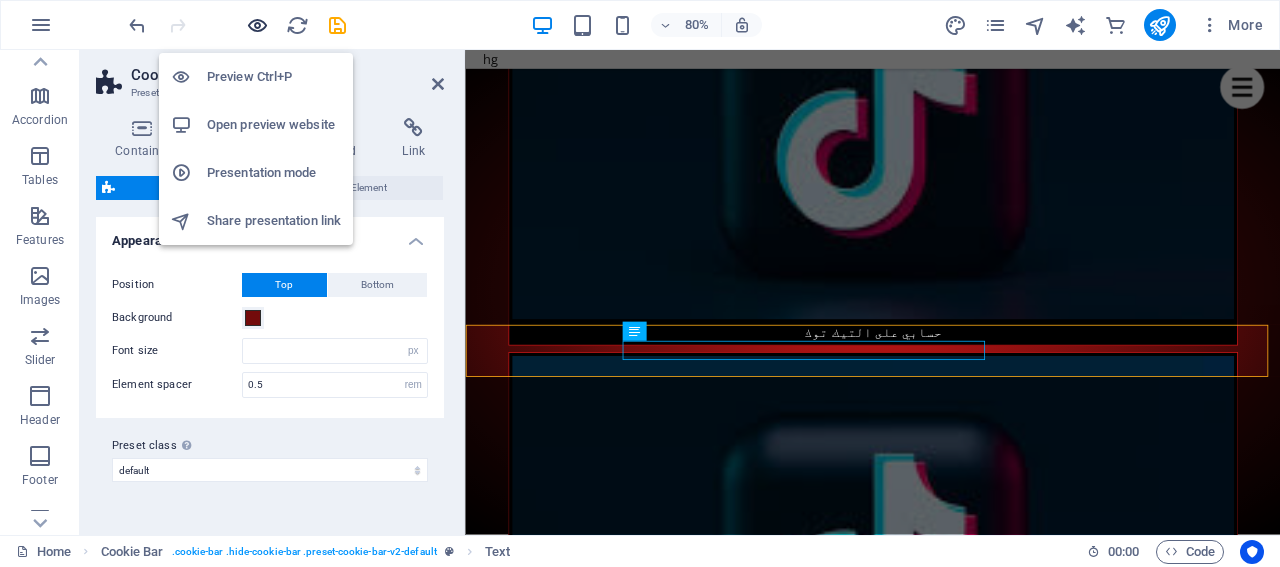 click at bounding box center [257, 25] 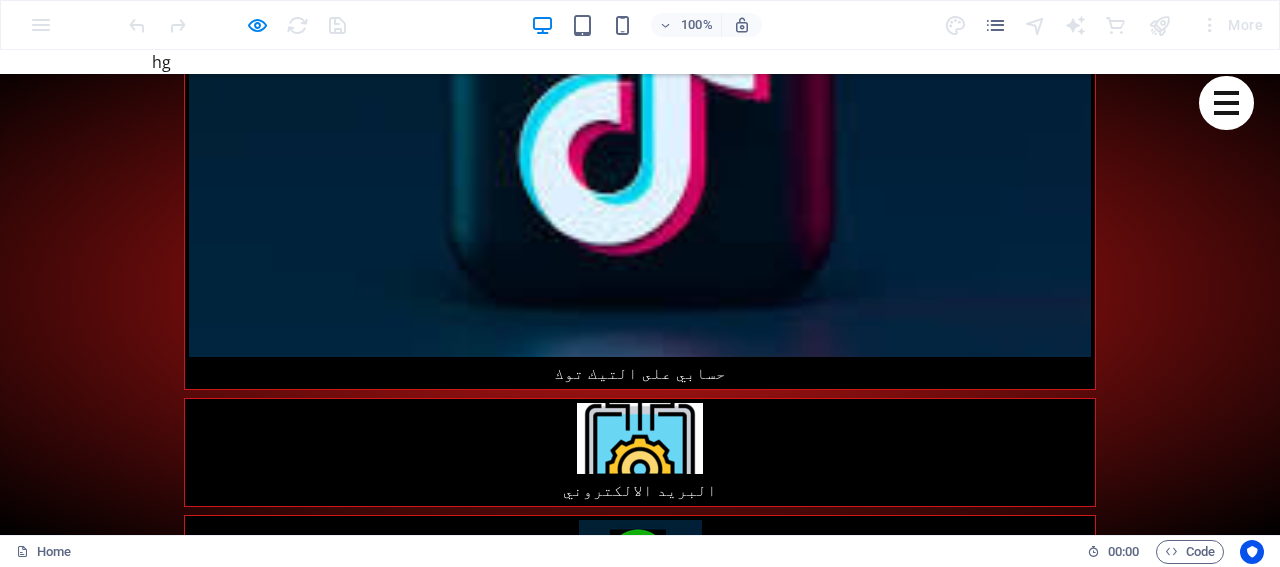 scroll, scrollTop: 2198, scrollLeft: 0, axis: vertical 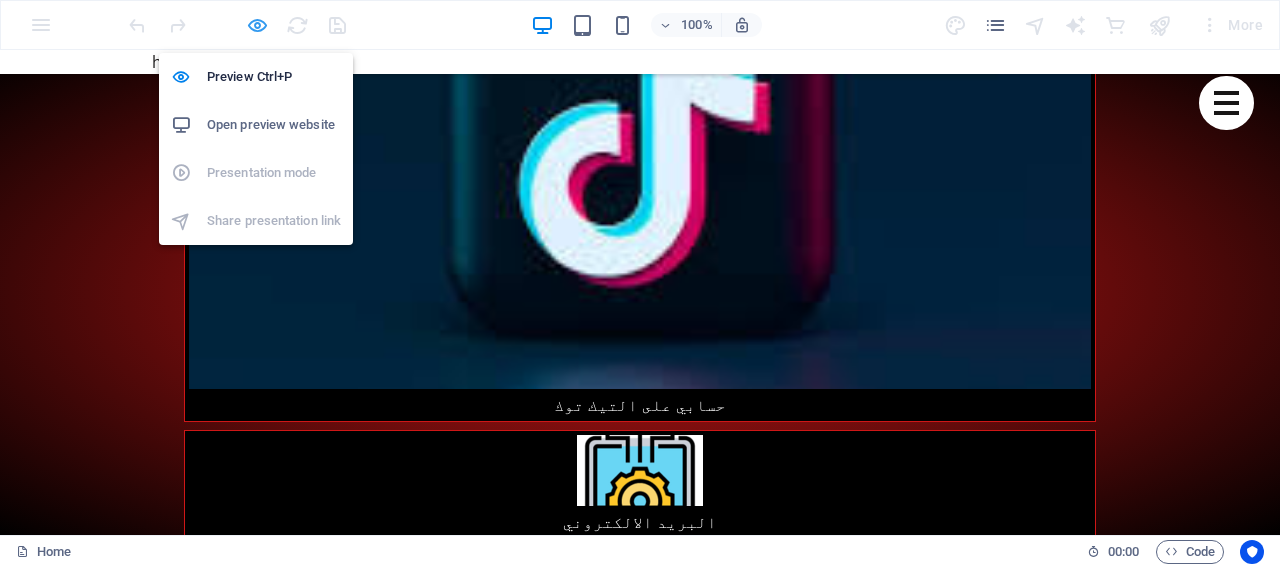 click at bounding box center [257, 25] 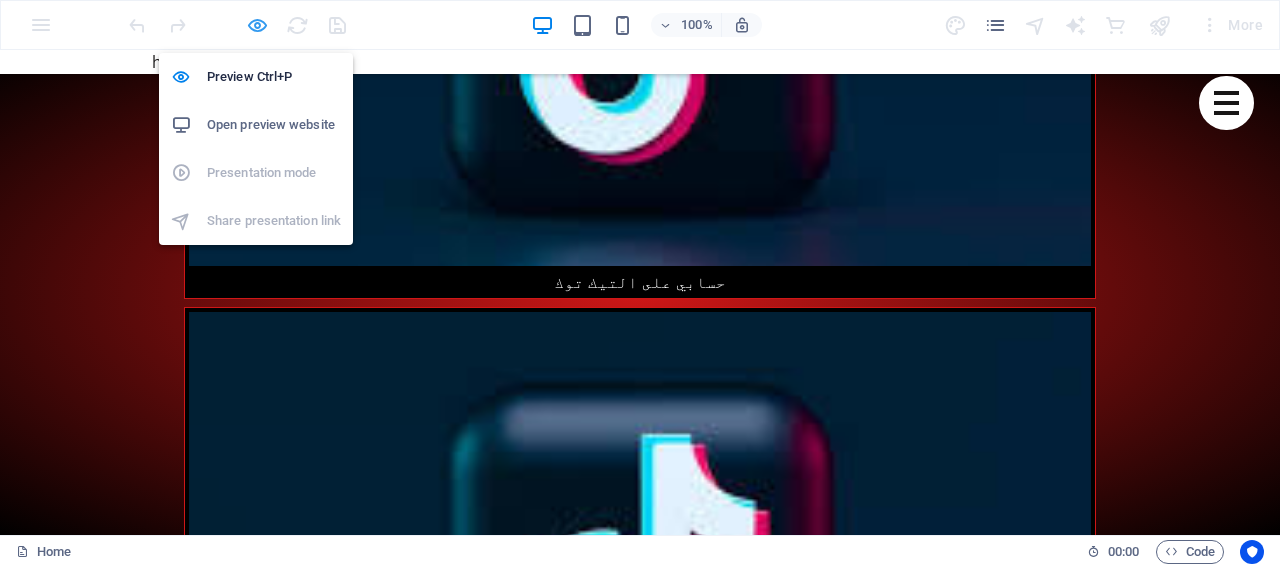 select on "px" 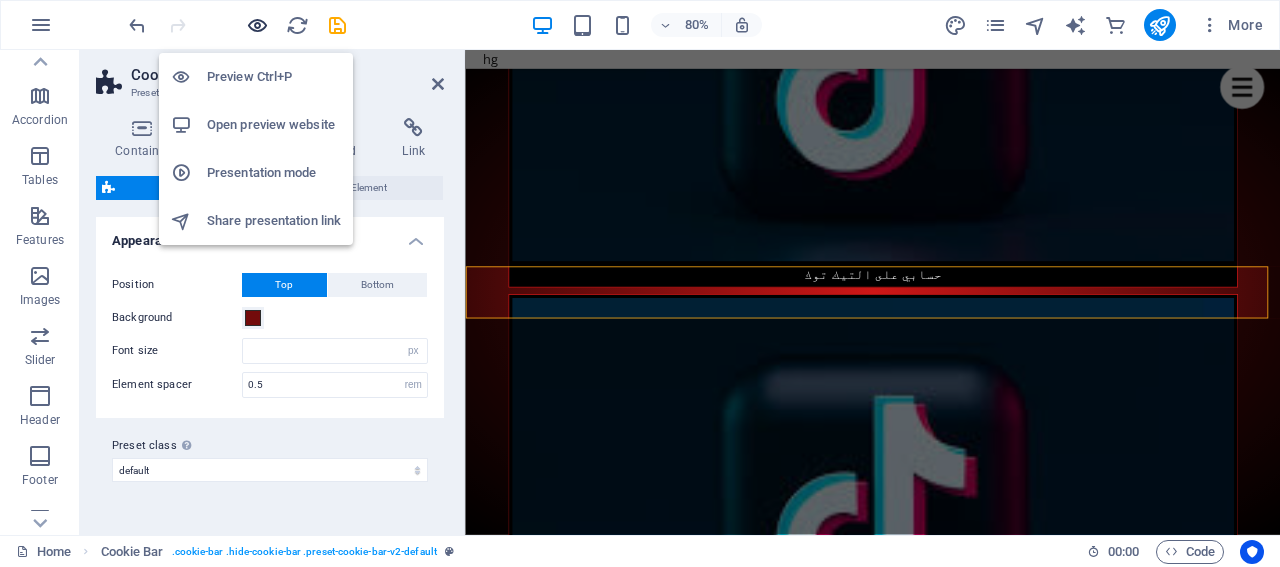 type 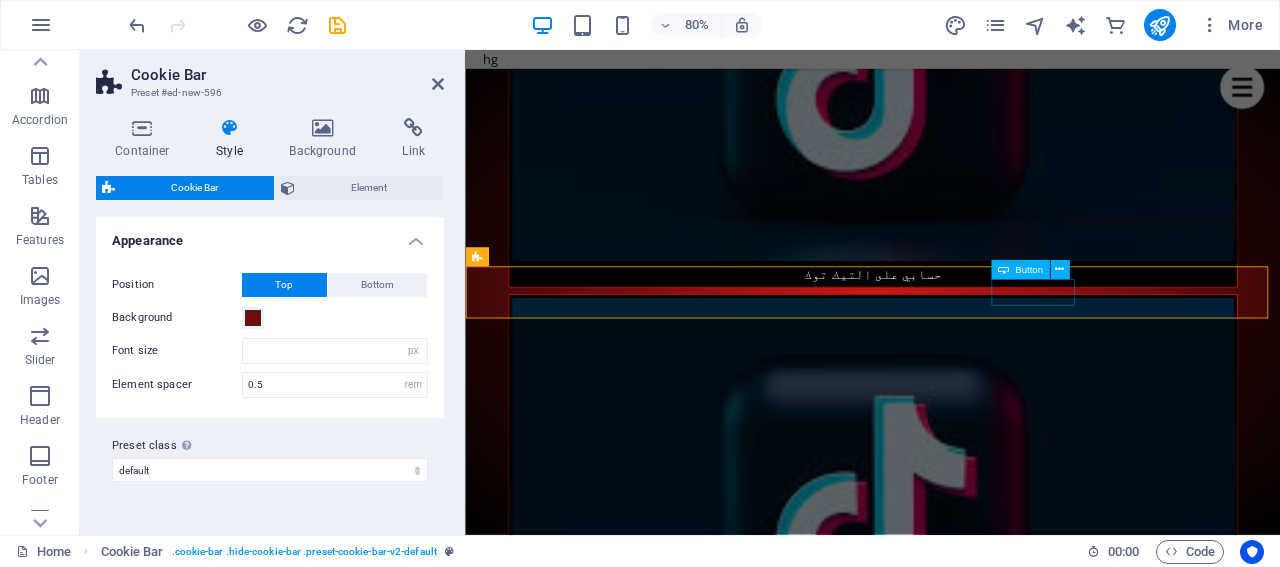 click on "Learn more" at bounding box center (974, 4748) 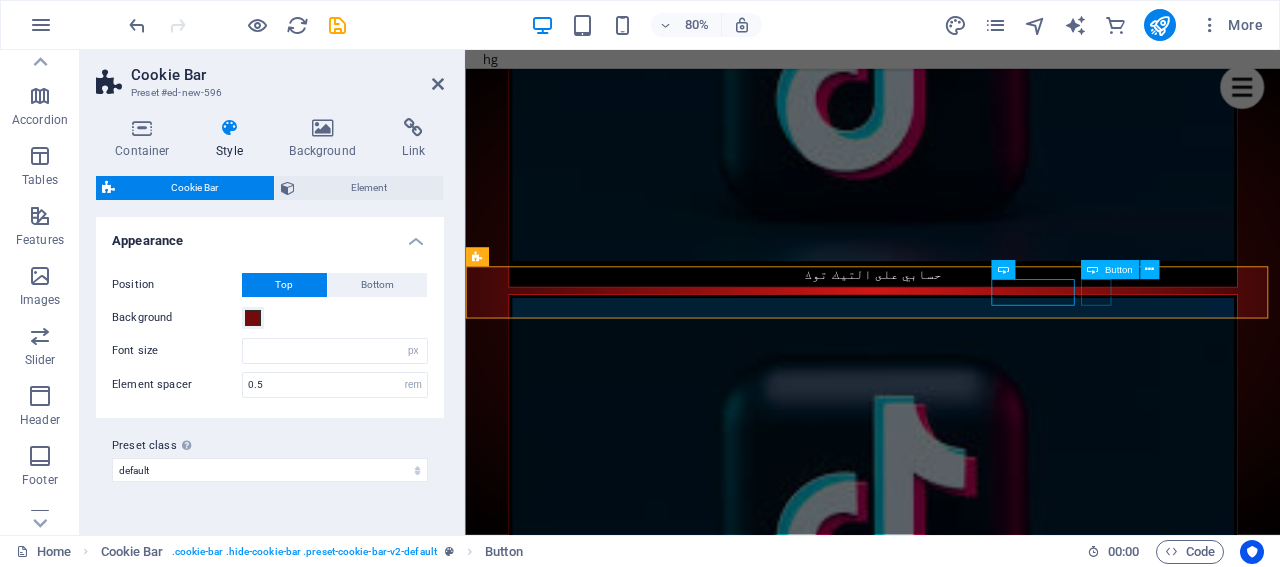 click on "Ok" at bounding box center [974, 4786] 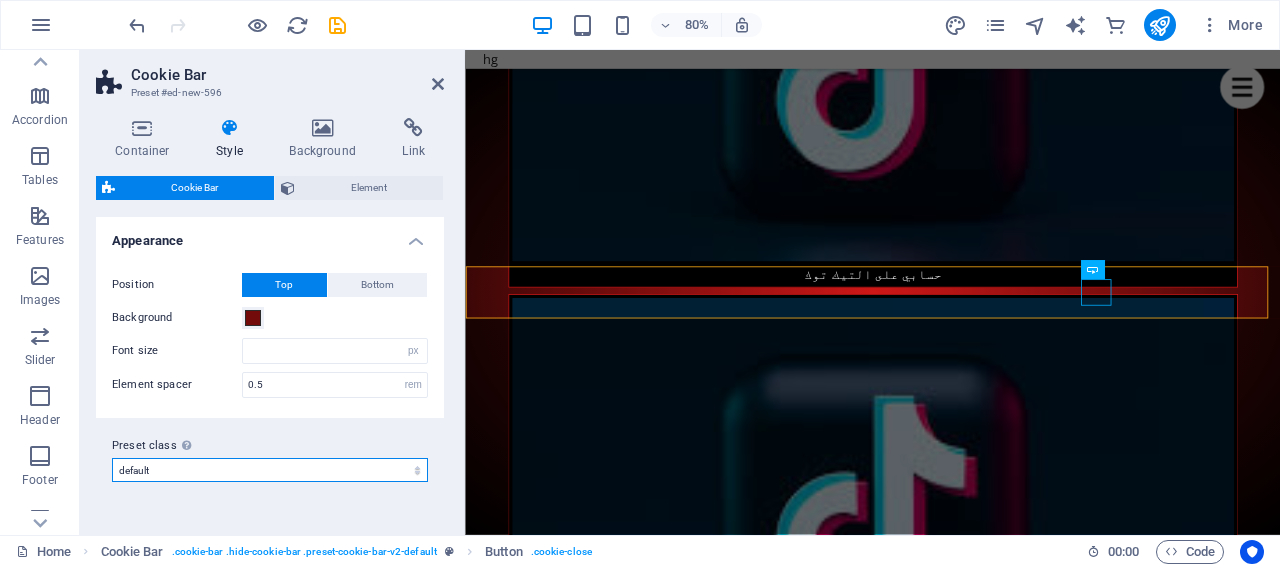 click on "default Add preset class" at bounding box center (270, 470) 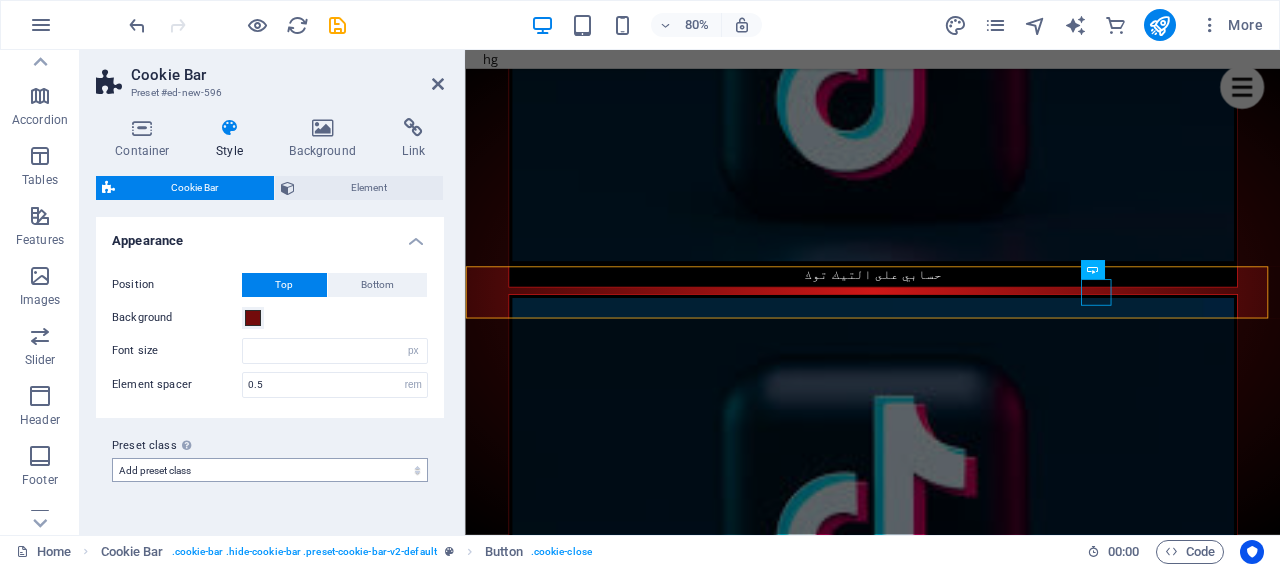 click on "default Add preset class" at bounding box center (270, 470) 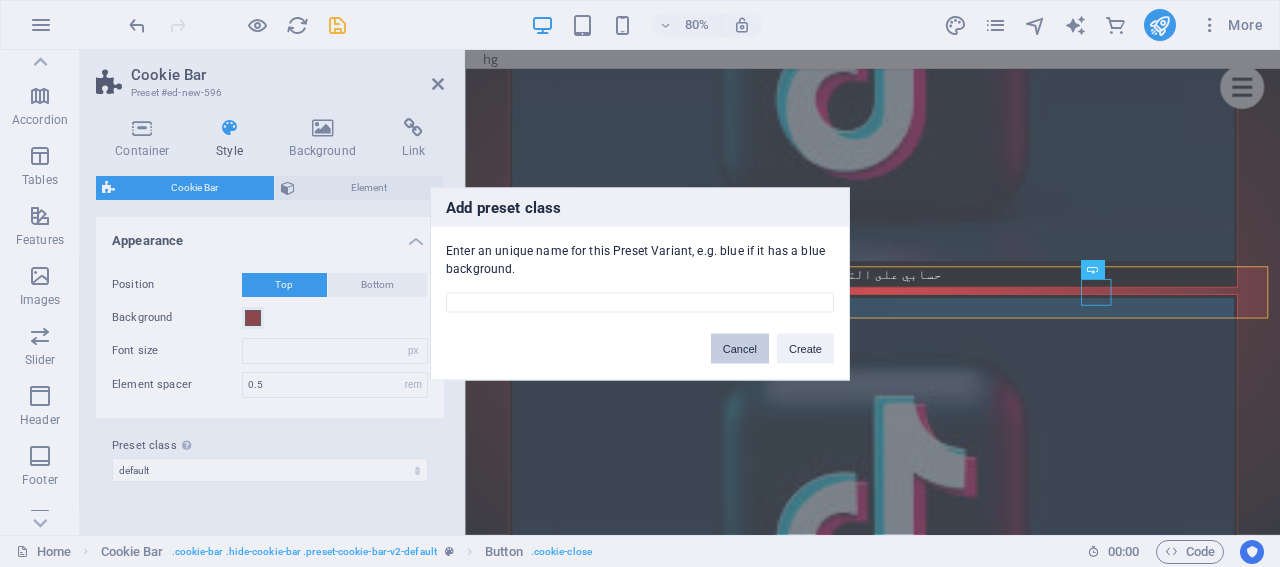 click on "Cancel" at bounding box center [740, 348] 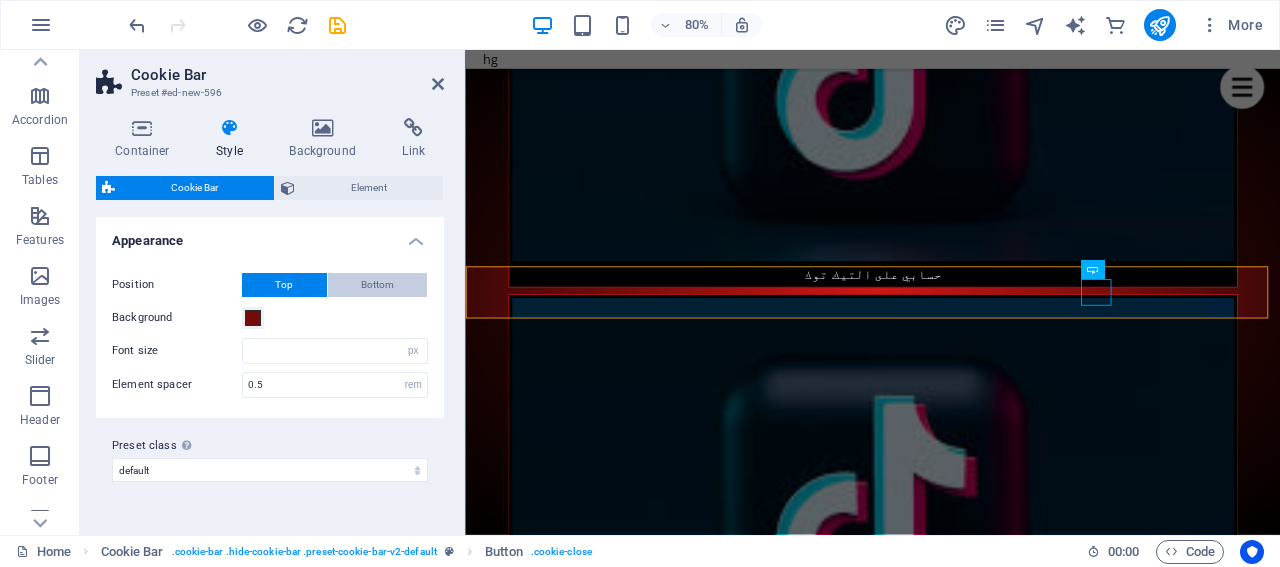 click on "Bottom" at bounding box center (377, 285) 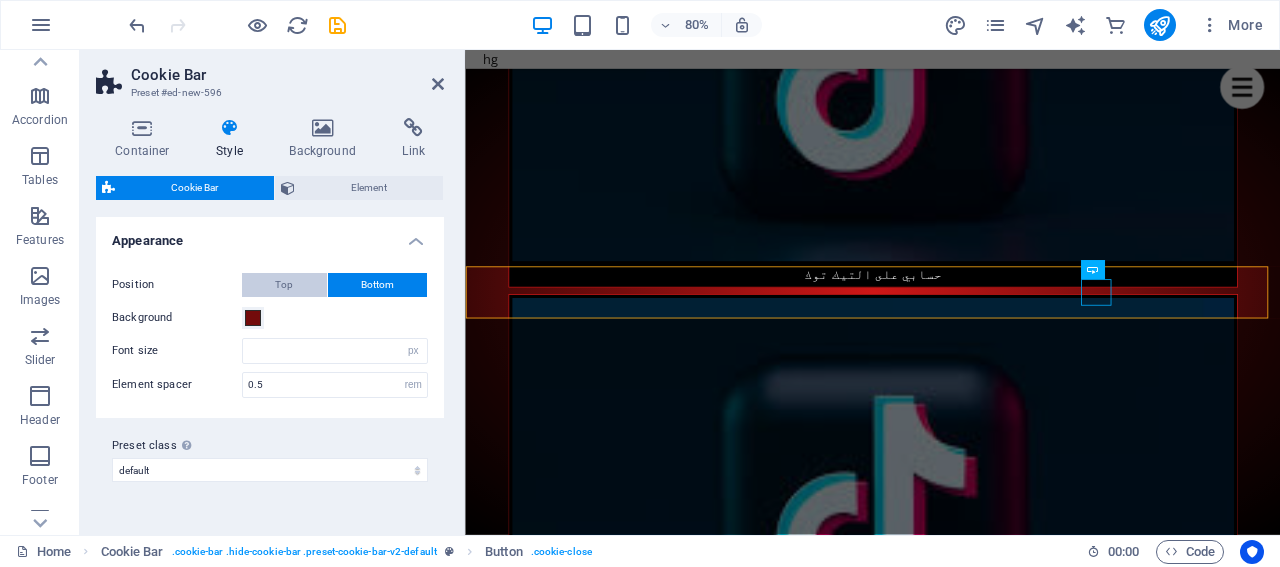 click on "Top" at bounding box center (284, 285) 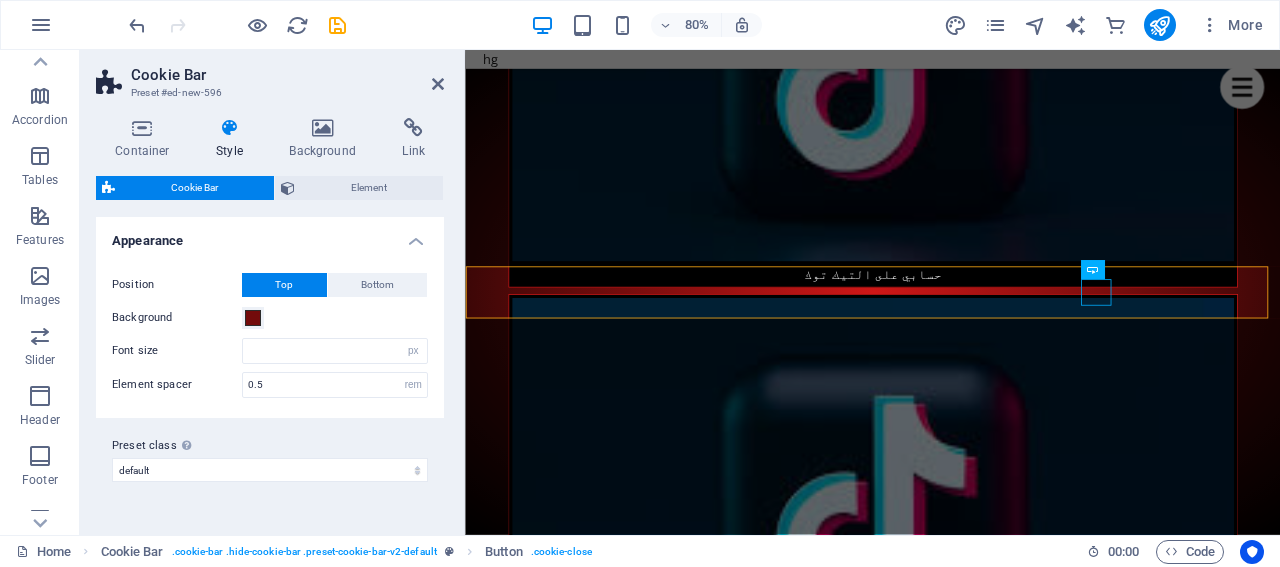 type 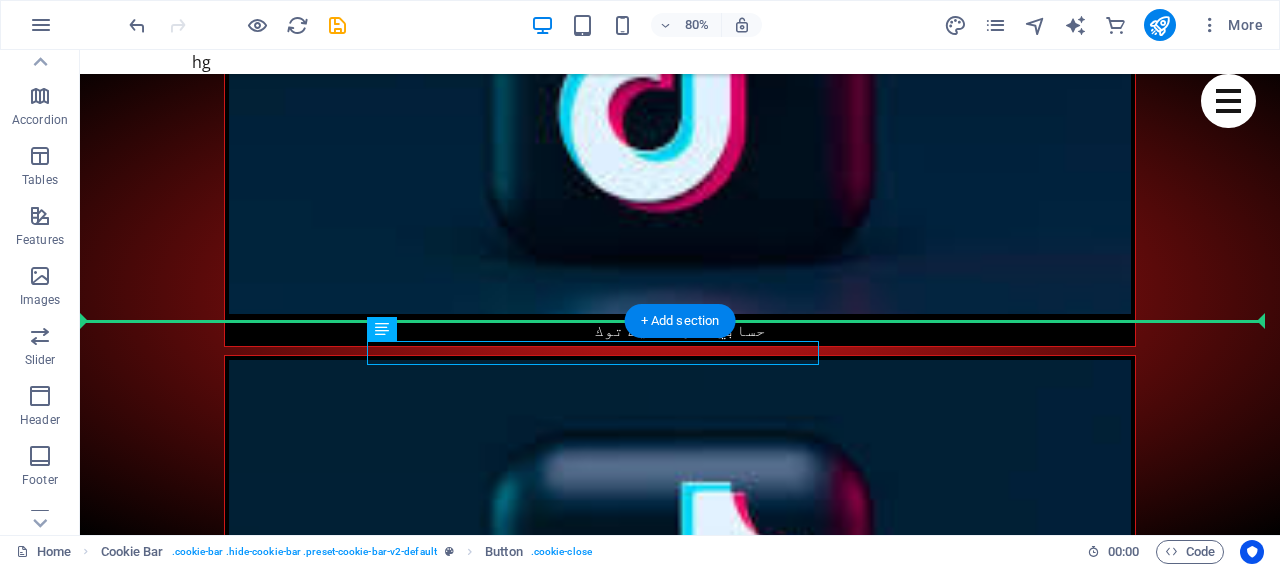 scroll, scrollTop: 1840, scrollLeft: 0, axis: vertical 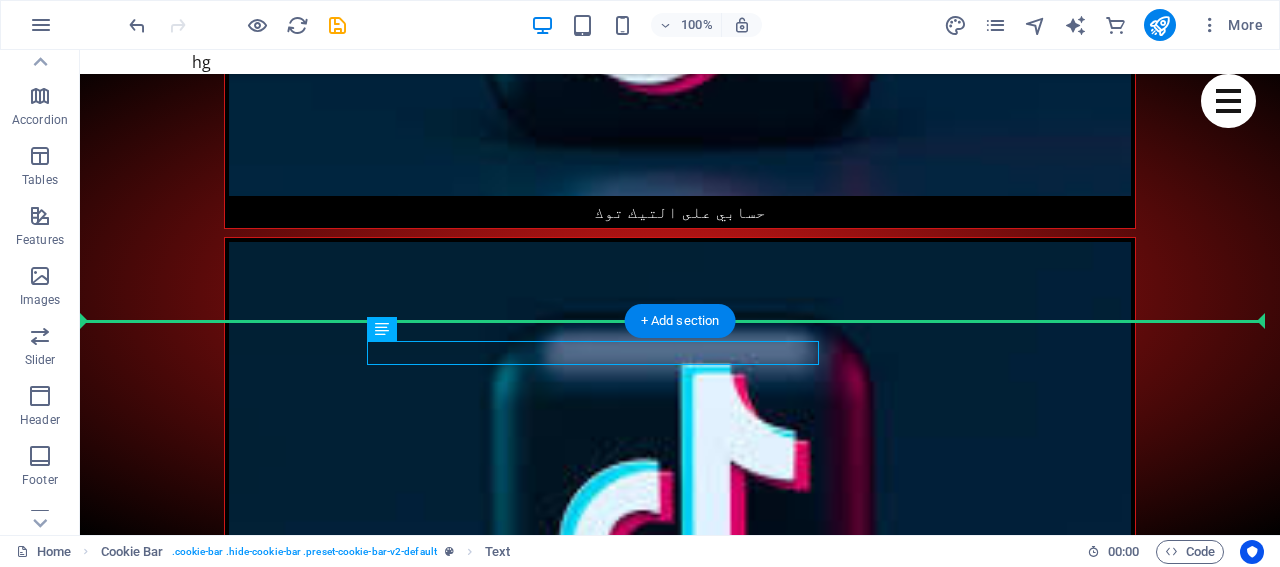 drag, startPoint x: 728, startPoint y: 355, endPoint x: 929, endPoint y: 294, distance: 210.05237 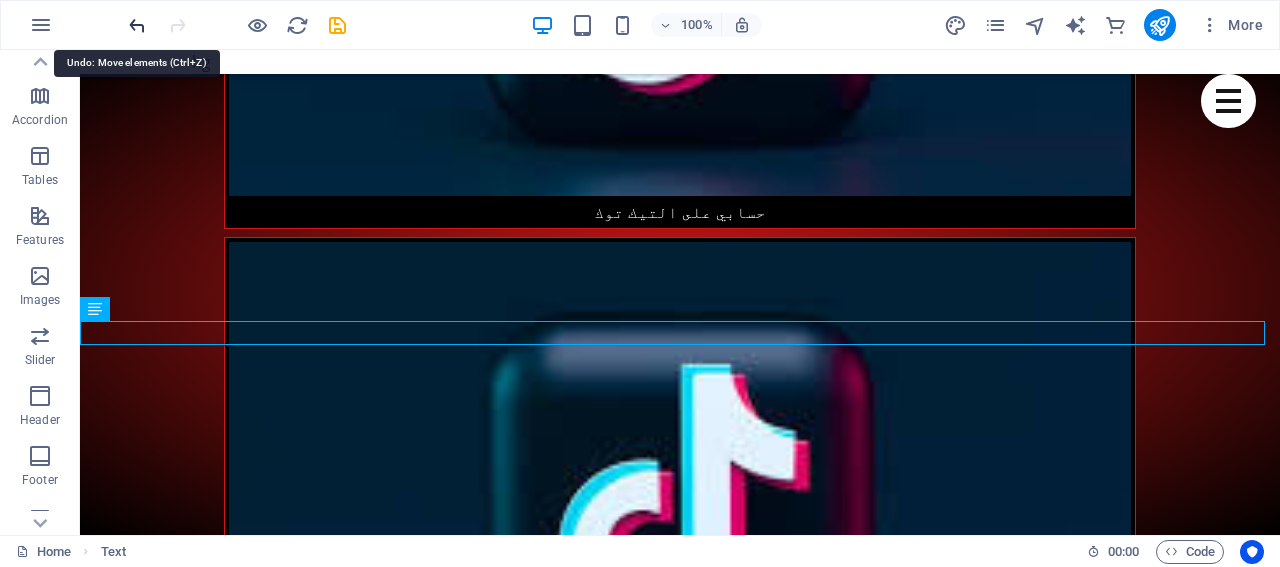 click at bounding box center (137, 25) 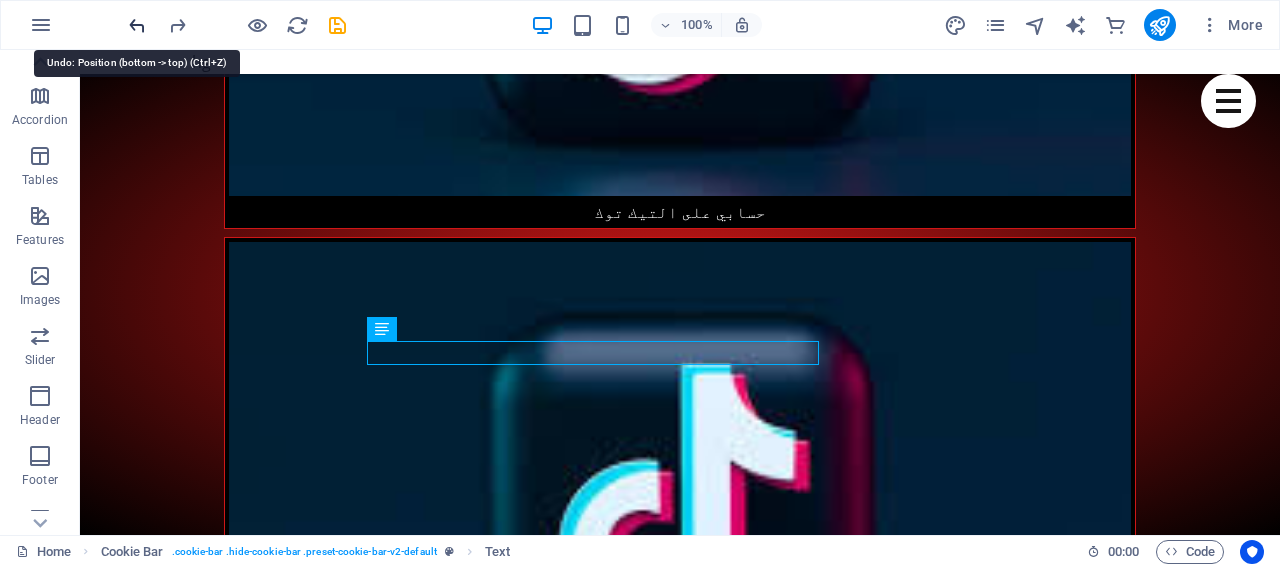 click at bounding box center [137, 25] 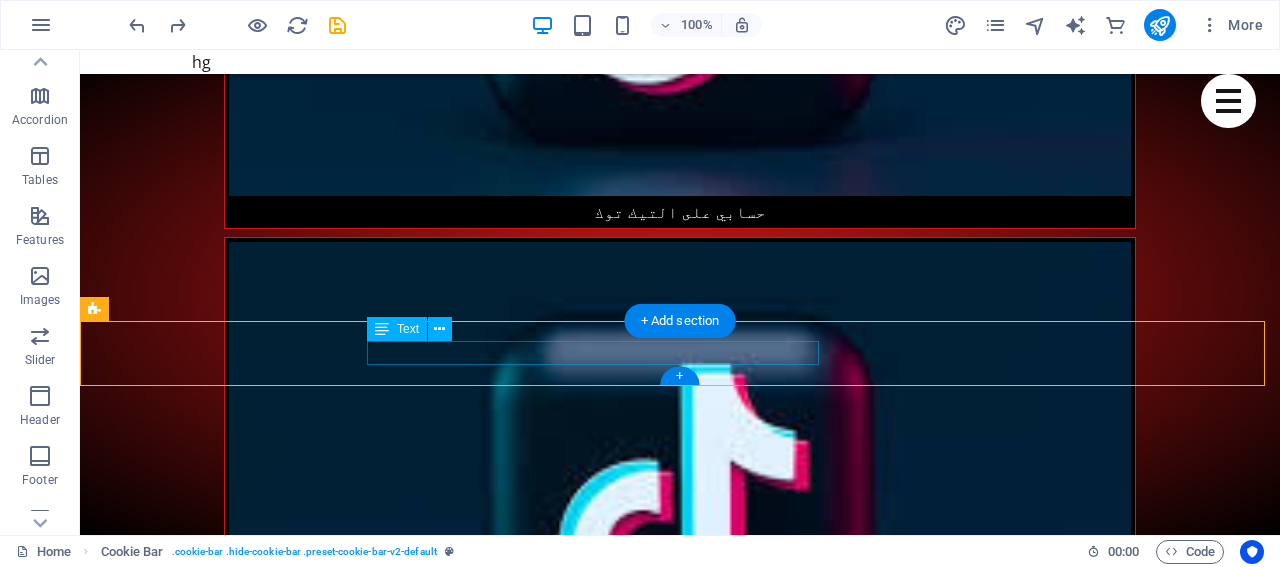 click on "This site uses cookies to store information on your computer" at bounding box center (680, 4667) 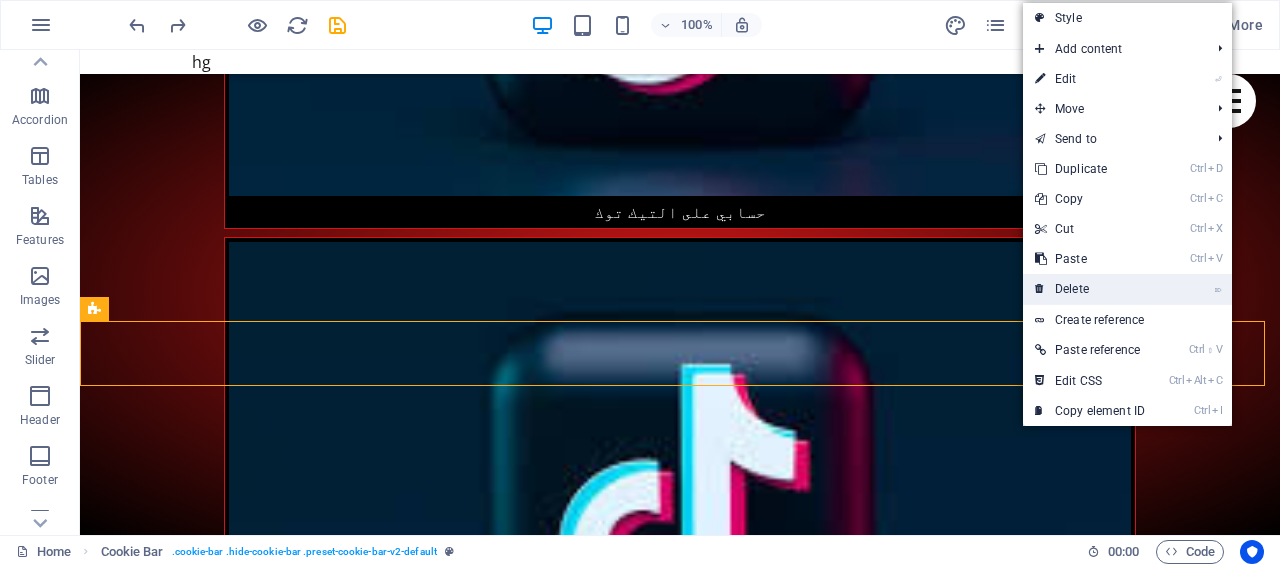 click on "⌦  Delete" at bounding box center (1090, 289) 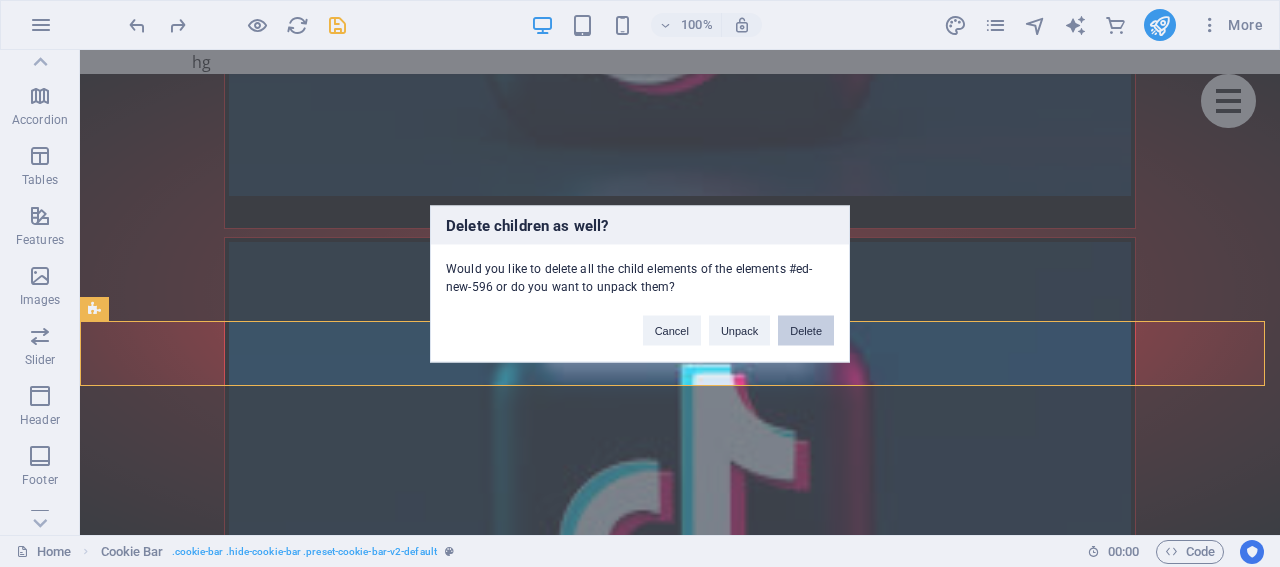 click on "Delete" at bounding box center [806, 330] 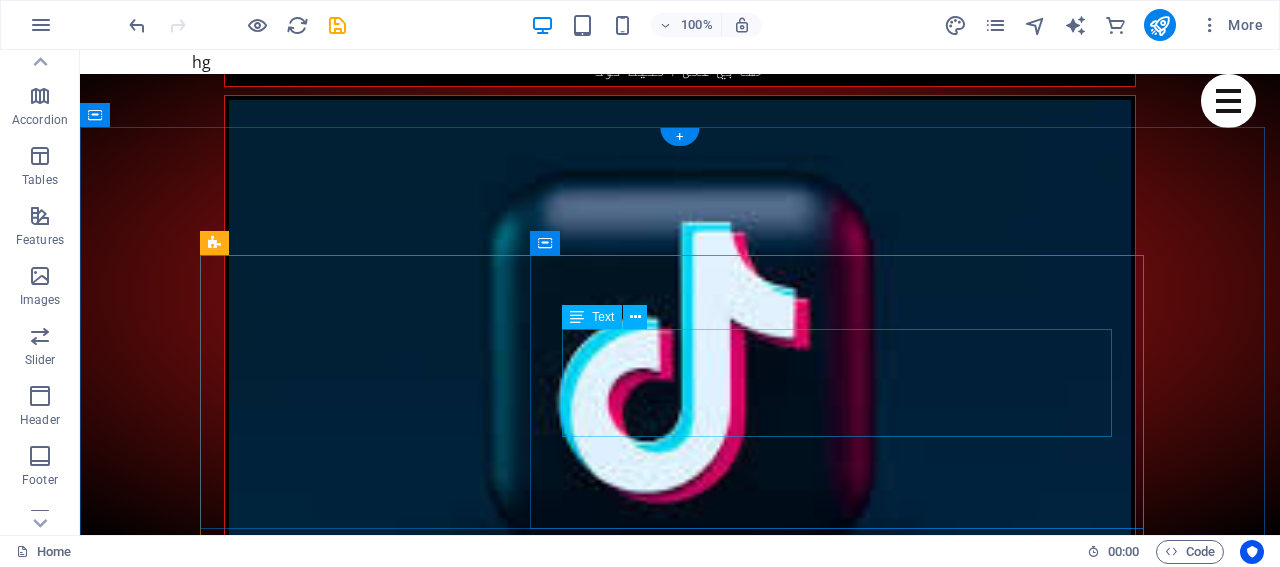 scroll, scrollTop: 1940, scrollLeft: 0, axis: vertical 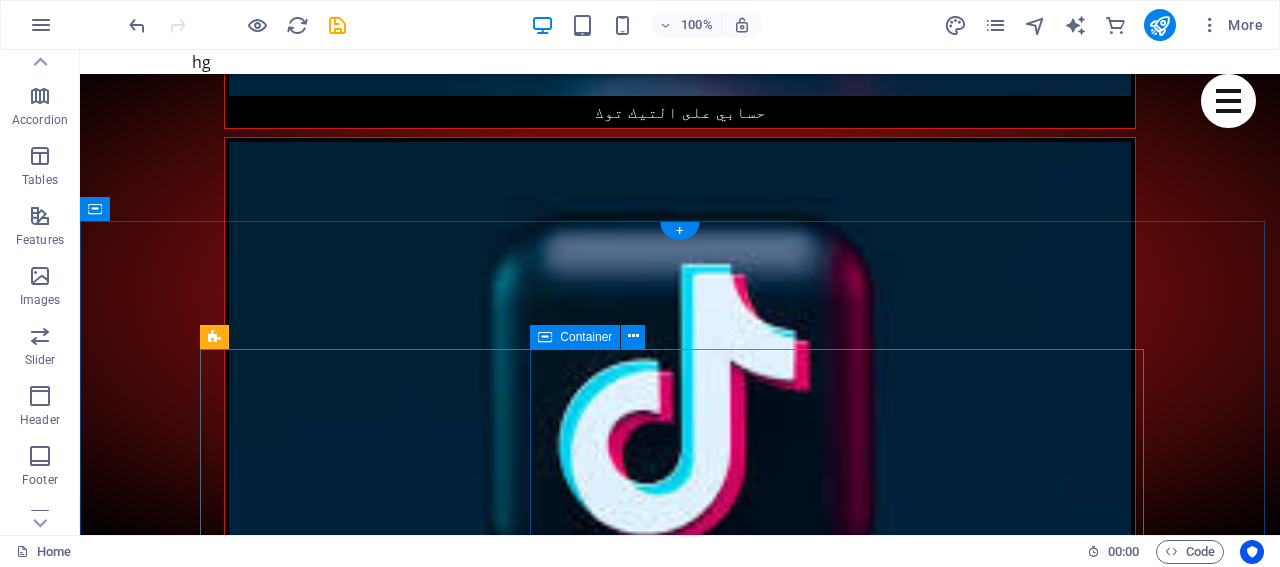click on "الذكاء الاصطناعي تقنية ذات قدرات حل تشبه قدرات الإنسان في حل المشكلات. يبدو أن الذكاء الاصطناعي في العمل يحاكي الذكاء البشري - يمكنه التعرف على الصور وكتابة القصائد وإجراء تنبؤات قائمة على البيانات. example.net" at bounding box center [700, 5329] 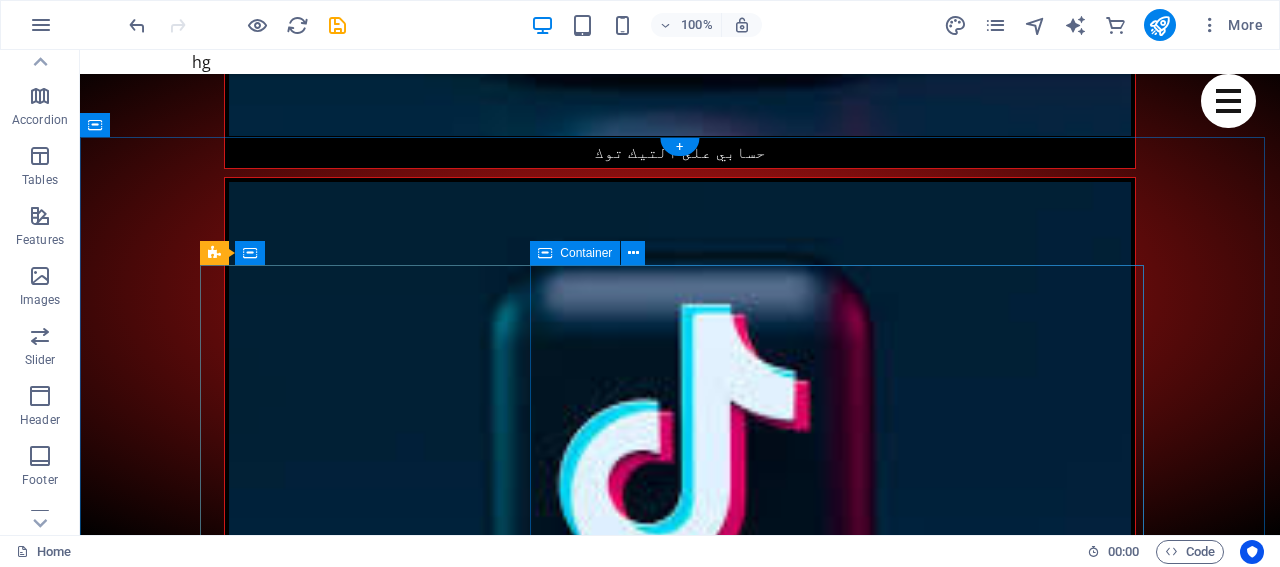 scroll, scrollTop: 1840, scrollLeft: 0, axis: vertical 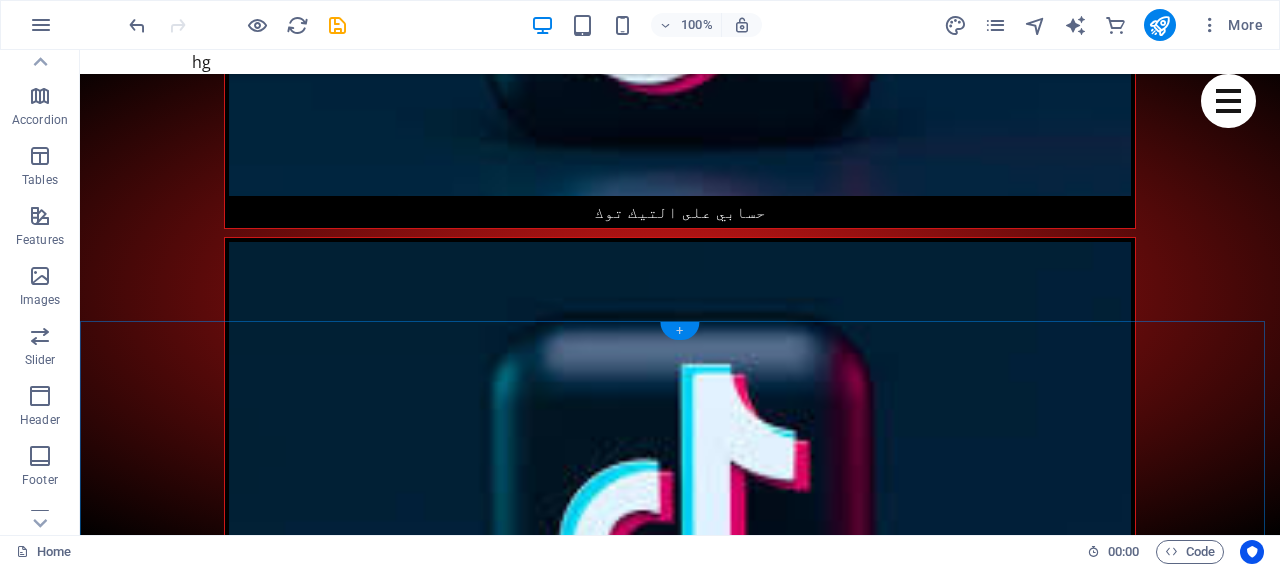 click on "+" at bounding box center (679, 331) 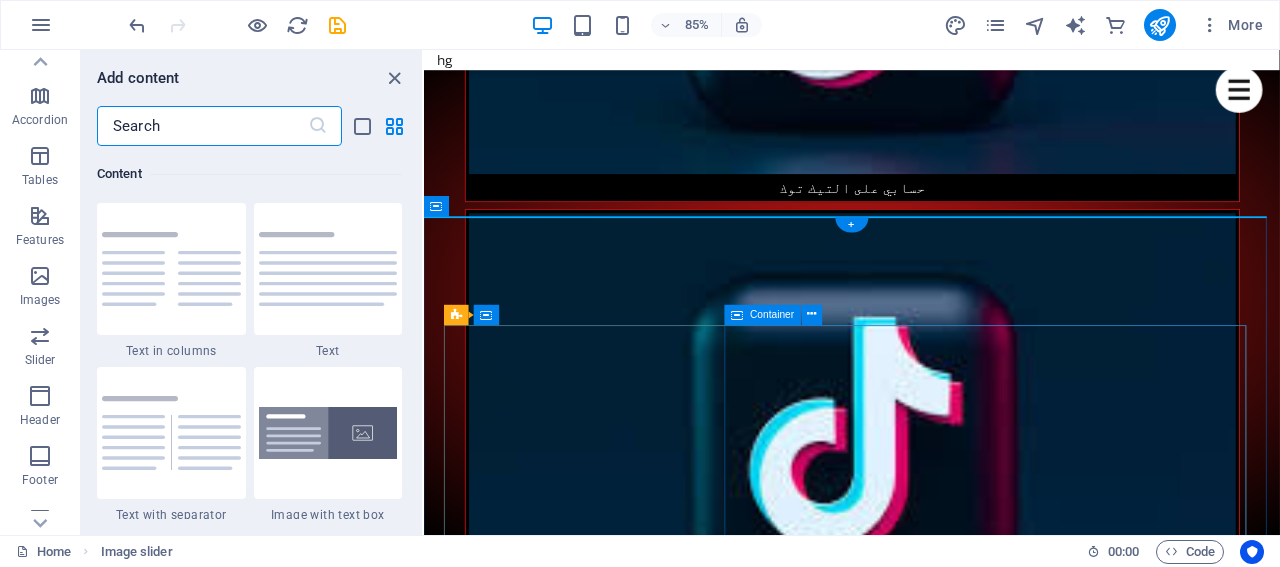 scroll, scrollTop: 3499, scrollLeft: 0, axis: vertical 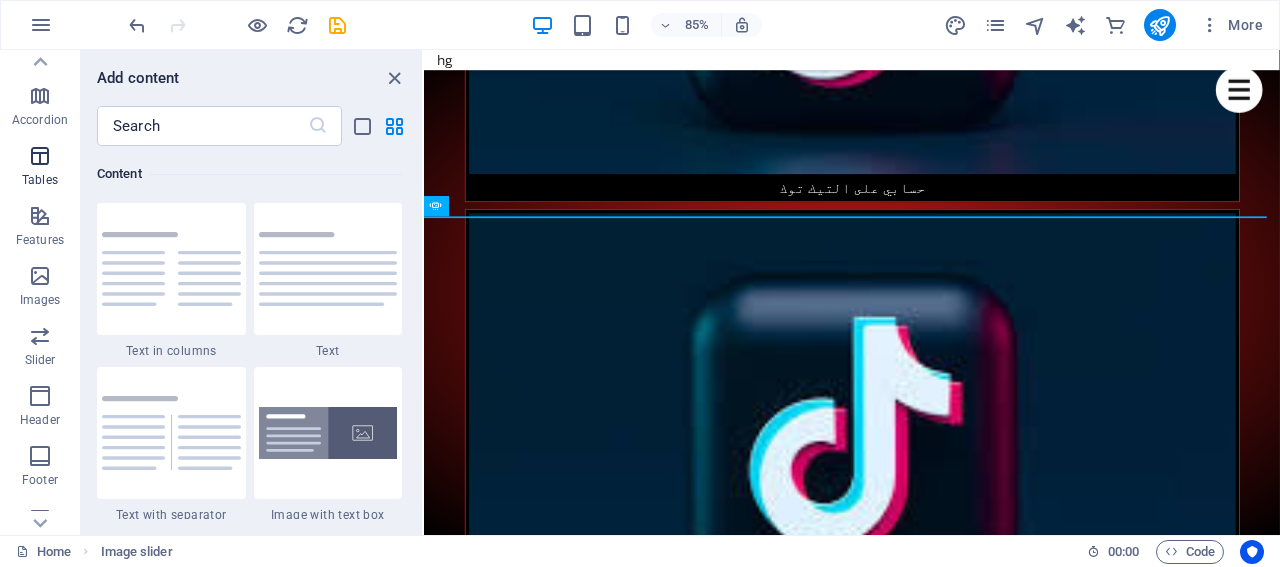 click at bounding box center [40, 156] 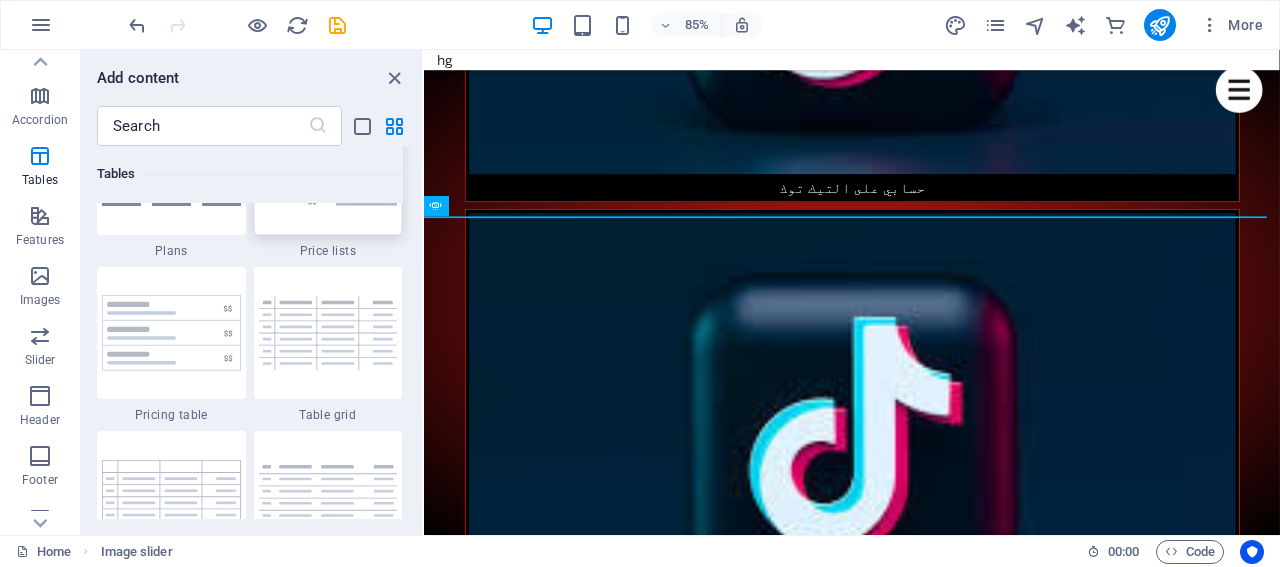 scroll, scrollTop: 6926, scrollLeft: 0, axis: vertical 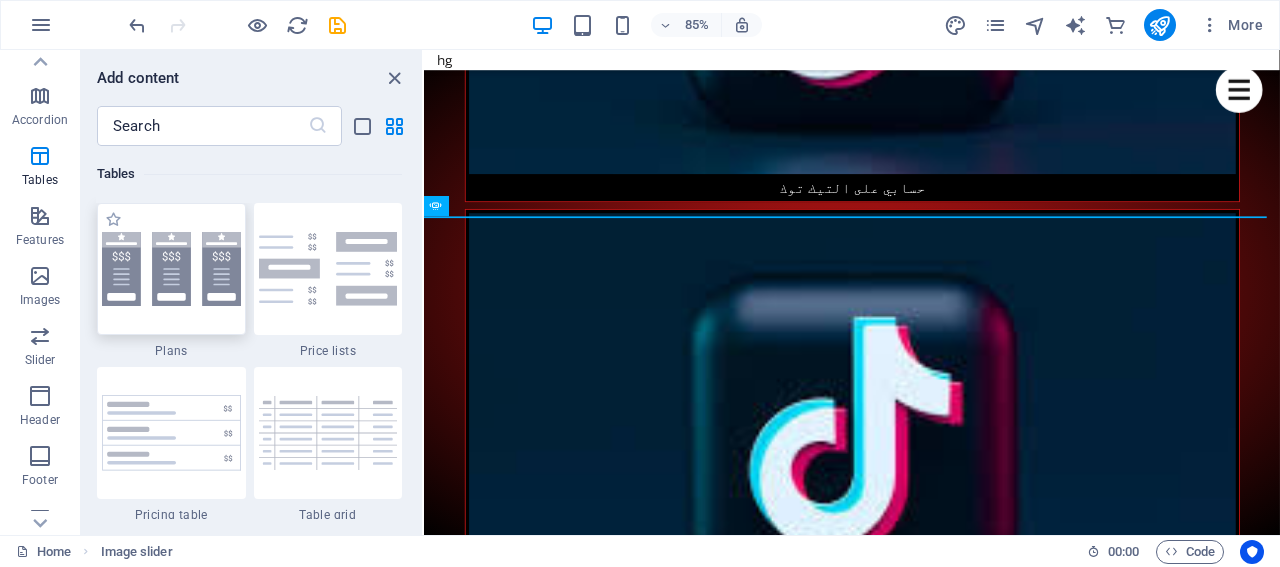 click at bounding box center [171, 269] 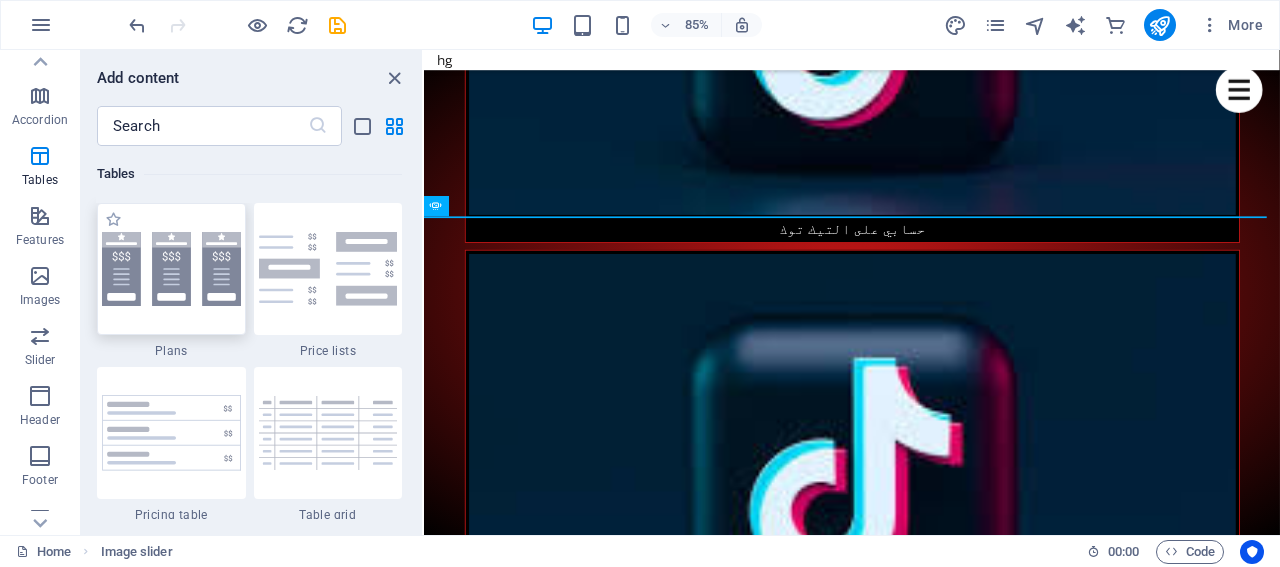 scroll, scrollTop: 1844, scrollLeft: 0, axis: vertical 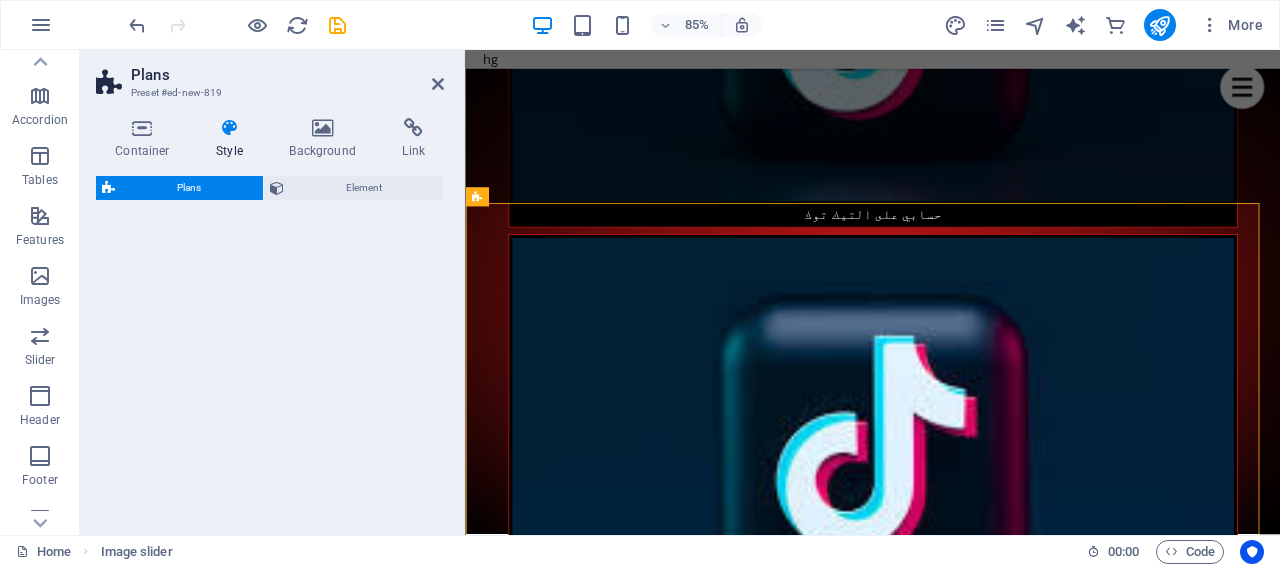 select on "rem" 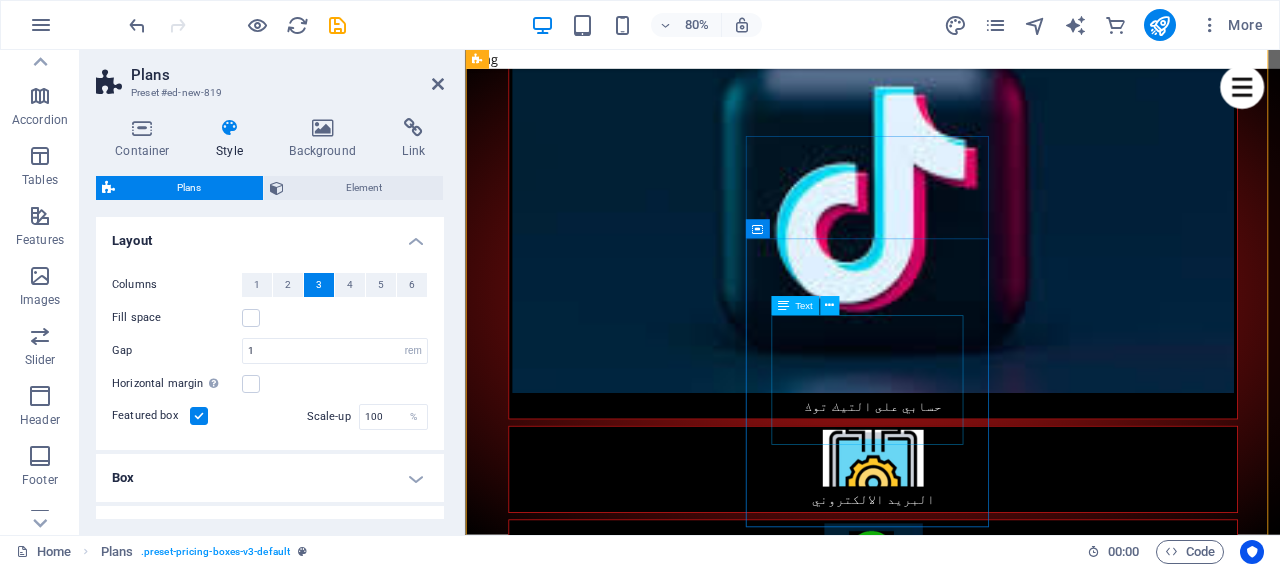 scroll, scrollTop: 2244, scrollLeft: 0, axis: vertical 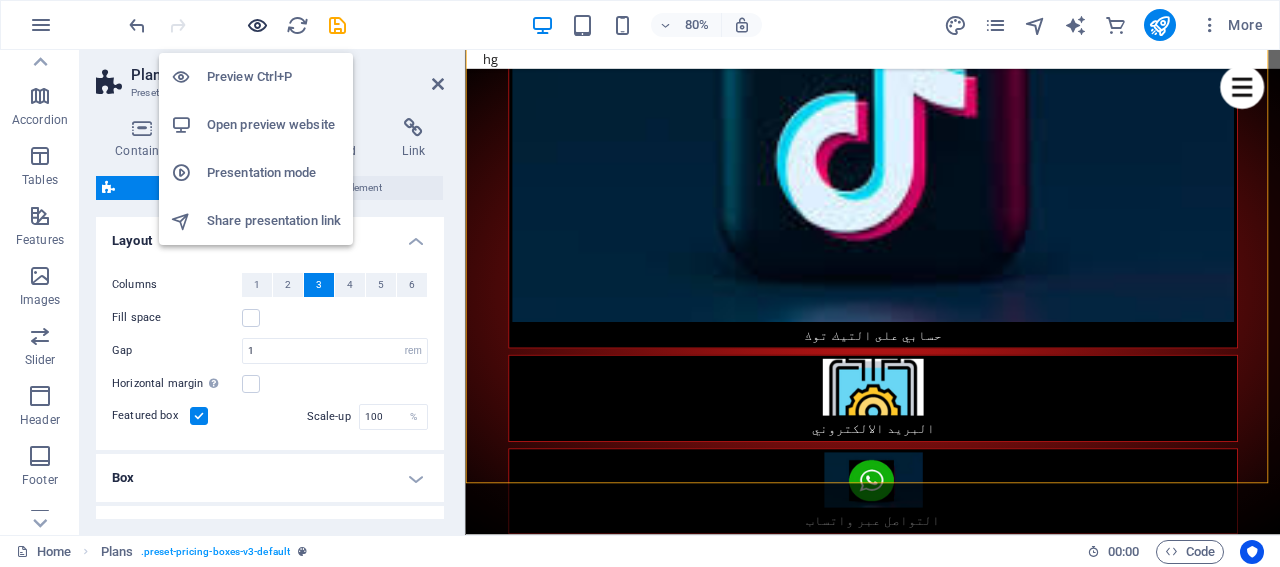 click at bounding box center [257, 25] 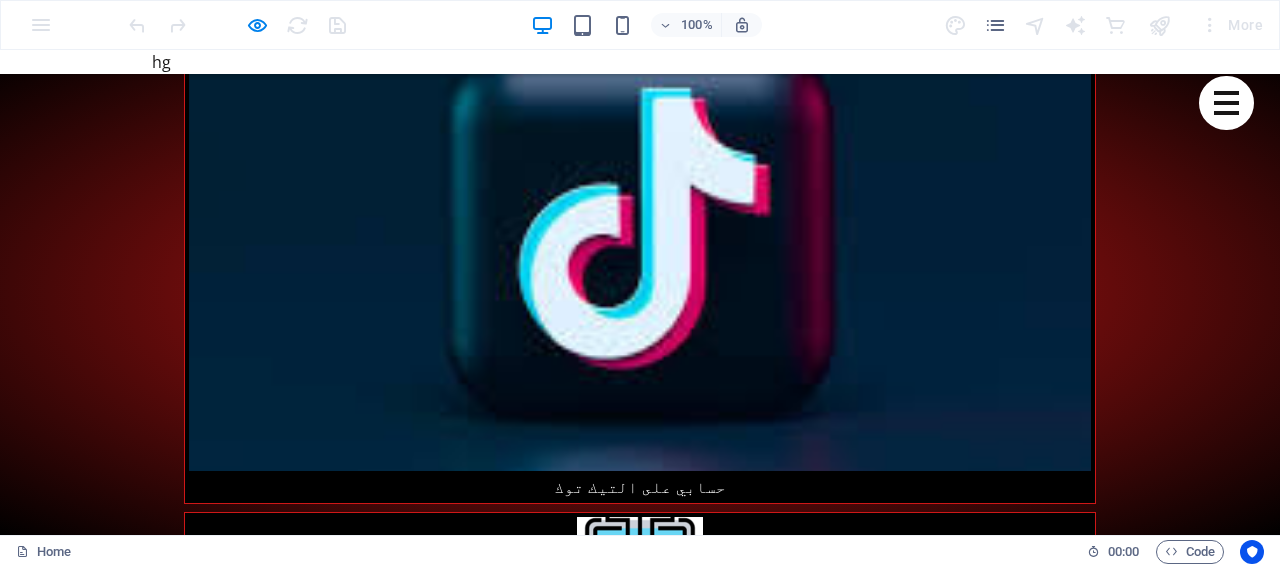 scroll, scrollTop: 2300, scrollLeft: 0, axis: vertical 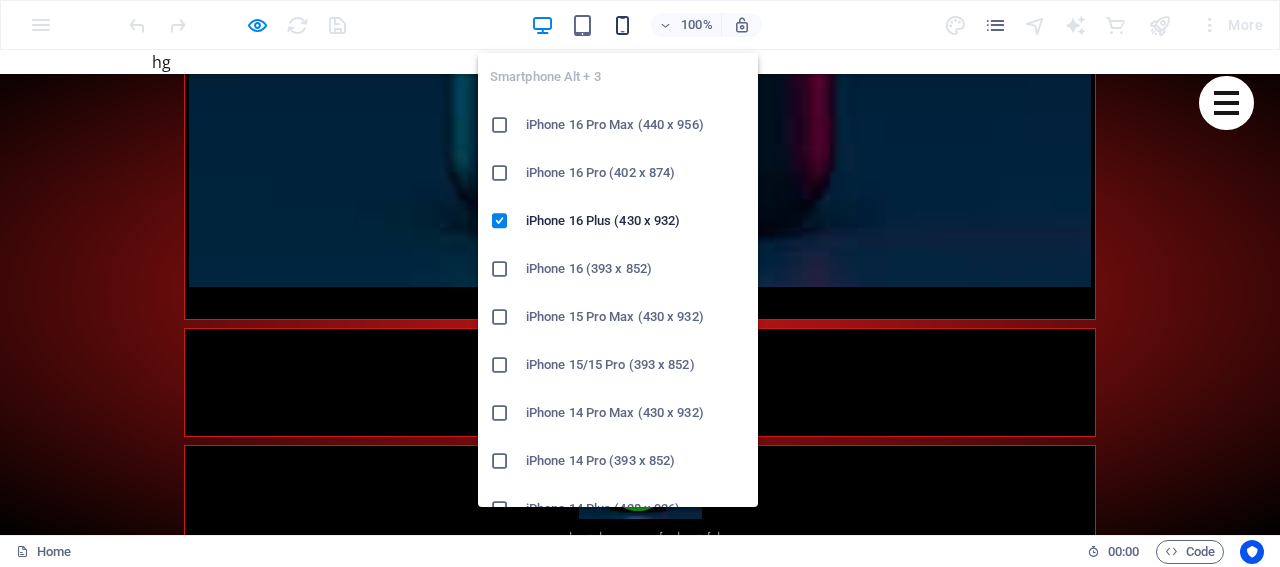 click at bounding box center (622, 25) 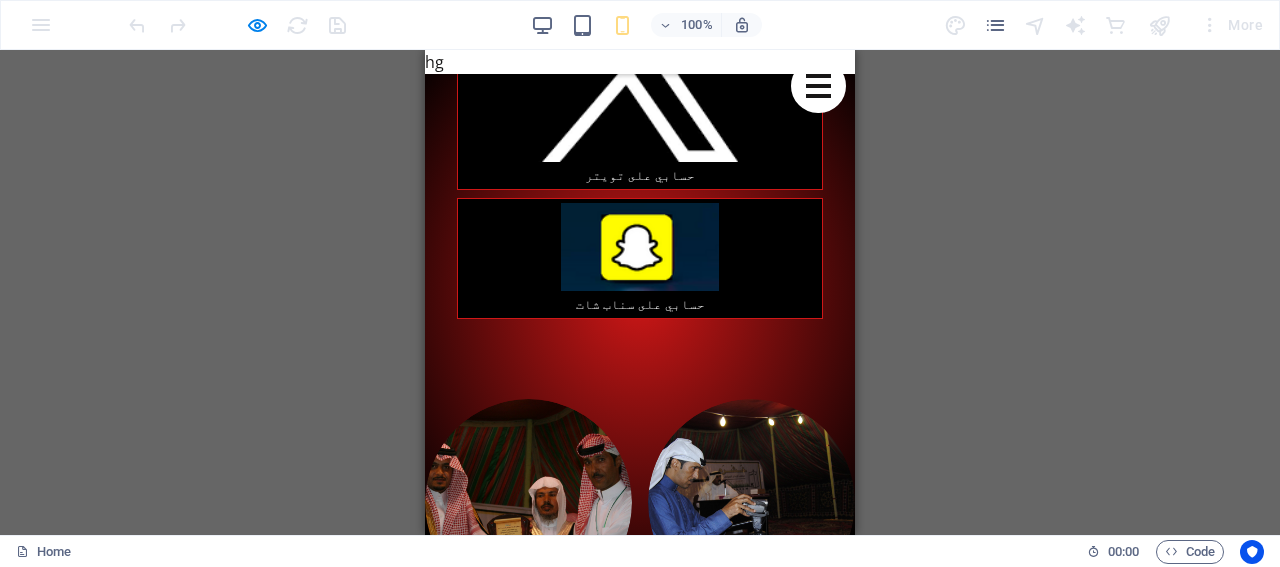 scroll, scrollTop: 2400, scrollLeft: 0, axis: vertical 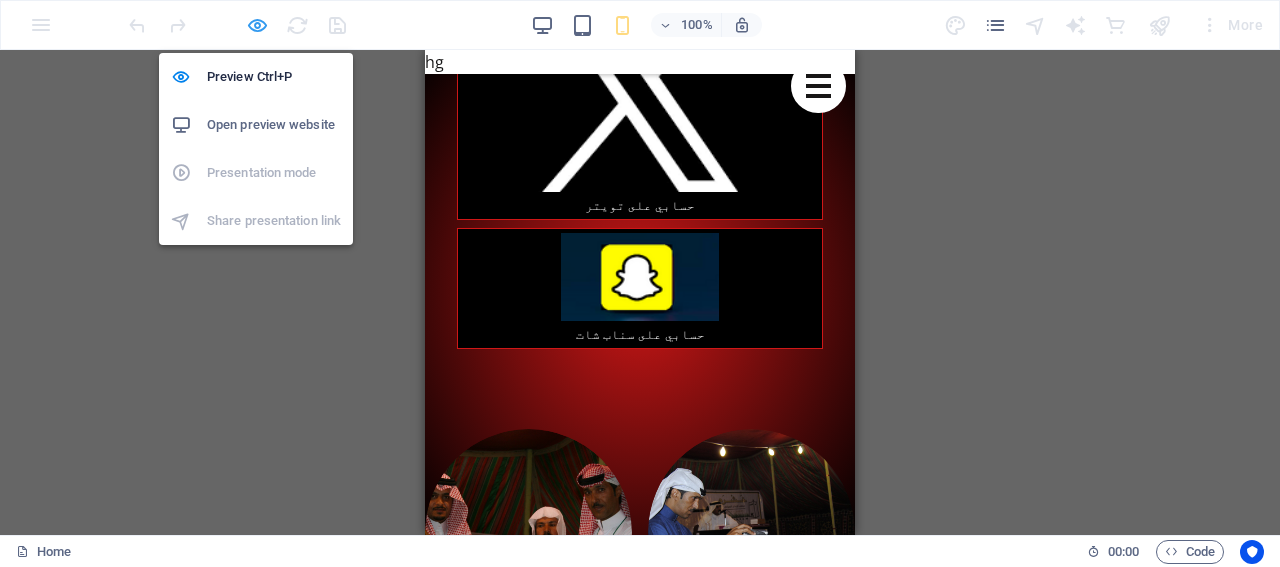 click at bounding box center [257, 25] 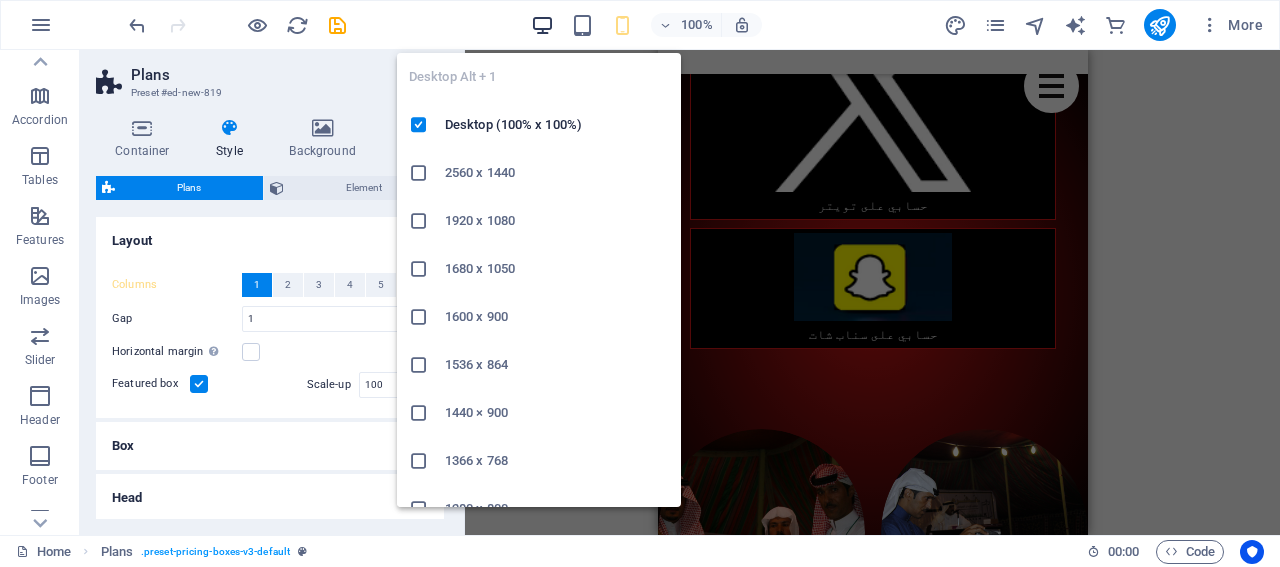 click at bounding box center (542, 25) 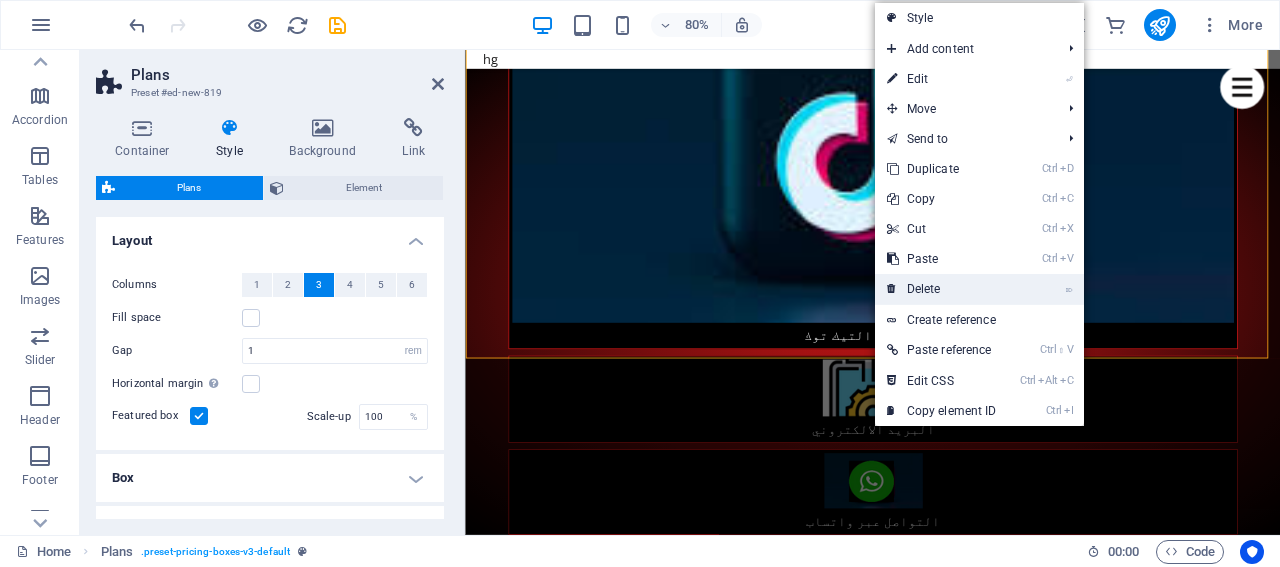 click on "⌦  Delete" at bounding box center (942, 289) 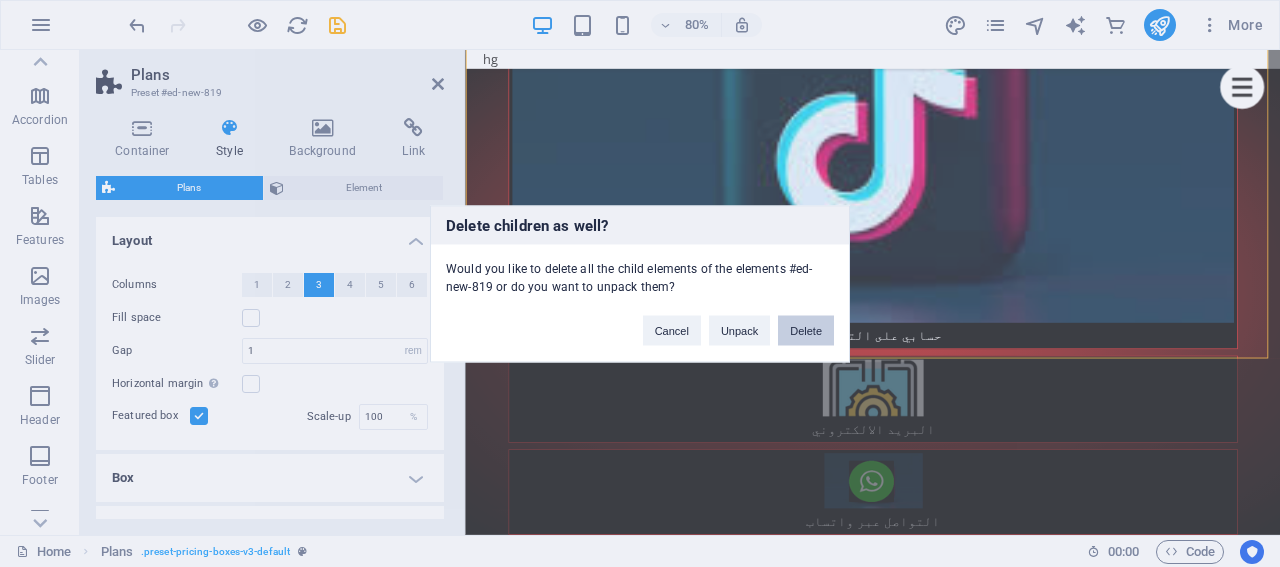 click on "Delete" at bounding box center (806, 330) 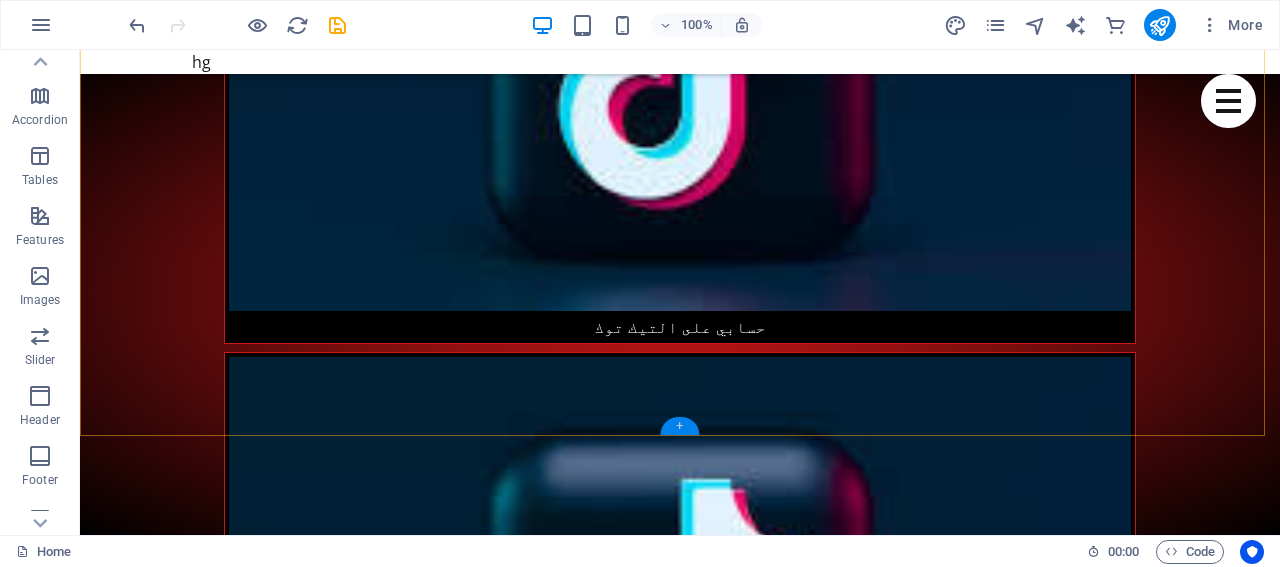 click on "+" at bounding box center [679, 426] 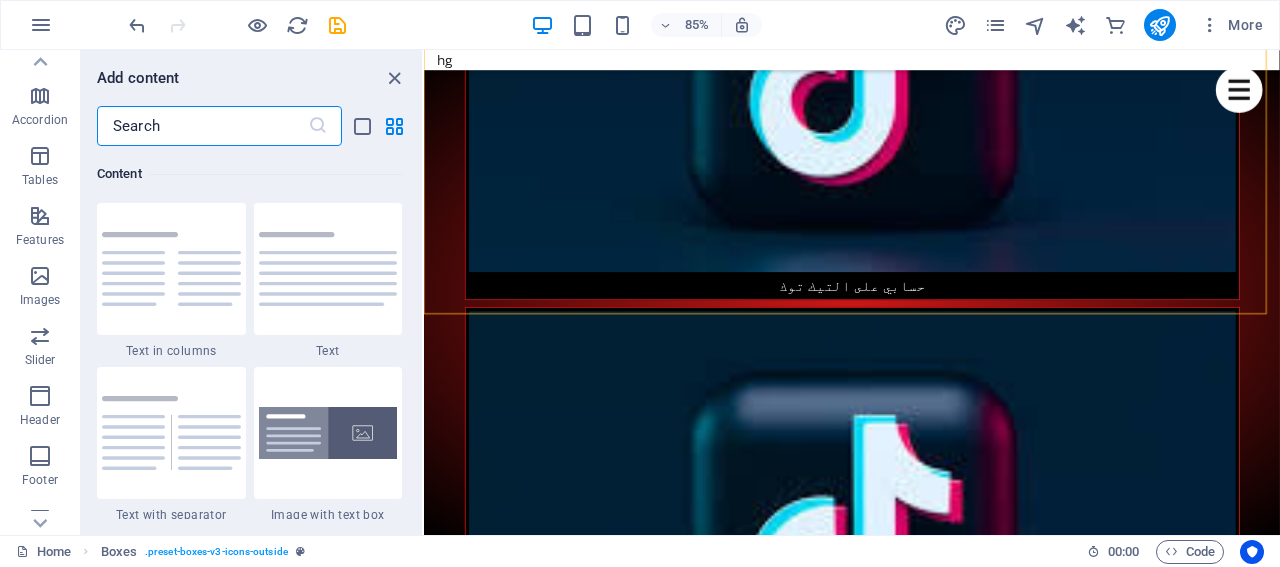 scroll, scrollTop: 3099, scrollLeft: 0, axis: vertical 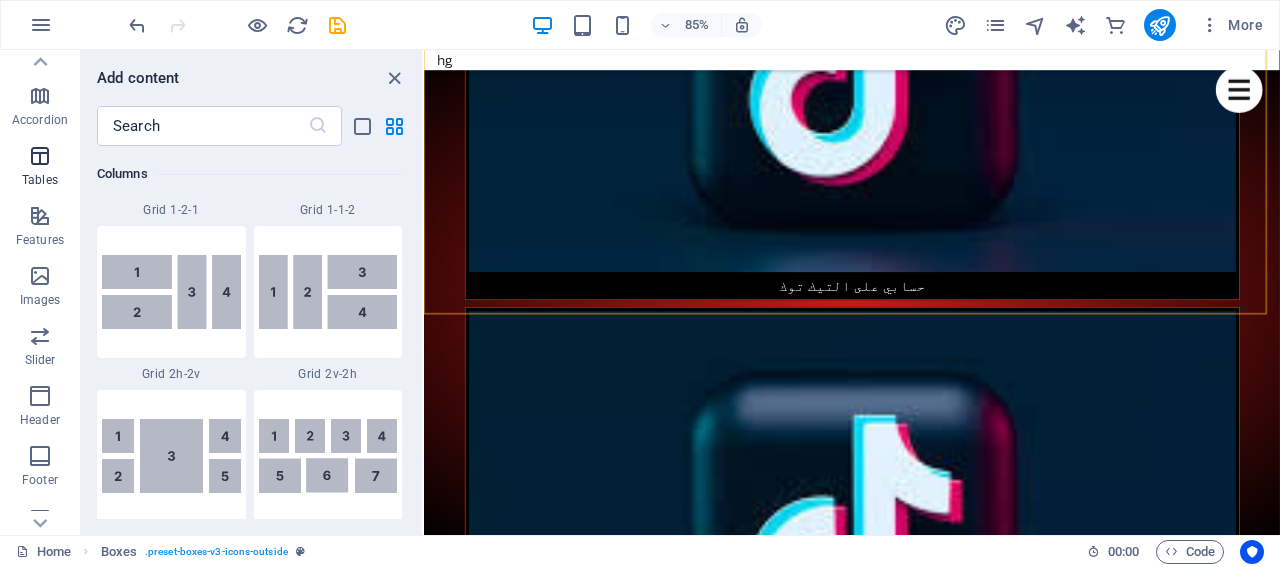 click at bounding box center (40, 156) 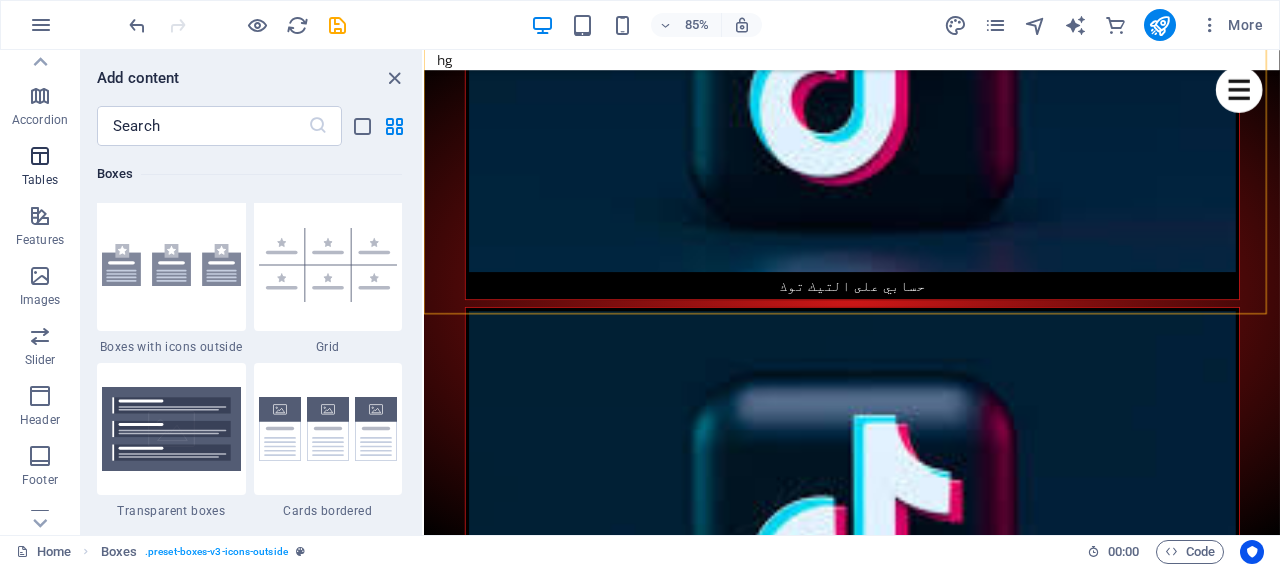 scroll, scrollTop: 6926, scrollLeft: 0, axis: vertical 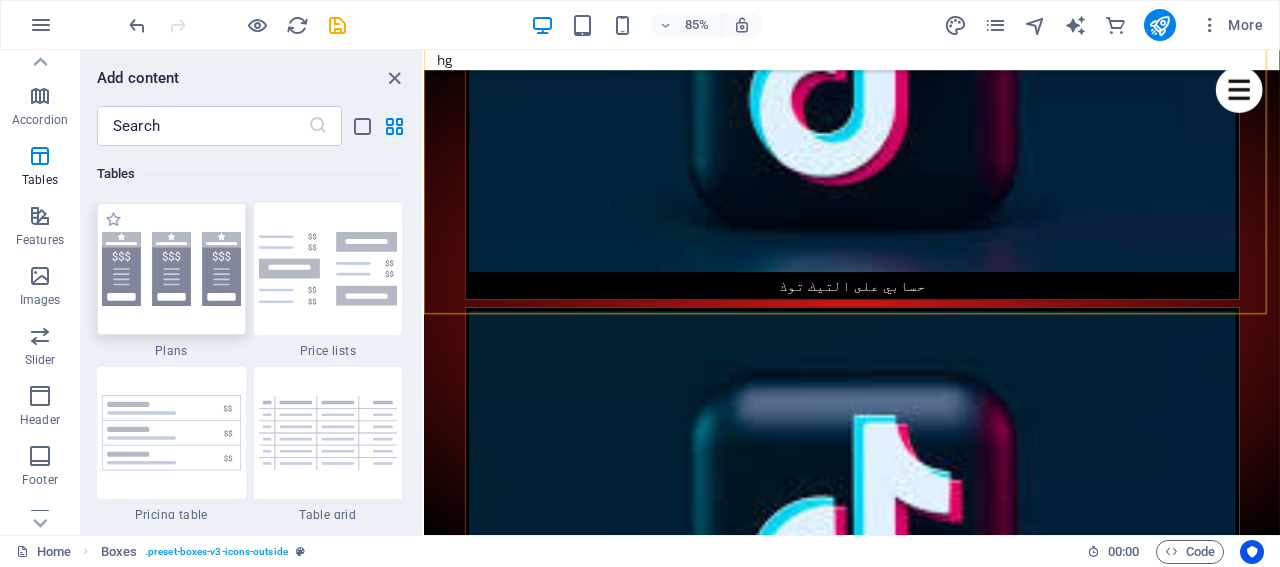 click at bounding box center [171, 269] 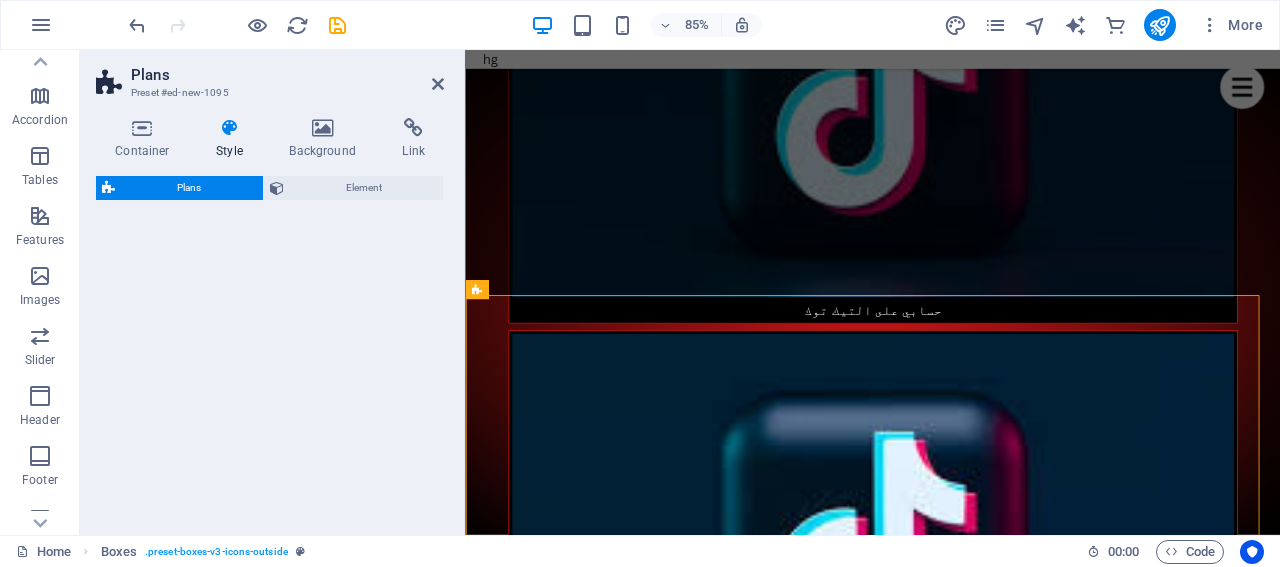 scroll, scrollTop: 1729, scrollLeft: 0, axis: vertical 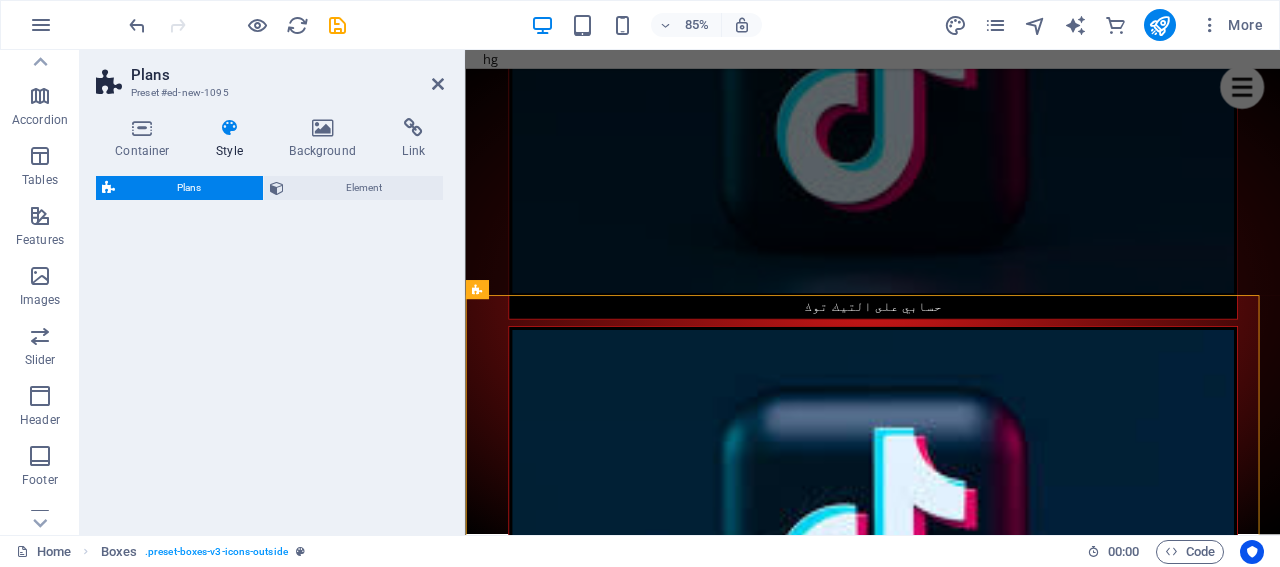 select on "rem" 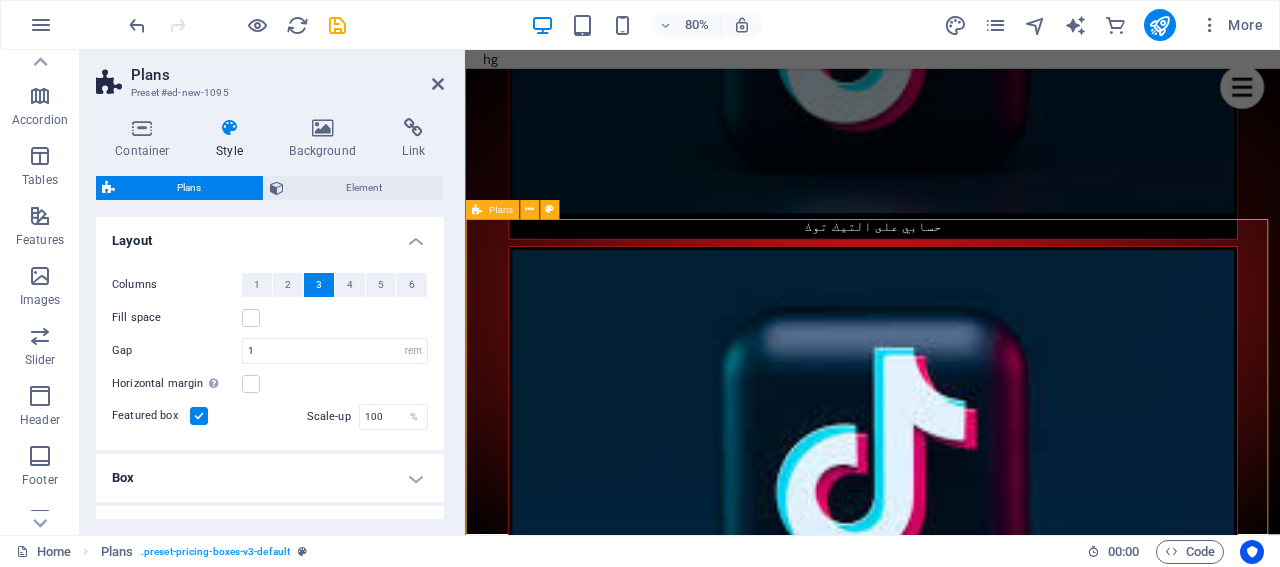 scroll, scrollTop: 2029, scrollLeft: 0, axis: vertical 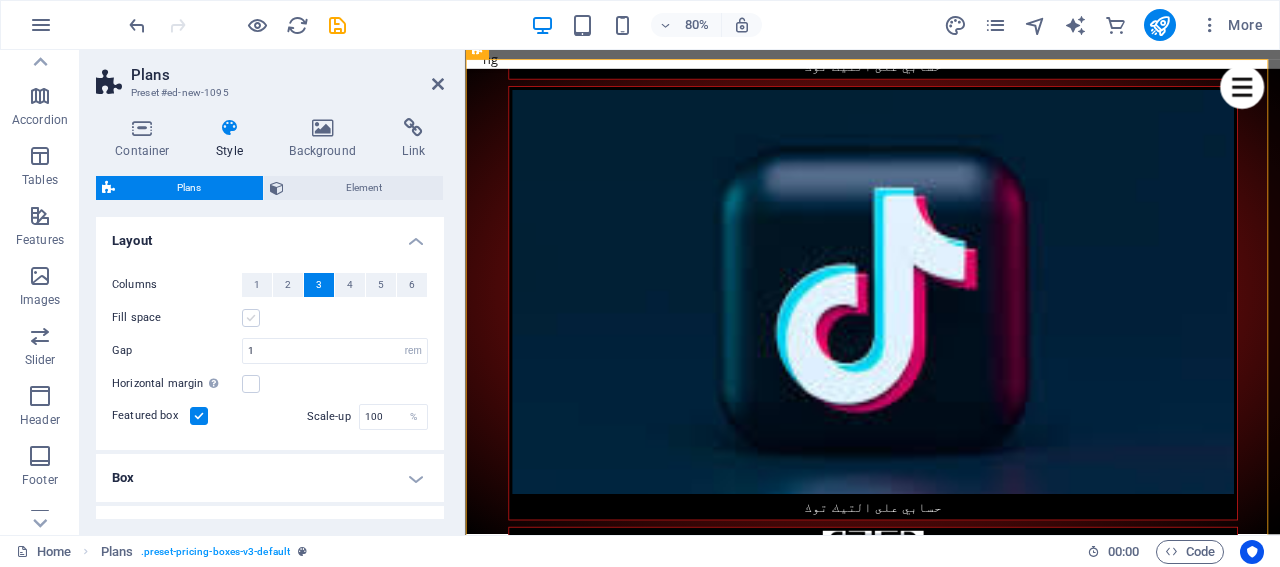 click at bounding box center [251, 318] 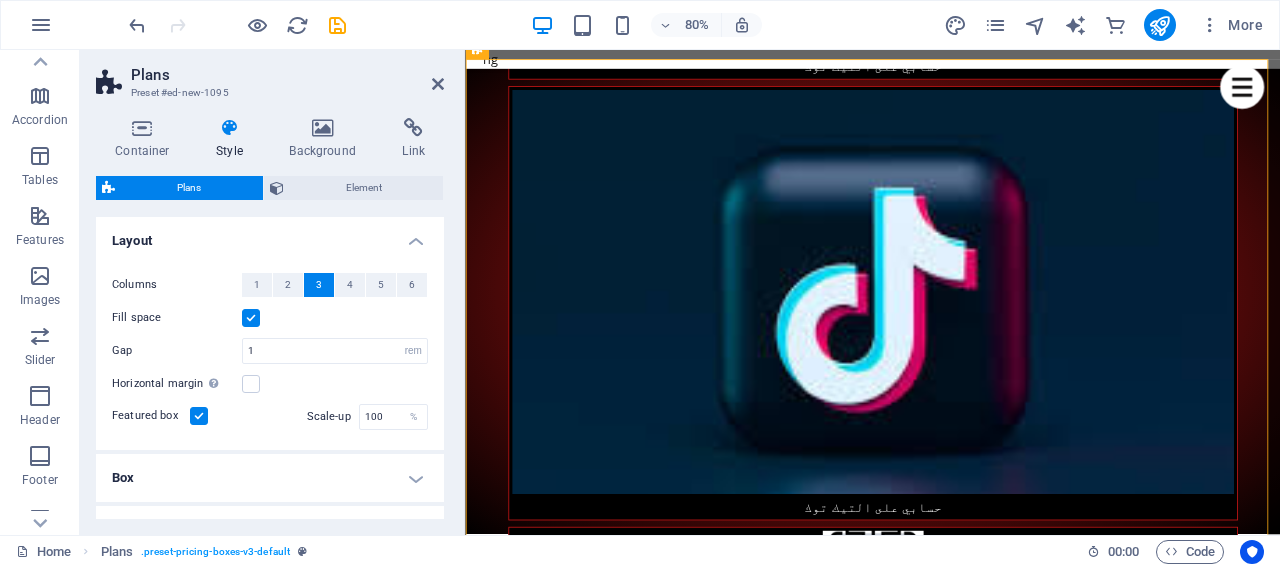 click at bounding box center (251, 318) 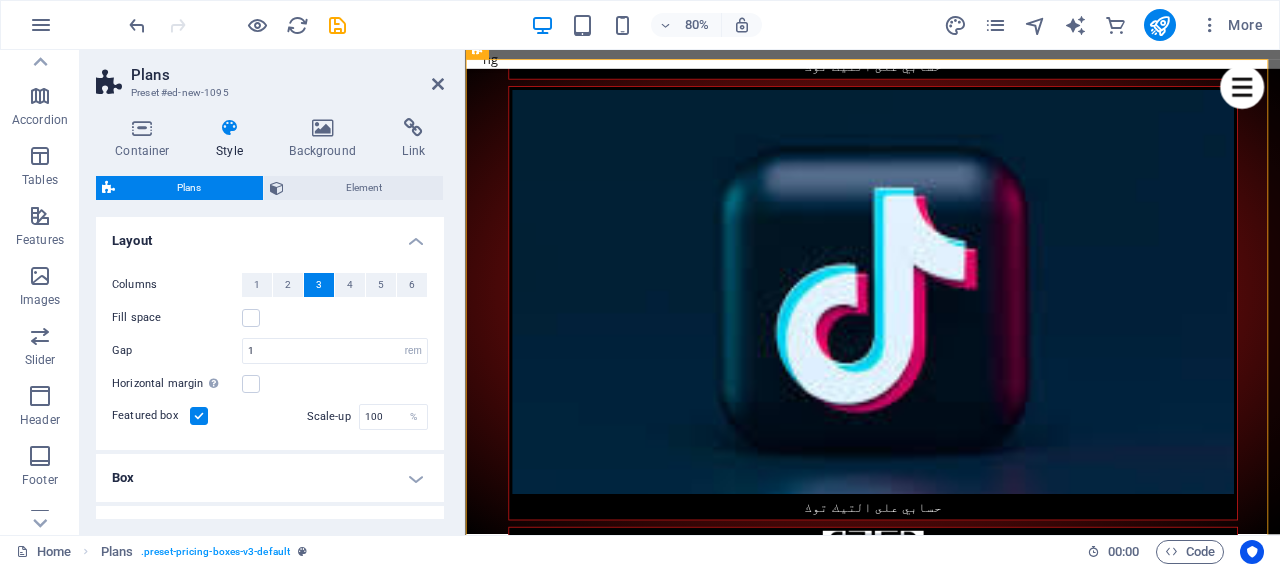 click on "Style" at bounding box center (233, 139) 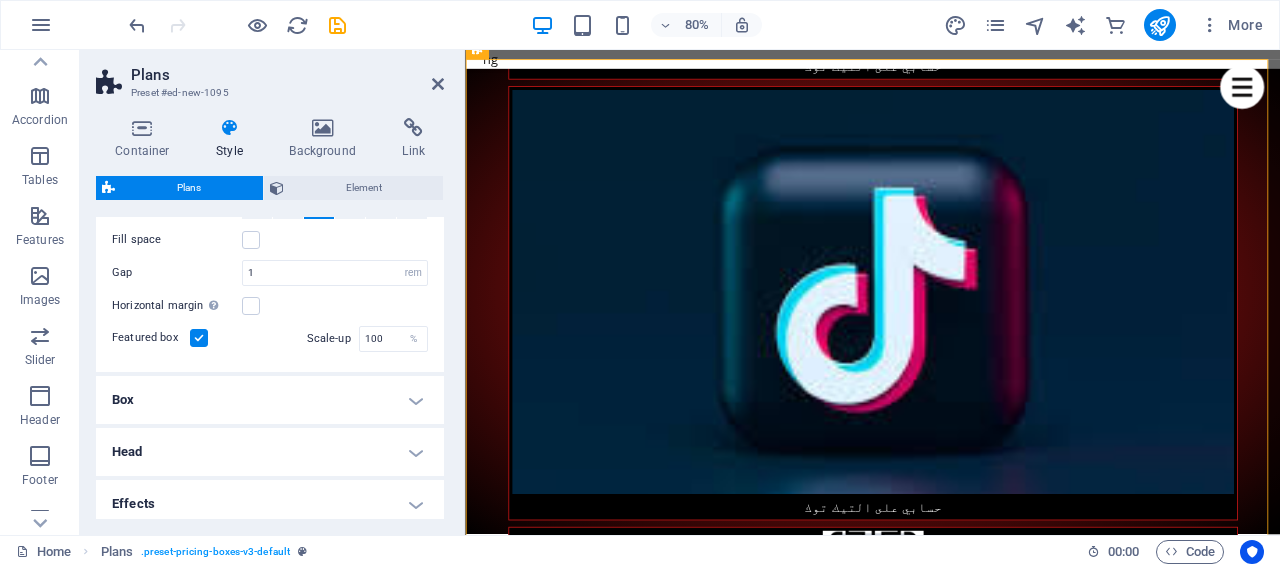 scroll, scrollTop: 164, scrollLeft: 0, axis: vertical 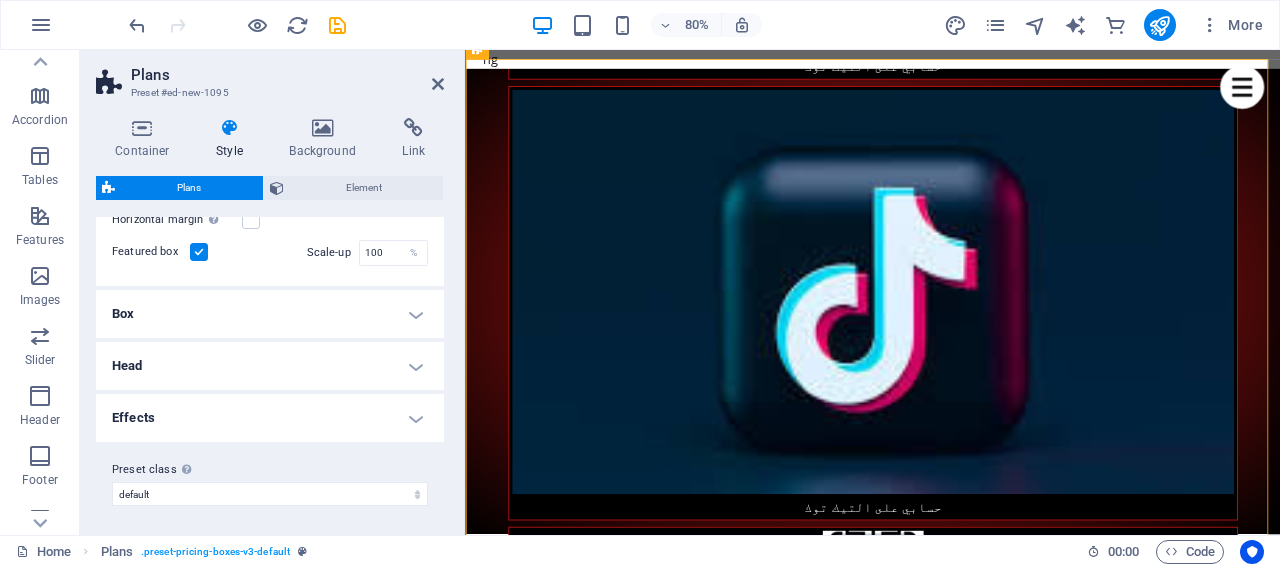 click on "Head" at bounding box center (270, 366) 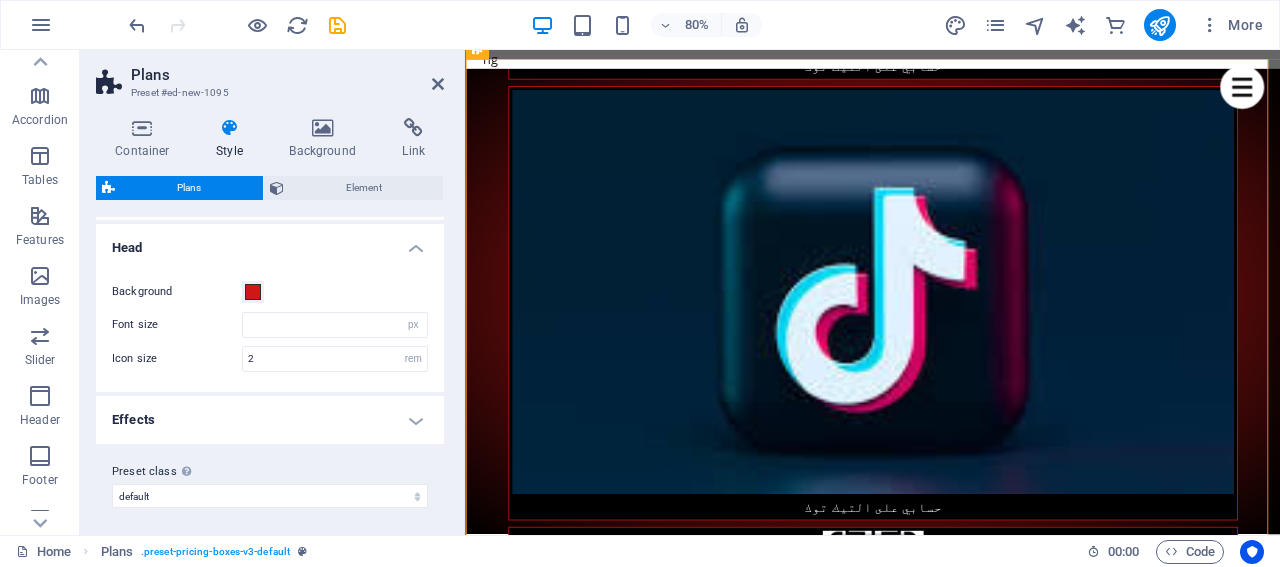 scroll, scrollTop: 283, scrollLeft: 0, axis: vertical 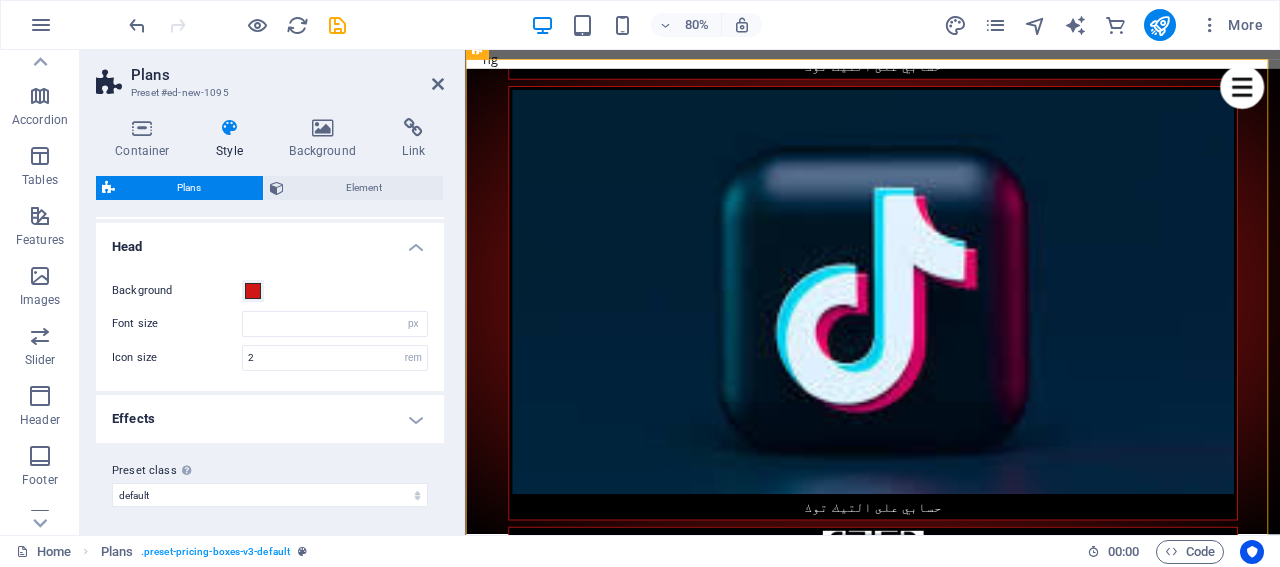 click on "Effects" at bounding box center (270, 419) 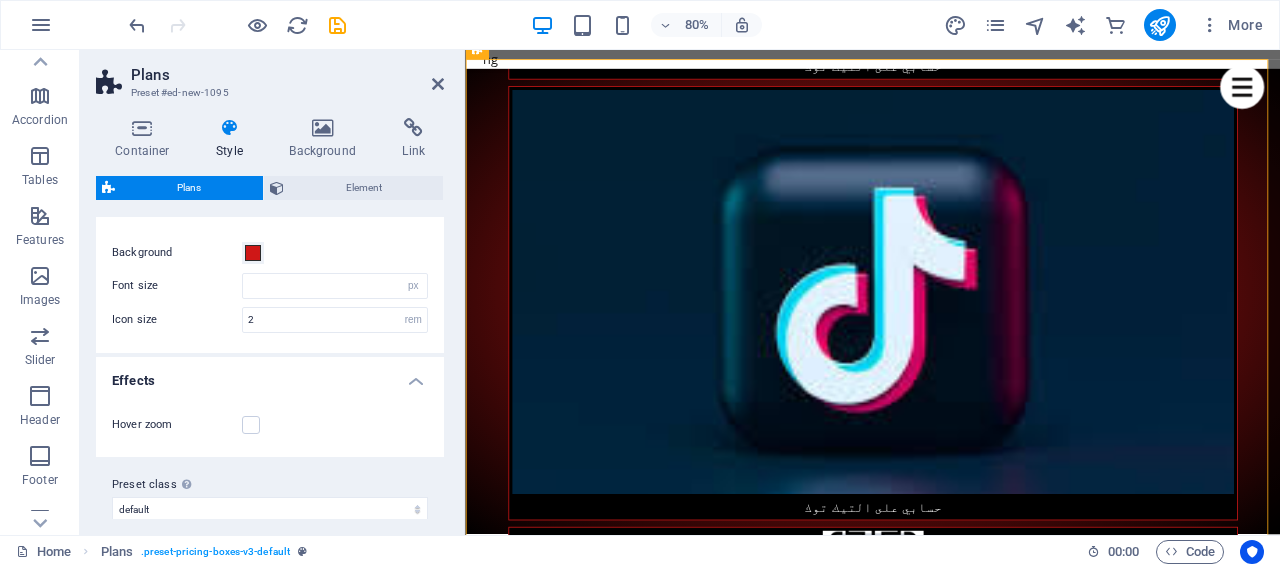 scroll, scrollTop: 335, scrollLeft: 0, axis: vertical 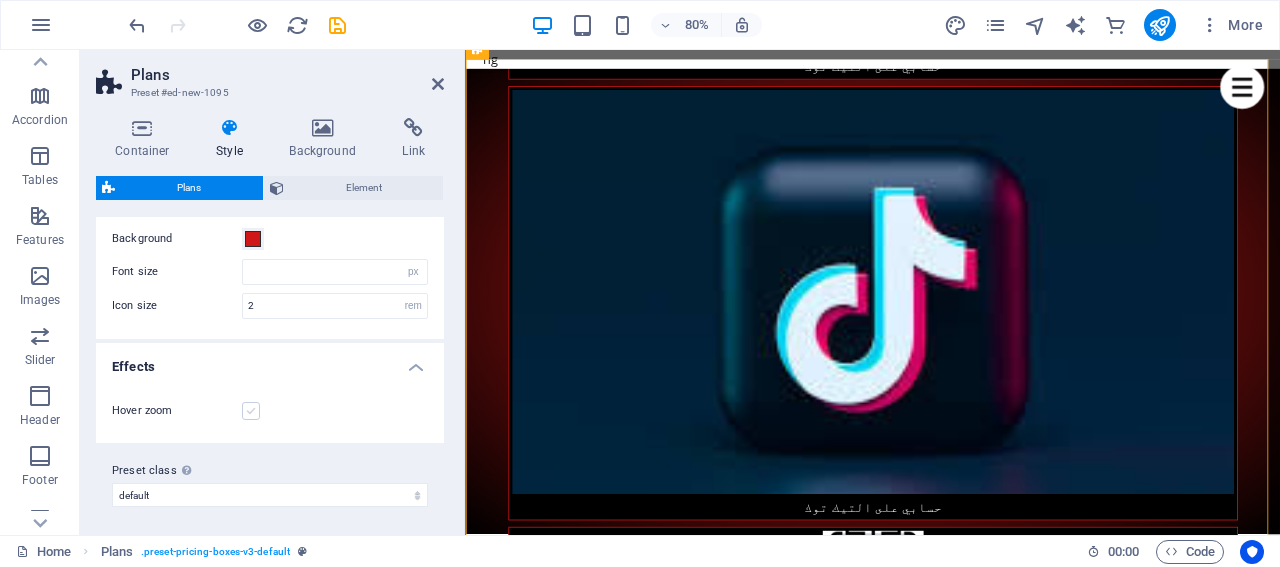 click at bounding box center (251, 411) 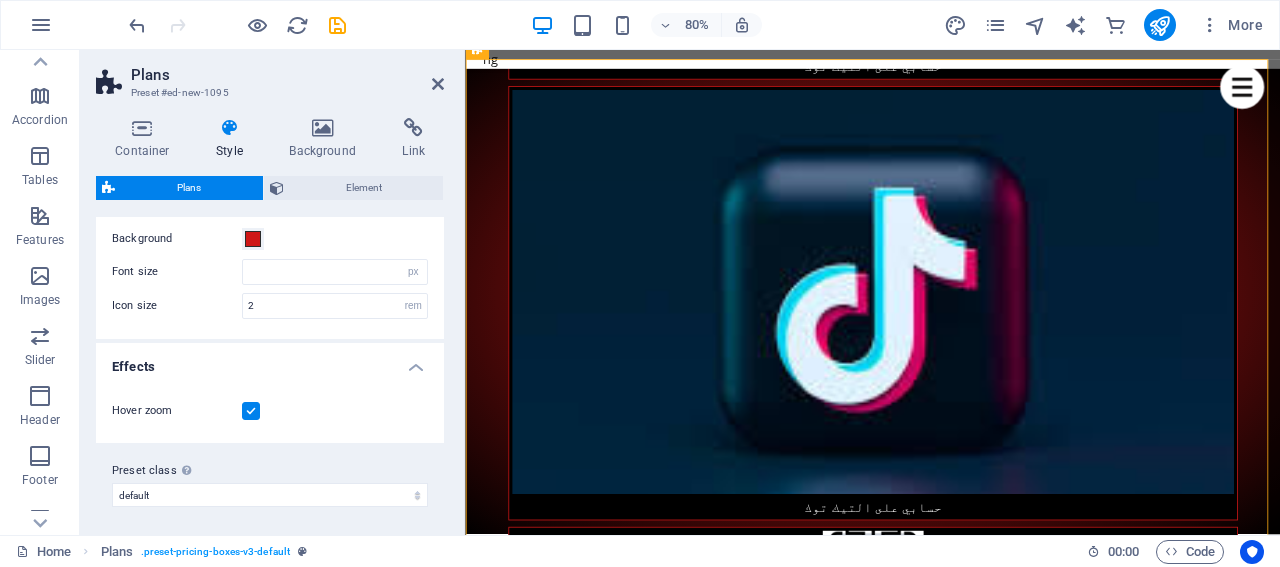 click at bounding box center [251, 411] 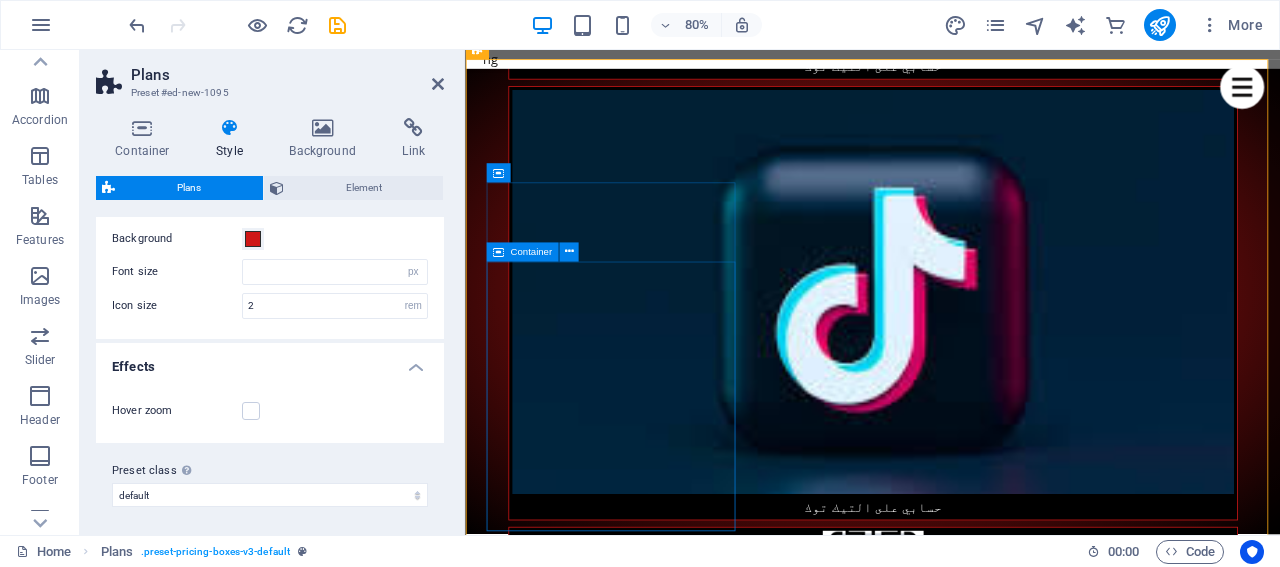 type 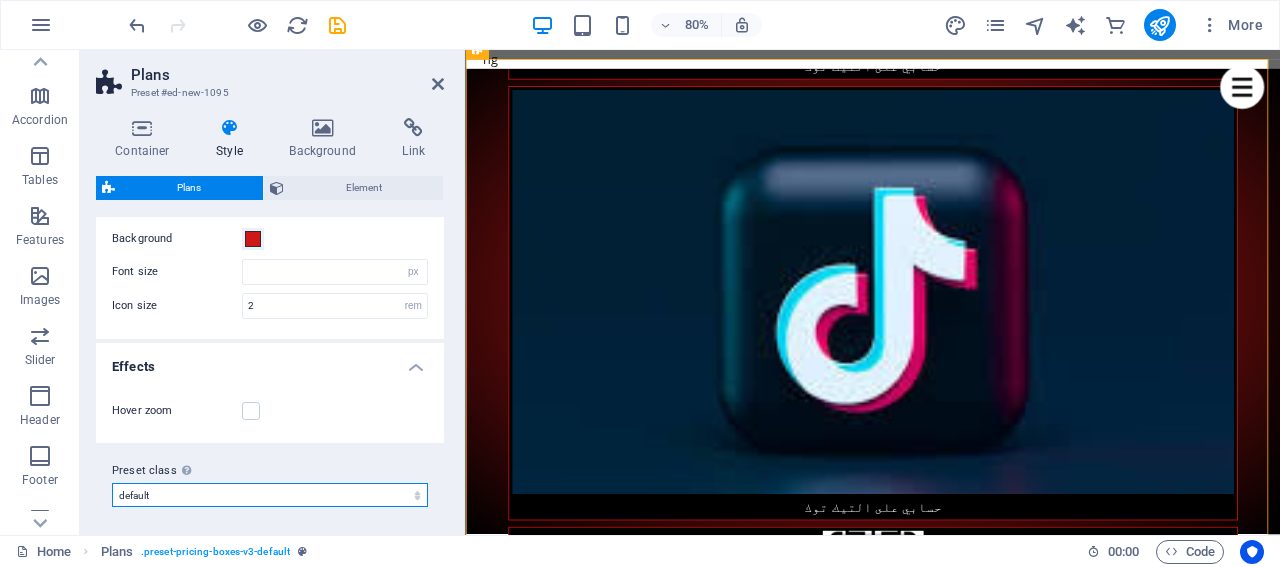 click on "default Add preset class" at bounding box center (270, 495) 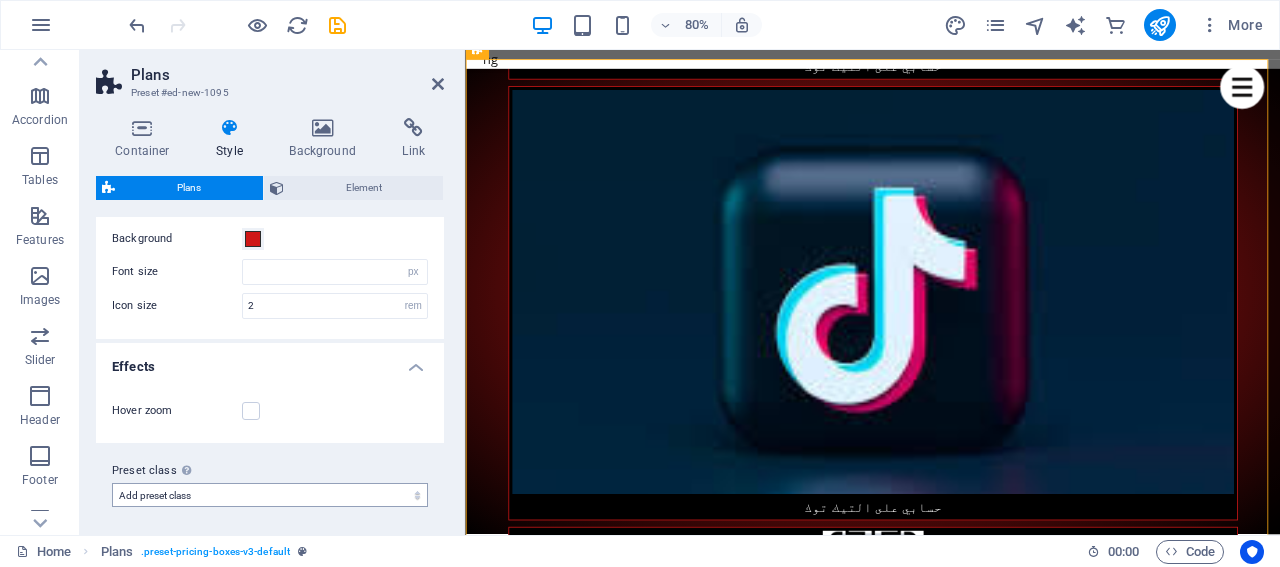 click on "default Add preset class" at bounding box center [270, 495] 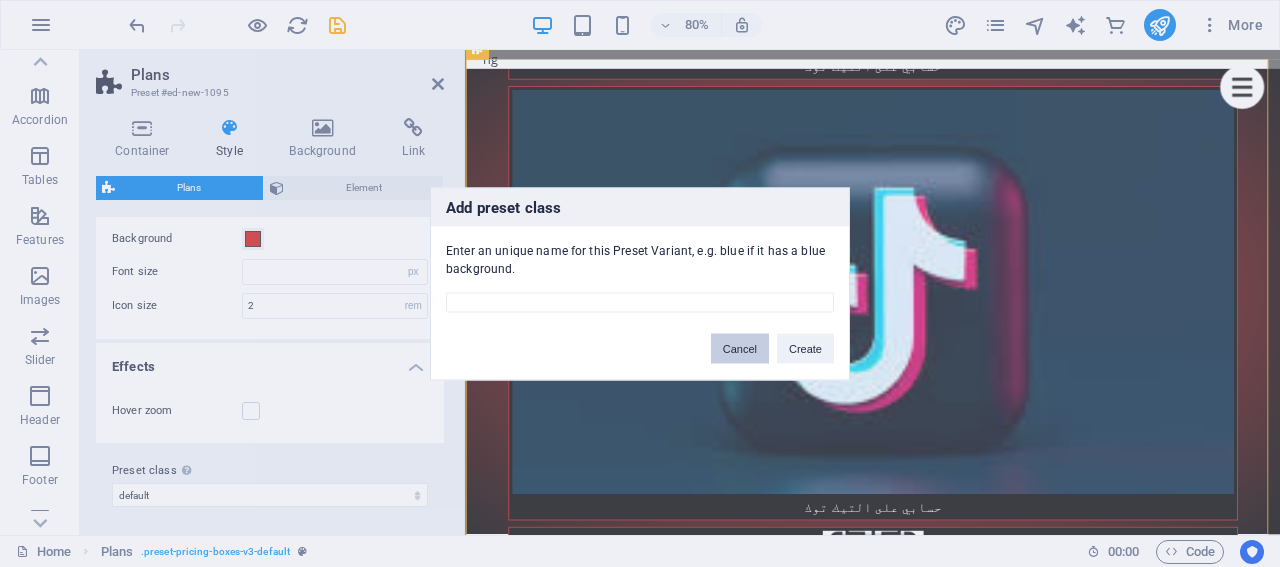 click on "Cancel" at bounding box center [740, 348] 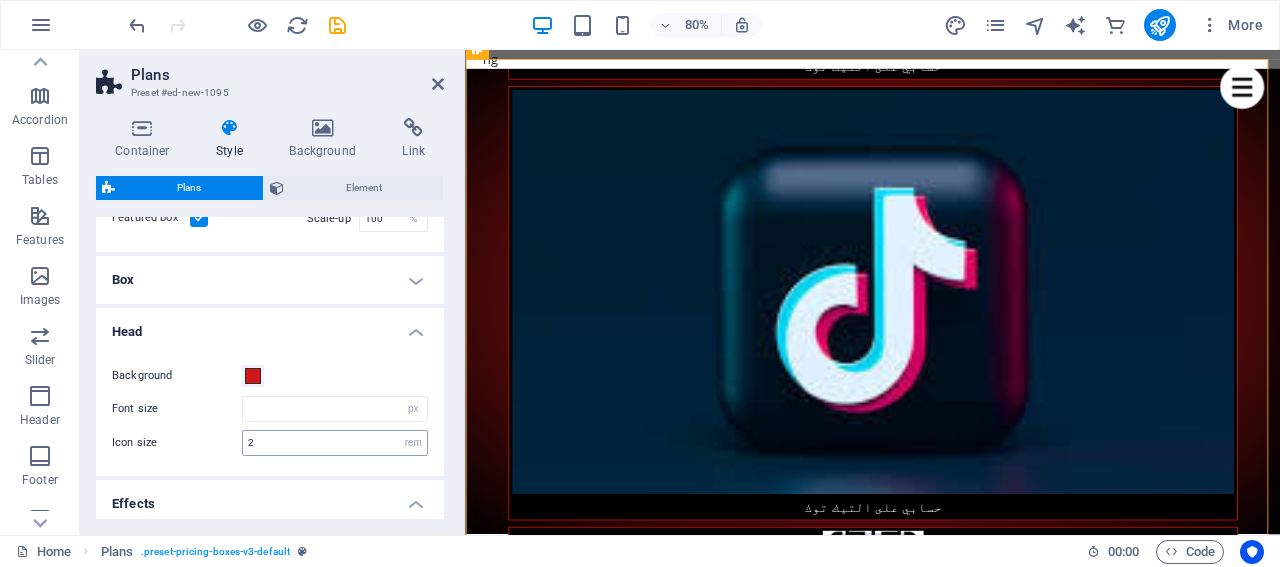 scroll, scrollTop: 135, scrollLeft: 0, axis: vertical 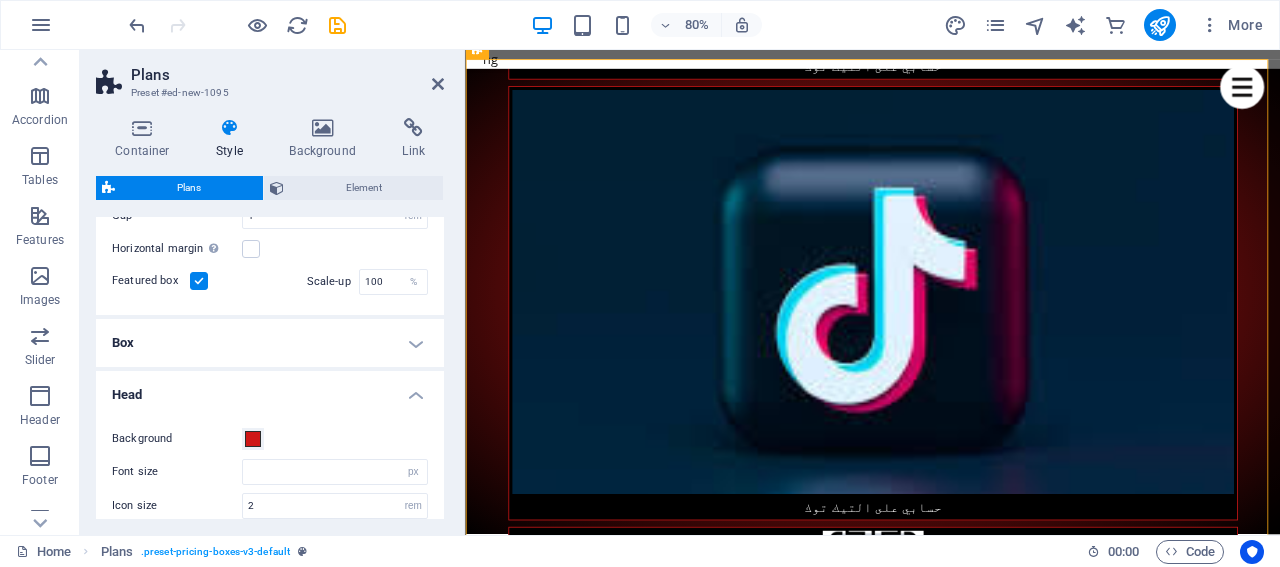 click on "Box" at bounding box center (270, 343) 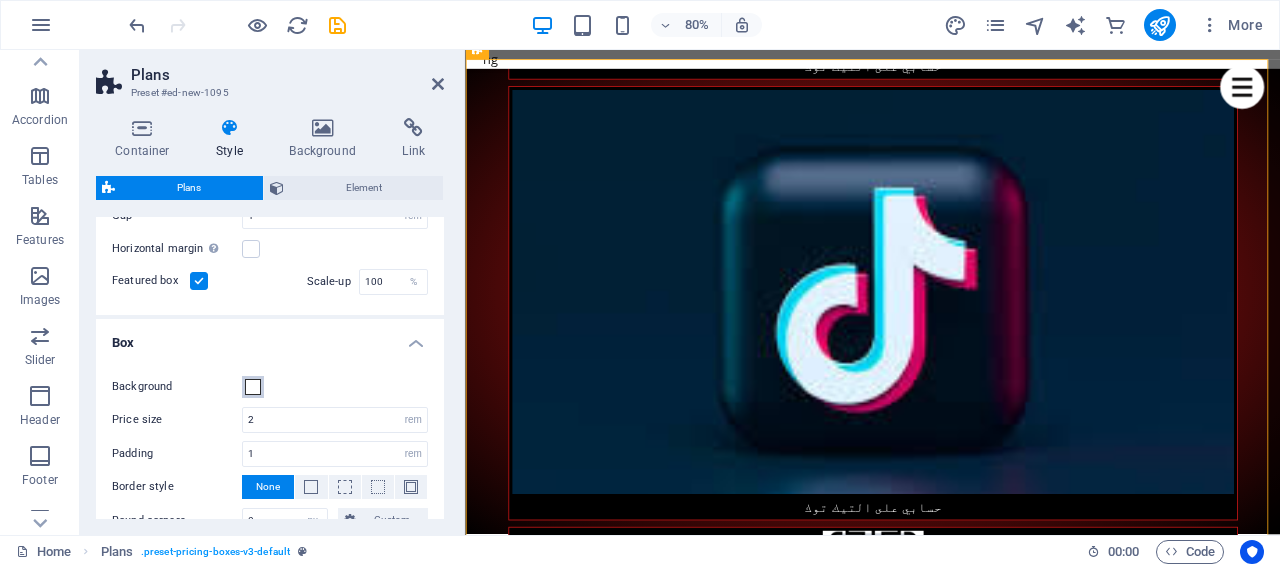 click at bounding box center [253, 387] 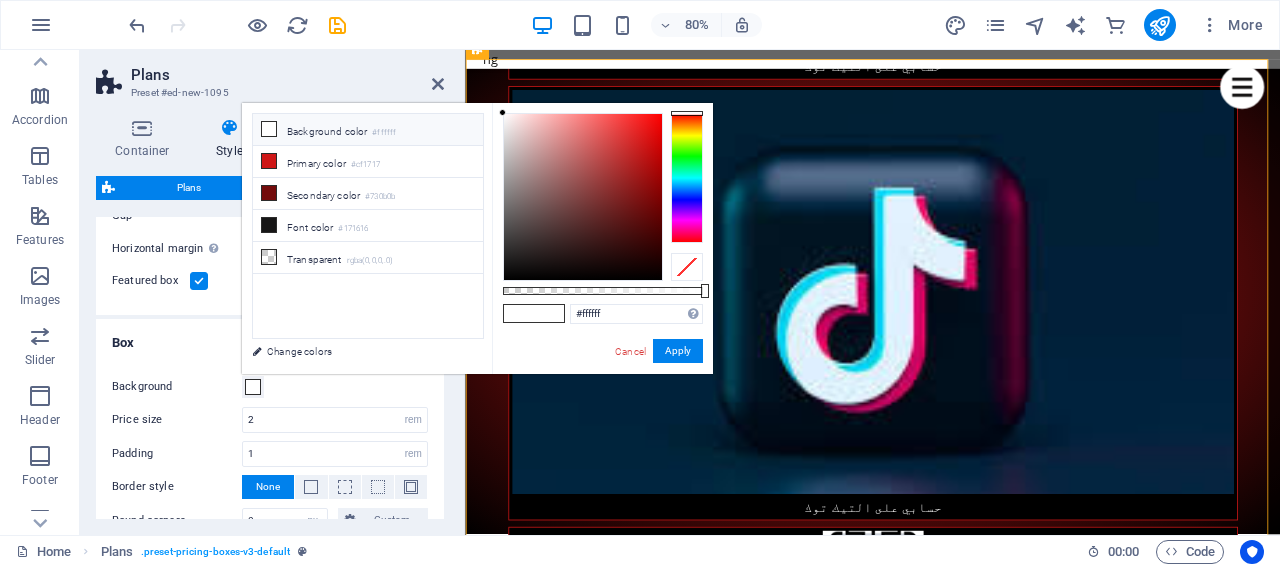 click at bounding box center [687, 178] 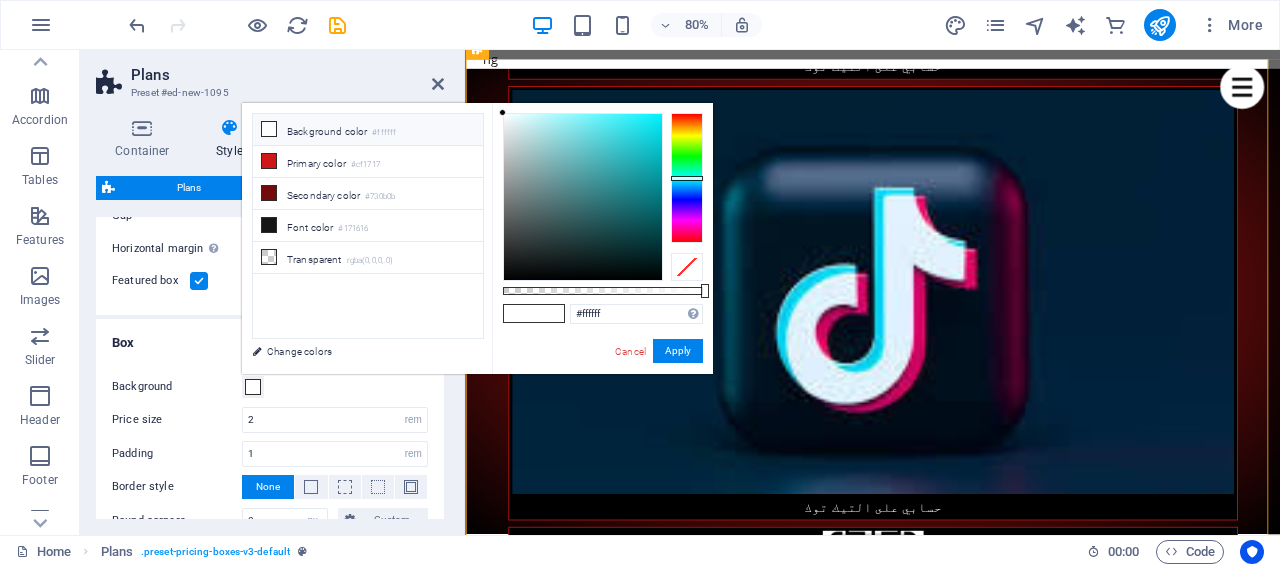 type 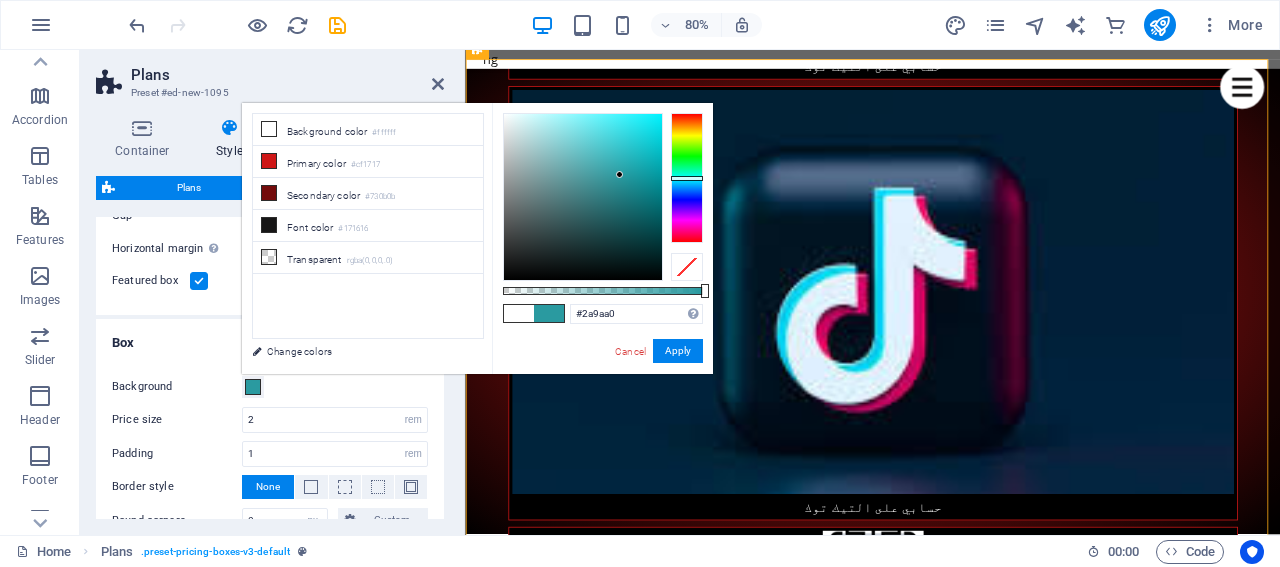 click at bounding box center [583, 197] 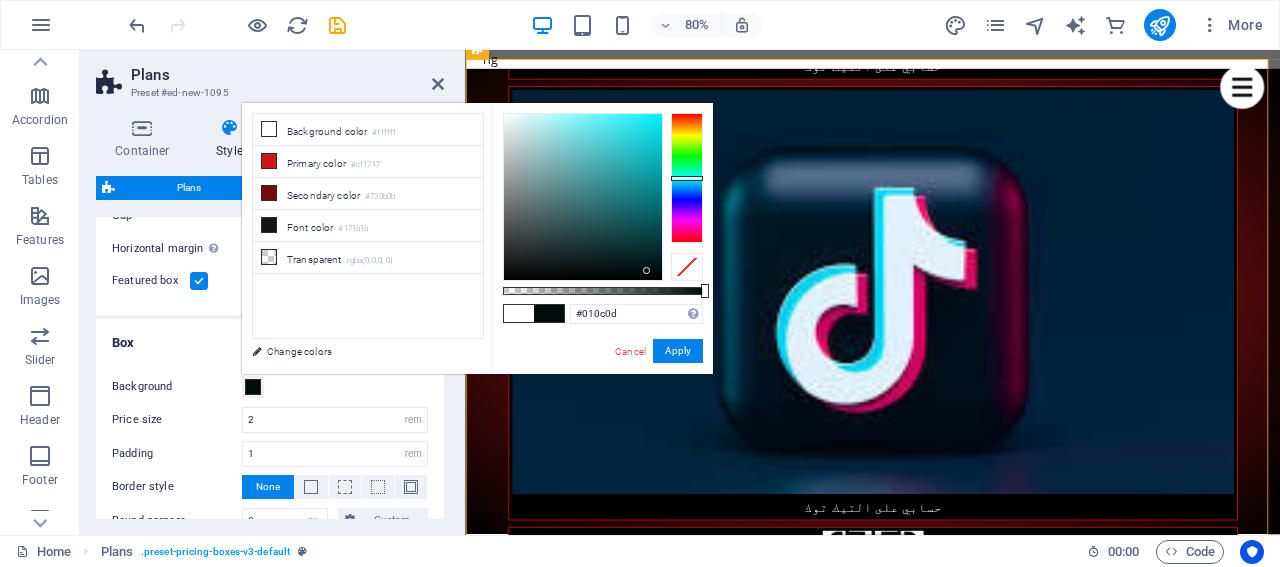 click at bounding box center [583, 197] 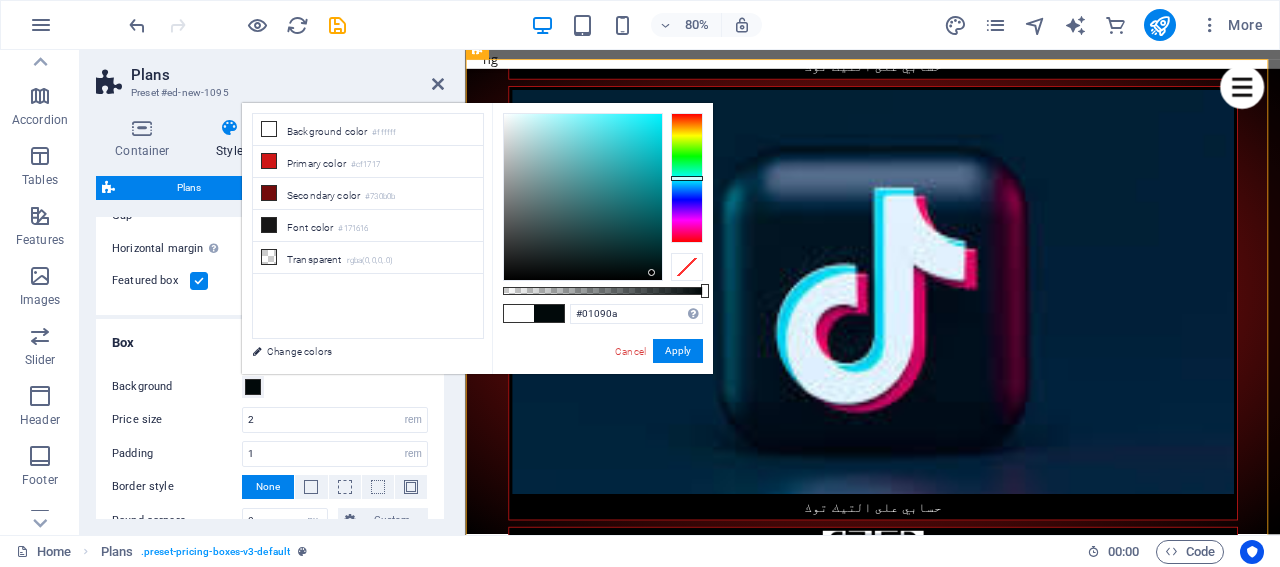 type on "#00090a" 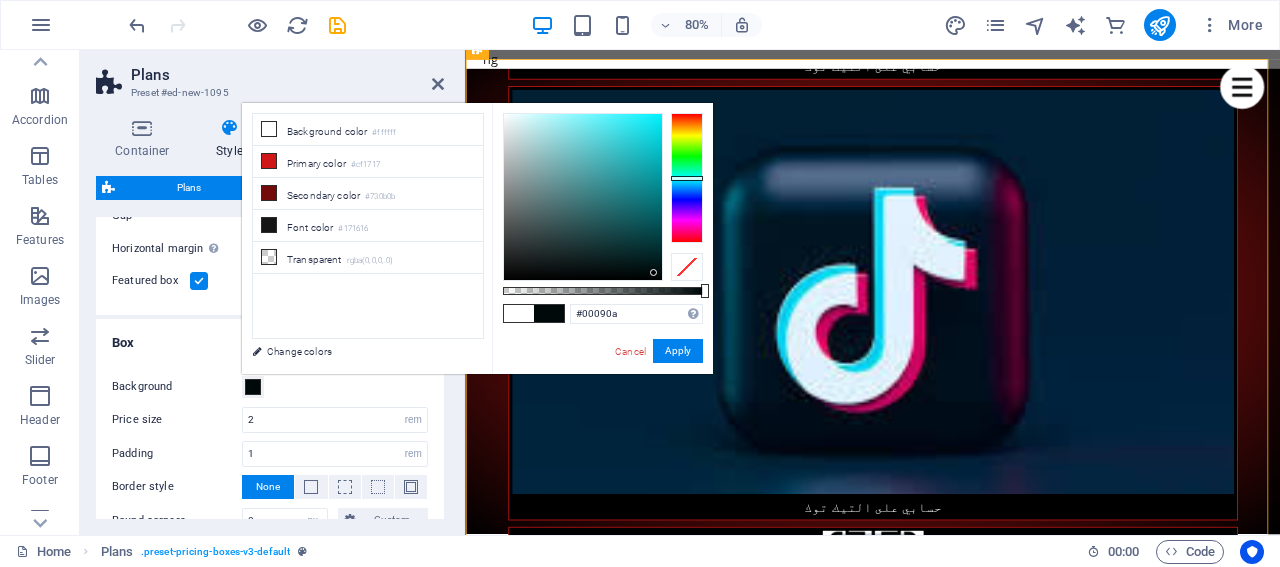 click at bounding box center [653, 272] 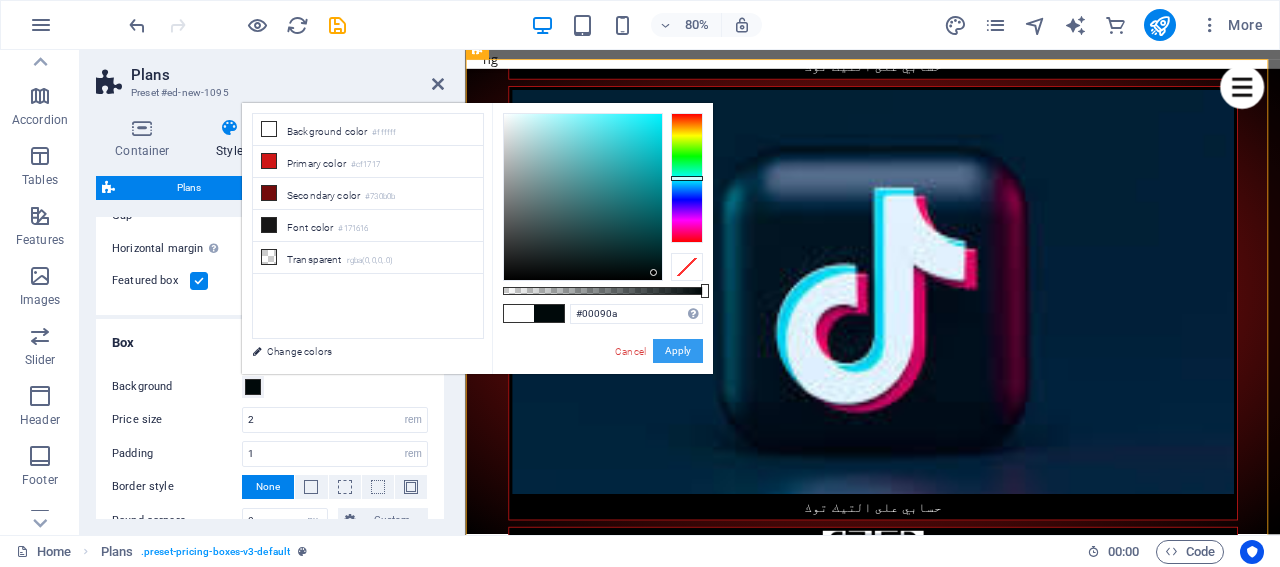 click on "Apply" at bounding box center [678, 351] 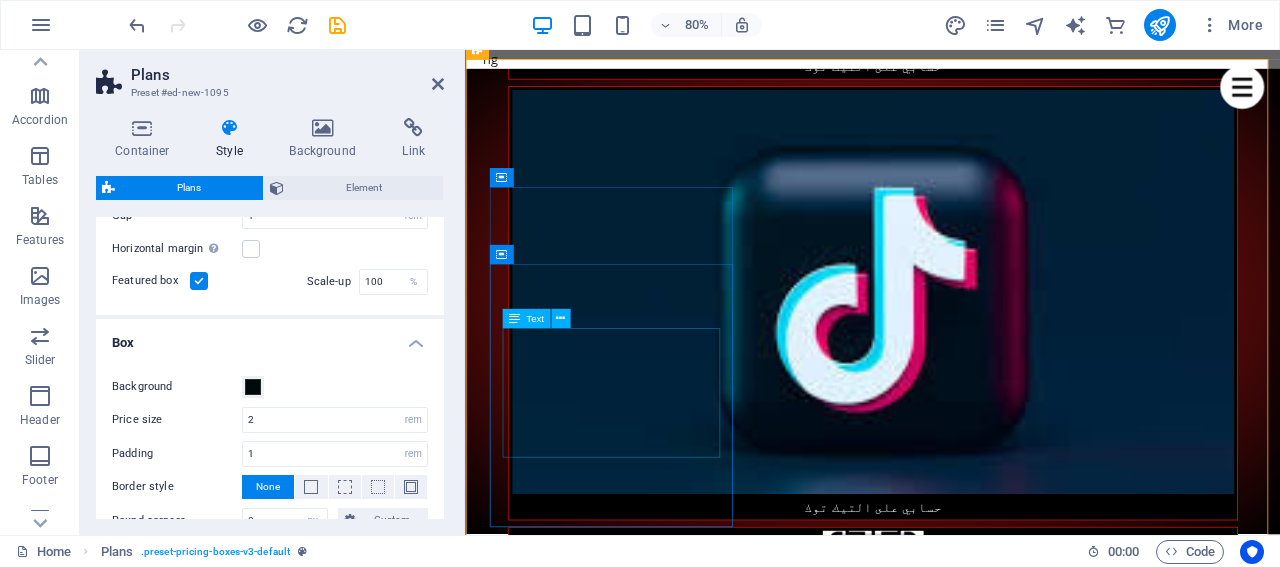 type 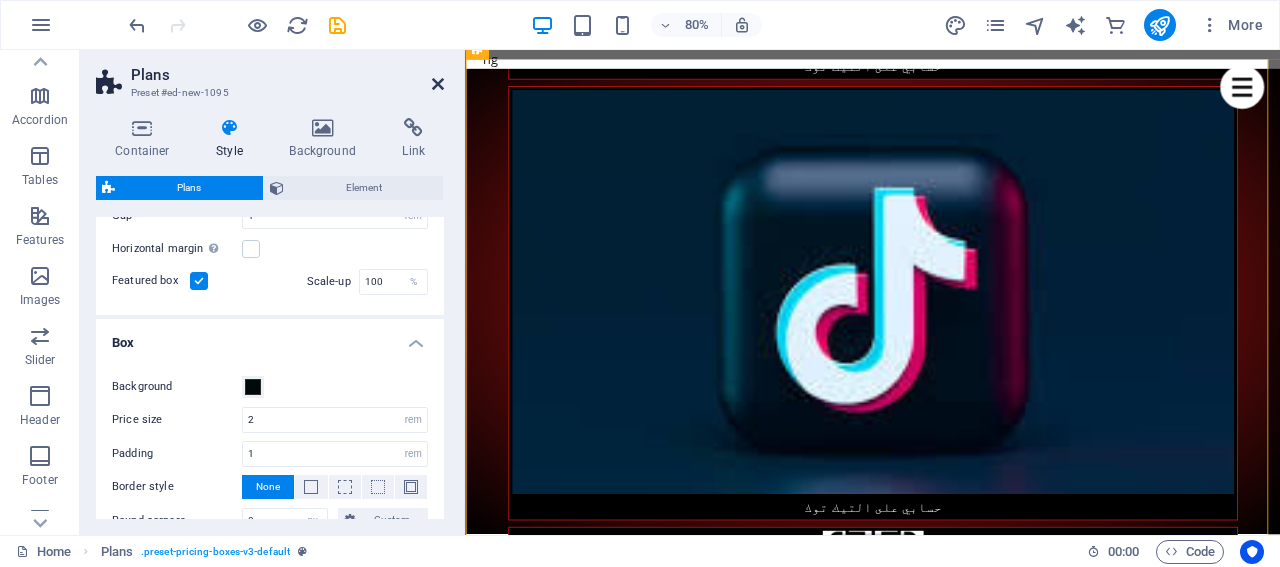 click at bounding box center [438, 84] 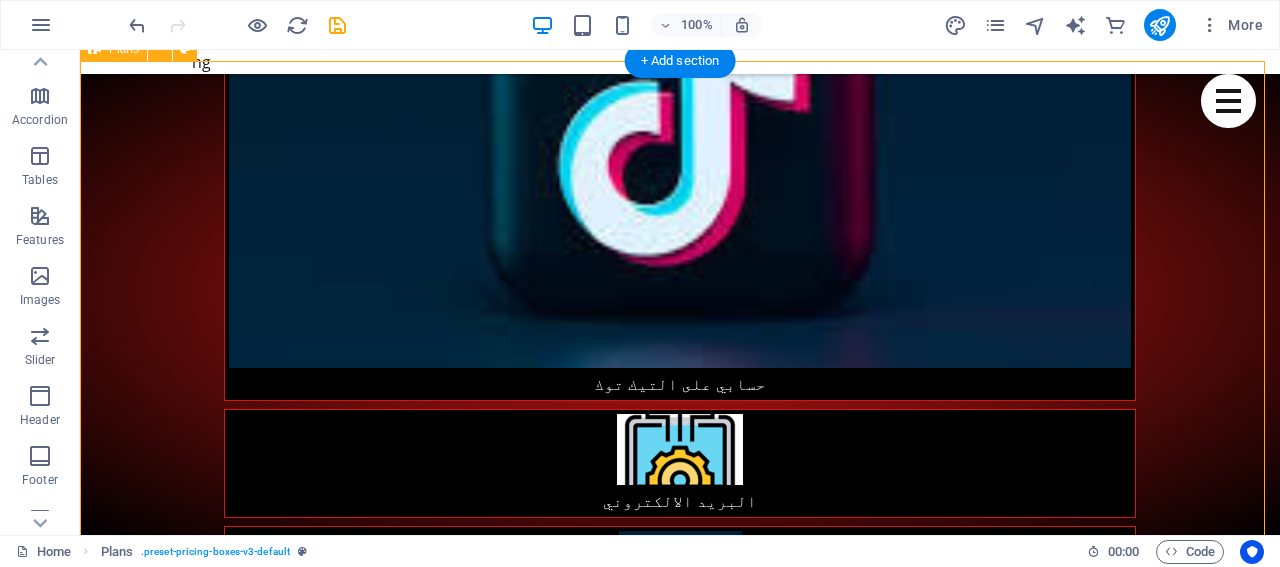 scroll, scrollTop: 2300, scrollLeft: 0, axis: vertical 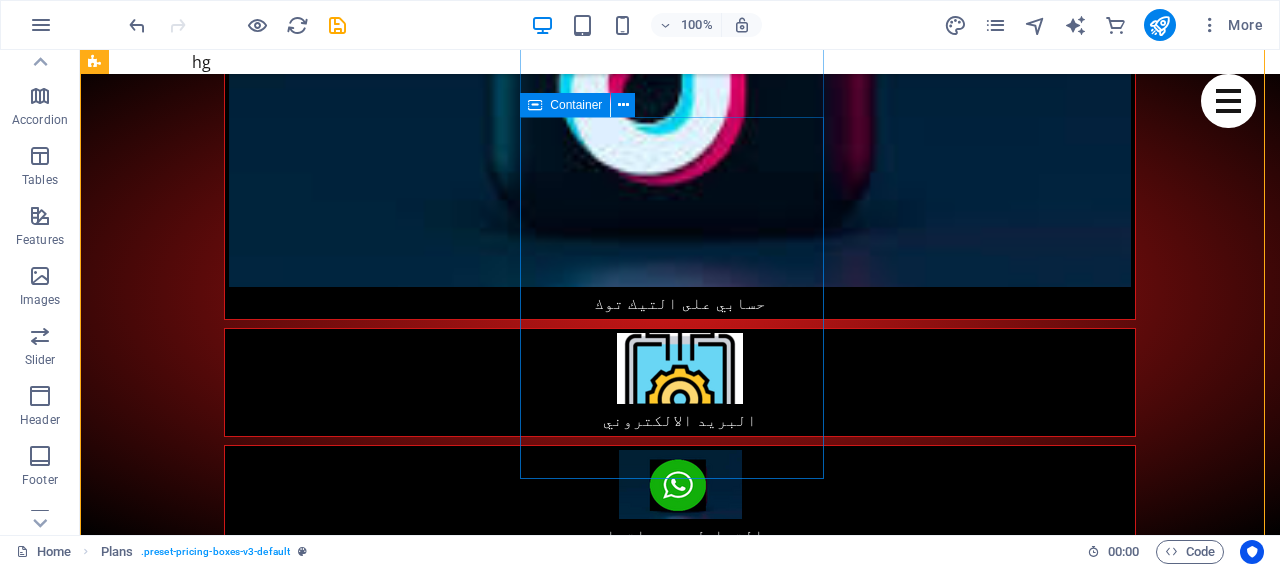 click on "$199 Lorem  ipsum Lorem  ipsum Lorem  ipsum Lorem  ipsum BUTTON" at bounding box center (568, 5051) 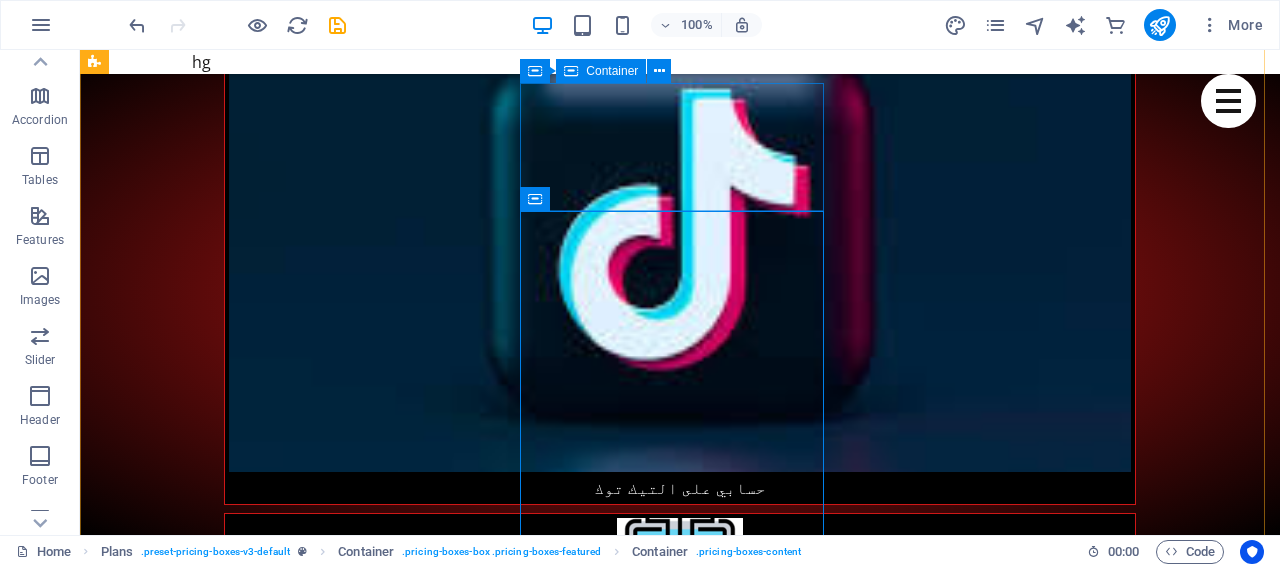 scroll, scrollTop: 2100, scrollLeft: 0, axis: vertical 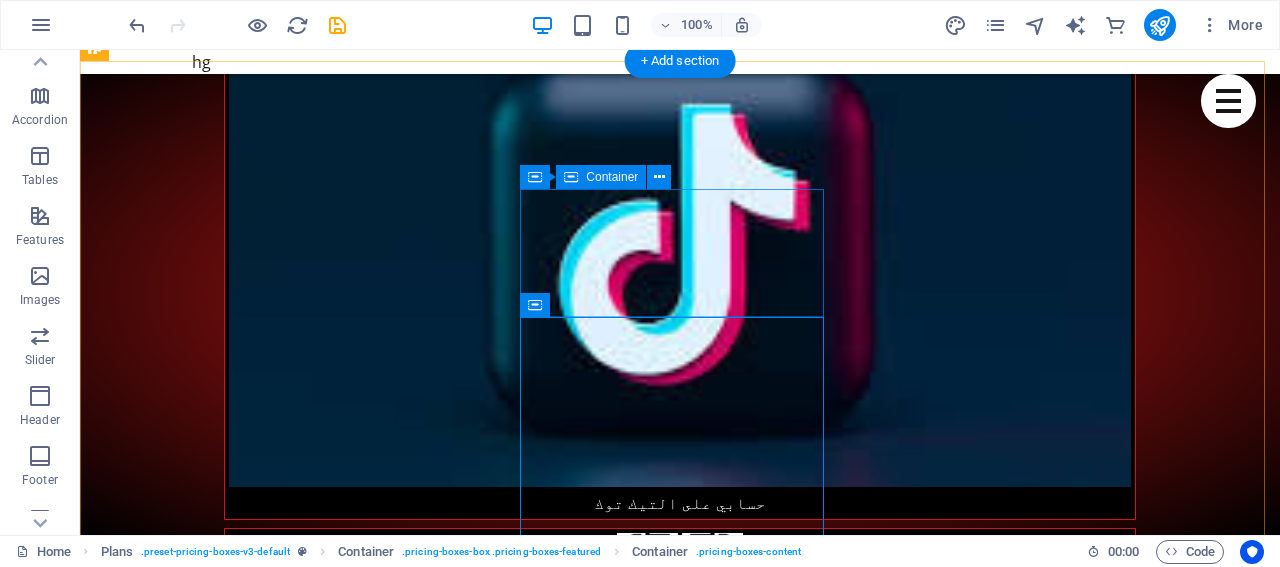 click on "Headline" at bounding box center [568, 5006] 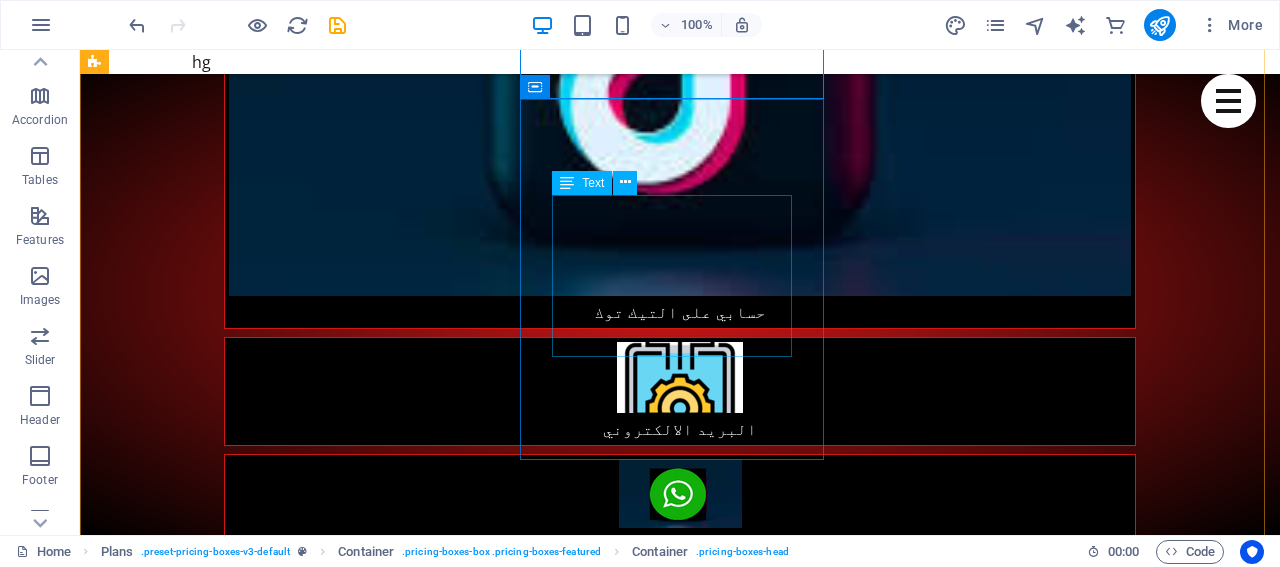 scroll, scrollTop: 2400, scrollLeft: 0, axis: vertical 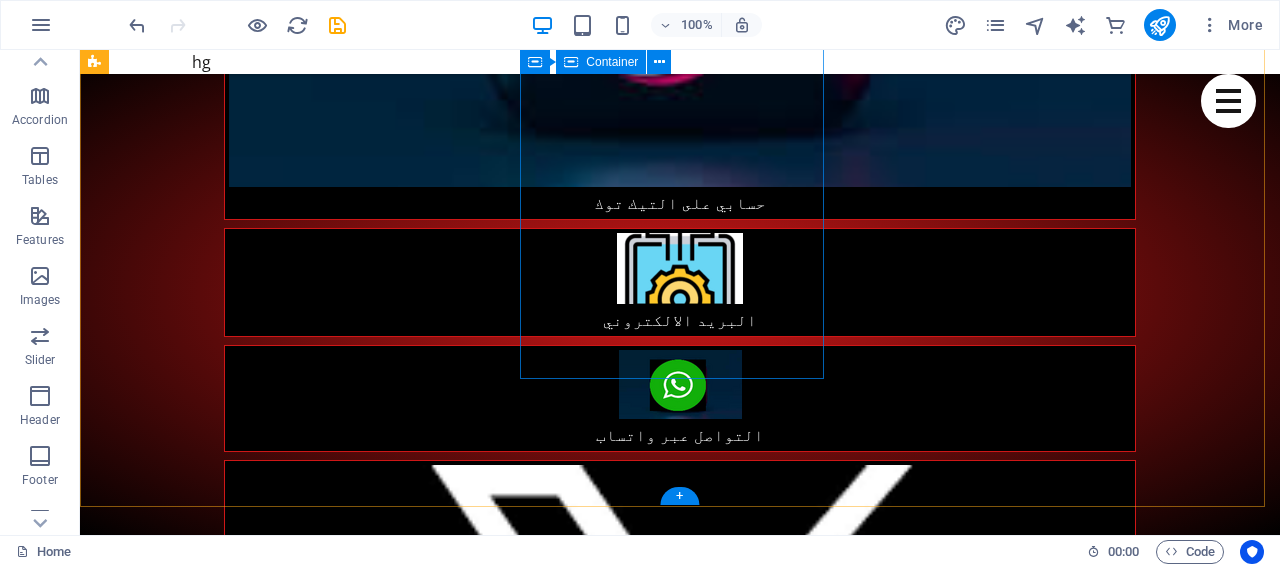 click on "$199 Lorem  ipsum Lorem  ipsum Lorem  ipsum Lorem  ipsum BUTTON" at bounding box center [568, 4951] 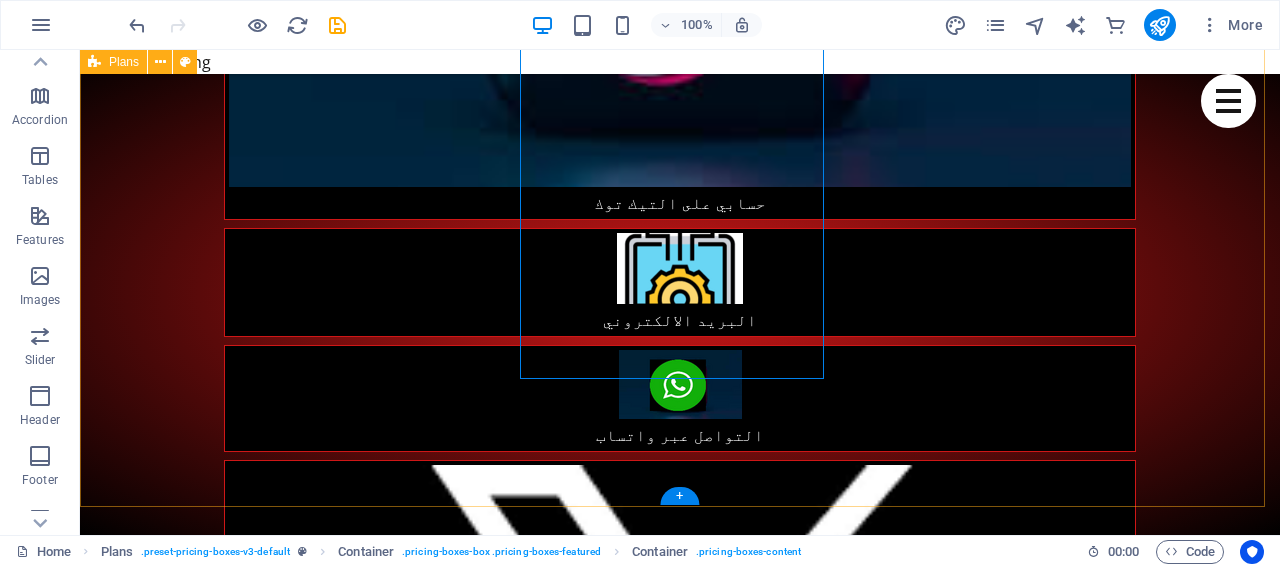 click on "Headline $99 Lorem  ipsum Lorem  ipsum Lorem  ipsum Lorem  ipsum BUTTON Headline $199 Lorem  ipsum Lorem  ipsum Lorem  ipsum Lorem  ipsum BUTTON Headline $299 Lorem  ipsum Lorem  ipsum Lorem  ipsum Lorem  ipsum BUTTON" at bounding box center (680, 4887) 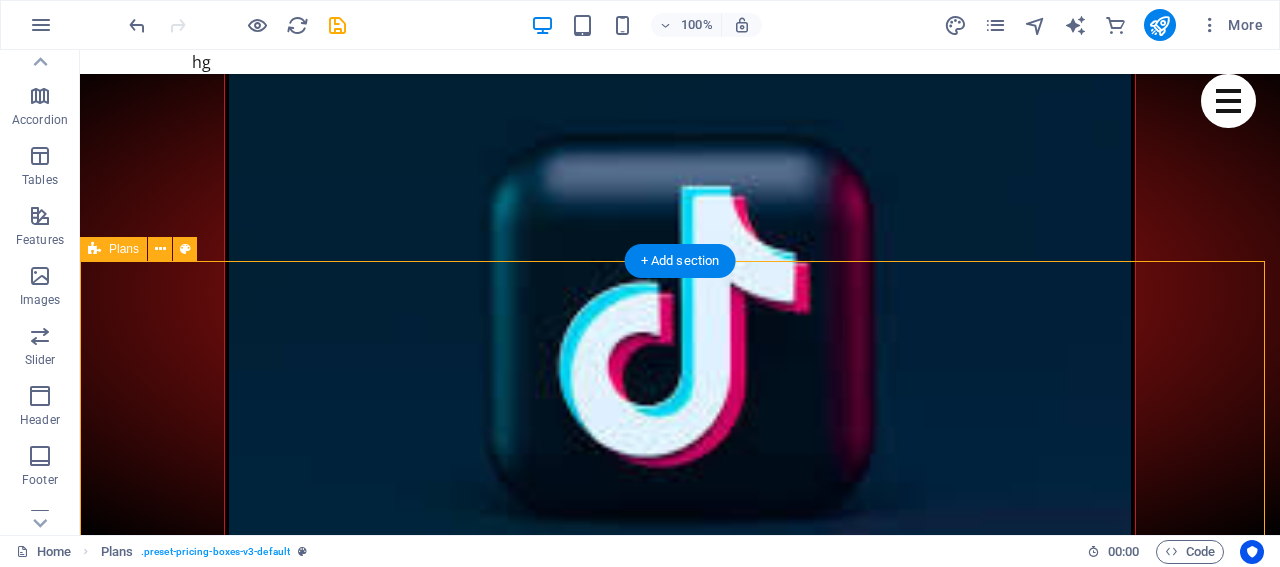 scroll, scrollTop: 2100, scrollLeft: 0, axis: vertical 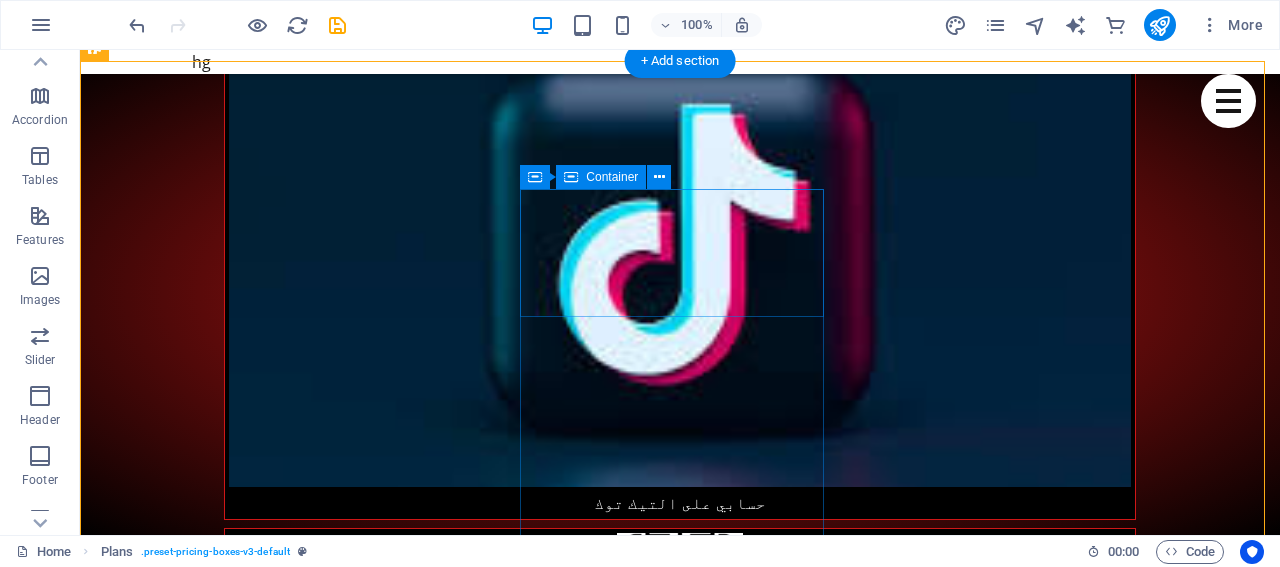 click on "Headline" at bounding box center (568, 5006) 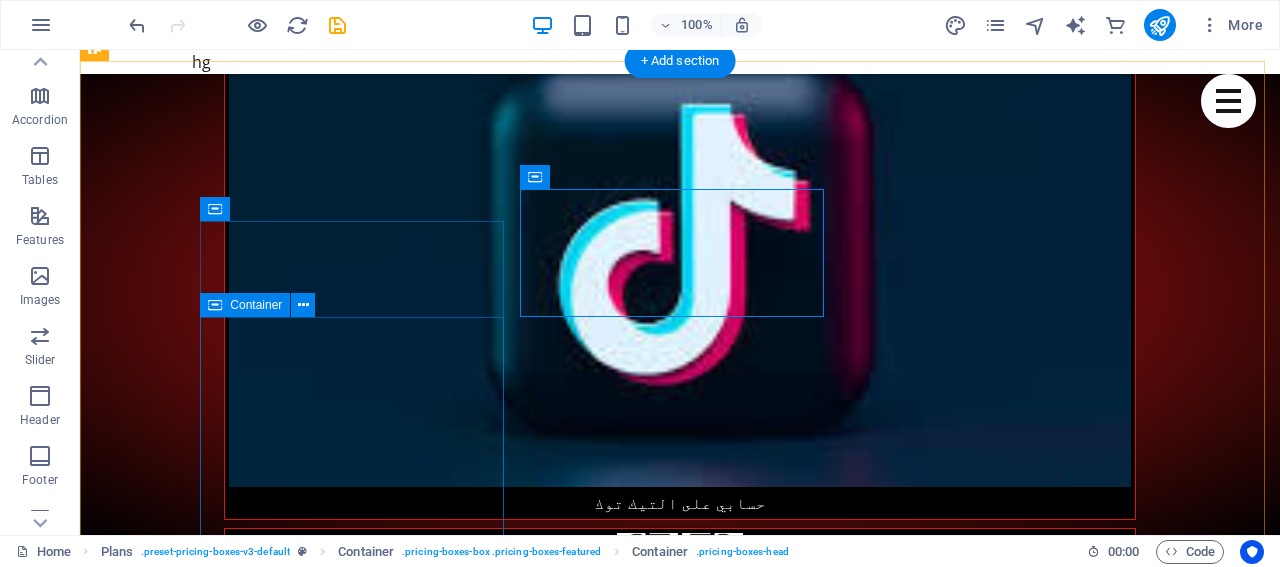 click on "$99 Lorem  ipsum Lorem  ipsum Lorem  ipsum Lorem  ipsum BUTTON" at bounding box center (568, 4768) 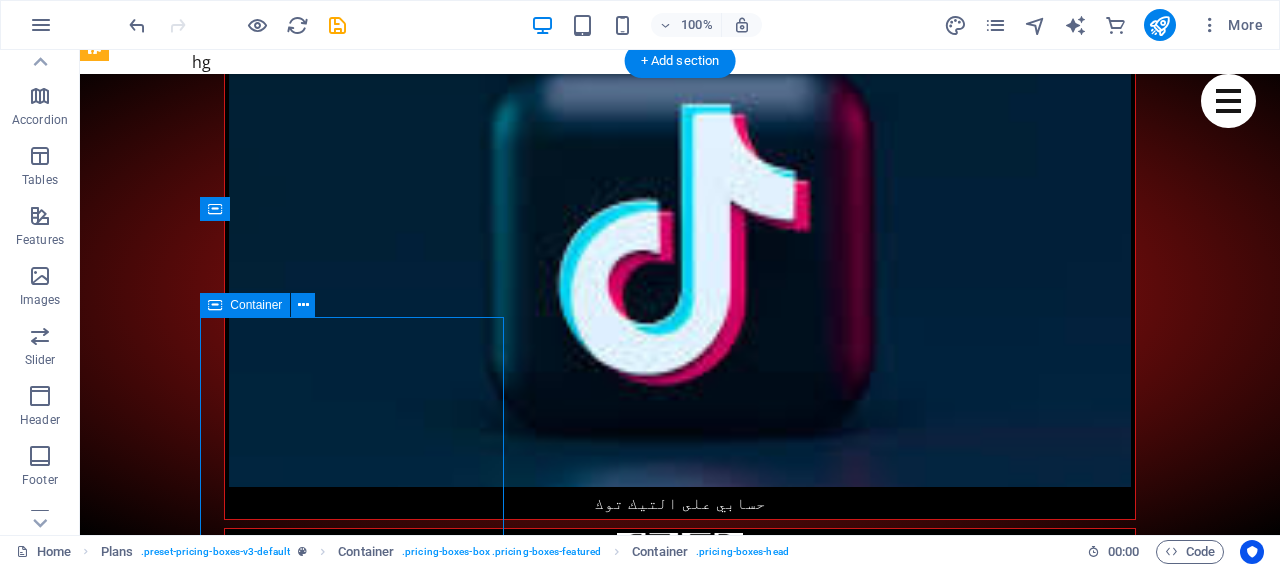 click on "$99 Lorem  ipsum Lorem  ipsum Lorem  ipsum Lorem  ipsum BUTTON" at bounding box center [568, 4768] 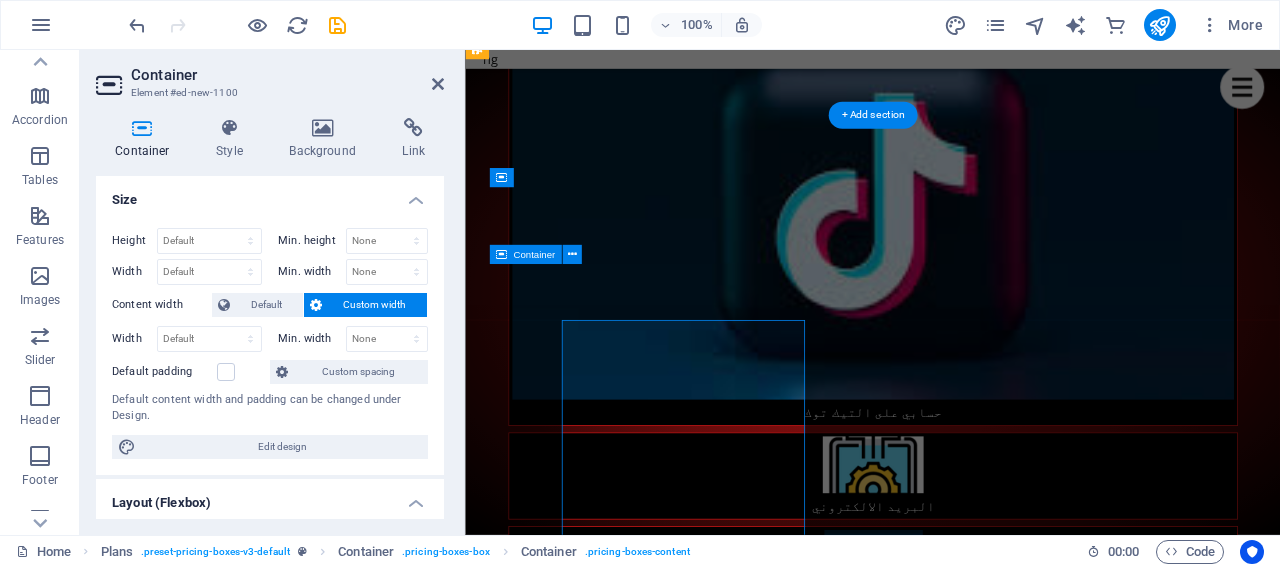 scroll, scrollTop: 2029, scrollLeft: 0, axis: vertical 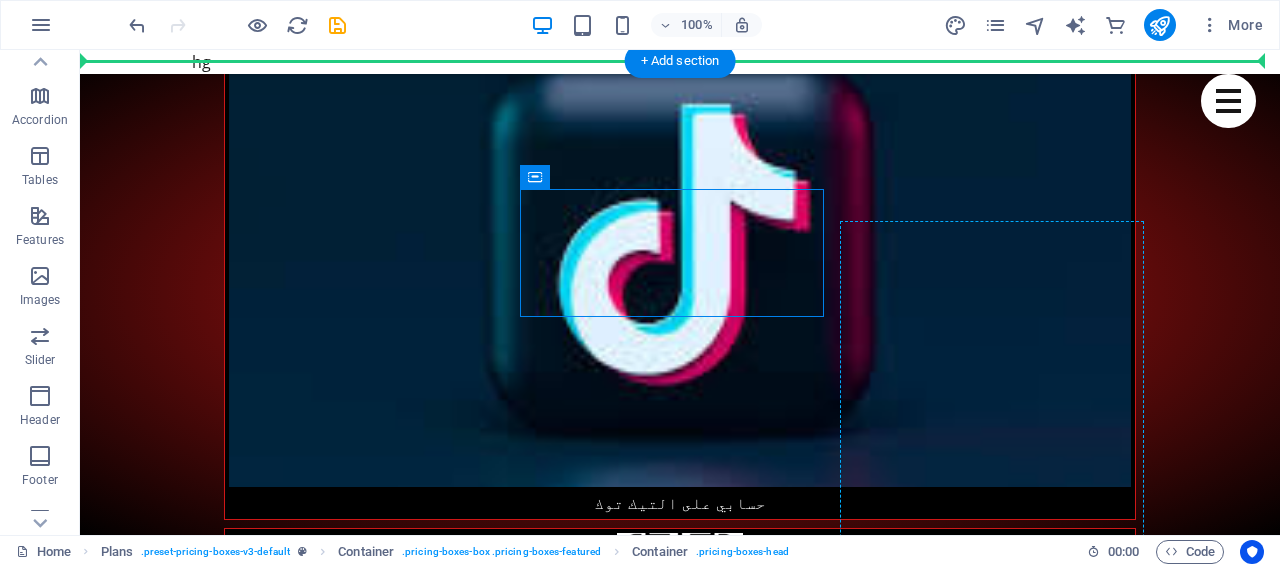 drag, startPoint x: 694, startPoint y: 207, endPoint x: 957, endPoint y: 225, distance: 263.61526 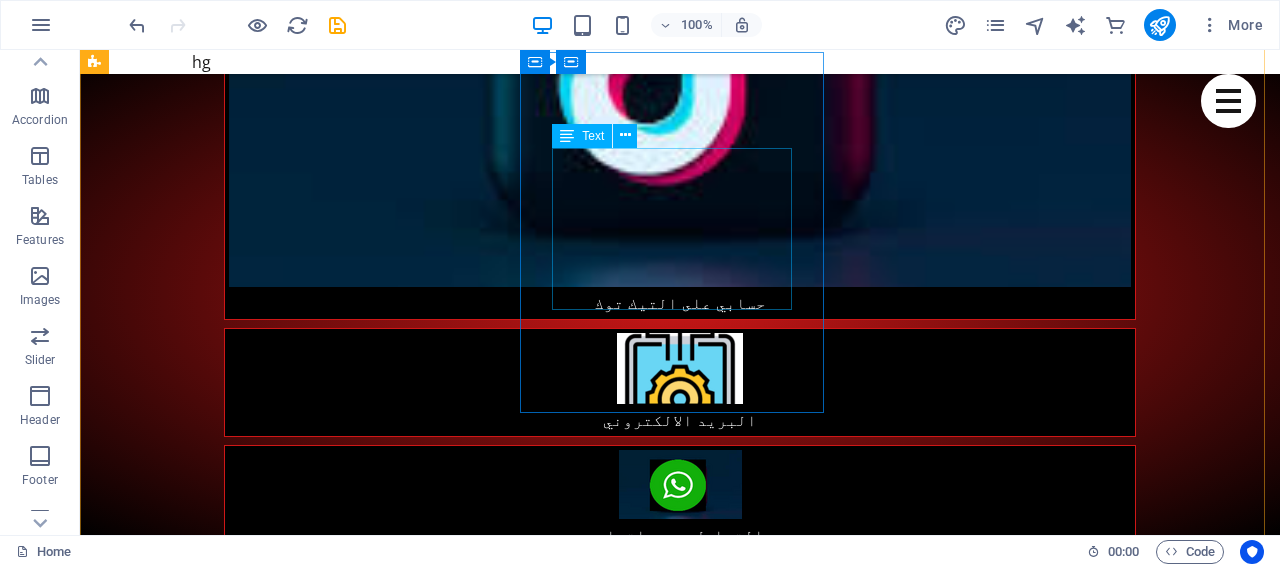 scroll, scrollTop: 1900, scrollLeft: 0, axis: vertical 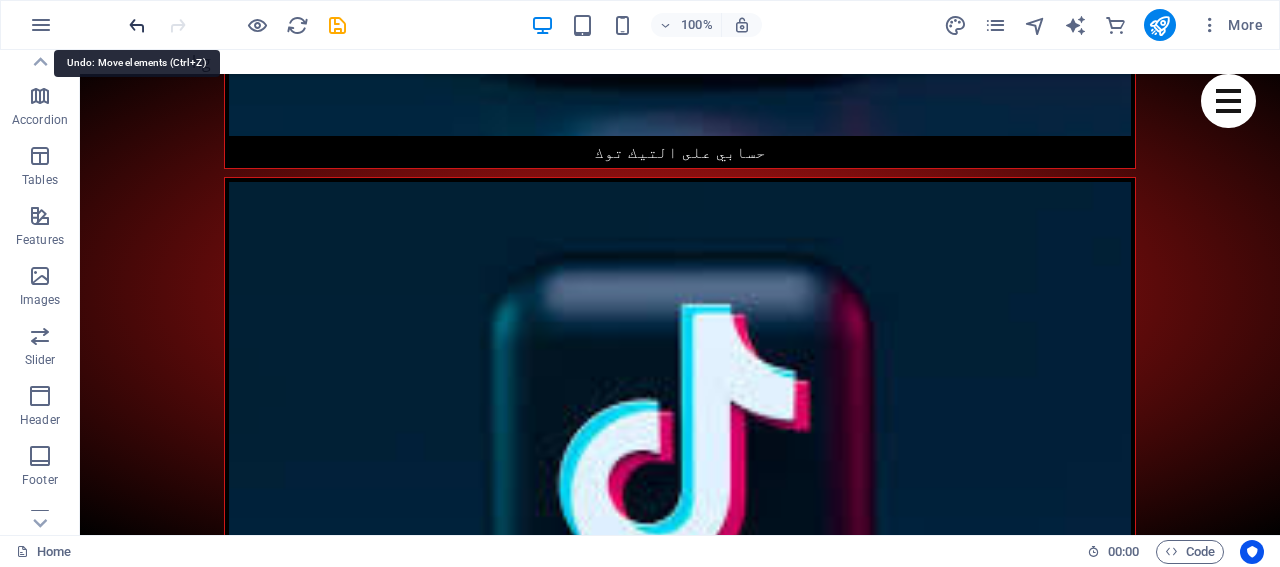 click at bounding box center (137, 25) 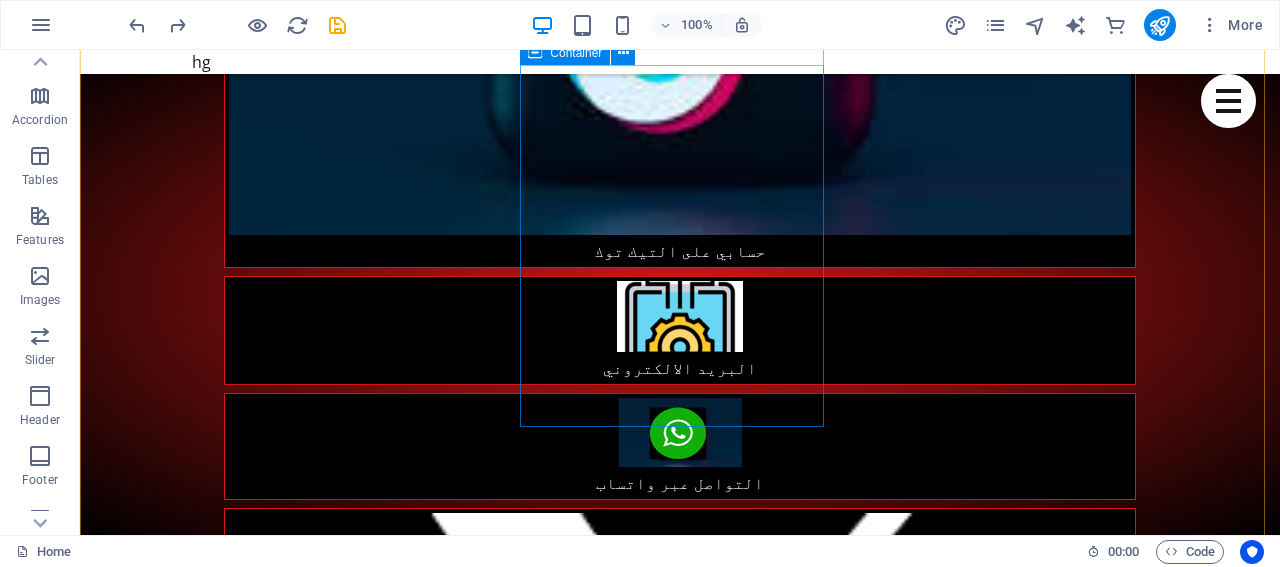 scroll, scrollTop: 2400, scrollLeft: 0, axis: vertical 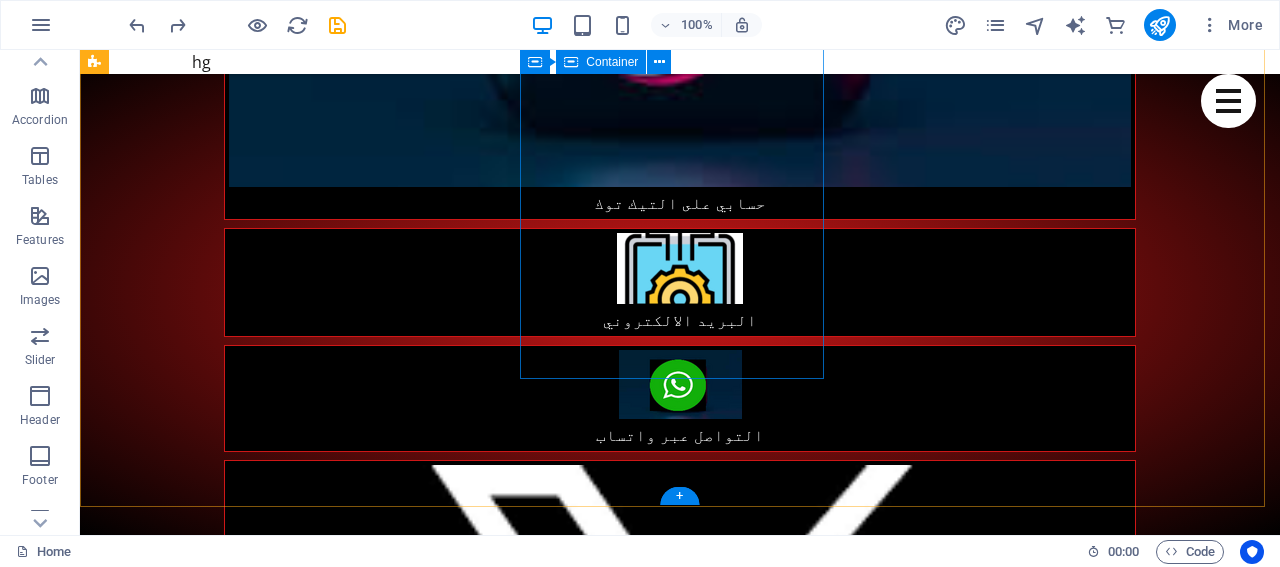 click on "$199 Lorem  ipsum Lorem  ipsum Lorem  ipsum Lorem  ipsum BUTTON" at bounding box center [568, 4951] 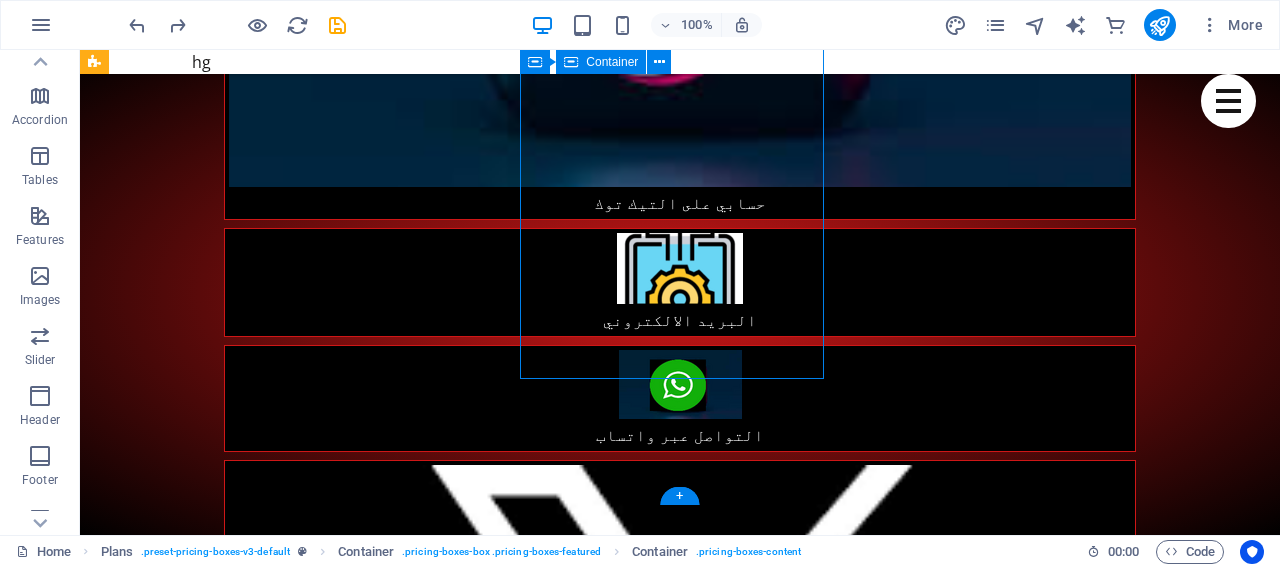 click on "$199 Lorem  ipsum Lorem  ipsum Lorem  ipsum Lorem  ipsum BUTTON" at bounding box center [568, 4951] 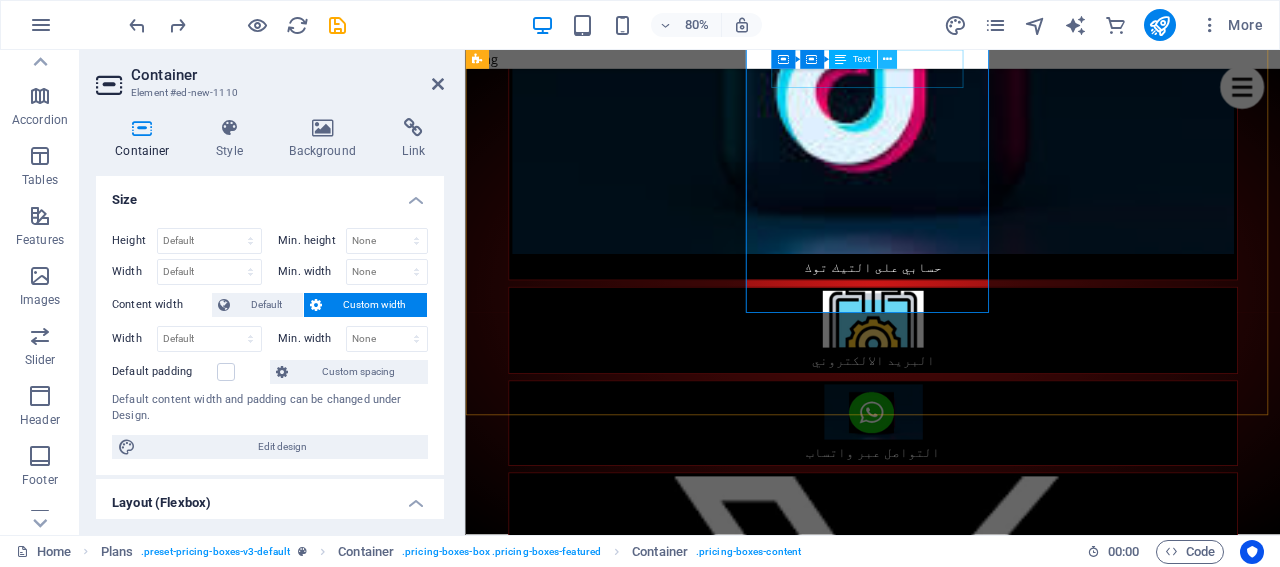click at bounding box center (886, 59) 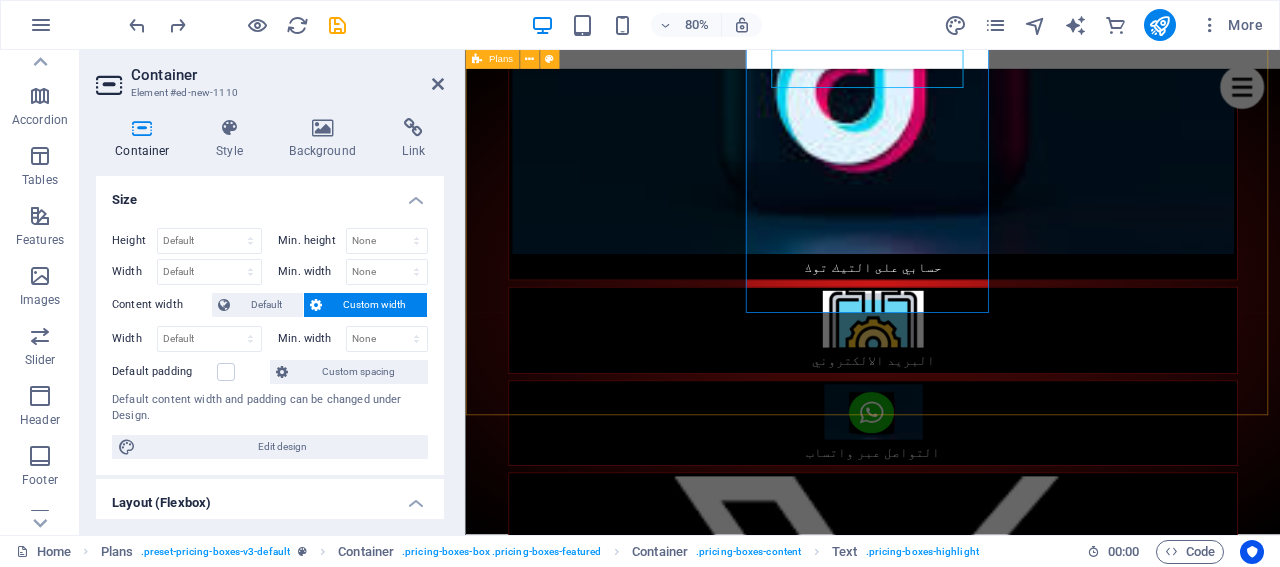 click on "Headline $99 Lorem  ipsum Lorem  ipsum Lorem  ipsum Lorem  ipsum BUTTON Headline $199 Lorem  ipsum Lorem  ipsum Lorem  ipsum Lorem  ipsum BUTTON Headline $299 Lorem  ipsum Lorem  ipsum Lorem  ipsum Lorem  ipsum BUTTON" at bounding box center [974, 4936] 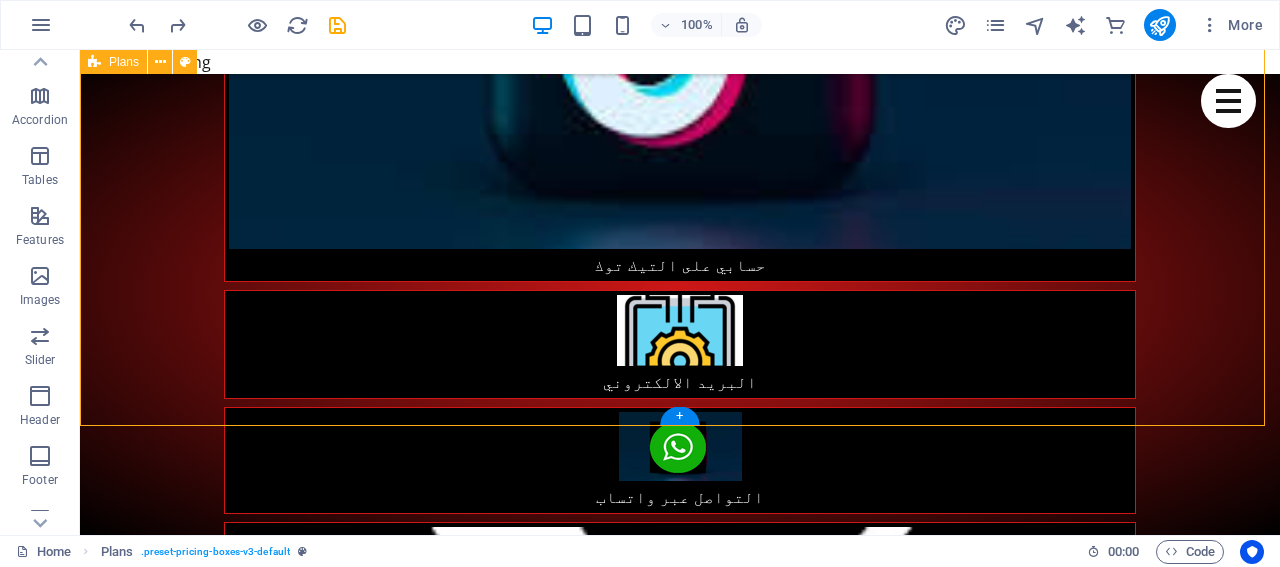 scroll, scrollTop: 2500, scrollLeft: 0, axis: vertical 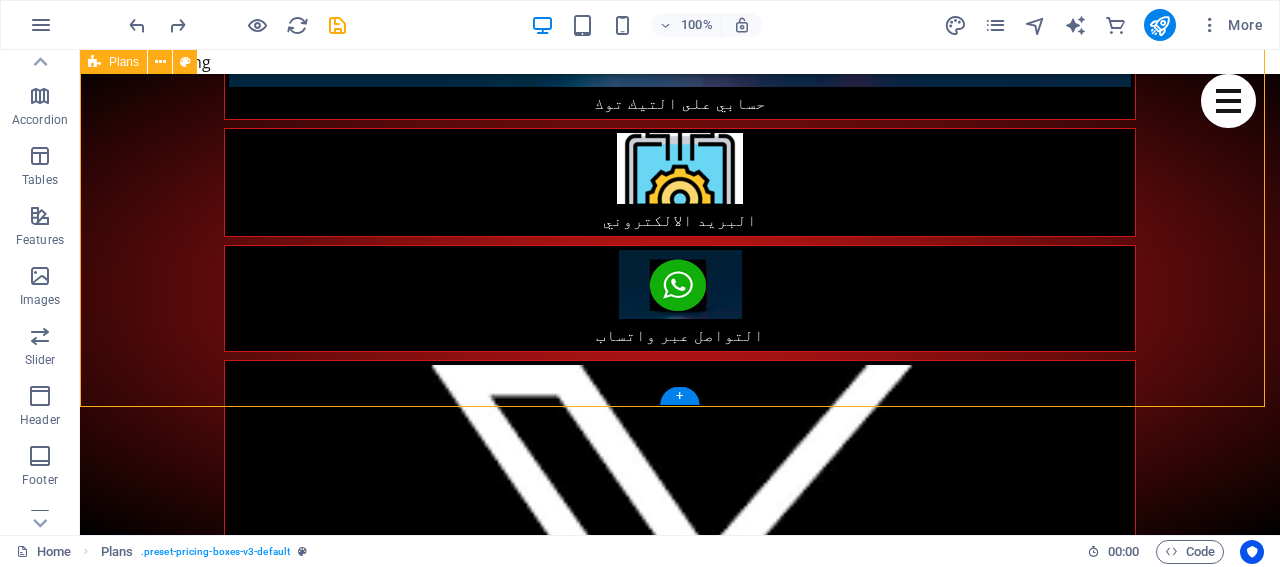 click on "Headline $99 Lorem  ipsum Lorem  ipsum Lorem  ipsum Lorem  ipsum BUTTON Headline $199 Lorem  ipsum Lorem  ipsum Lorem  ipsum Lorem  ipsum BUTTON Headline $299 Lorem  ipsum Lorem  ipsum Lorem  ipsum Lorem  ipsum BUTTON" at bounding box center (680, 4787) 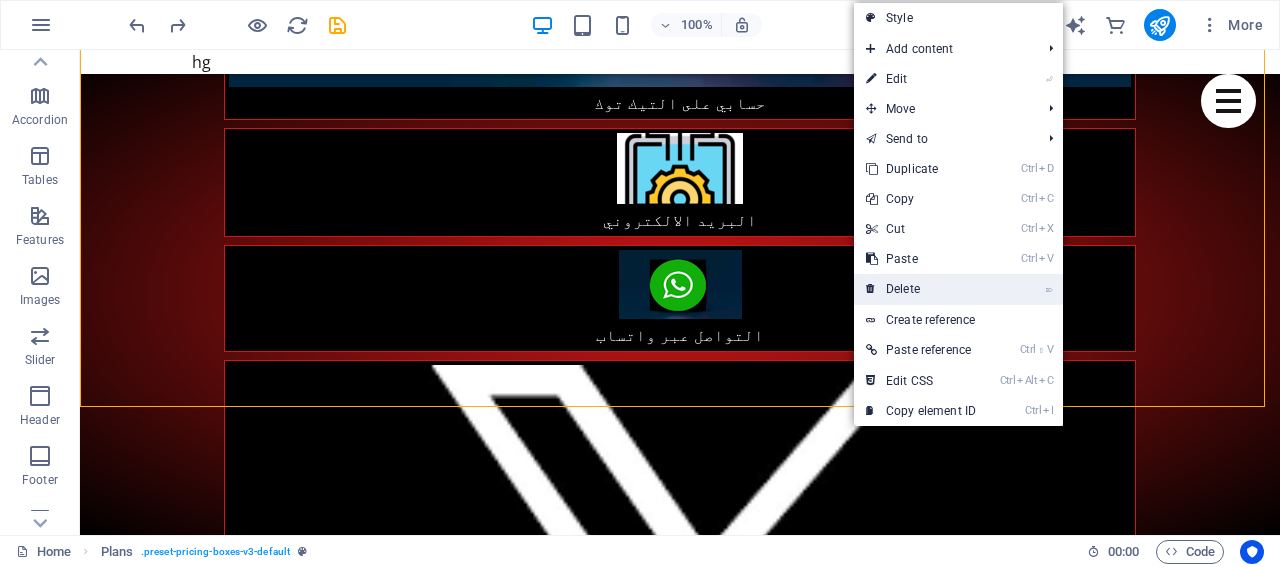 click on "⌦  Delete" at bounding box center (921, 289) 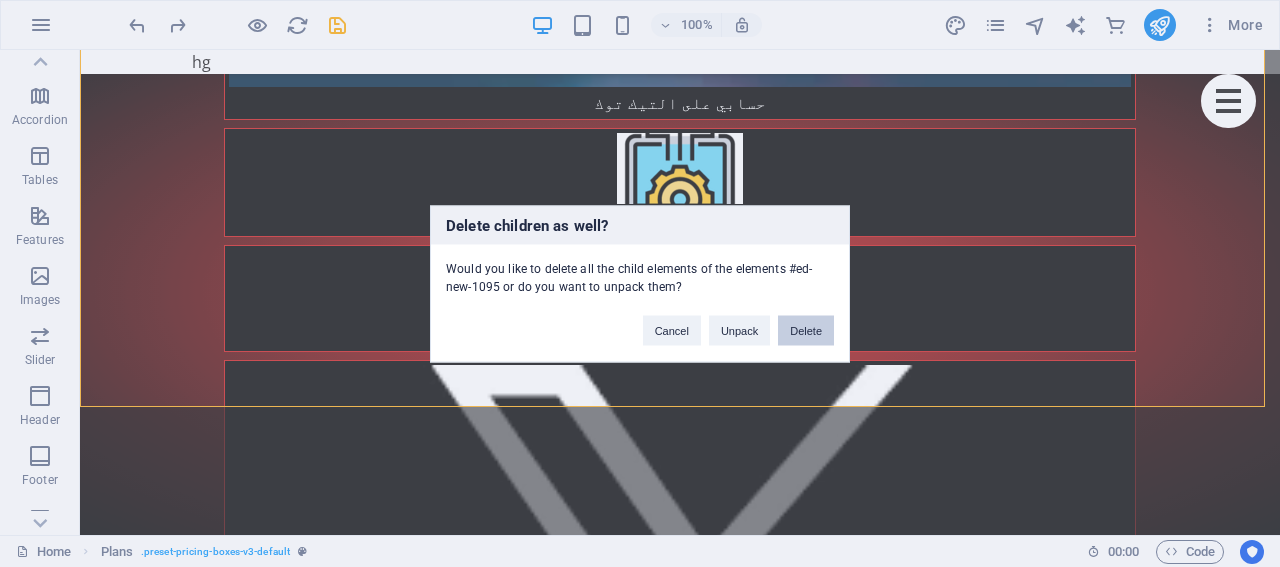 click on "Delete" at bounding box center [806, 330] 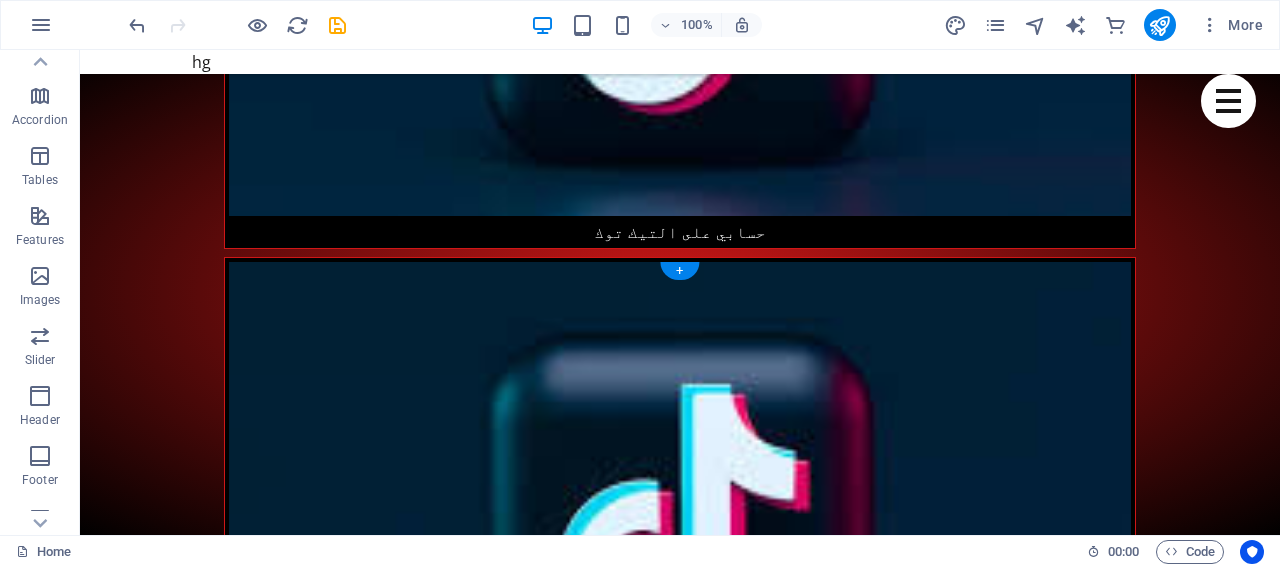 scroll, scrollTop: 1900, scrollLeft: 0, axis: vertical 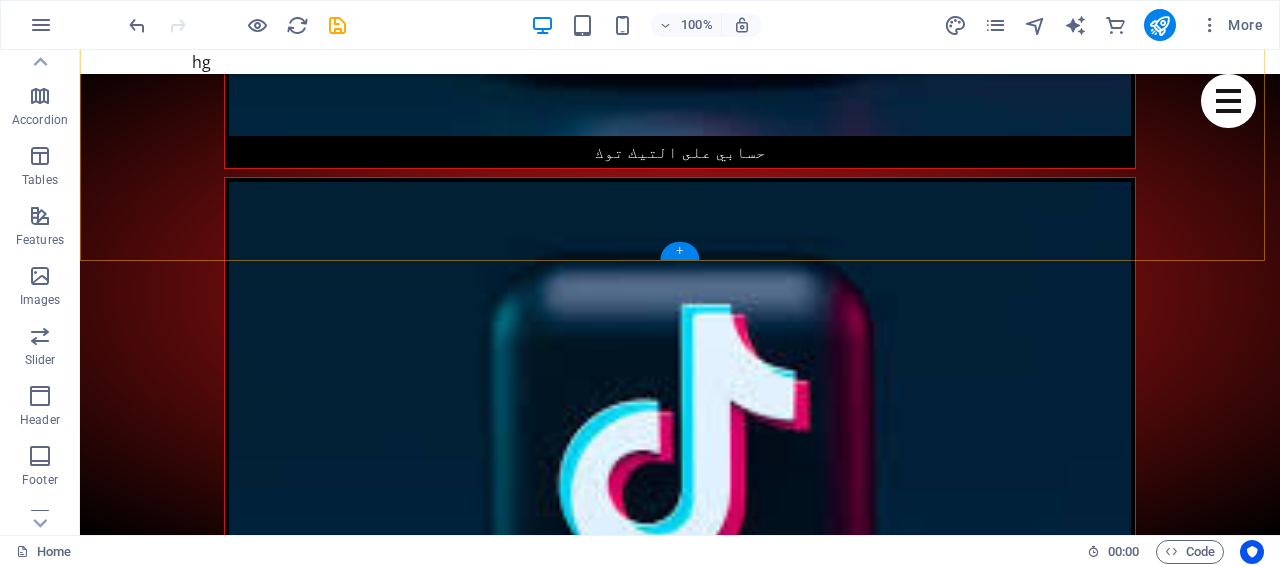 click on "+" at bounding box center [679, 251] 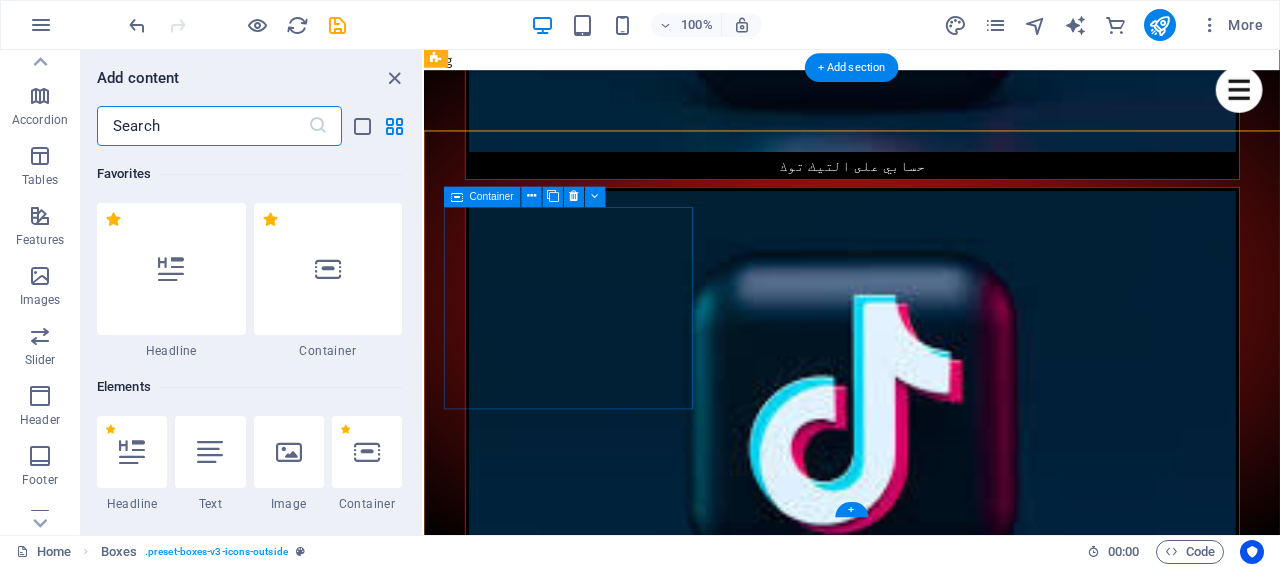 scroll, scrollTop: 1486, scrollLeft: 0, axis: vertical 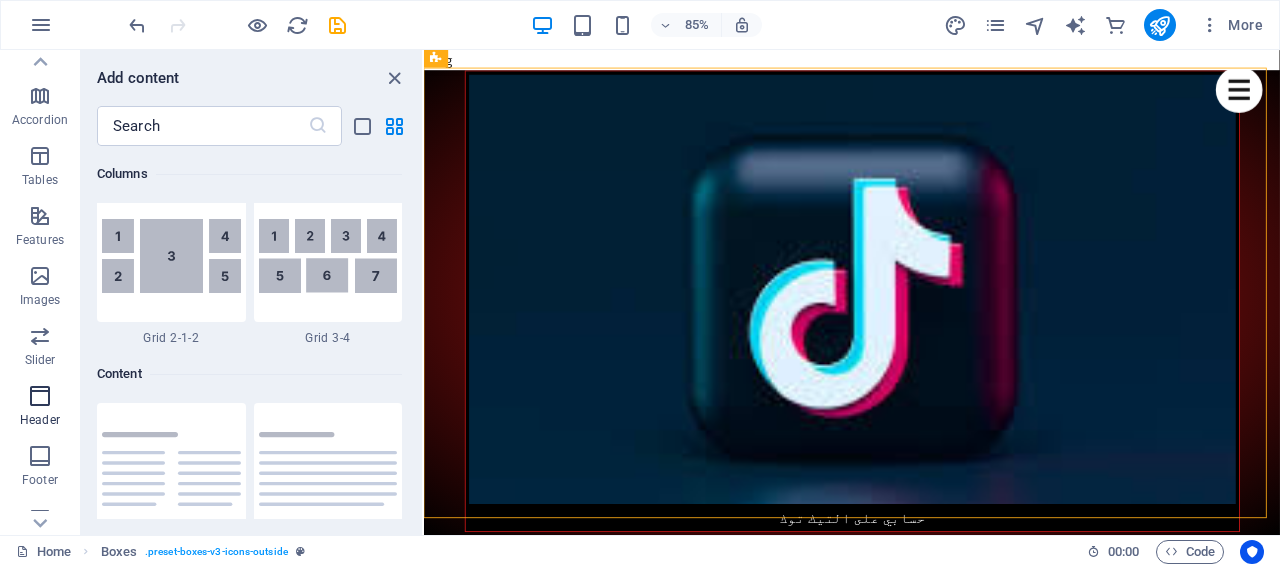 click at bounding box center (40, 396) 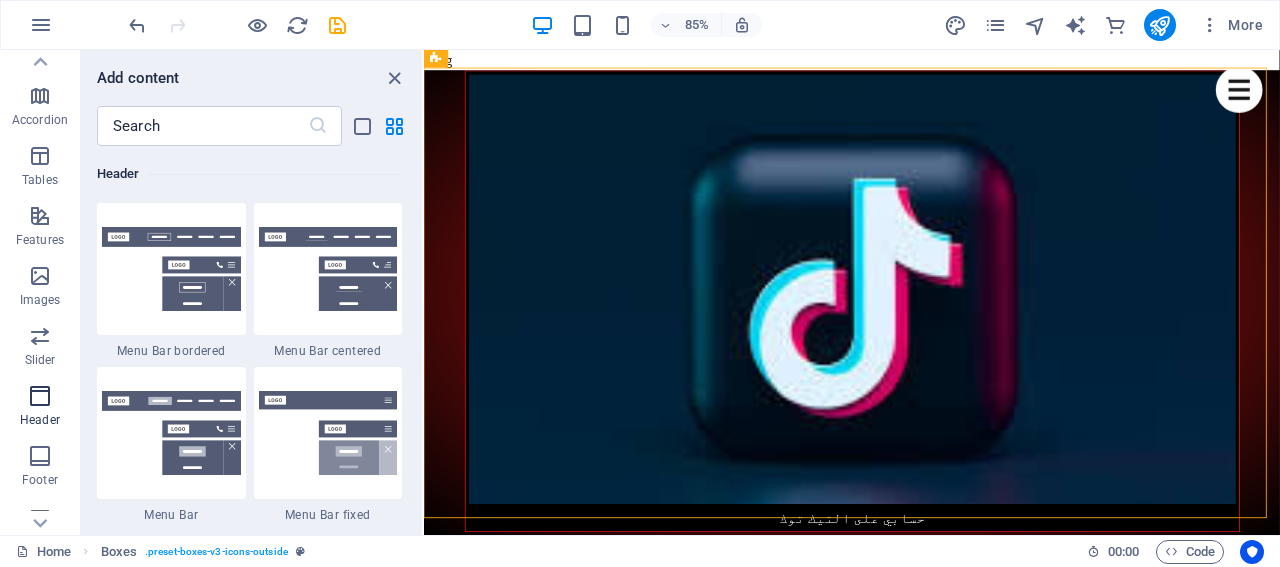 scroll, scrollTop: 12042, scrollLeft: 0, axis: vertical 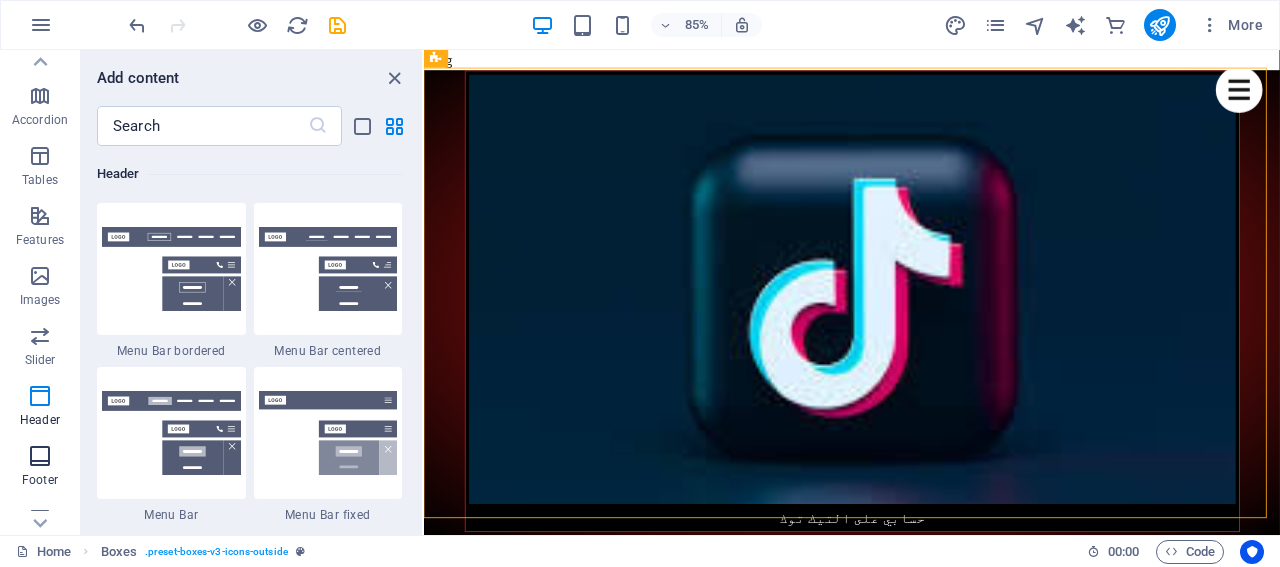 click at bounding box center (40, 456) 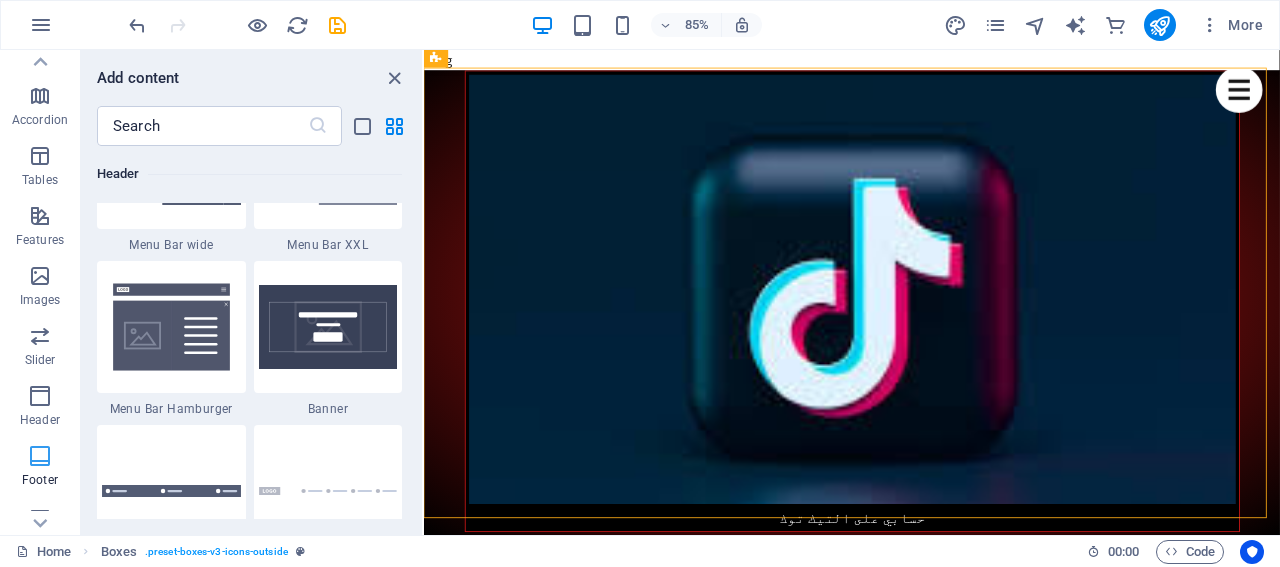 scroll, scrollTop: 13238, scrollLeft: 0, axis: vertical 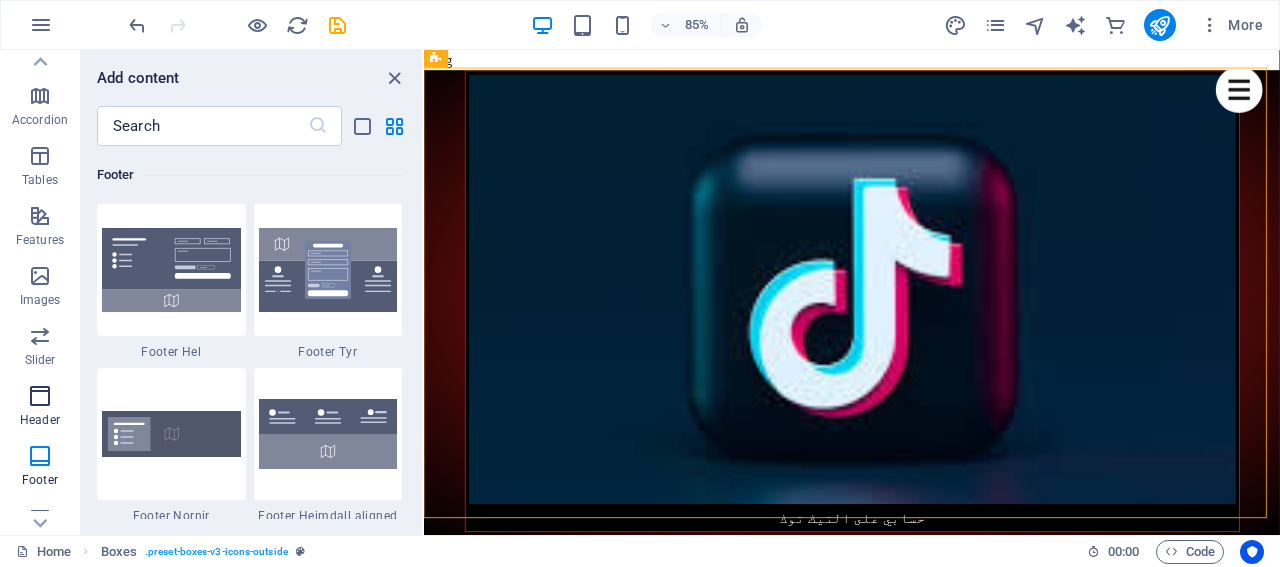 click at bounding box center [40, 396] 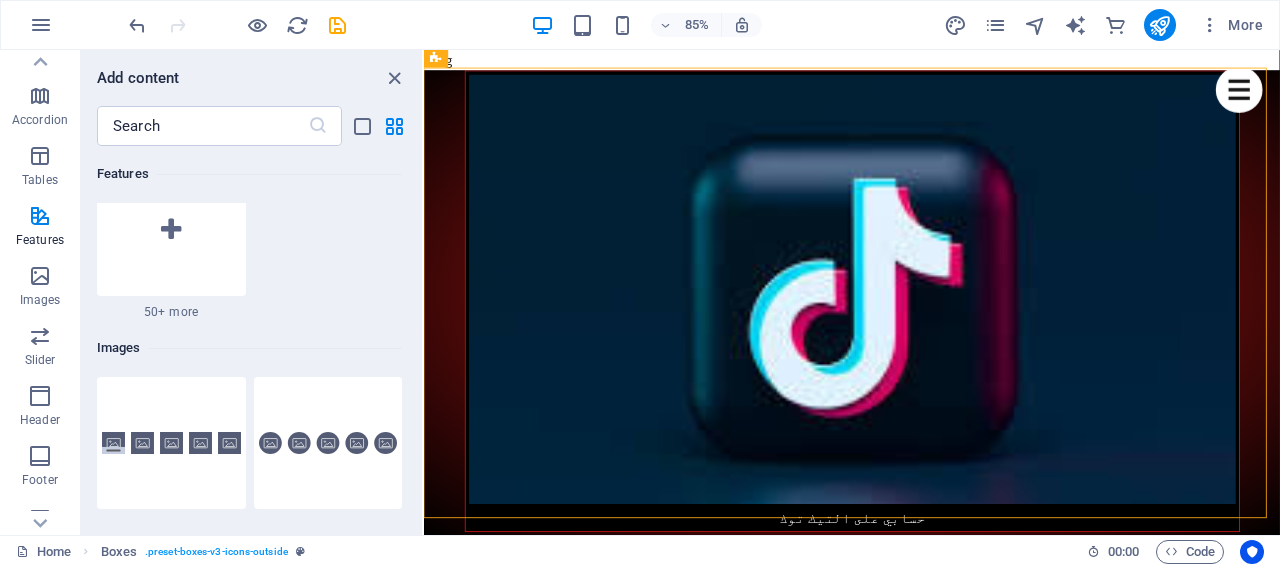 scroll, scrollTop: 9942, scrollLeft: 0, axis: vertical 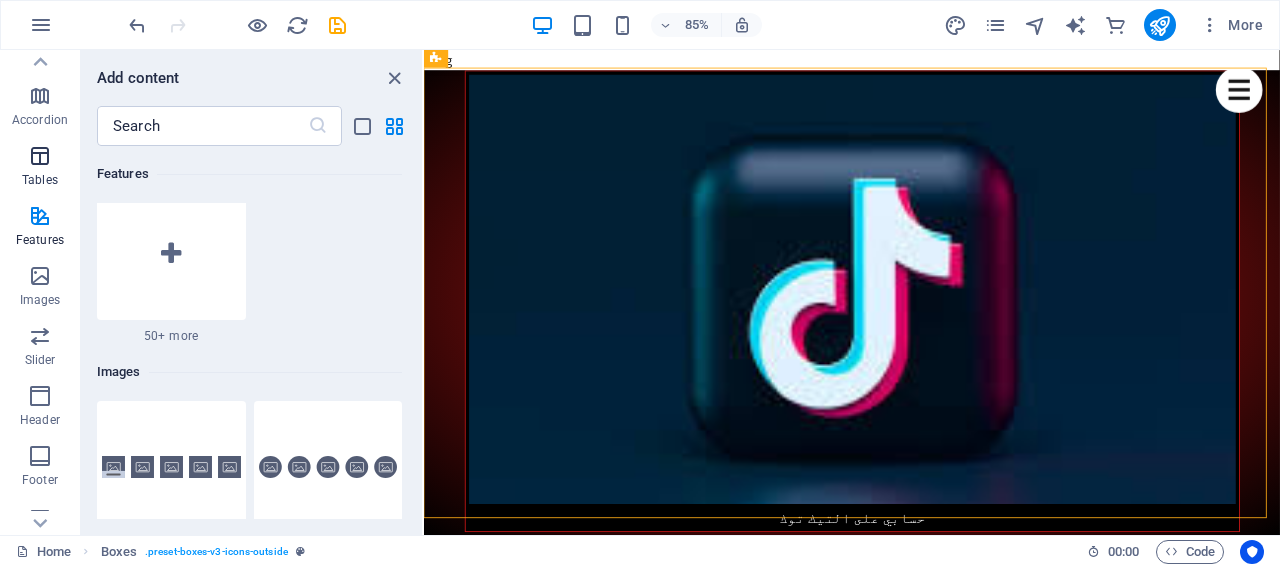 click at bounding box center (40, 156) 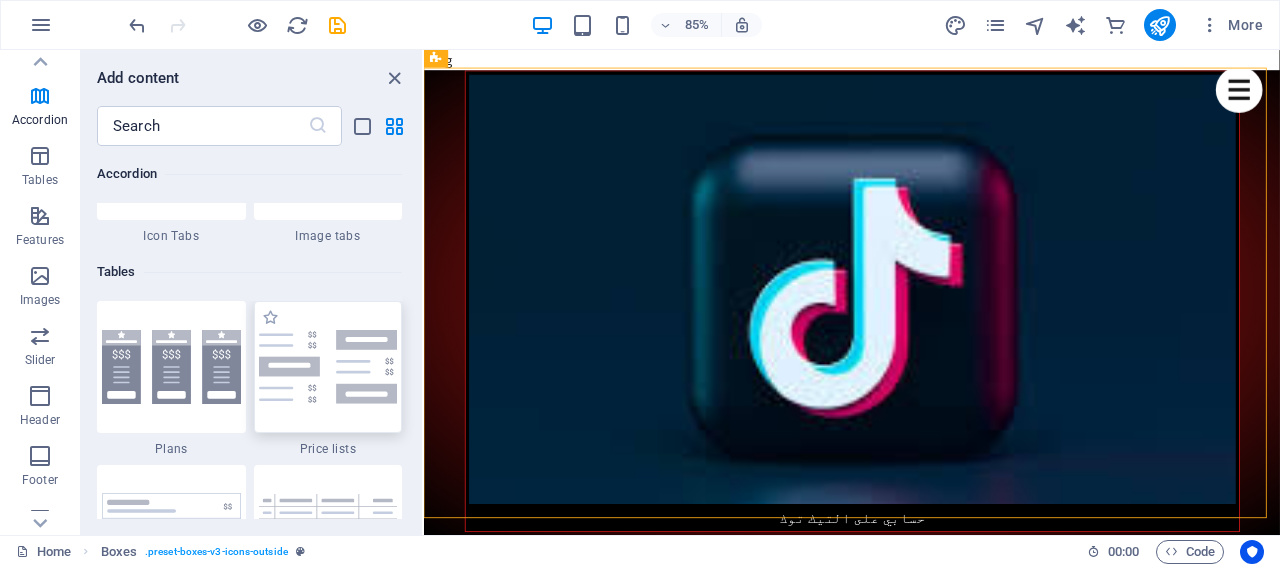 scroll, scrollTop: 6926, scrollLeft: 0, axis: vertical 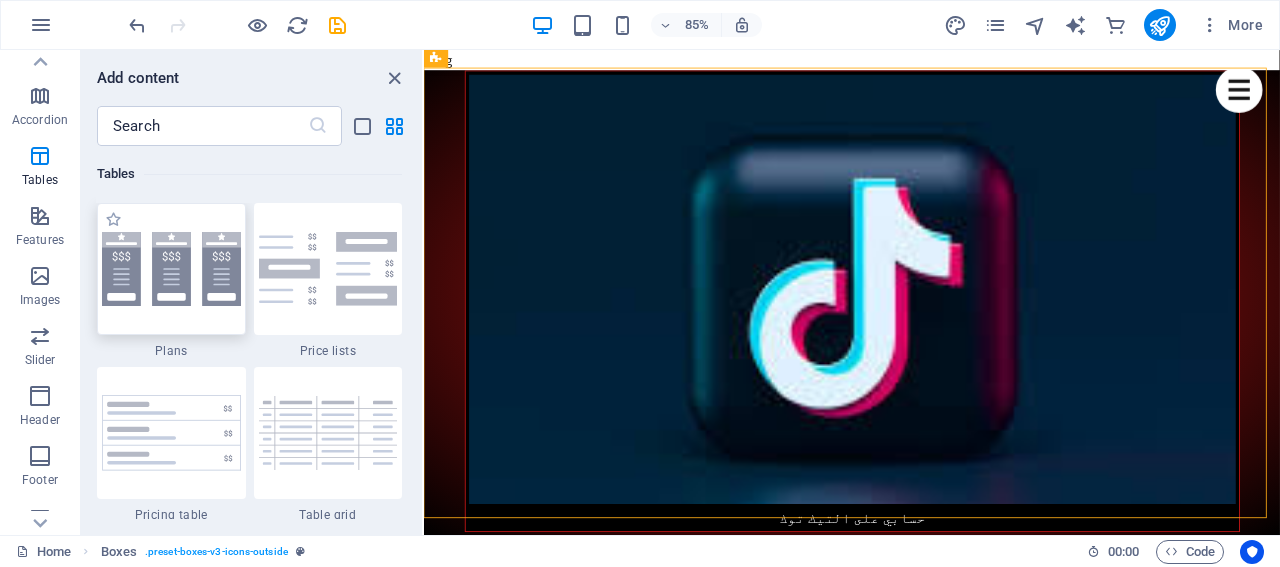 click at bounding box center [171, 269] 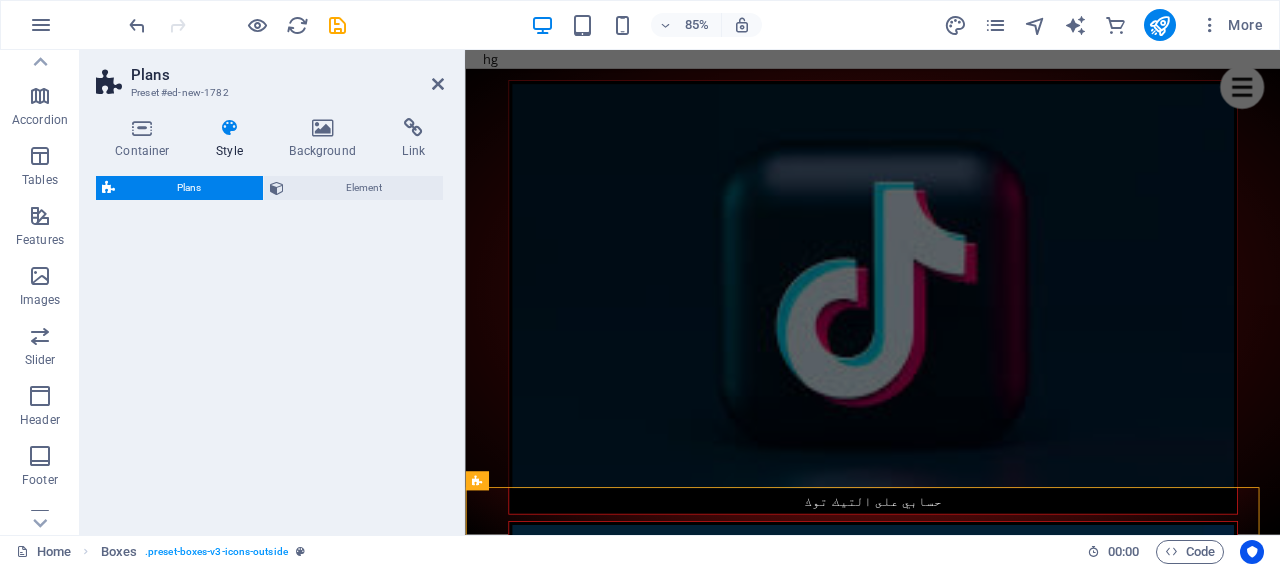 scroll, scrollTop: 1490, scrollLeft: 0, axis: vertical 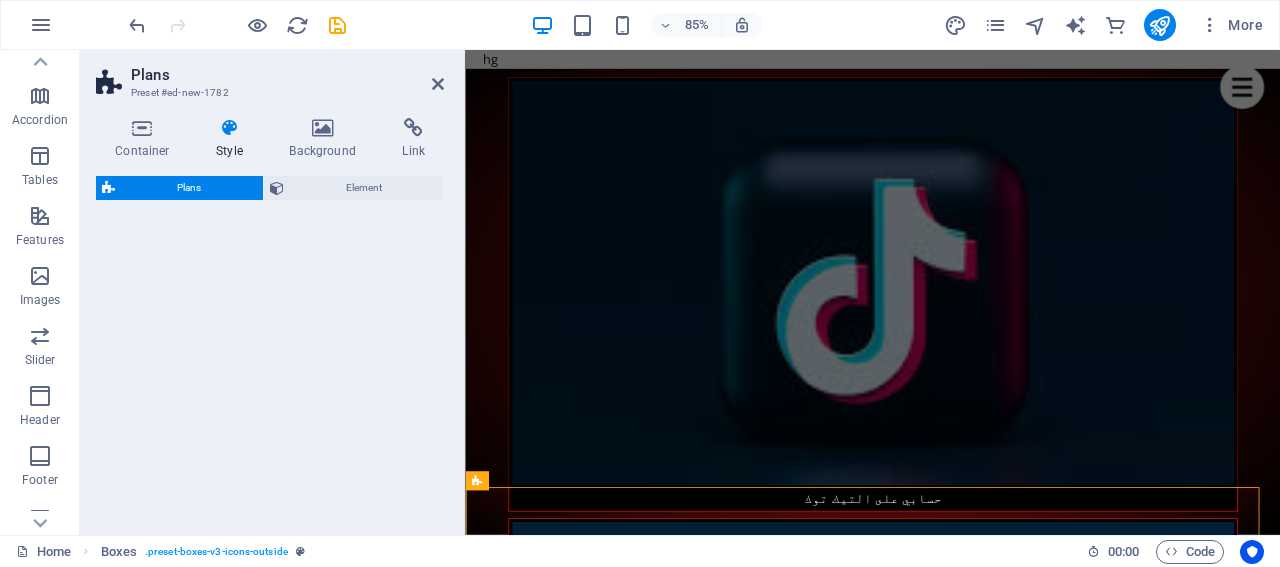 select on "rem" 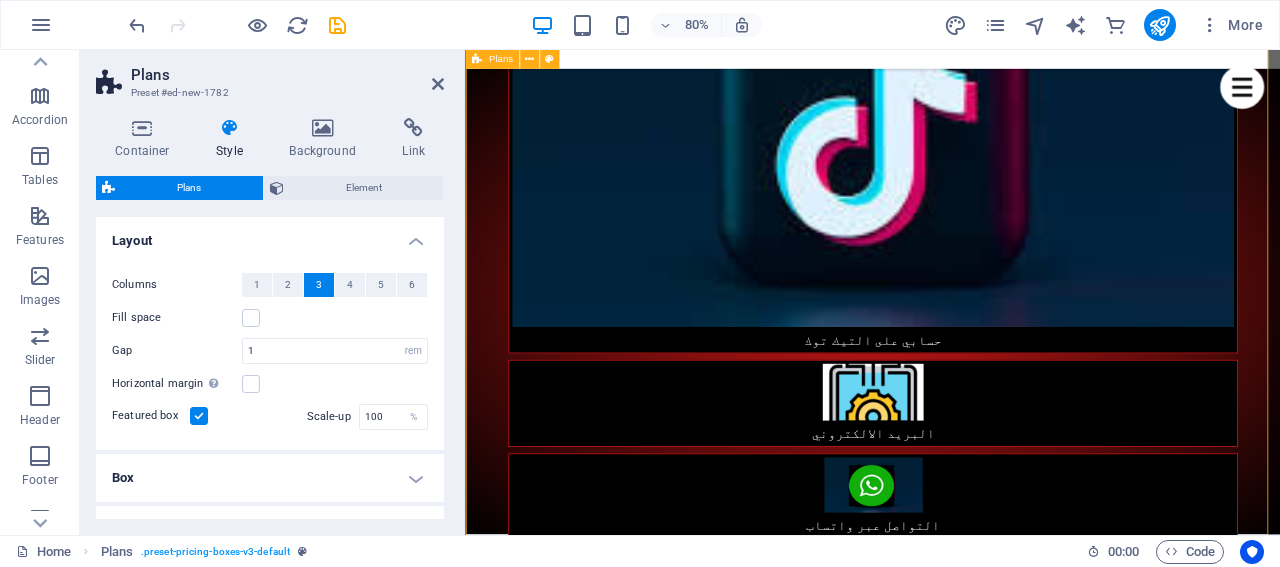 scroll, scrollTop: 2290, scrollLeft: 0, axis: vertical 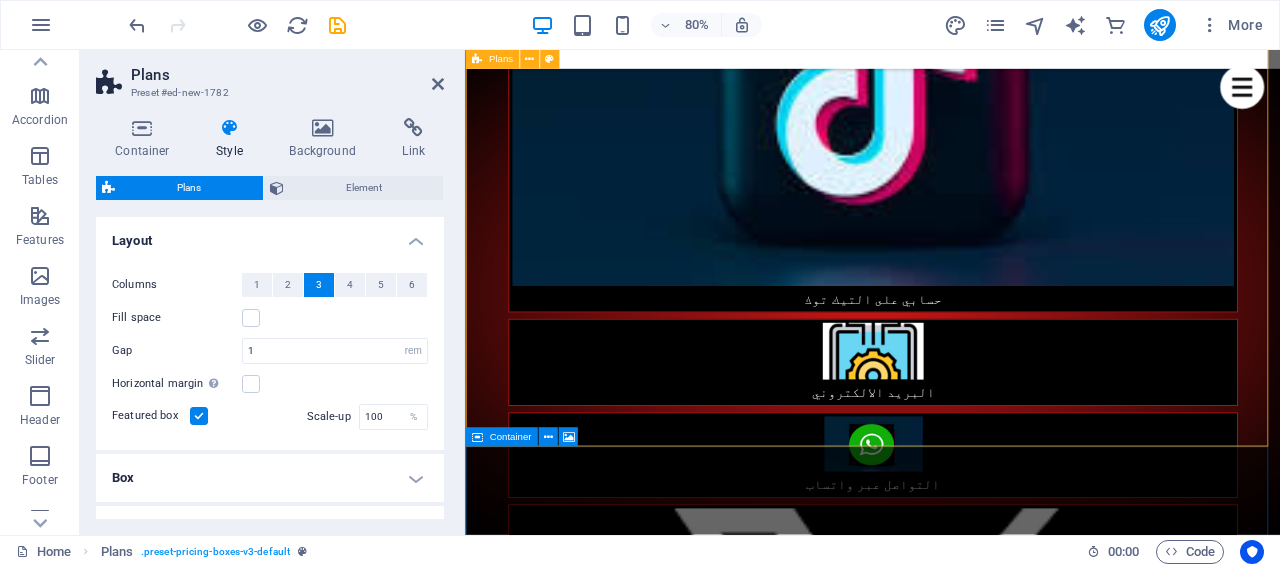 click on "Headline $99 Lorem  ipsum Lorem  ipsum Lorem  ipsum Lorem  ipsum BUTTON Headline $199 Lorem  ipsum Lorem  ipsum Lorem  ipsum Lorem  ipsum BUTTON Headline $299 Lorem  ipsum Lorem  ipsum Lorem  ipsum Lorem  ipsum BUTTON" at bounding box center [974, 4975] 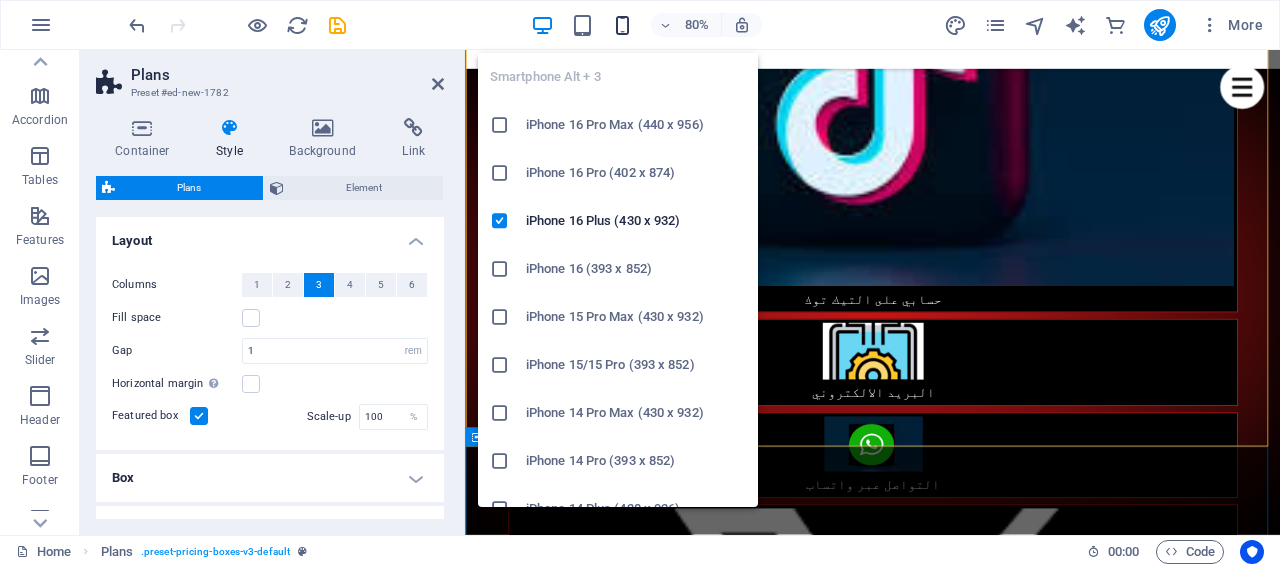click at bounding box center (622, 25) 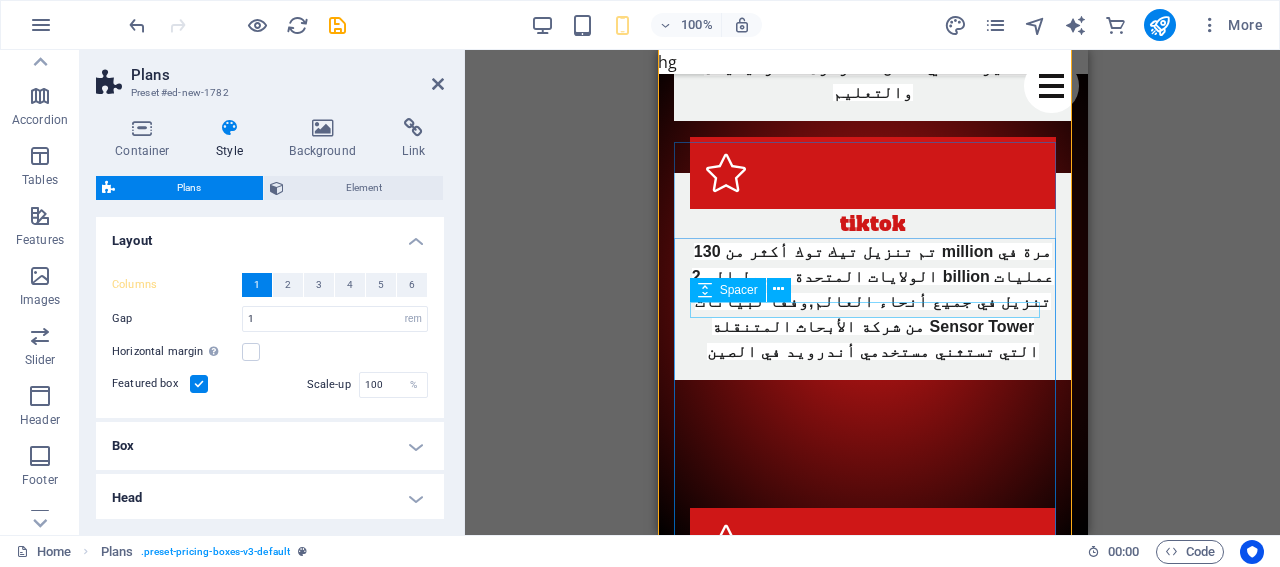 scroll, scrollTop: 4261, scrollLeft: 0, axis: vertical 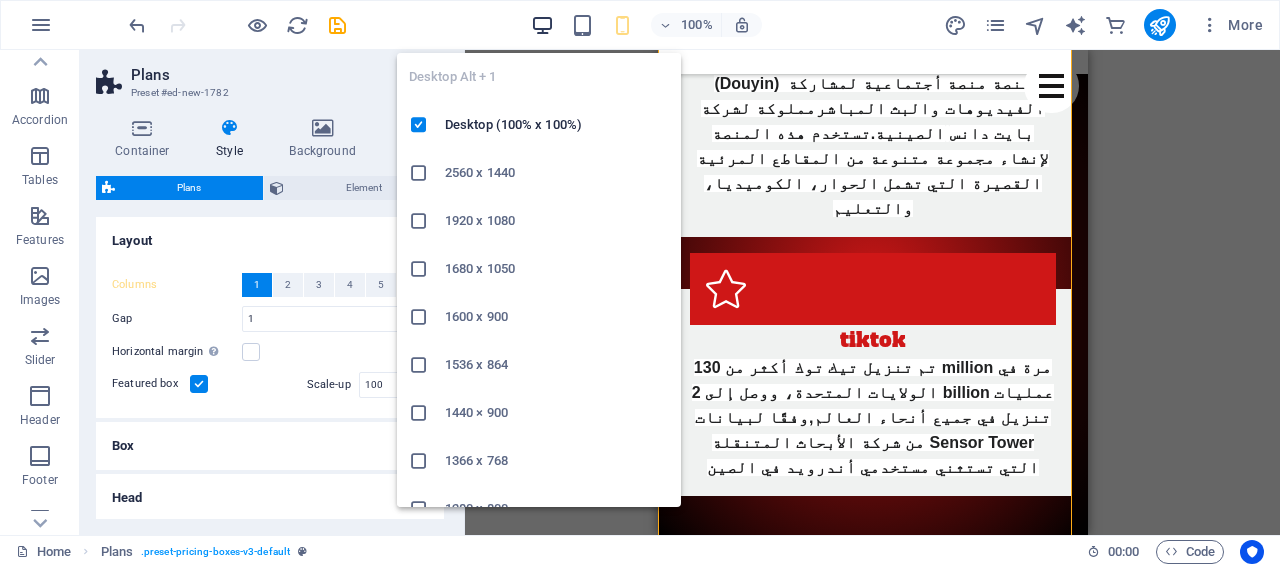 click at bounding box center [542, 25] 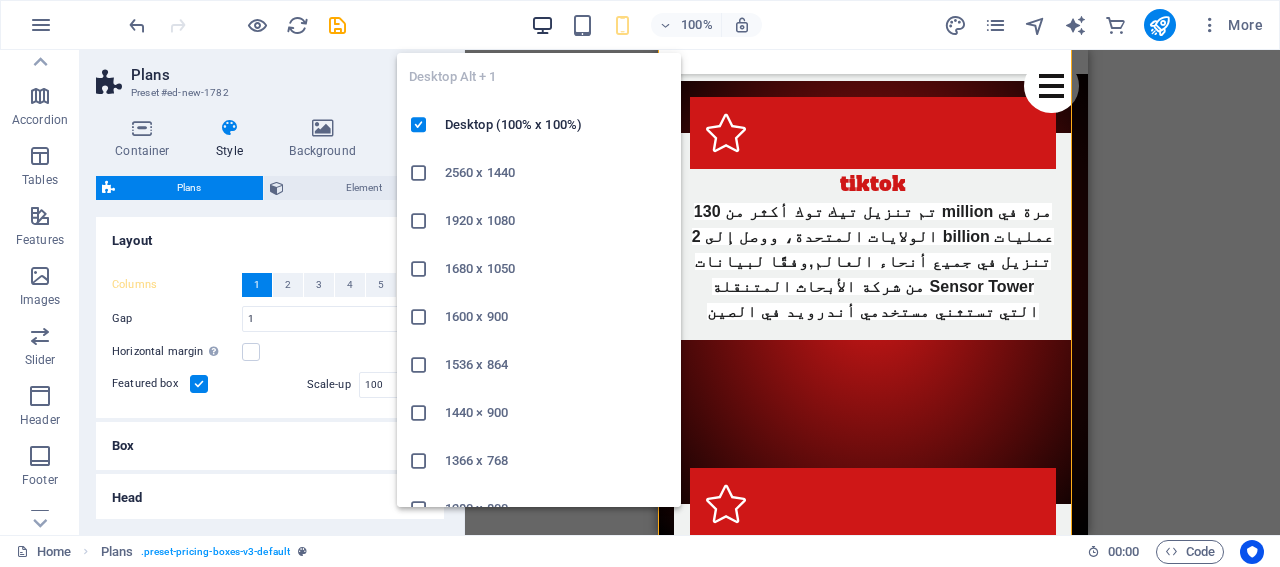scroll, scrollTop: 2110, scrollLeft: 0, axis: vertical 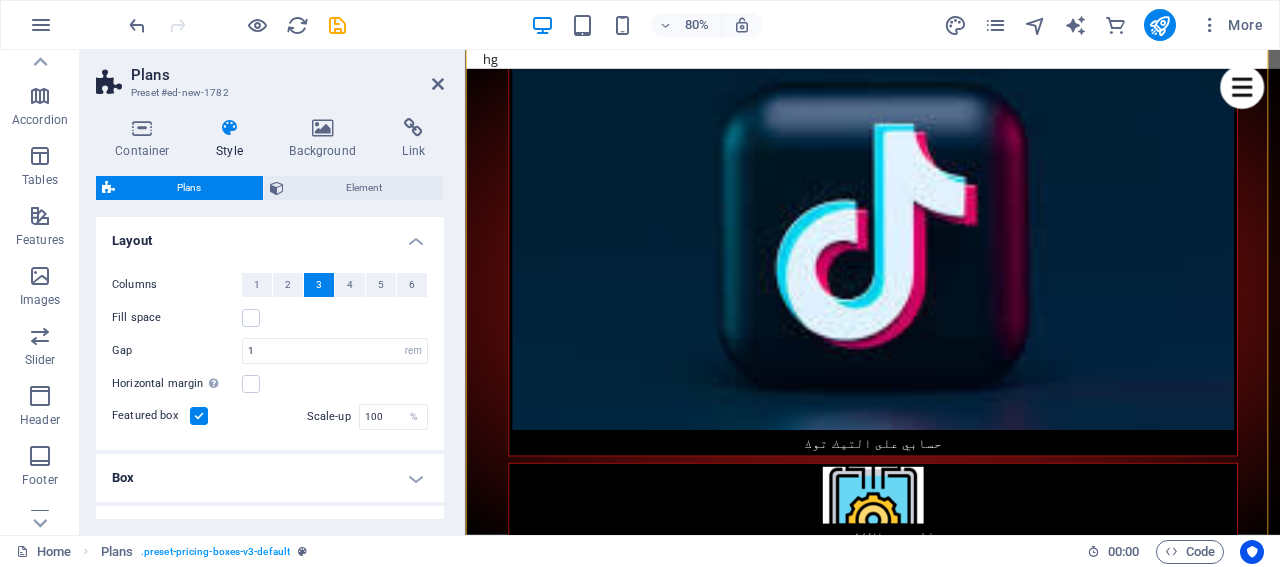 click on "Plans" at bounding box center (287, 75) 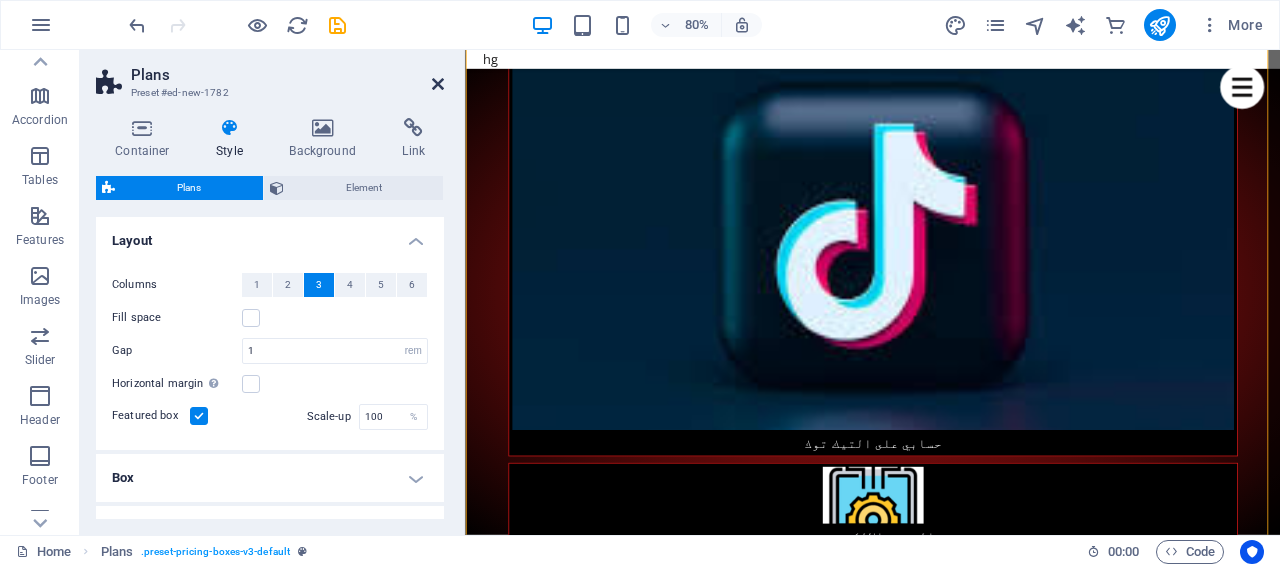 click at bounding box center [438, 84] 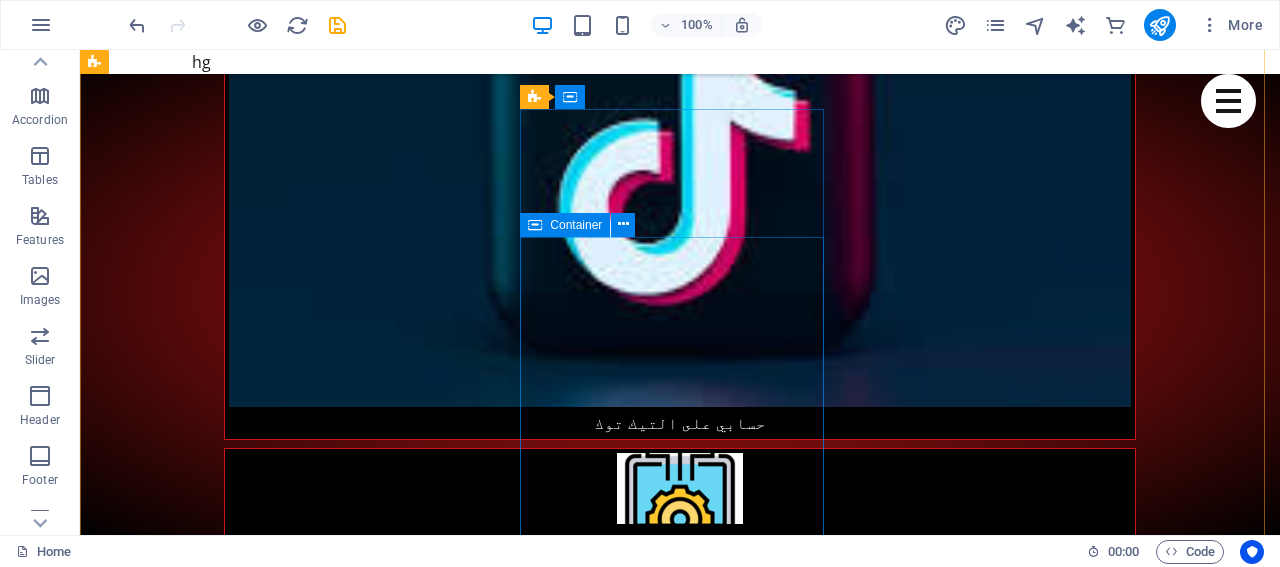 scroll, scrollTop: 2380, scrollLeft: 0, axis: vertical 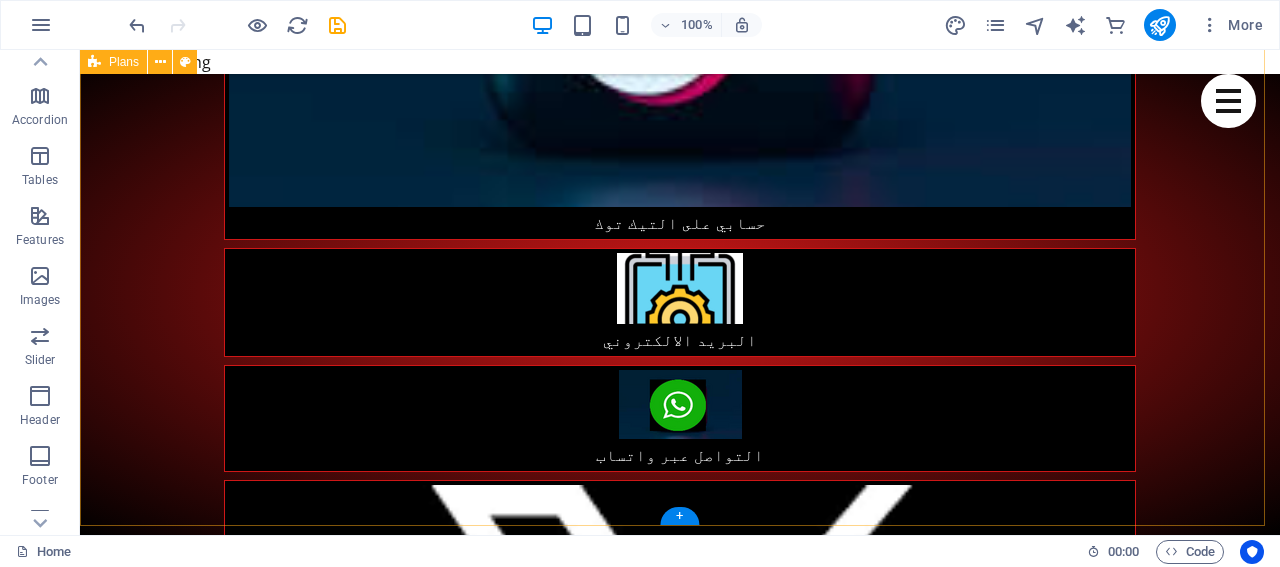 click on "Headline $99 Lorem  ipsum Lorem  ipsum Lorem  ipsum Lorem  ipsum BUTTON Headline $199 Lorem  ipsum Lorem  ipsum Lorem  ipsum Lorem  ipsum BUTTON Headline $299 Lorem  ipsum Lorem  ipsum Lorem  ipsum Lorem  ipsum BUTTON" at bounding box center (680, 4907) 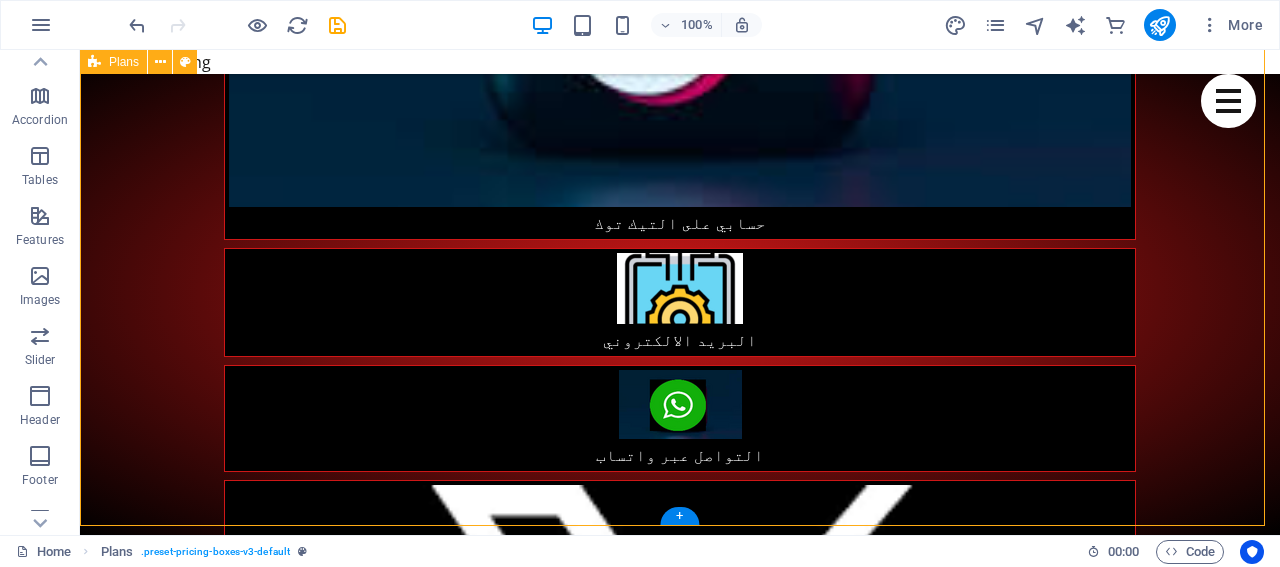 click on "Headline $99 Lorem  ipsum Lorem  ipsum Lorem  ipsum Lorem  ipsum BUTTON Headline $199 Lorem  ipsum Lorem  ipsum Lorem  ipsum Lorem  ipsum BUTTON Headline $299 Lorem  ipsum Lorem  ipsum Lorem  ipsum Lorem  ipsum BUTTON" at bounding box center (680, 4907) 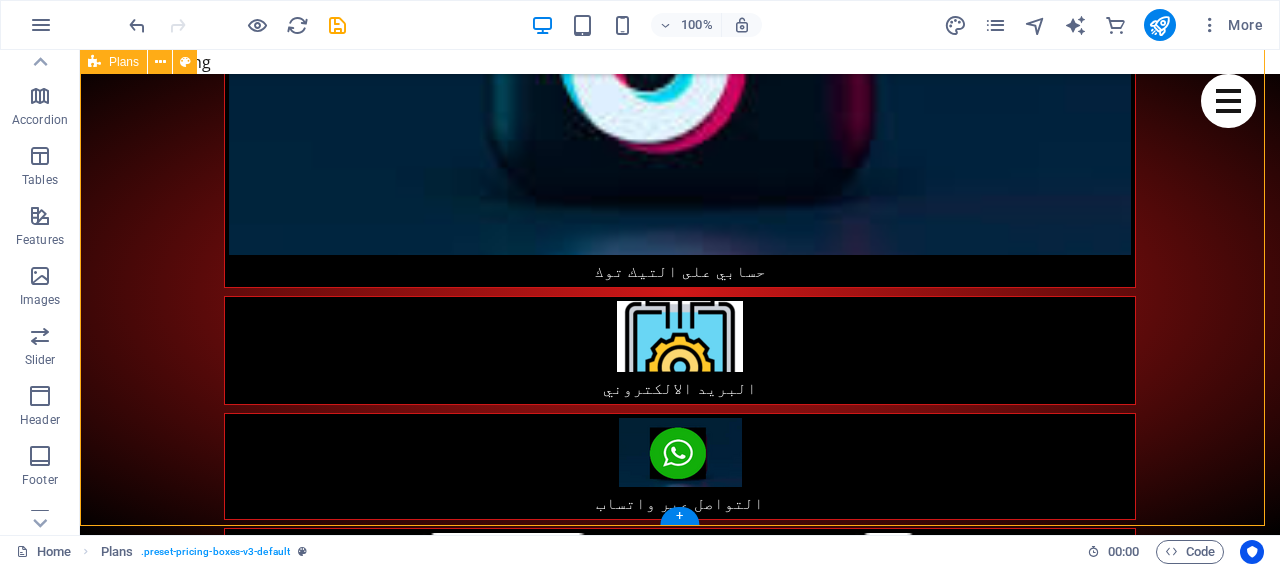select on "rem" 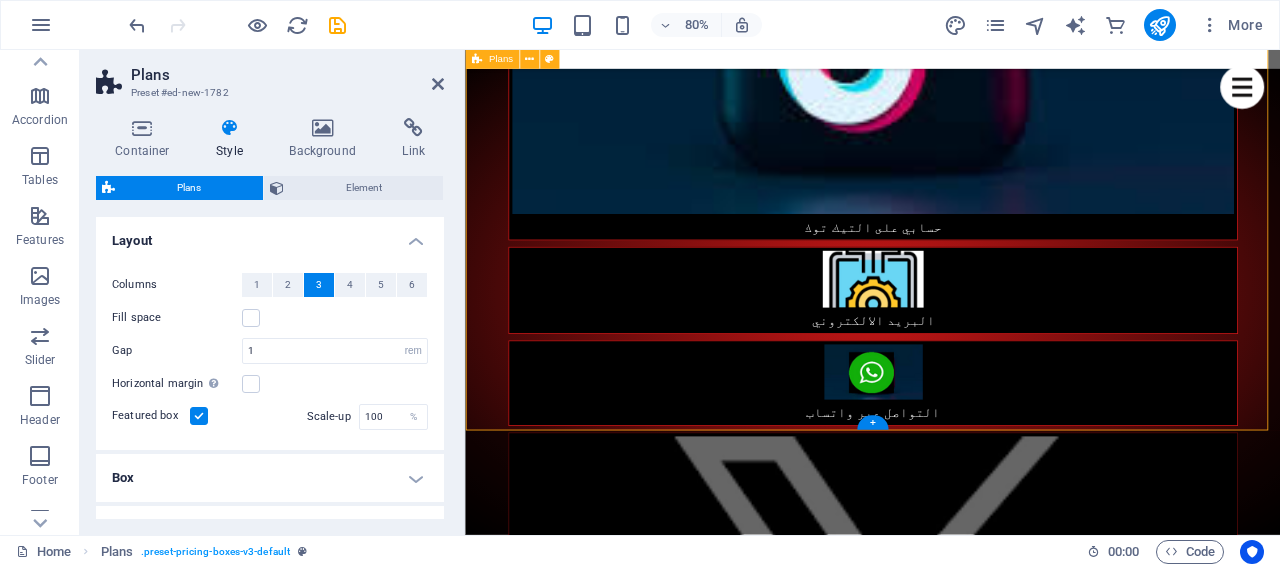 scroll, scrollTop: 2310, scrollLeft: 0, axis: vertical 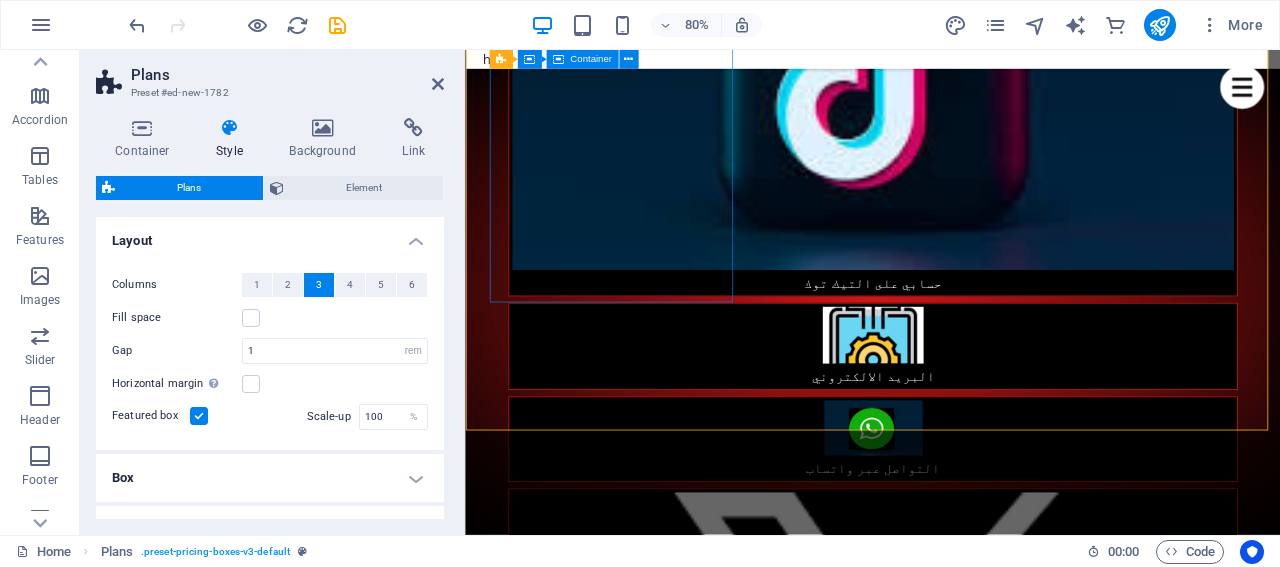 click on "$99 Lorem  ipsum Lorem  ipsum Lorem  ipsum Lorem  ipsum BUTTON" at bounding box center [953, 4536] 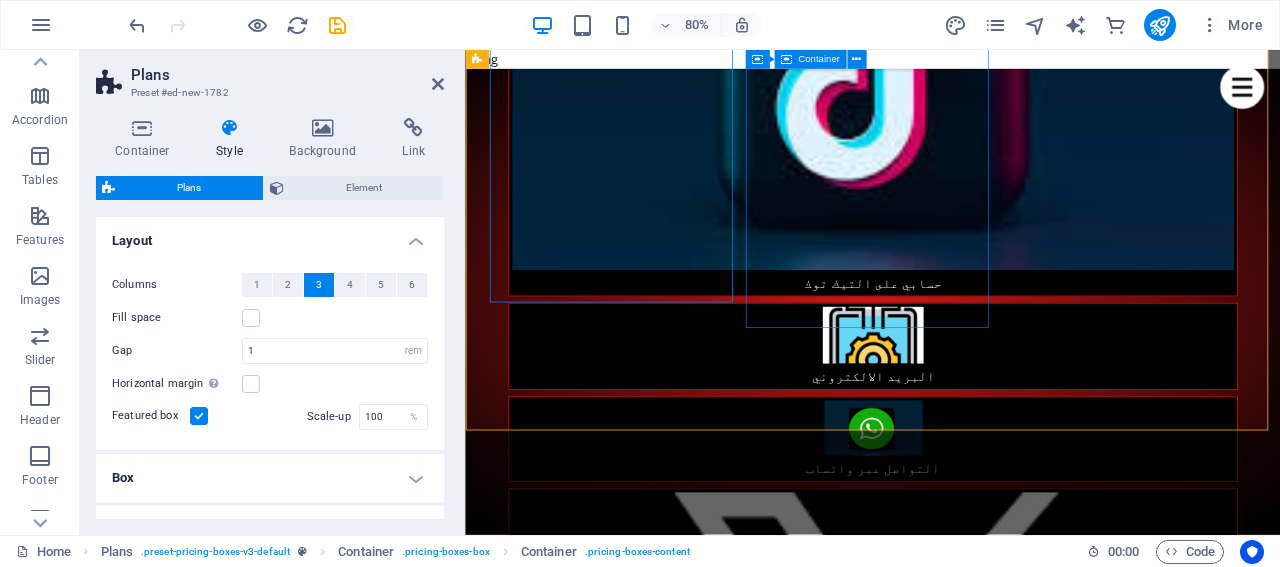 click on "$199 Lorem  ipsum Lorem  ipsum Lorem  ipsum Lorem  ipsum BUTTON" at bounding box center (953, 5019) 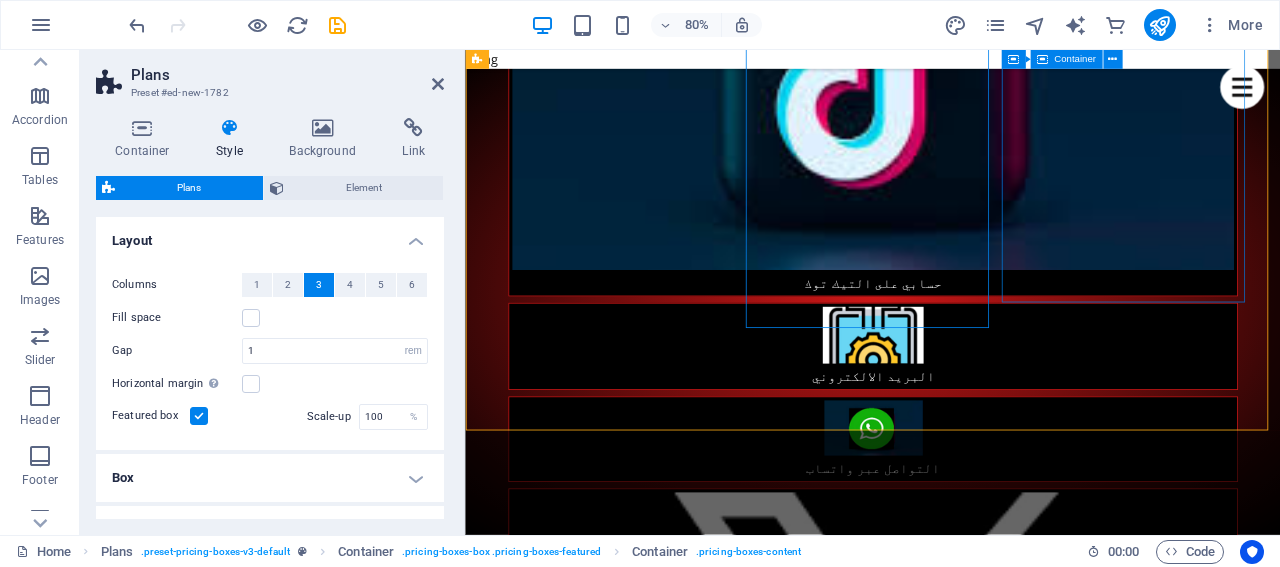 click on "$299 Lorem  ipsum Lorem  ipsum Lorem  ipsum Lorem  ipsum BUTTON" at bounding box center (953, 5470) 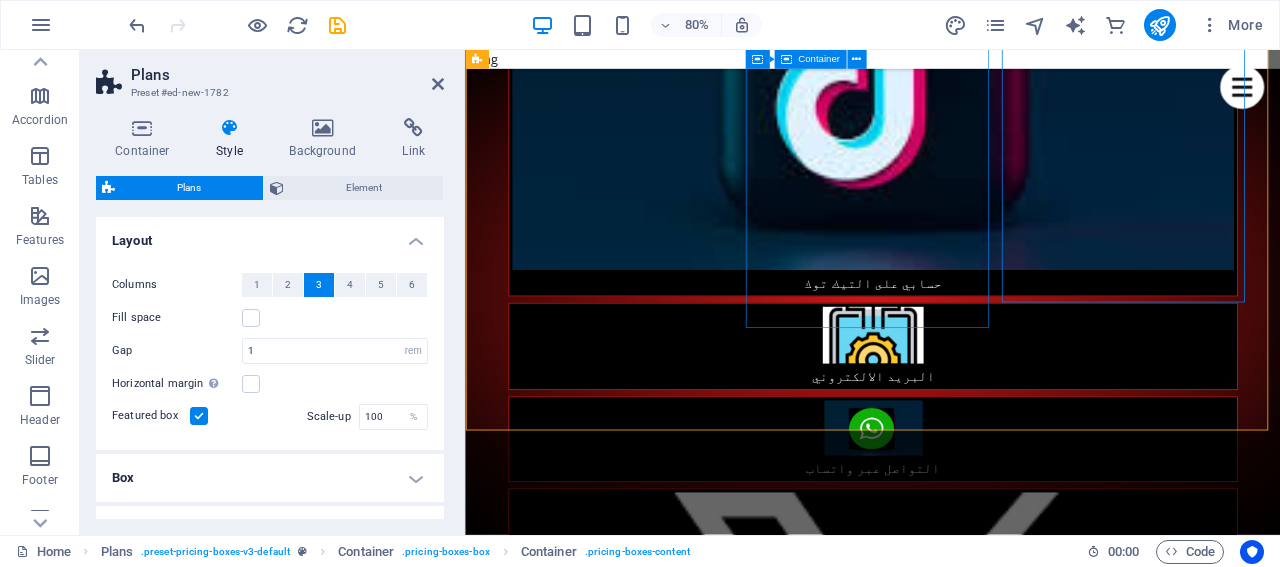 click on "$199 Lorem  ipsum Lorem  ipsum Lorem  ipsum Lorem  ipsum BUTTON" at bounding box center [953, 5019] 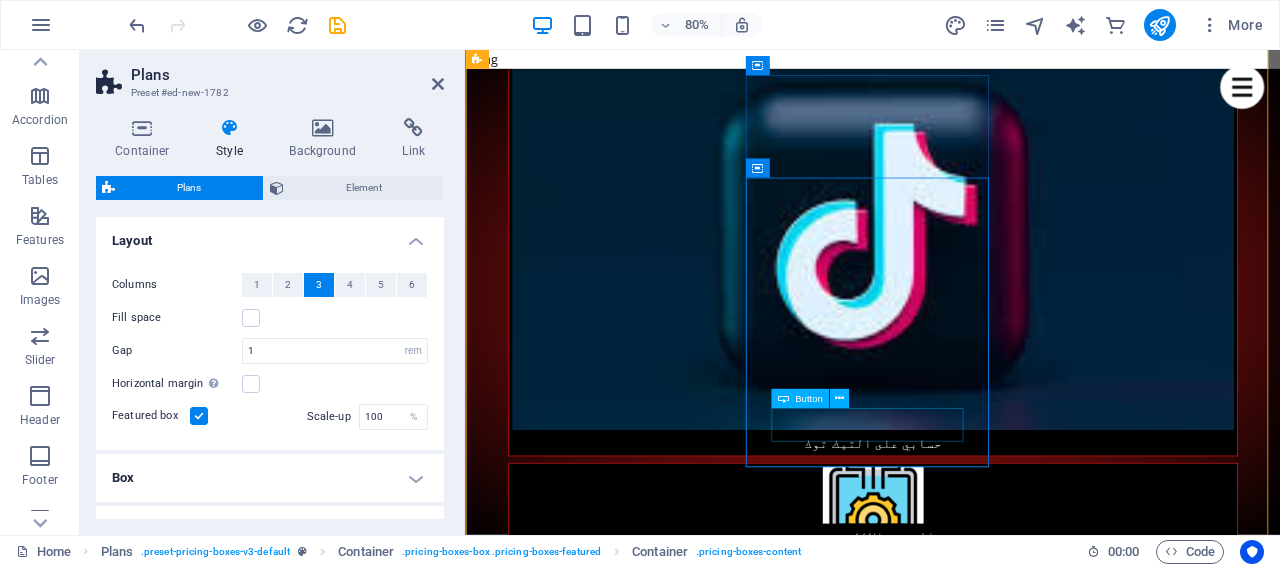 scroll, scrollTop: 2210, scrollLeft: 0, axis: vertical 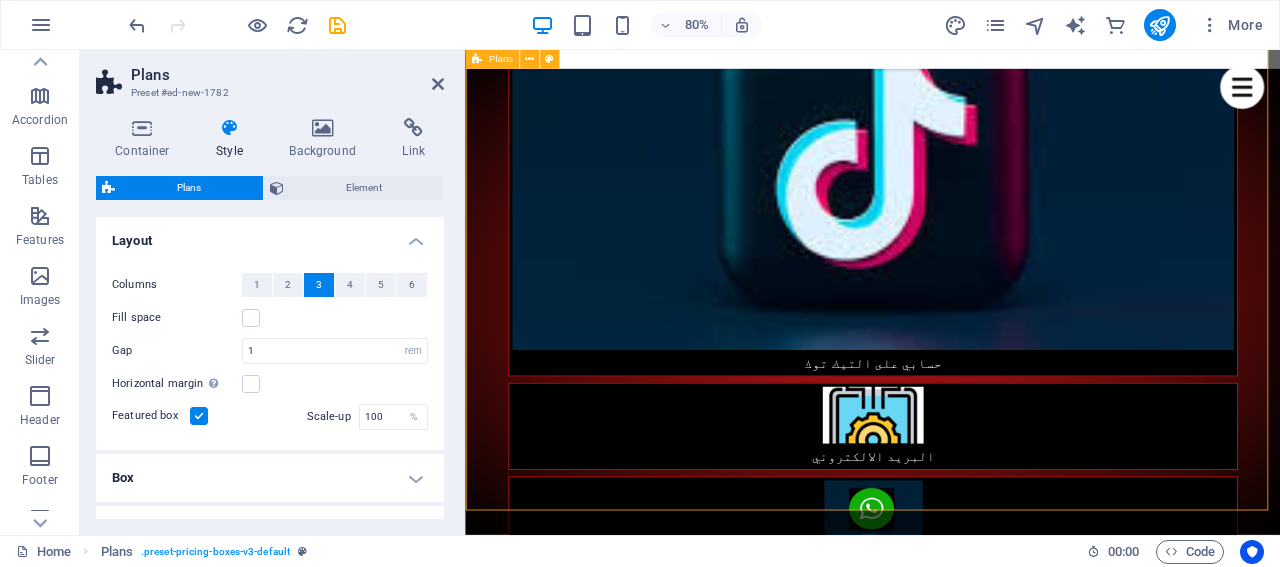 click on "Headline $99 Lorem  ipsum Lorem  ipsum Lorem  ipsum Lorem  ipsum BUTTON Headline $199 Lorem  ipsum Lorem  ipsum Lorem  ipsum Lorem  ipsum BUTTON Headline $299 Lorem  ipsum Lorem  ipsum Lorem  ipsum Lorem  ipsum BUTTON" at bounding box center (974, 5055) 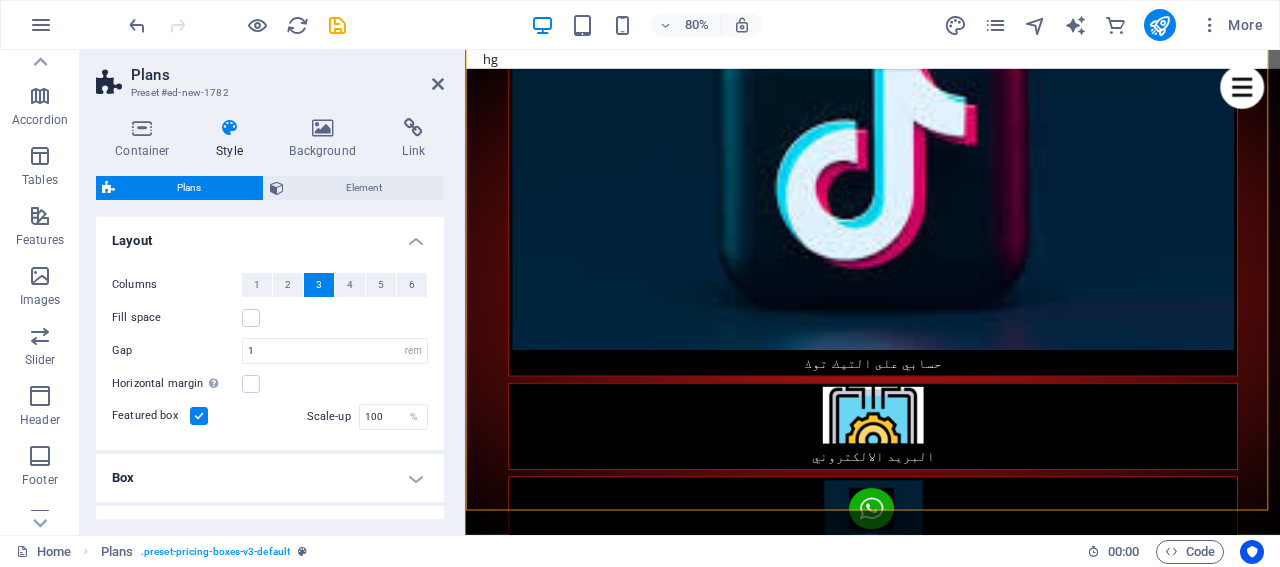 click on "Style" at bounding box center (233, 139) 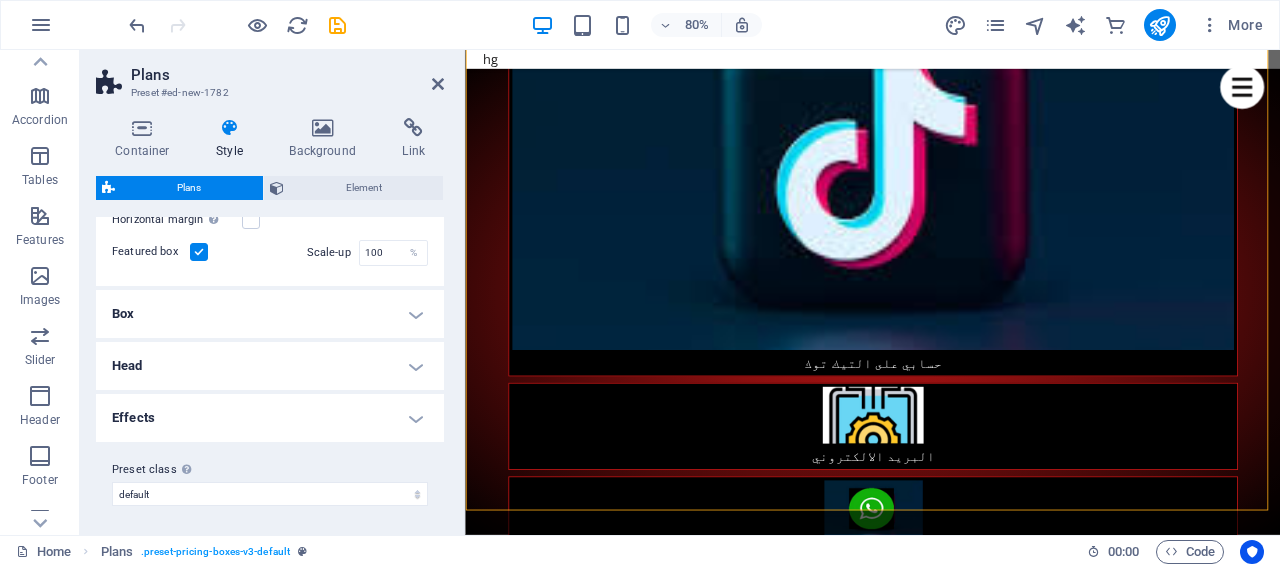 click on "Box" at bounding box center (270, 314) 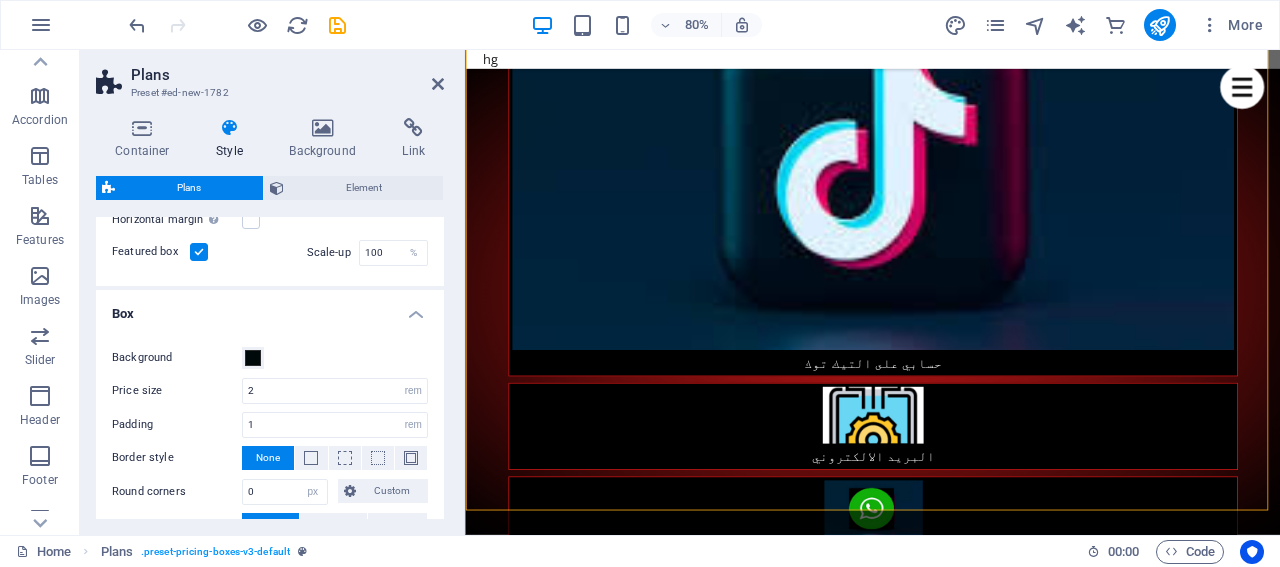 scroll, scrollTop: 264, scrollLeft: 0, axis: vertical 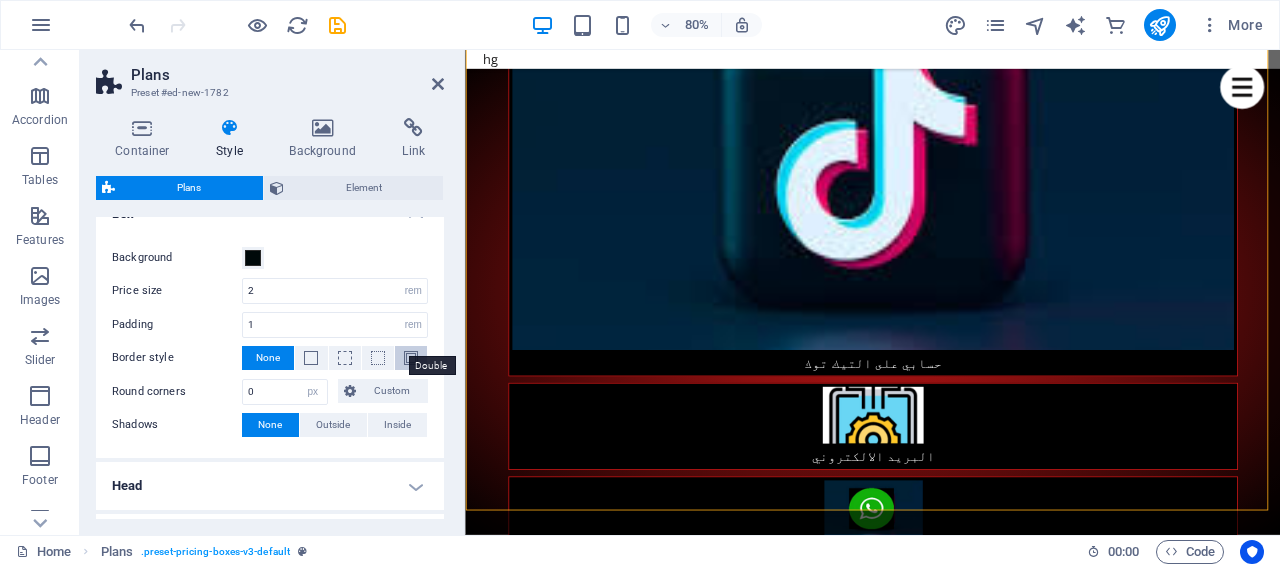 click at bounding box center (411, 358) 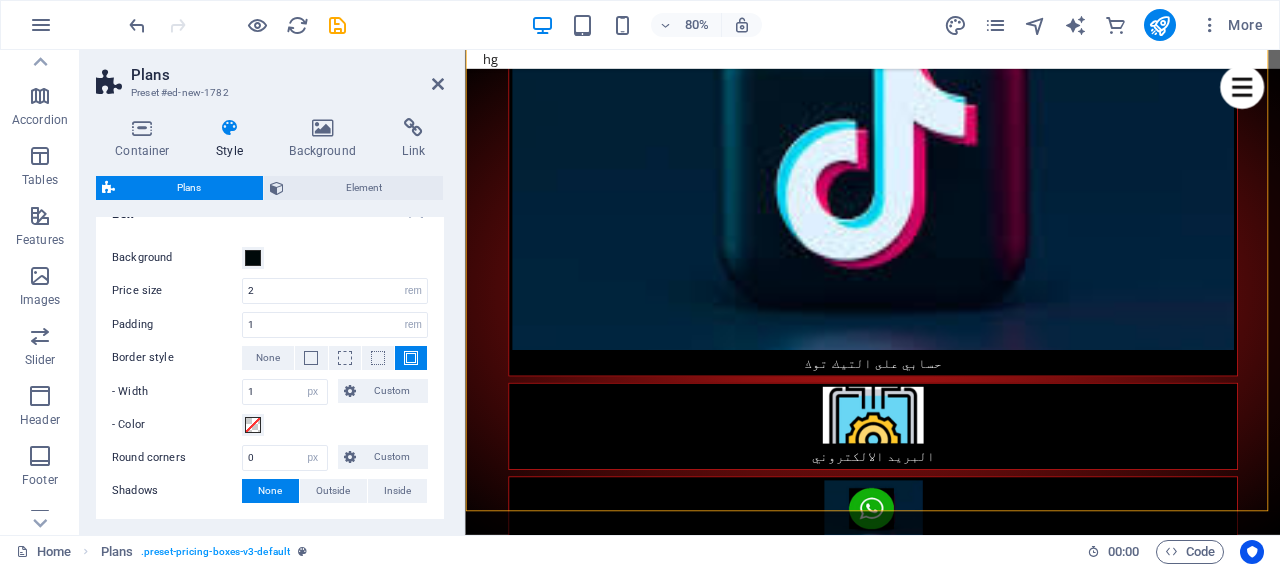 scroll, scrollTop: 2210, scrollLeft: 0, axis: vertical 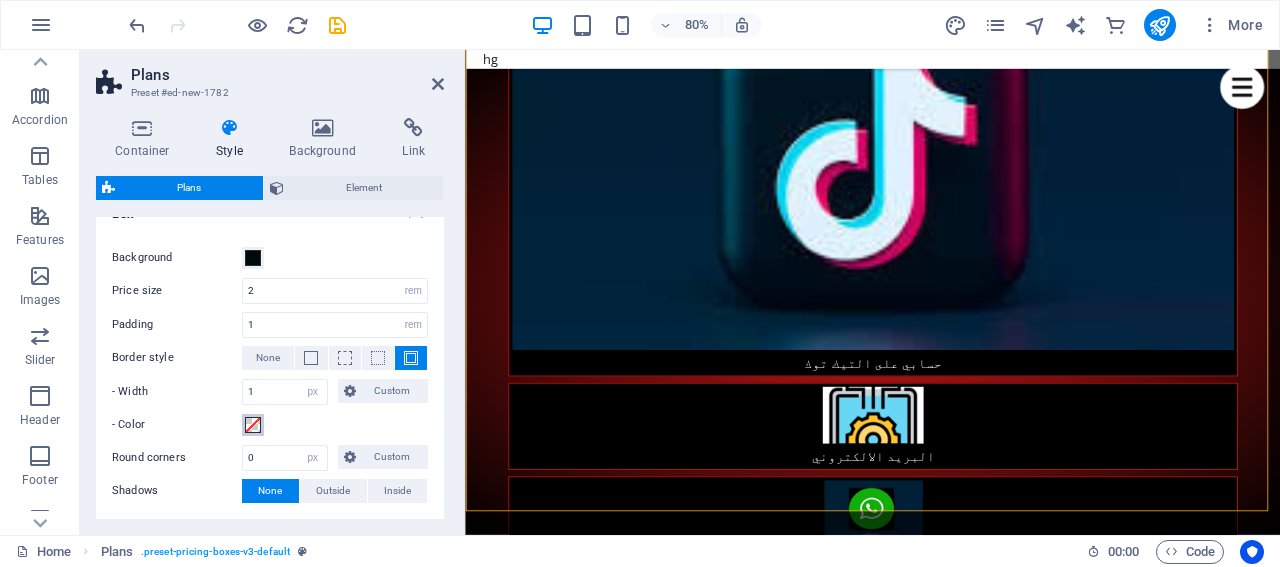 click at bounding box center [253, 425] 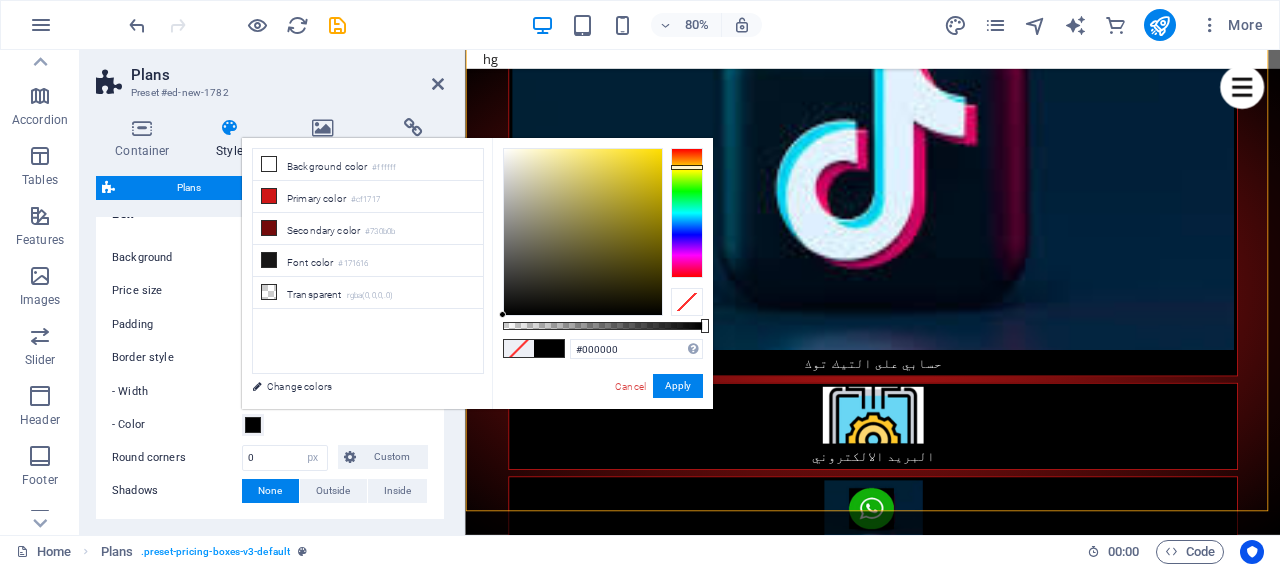 click at bounding box center (687, 213) 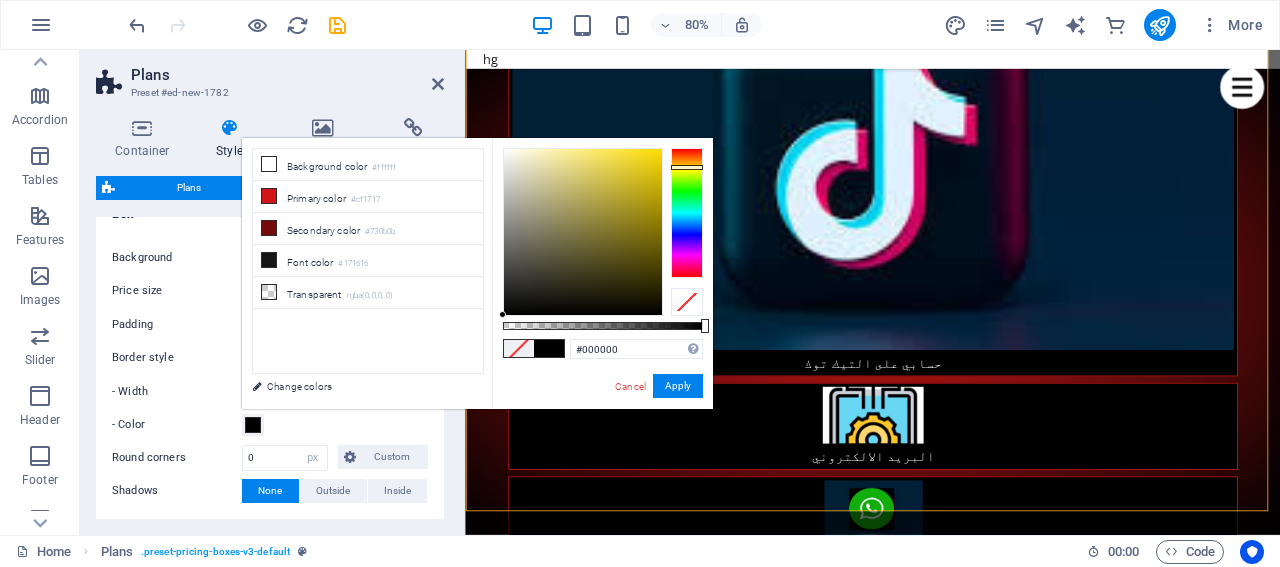 type on "#dfc721" 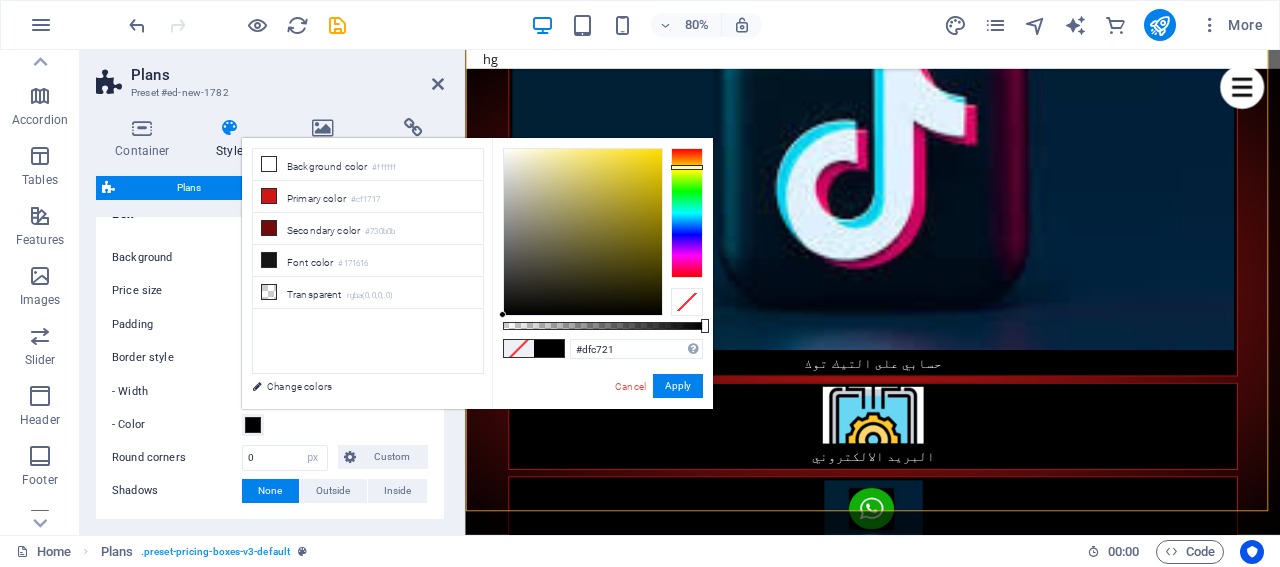 click at bounding box center (583, 232) 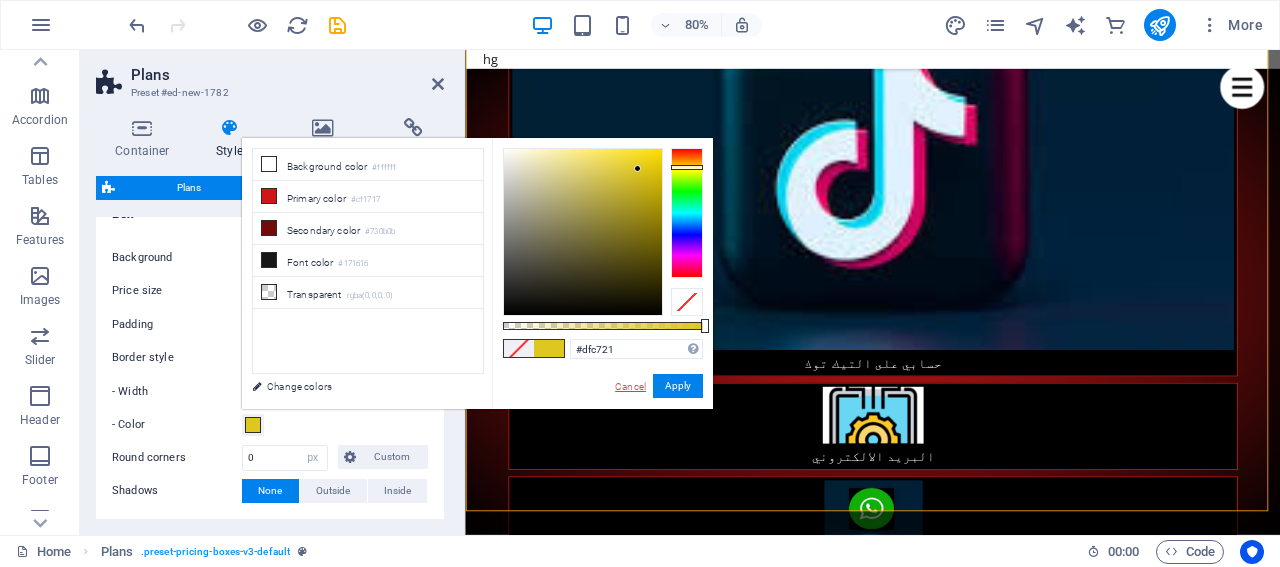 click on "Cancel" at bounding box center [630, 386] 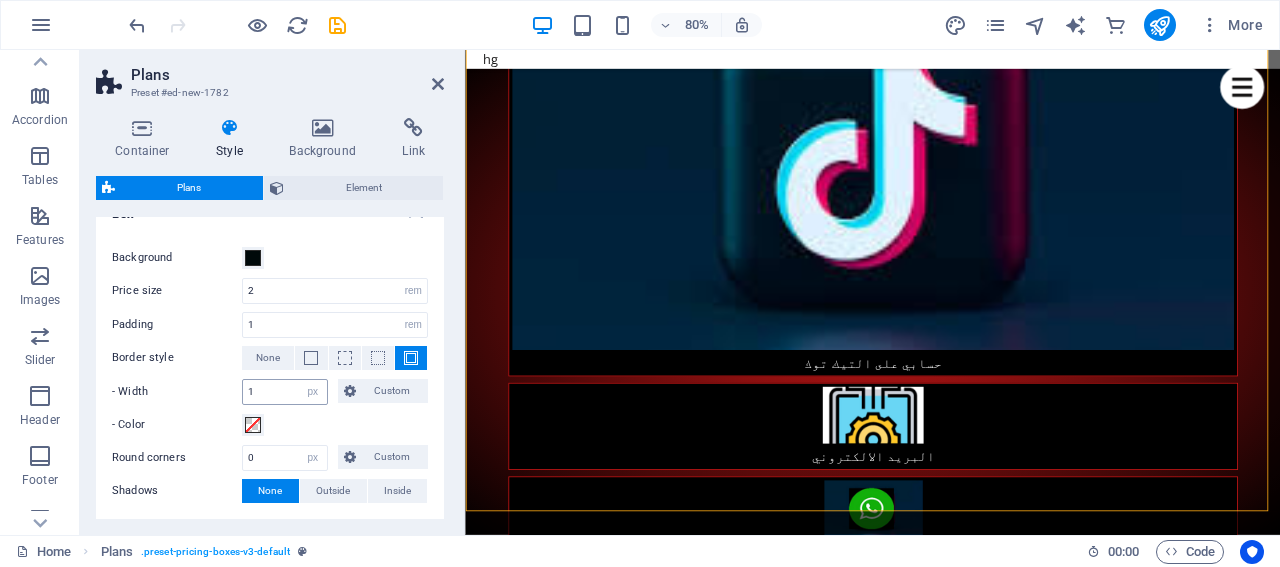 type 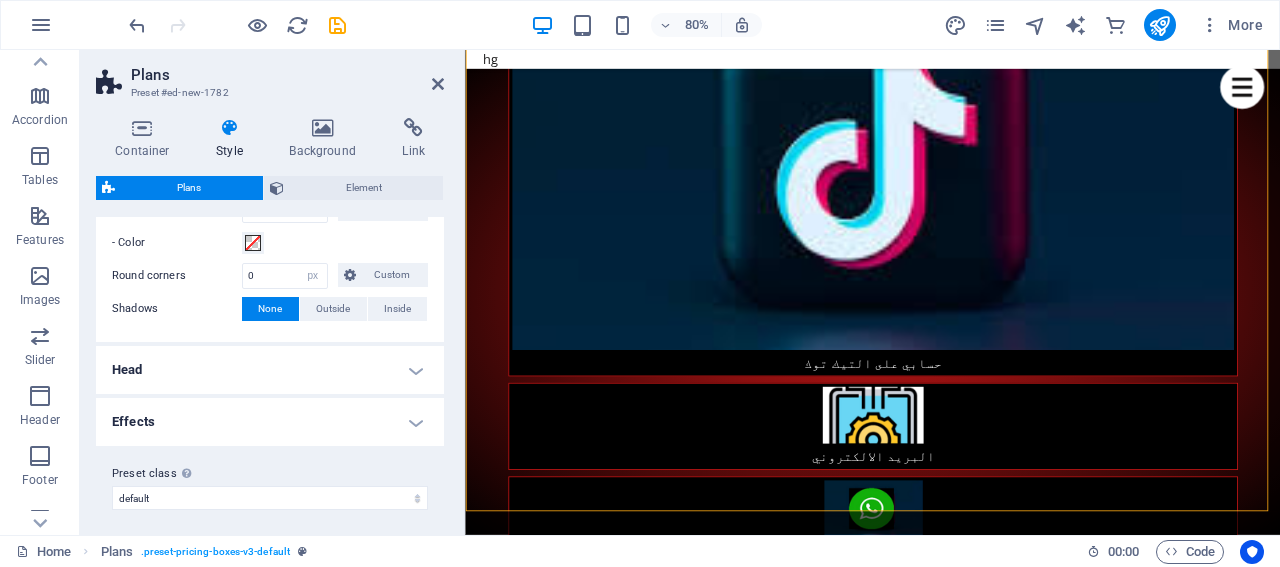 scroll, scrollTop: 448, scrollLeft: 0, axis: vertical 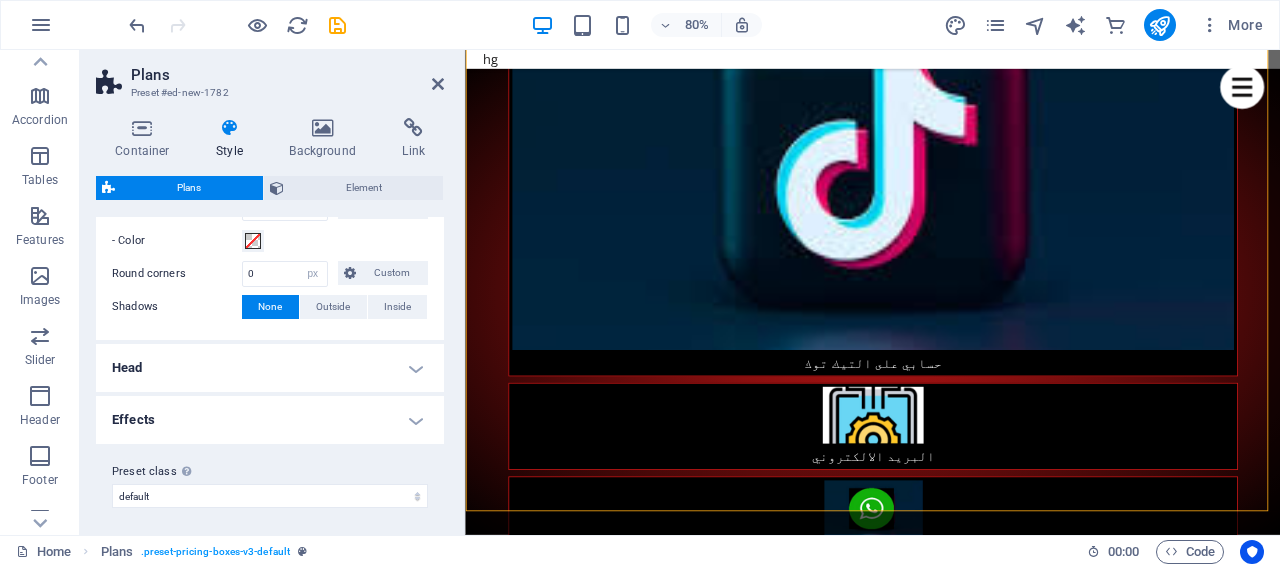 click on "Head" at bounding box center (270, 368) 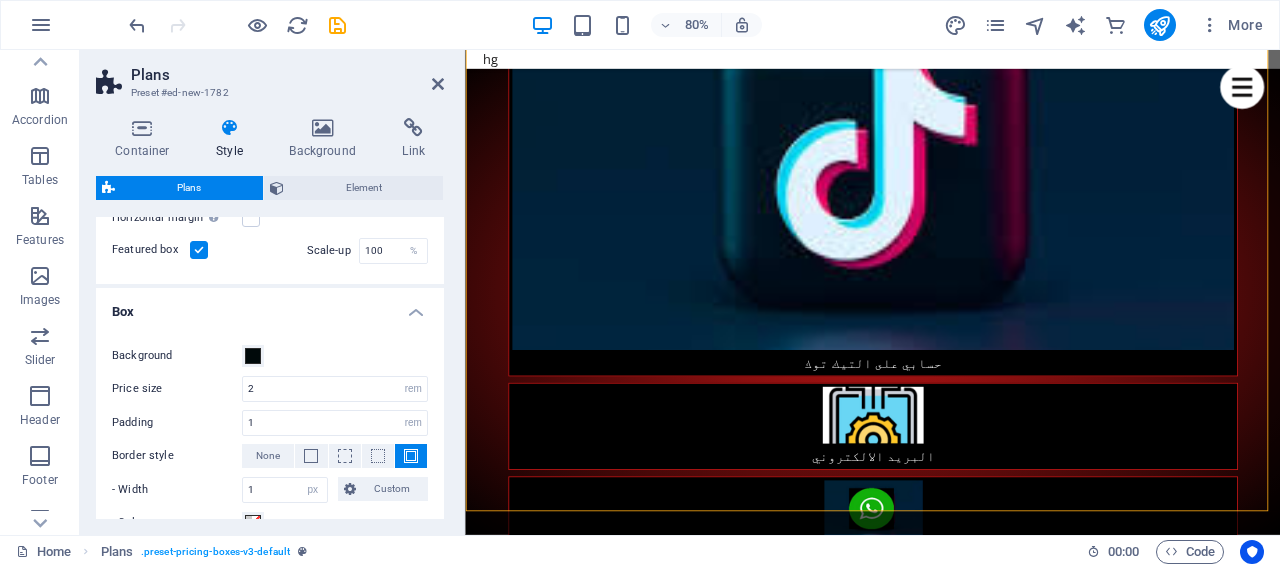 scroll, scrollTop: 0, scrollLeft: 0, axis: both 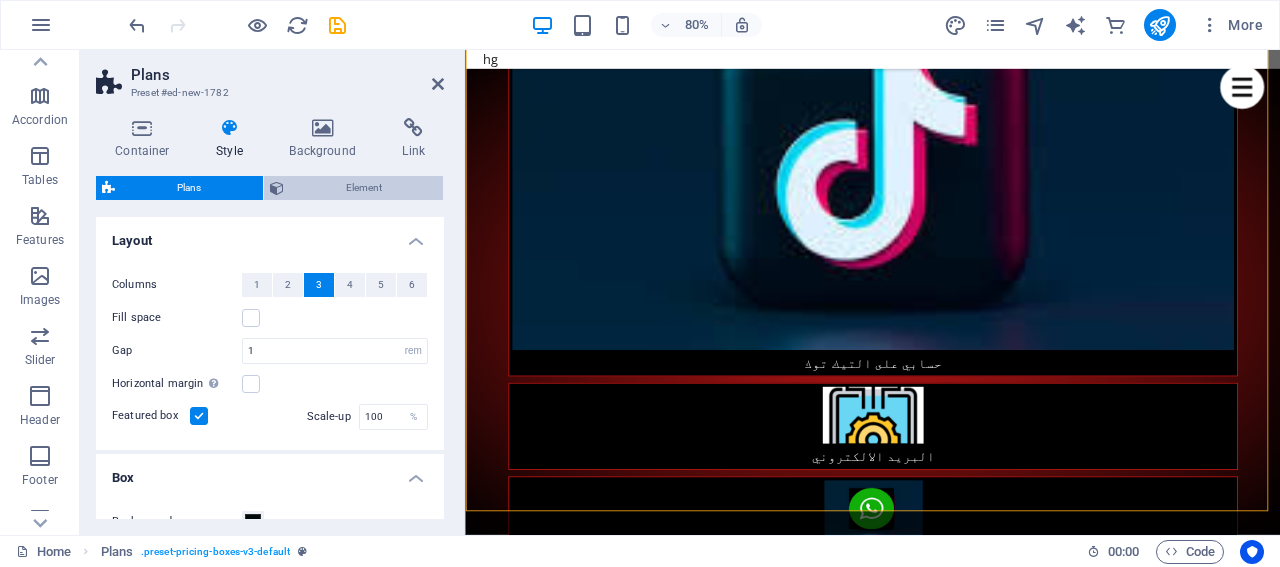 click at bounding box center [277, 188] 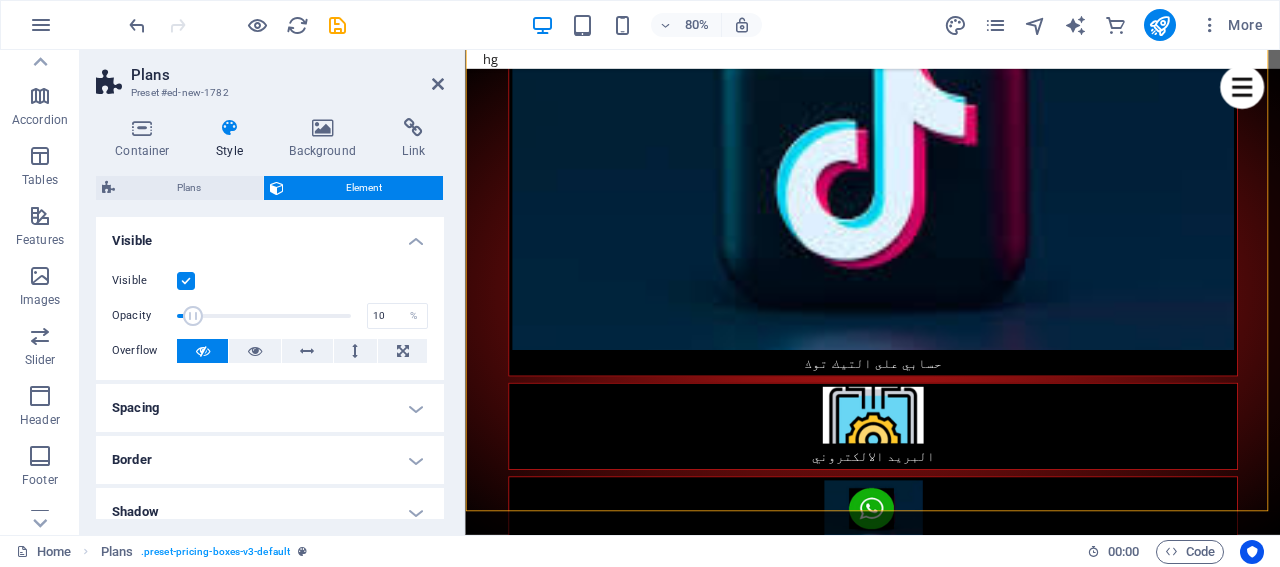 drag, startPoint x: 346, startPoint y: 317, endPoint x: 193, endPoint y: 322, distance: 153.08168 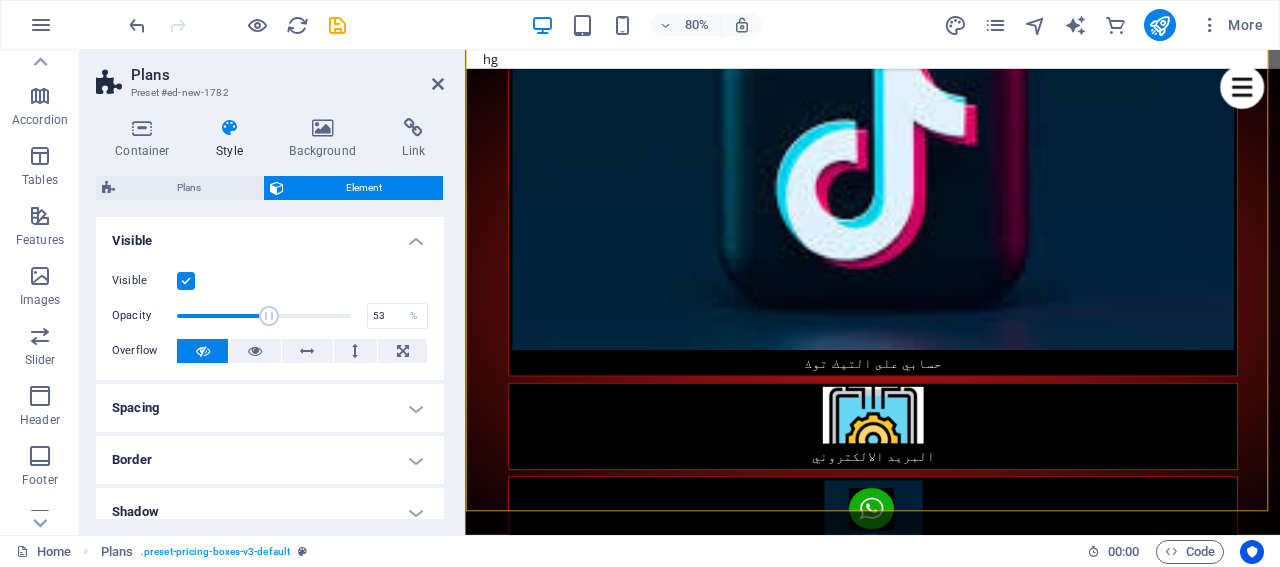 drag, startPoint x: 192, startPoint y: 319, endPoint x: 266, endPoint y: 331, distance: 74.96666 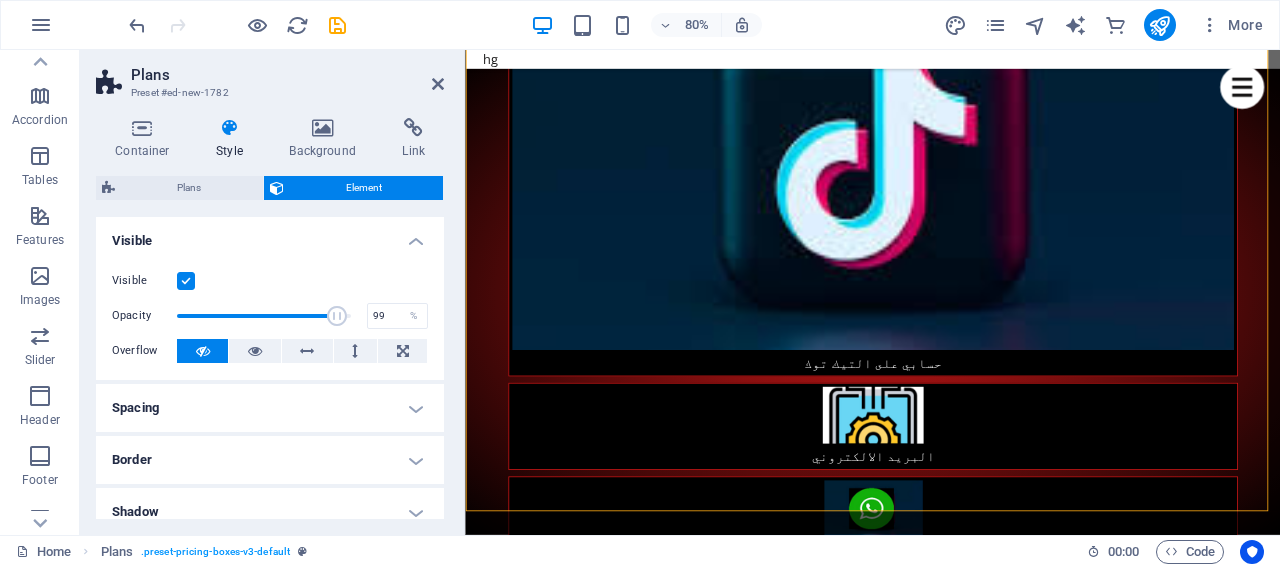 type on "100" 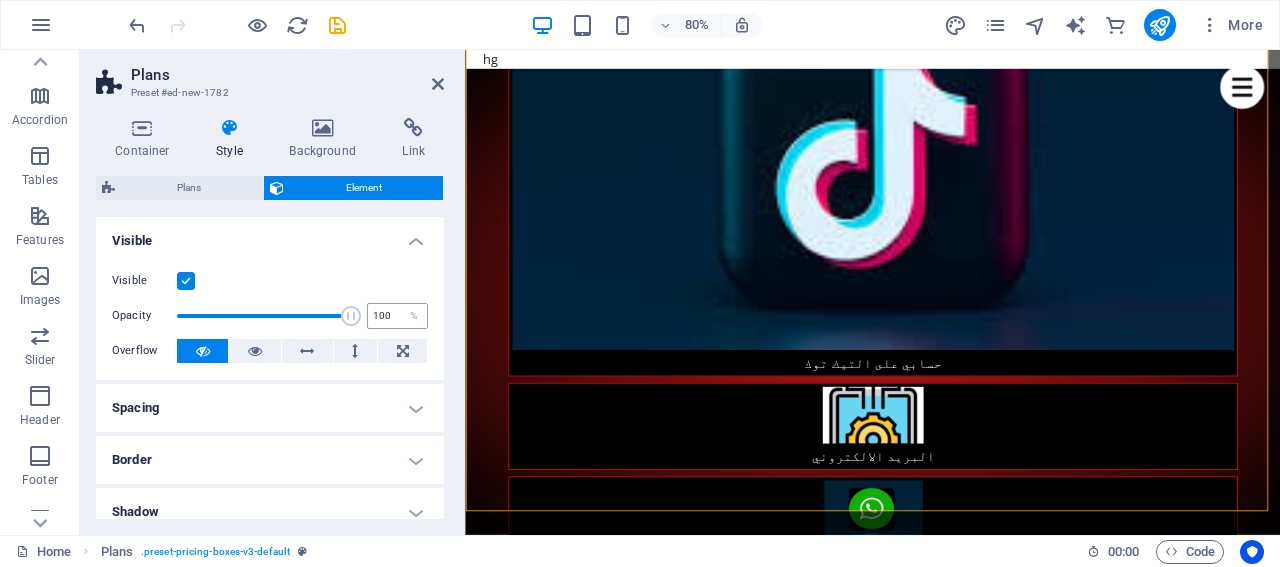 drag, startPoint x: 267, startPoint y: 311, endPoint x: 365, endPoint y: 323, distance: 98.731964 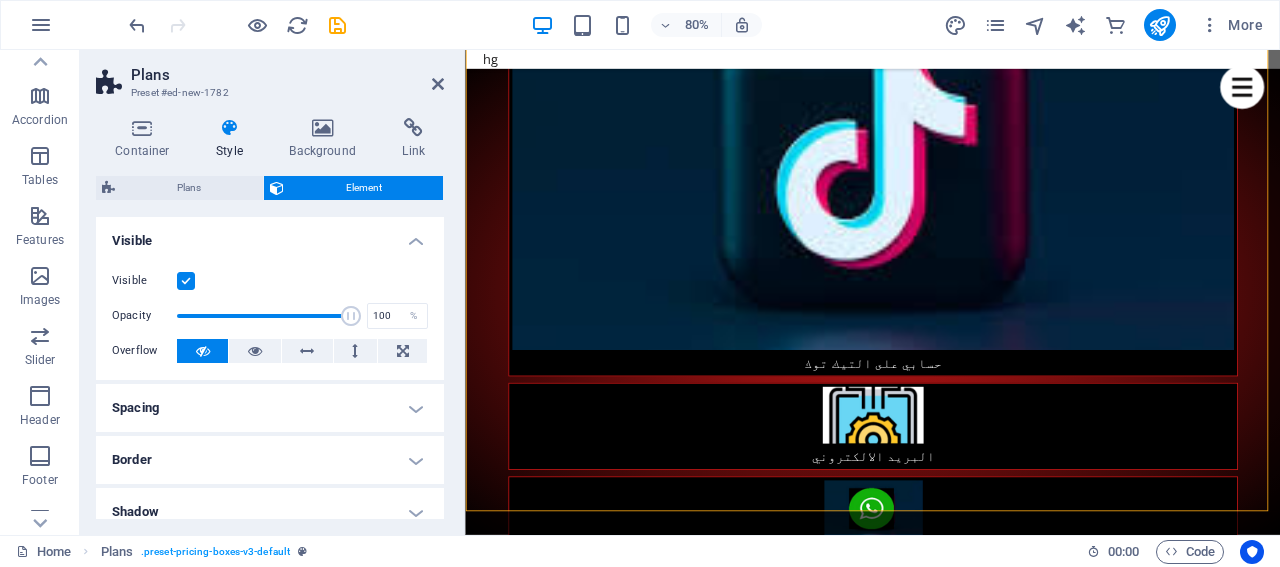 click at bounding box center [186, 281] 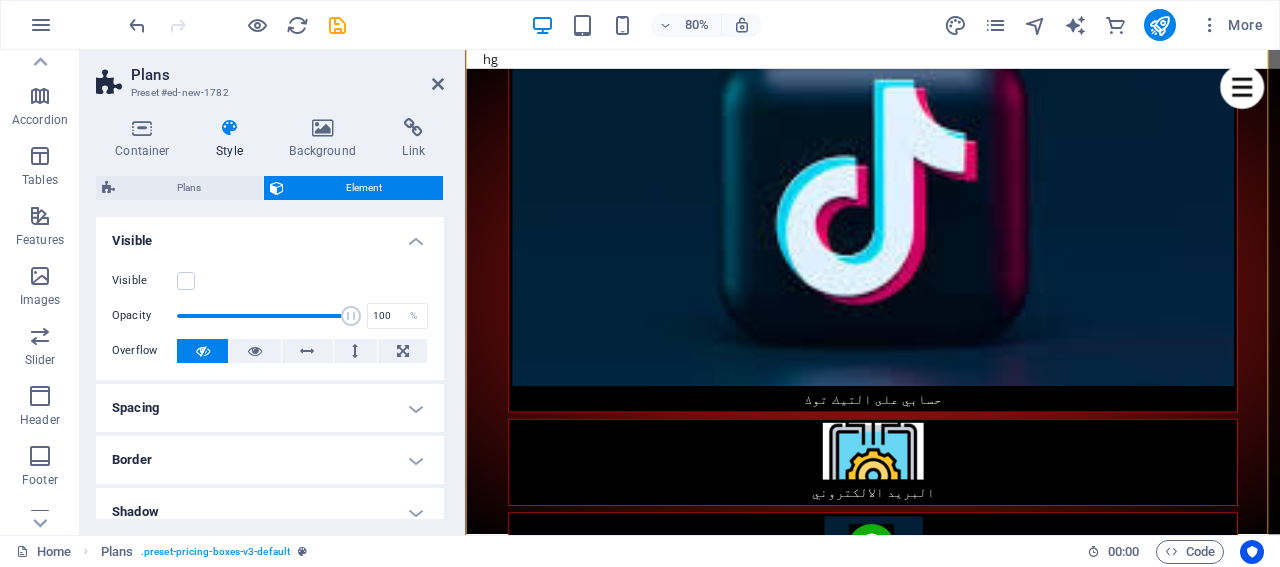 scroll, scrollTop: 2090, scrollLeft: 0, axis: vertical 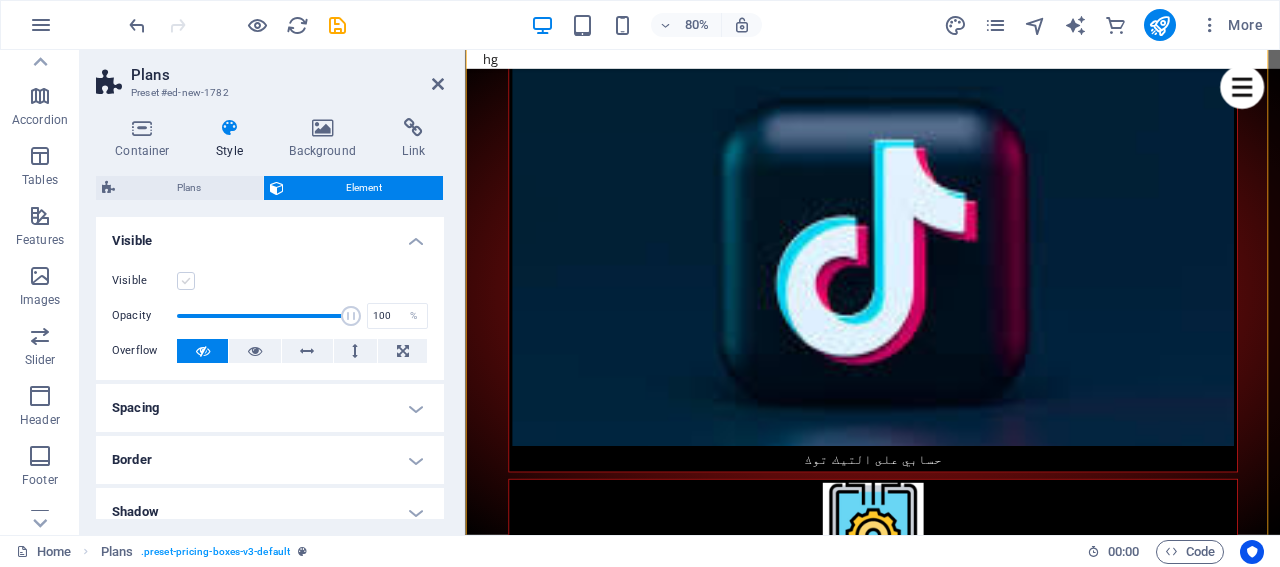 click at bounding box center [186, 281] 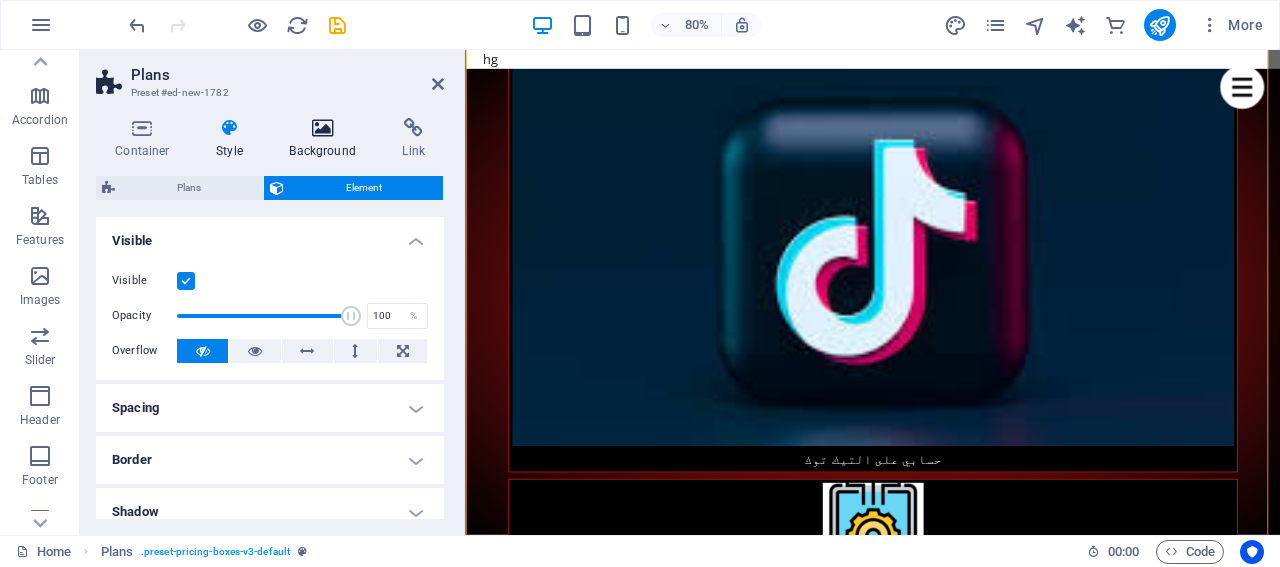 click at bounding box center (322, 128) 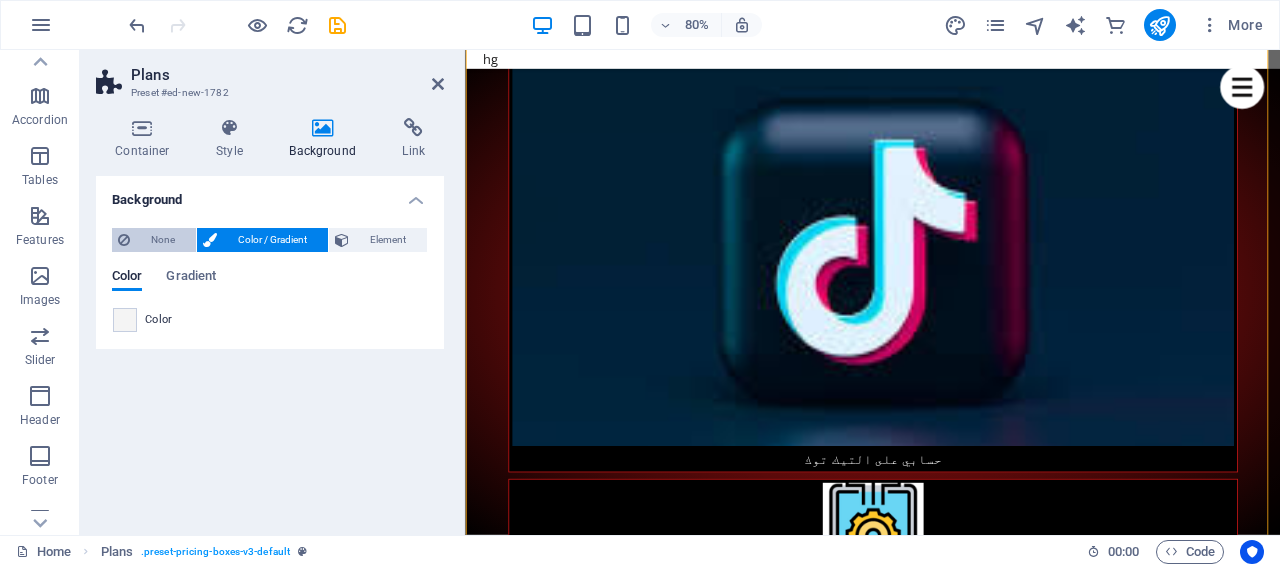 click on "None" at bounding box center (163, 240) 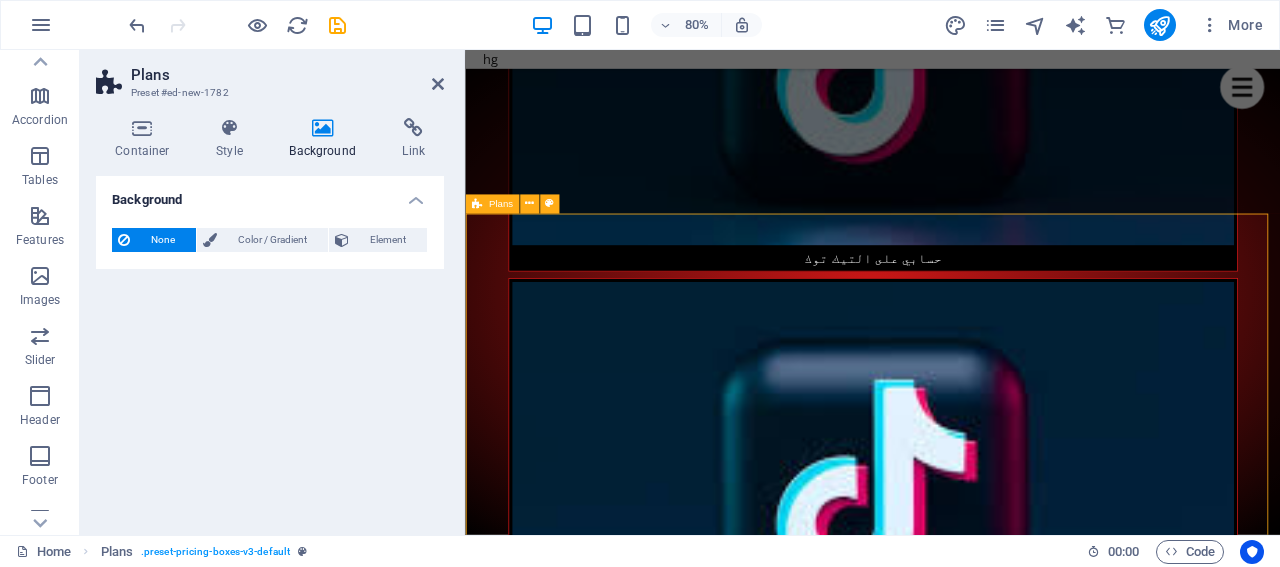 scroll, scrollTop: 1890, scrollLeft: 0, axis: vertical 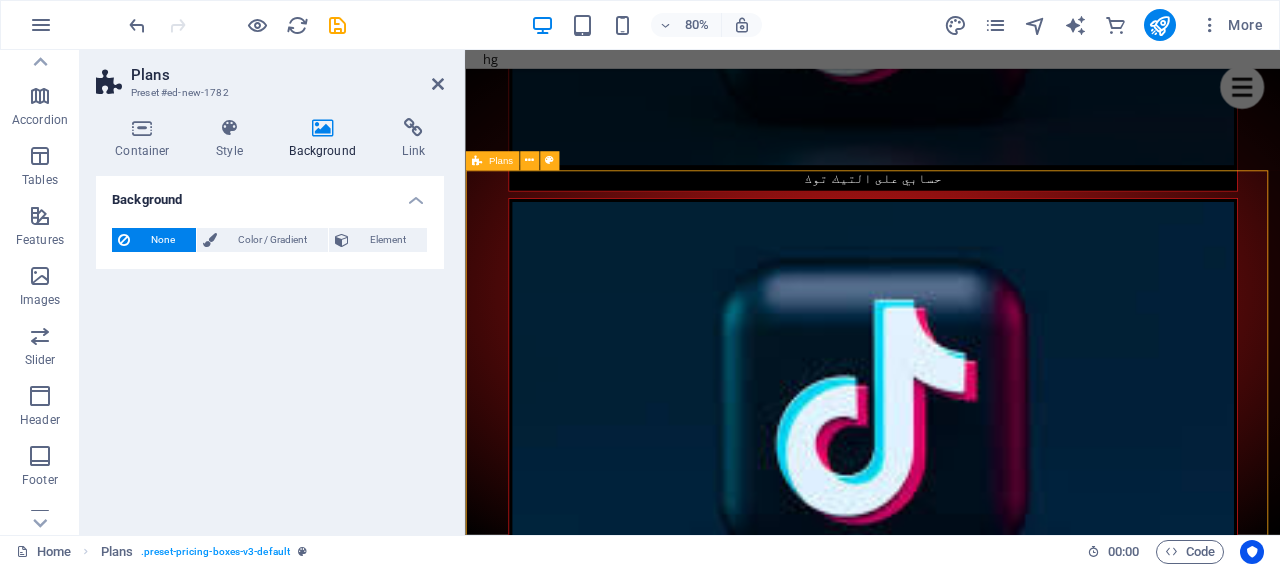 click on "Headline $99 Lorem  ipsum Lorem  ipsum Lorem  ipsum Lorem  ipsum BUTTON Headline $199 Lorem  ipsum Lorem  ipsum Lorem  ipsum Lorem  ipsum BUTTON Headline $299 Lorem  ipsum Lorem  ipsum Lorem  ipsum Lorem  ipsum BUTTON" at bounding box center [974, 5378] 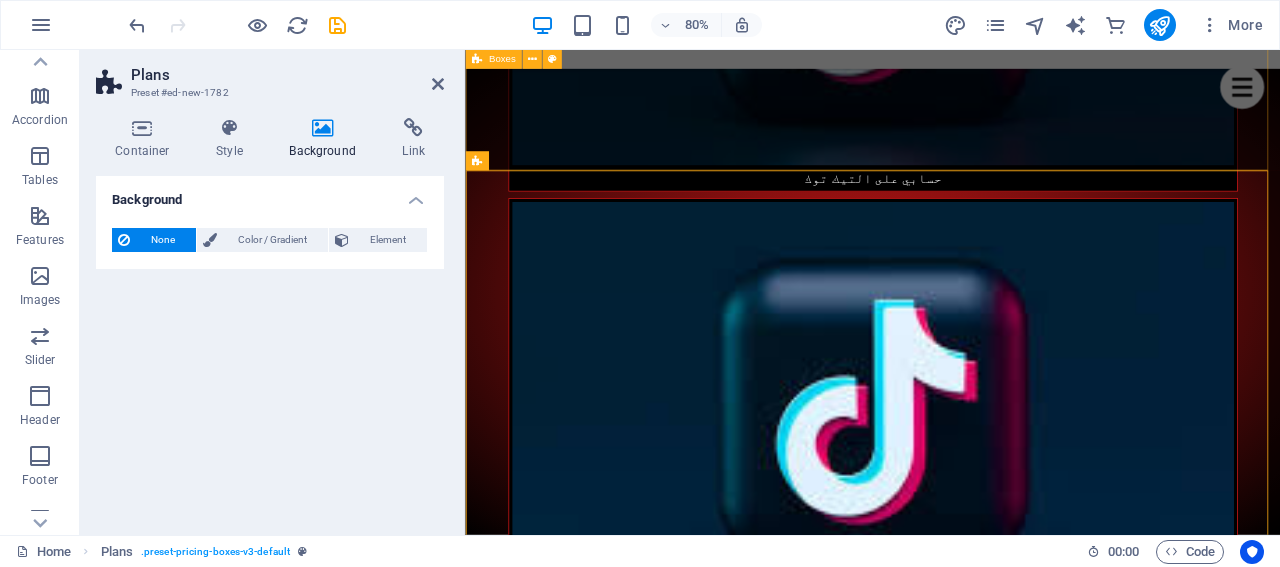 click on "Headline Lorem ipsum dolor sit amet, consectetuer adipiscing elit. Aenean commodo ligula eget dolor. Lorem ipsum dolor sit amet, consectetuer adipiscing elit leget dolor. Headline Lorem ipsum dolor sit amet, consectetuer adipiscing elit. Aenean commodo ligula eget dolor. Lorem ipsum dolor sit amet, consectetuer adipiscing elit leget dolor. Headline Lorem ipsum dolor sit amet, consectetuer adipiscing elit. Aenean commodo ligula eget dolor. Lorem ipsum dolor sit amet, consectetuer adipiscing elit leget dolor." at bounding box center (974, 4012) 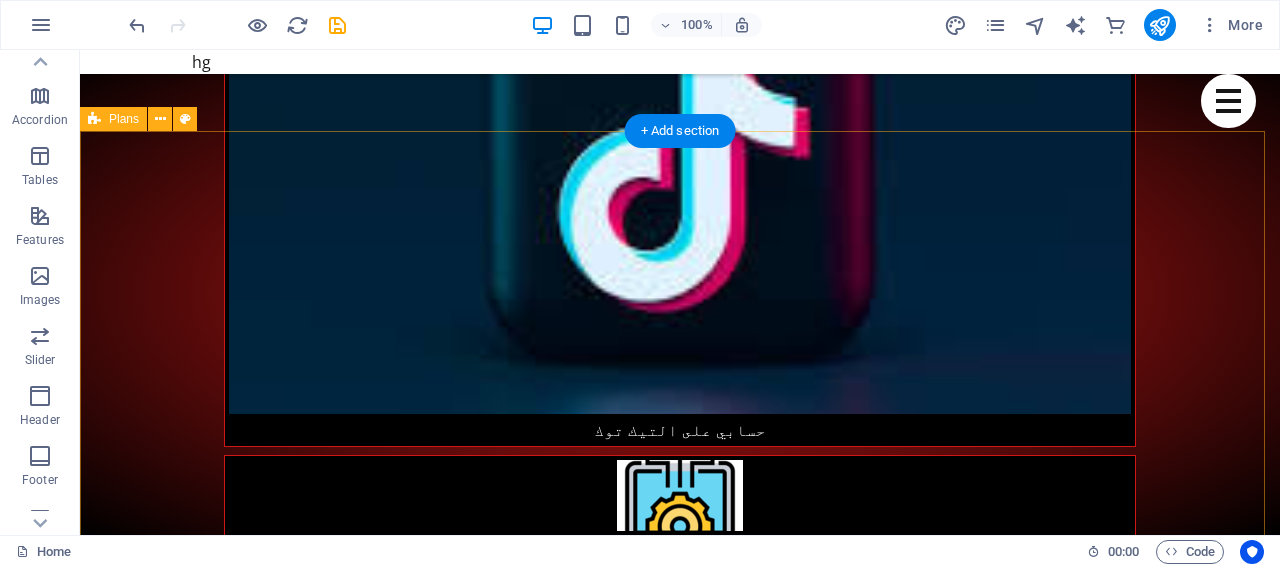 scroll, scrollTop: 2304, scrollLeft: 0, axis: vertical 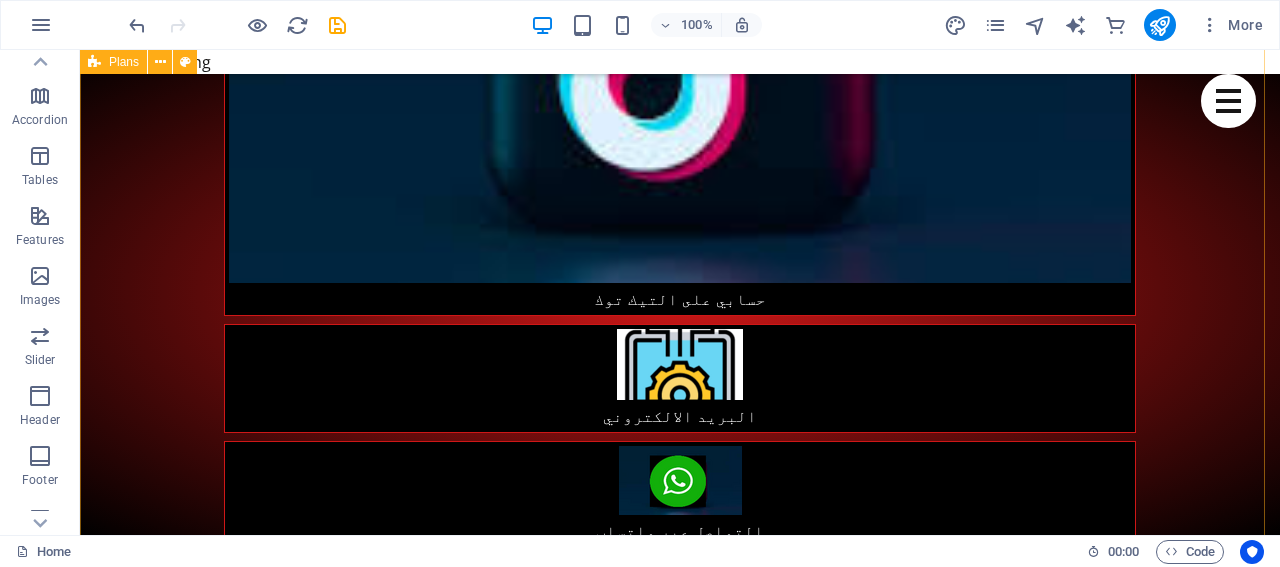 click on "Headline $99 Lorem  ipsum Lorem  ipsum Lorem  ipsum Lorem  ipsum BUTTON Headline $199 Lorem  ipsum Lorem  ipsum Lorem  ipsum Lorem  ipsum BUTTON Headline $299 Lorem  ipsum Lorem  ipsum Lorem  ipsum Lorem  ipsum BUTTON" at bounding box center (680, 4986) 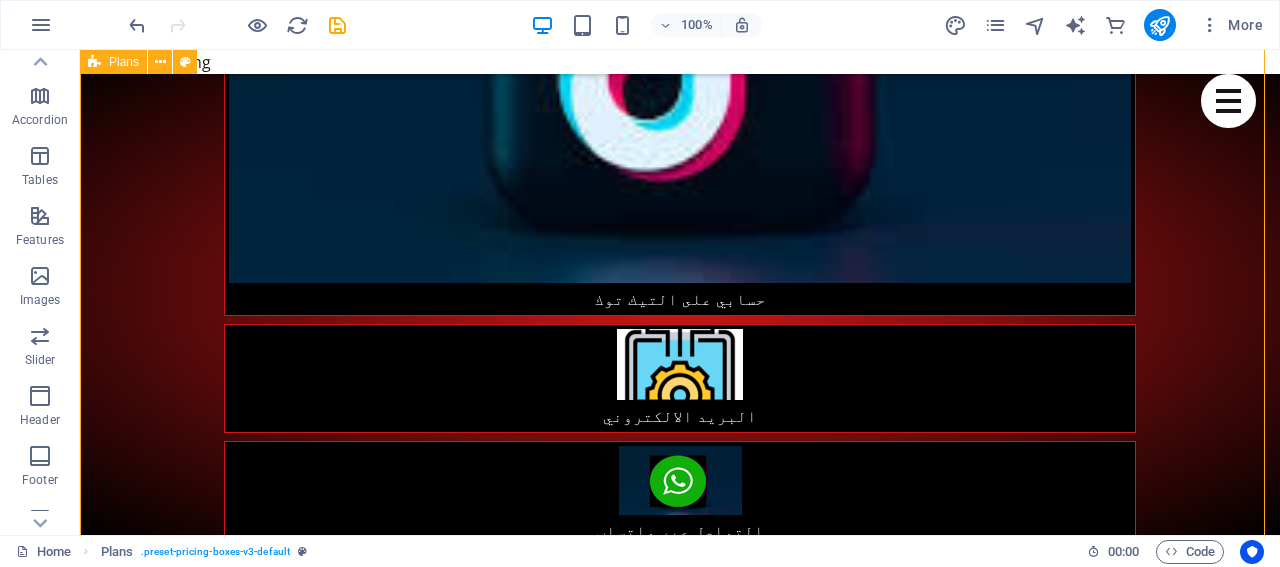 click on "Headline $99 Lorem  ipsum Lorem  ipsum Lorem  ipsum Lorem  ipsum BUTTON Headline $199 Lorem  ipsum Lorem  ipsum Lorem  ipsum Lorem  ipsum BUTTON Headline $299 Lorem  ipsum Lorem  ipsum Lorem  ipsum Lorem  ipsum BUTTON" at bounding box center [680, 4986] 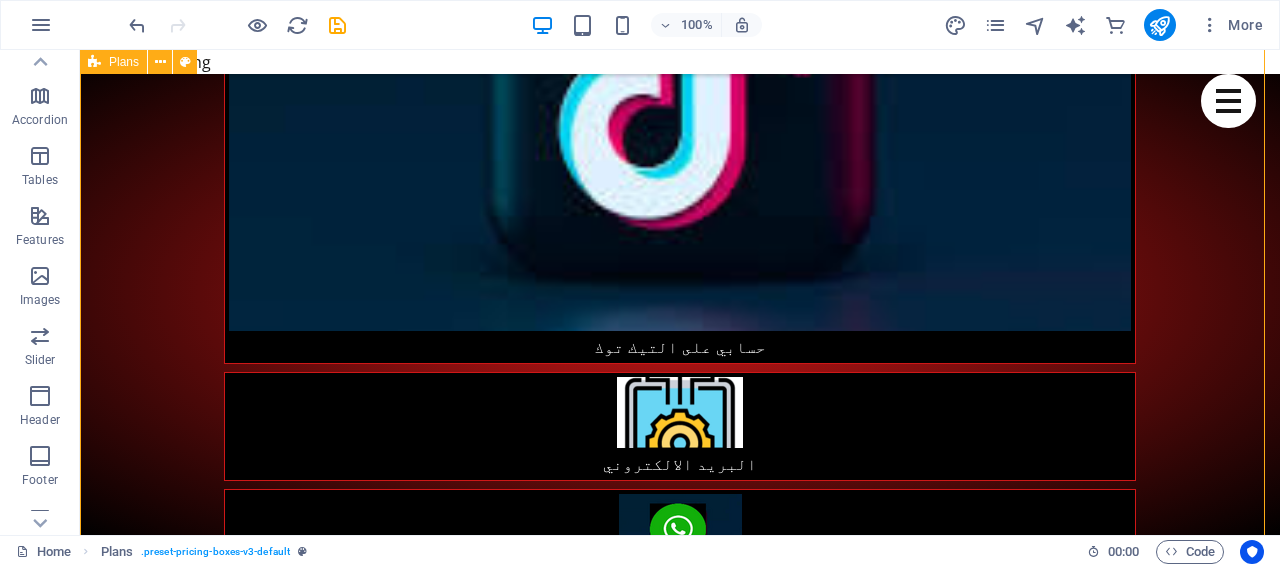 scroll, scrollTop: 2233, scrollLeft: 0, axis: vertical 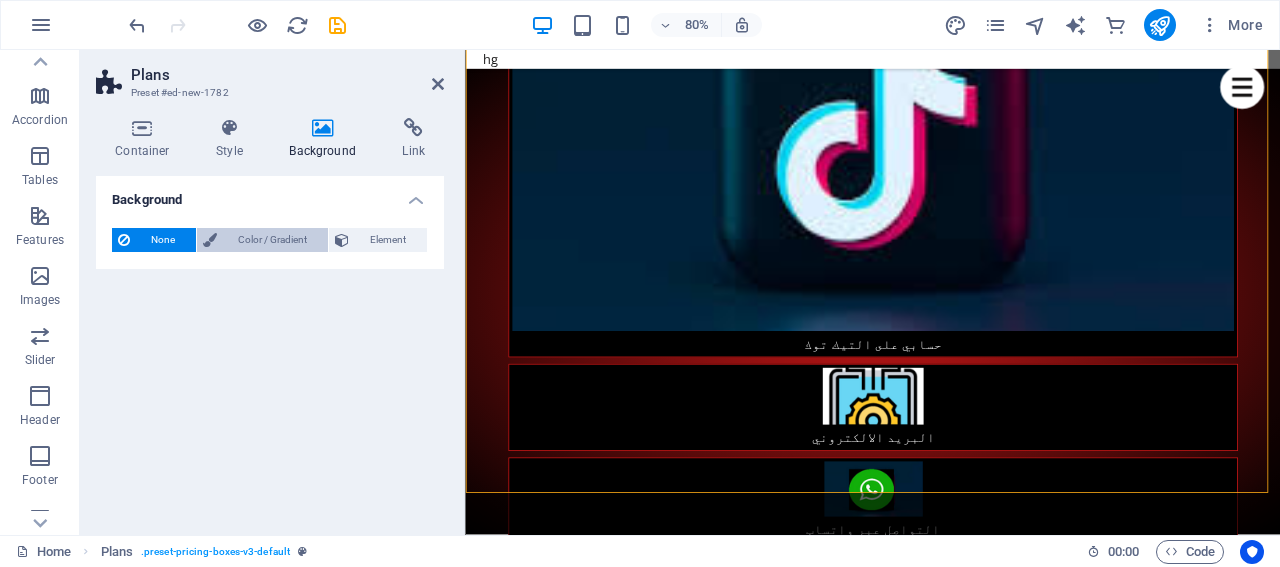 click on "Color / Gradient" at bounding box center [272, 240] 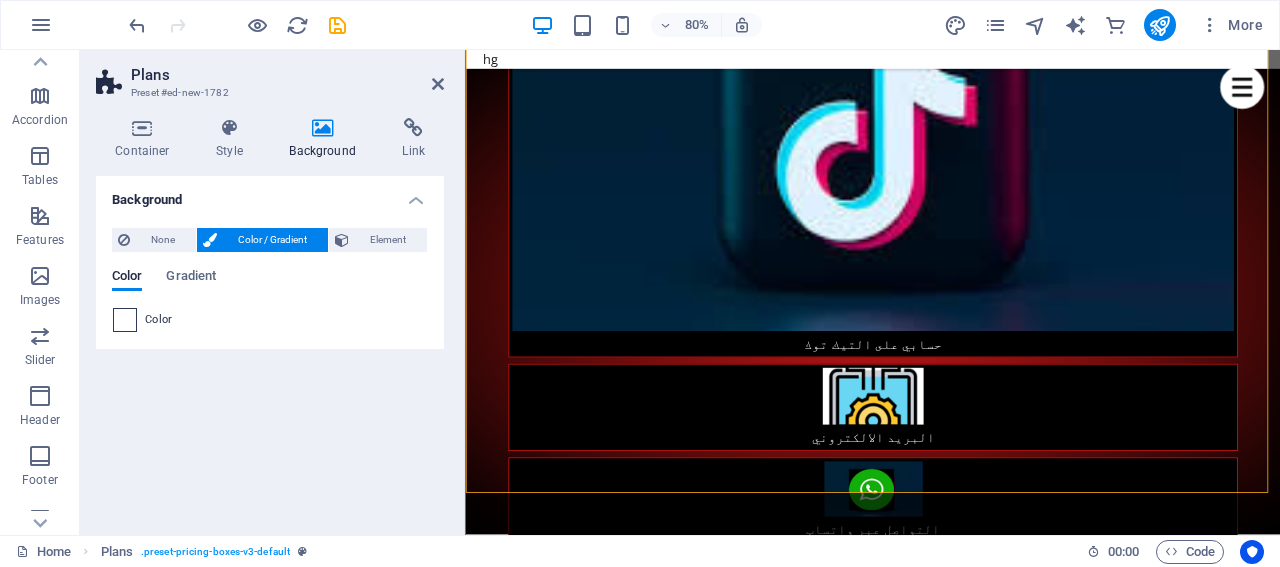 click at bounding box center [125, 320] 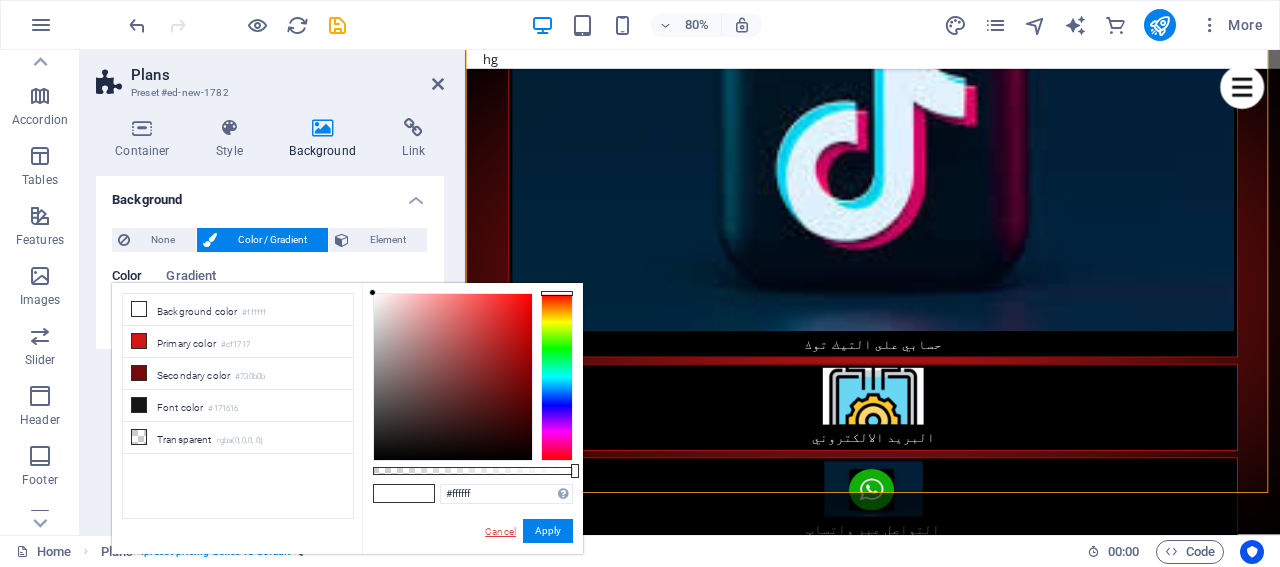 click on "Cancel" at bounding box center (500, 531) 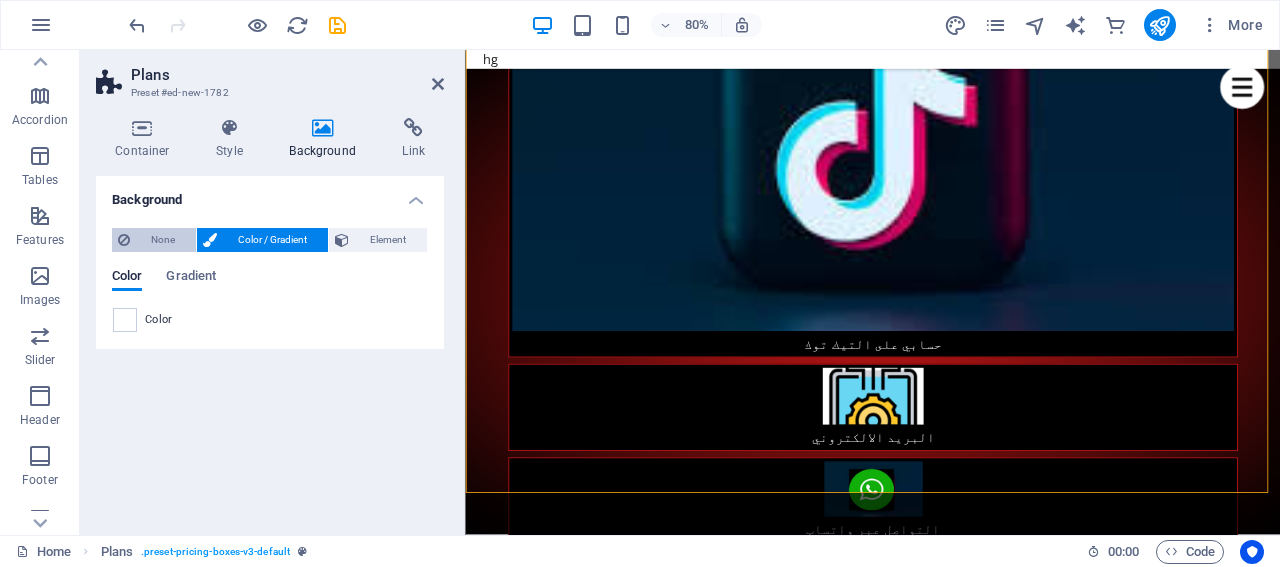 click on "None" at bounding box center [163, 240] 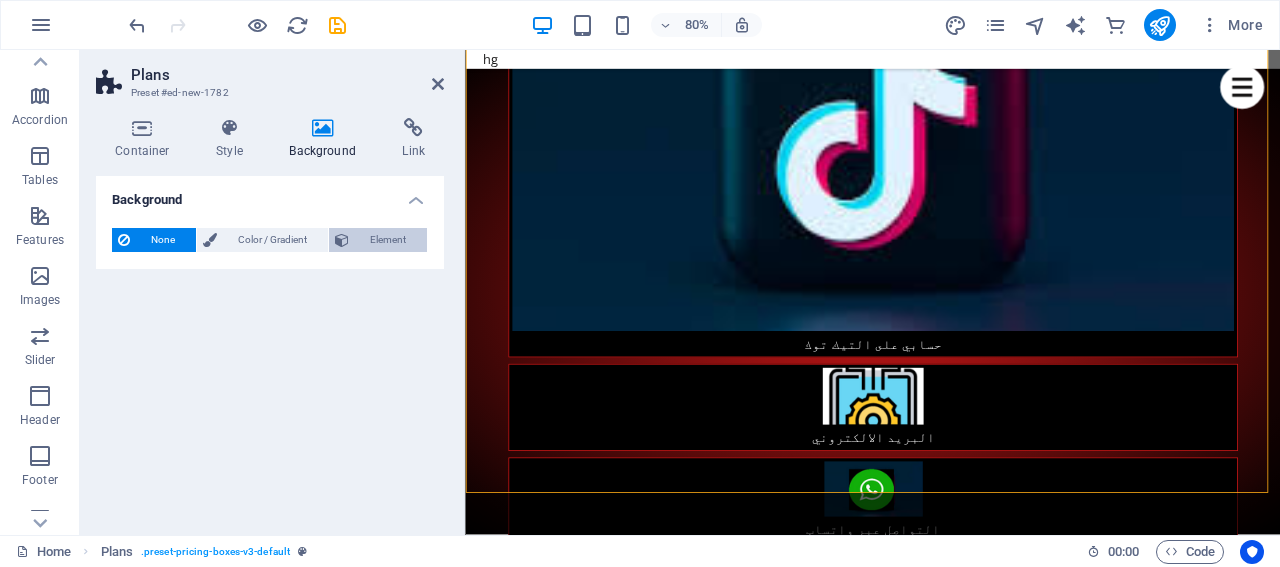 click on "Element" at bounding box center [388, 240] 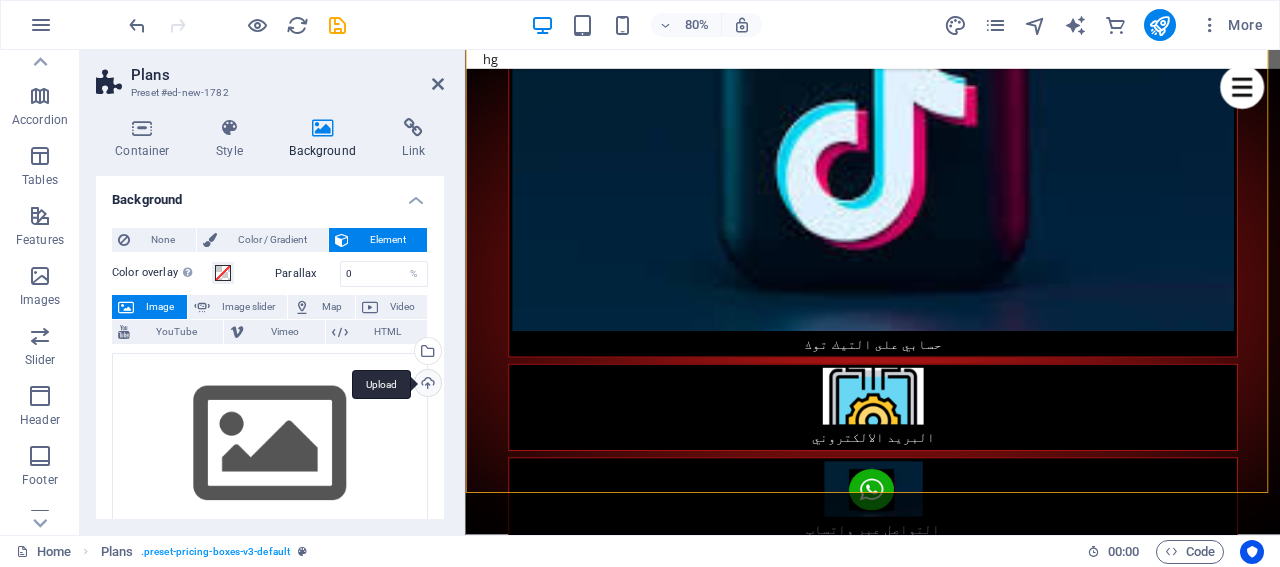 click on "Upload" at bounding box center (426, 385) 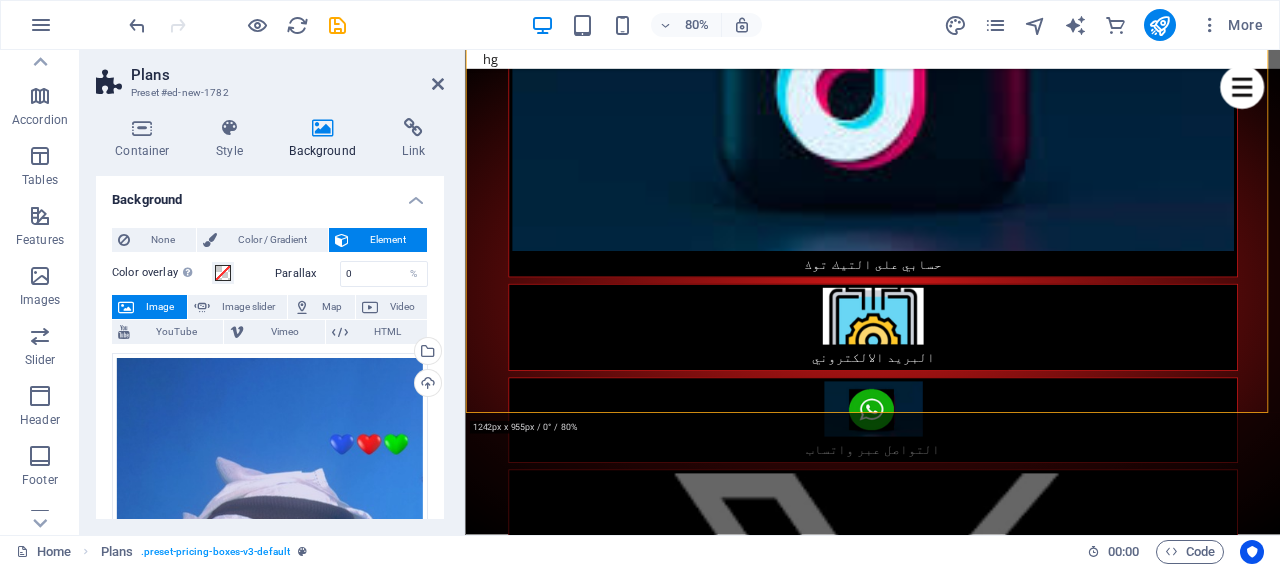 scroll, scrollTop: 2033, scrollLeft: 0, axis: vertical 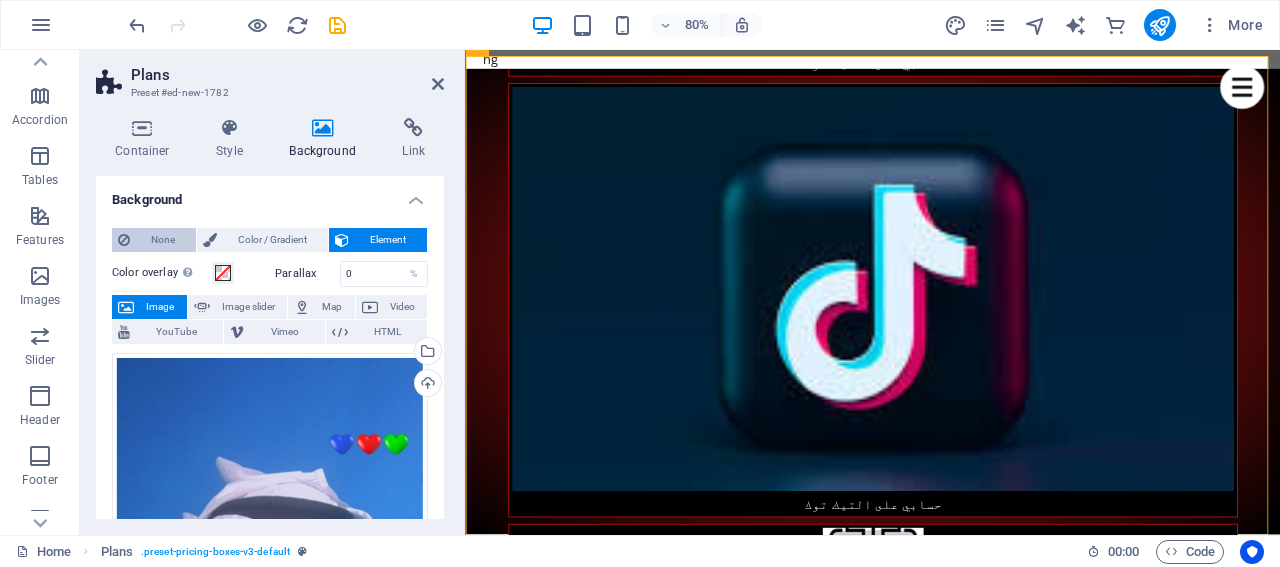 click on "None" at bounding box center (163, 240) 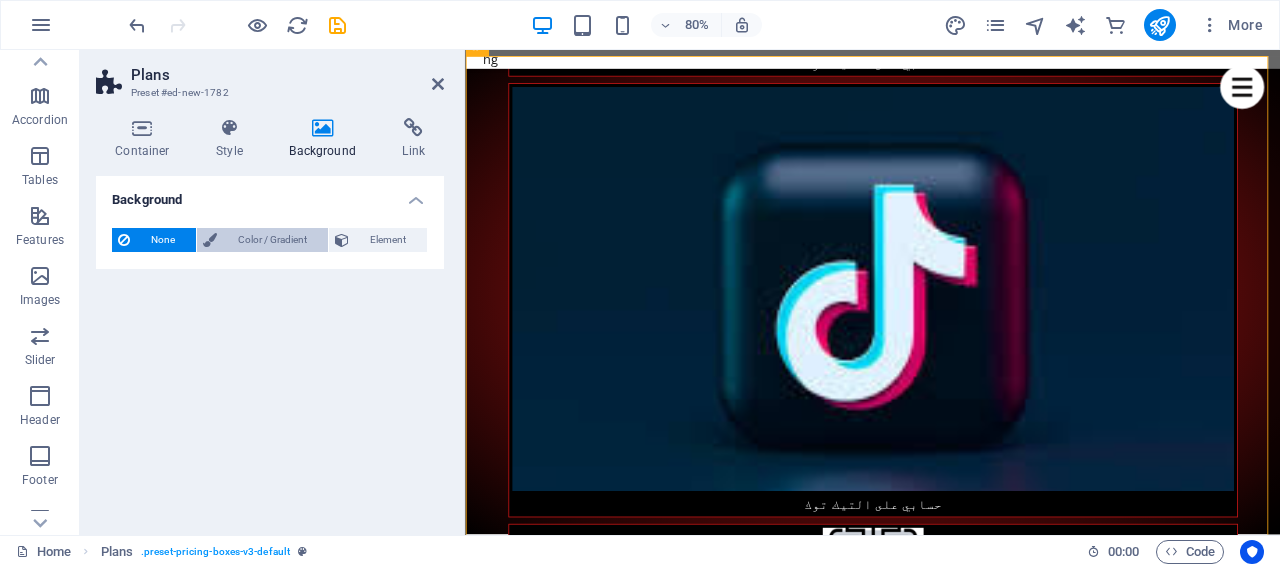 click on "Color / Gradient" at bounding box center (272, 240) 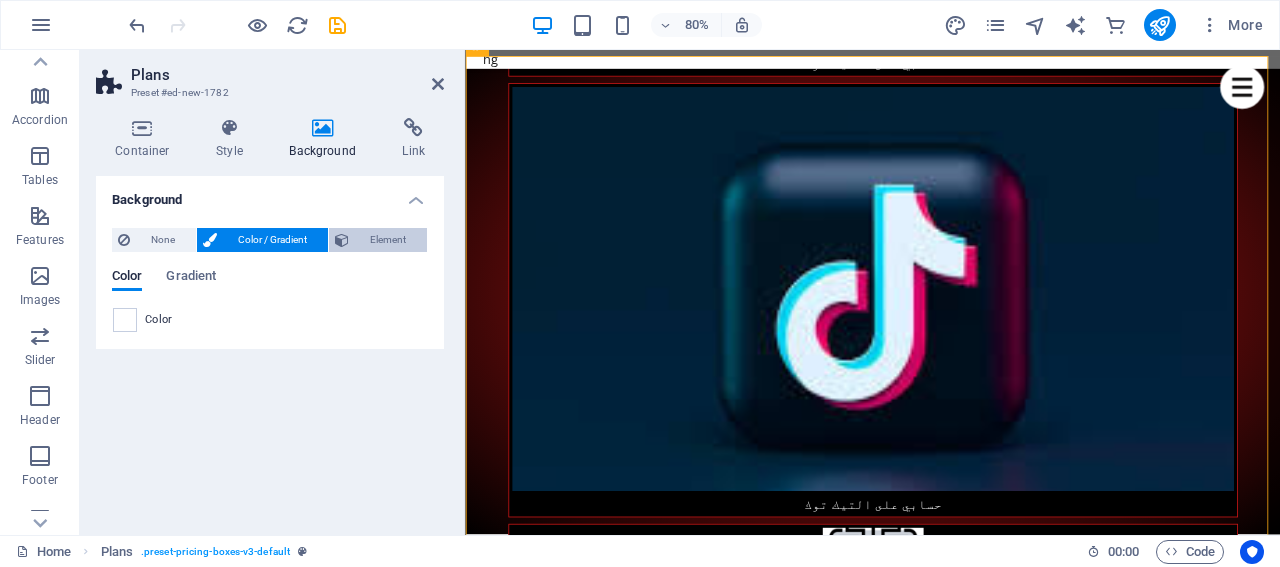 click on "Element" at bounding box center [388, 240] 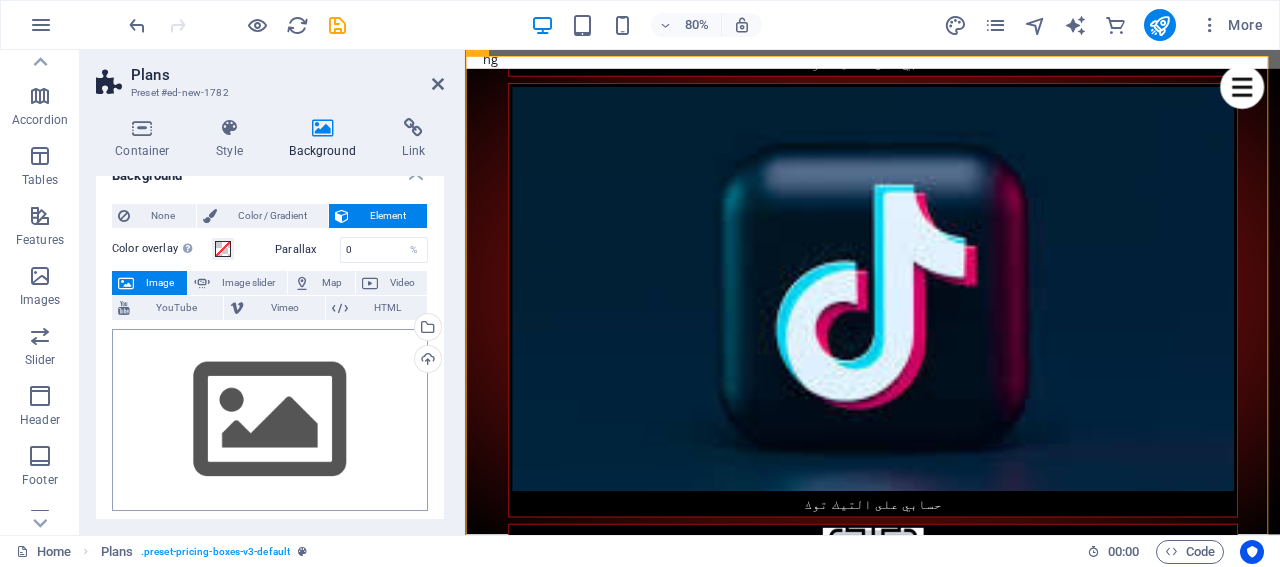 scroll, scrollTop: 0, scrollLeft: 0, axis: both 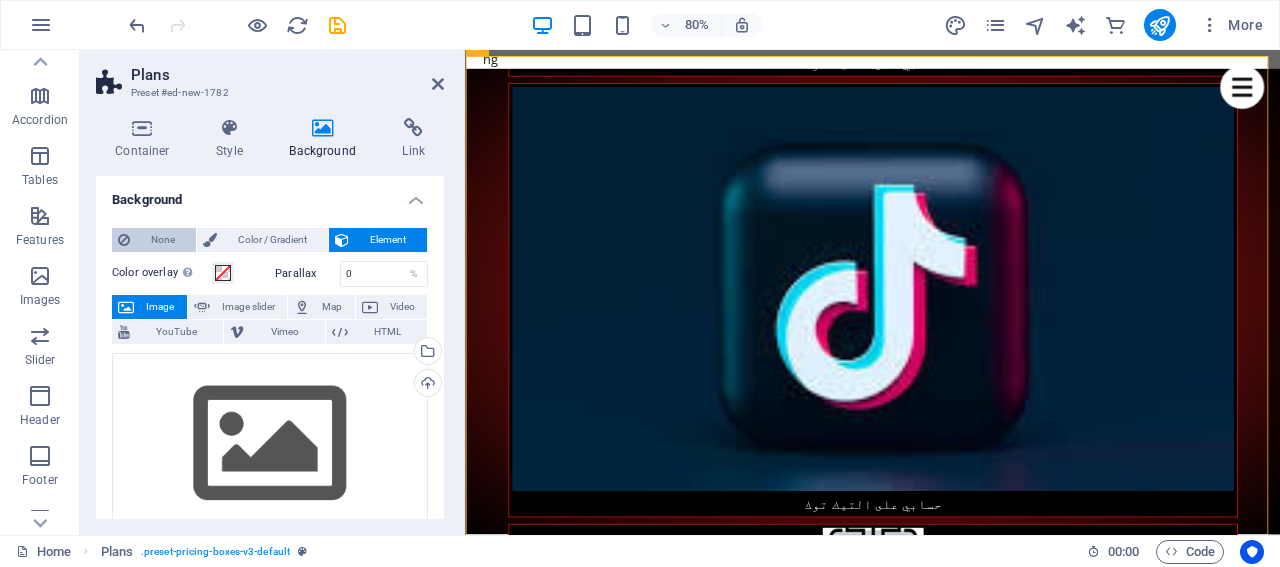 click on "None" at bounding box center (163, 240) 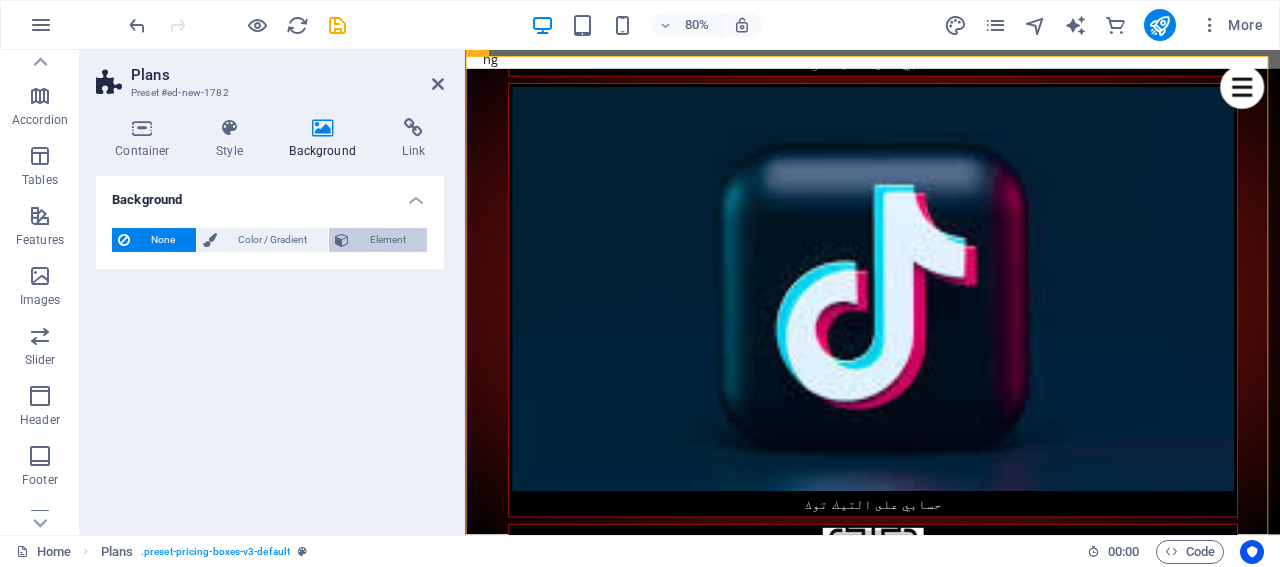 click on "Element" at bounding box center [388, 240] 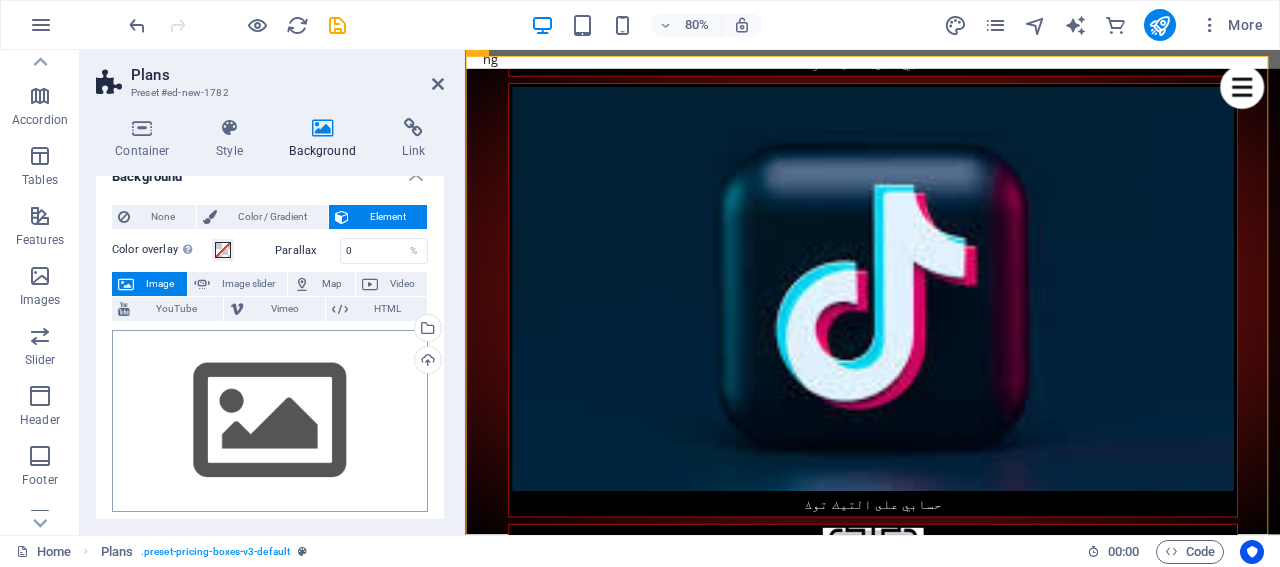 scroll, scrollTop: 0, scrollLeft: 0, axis: both 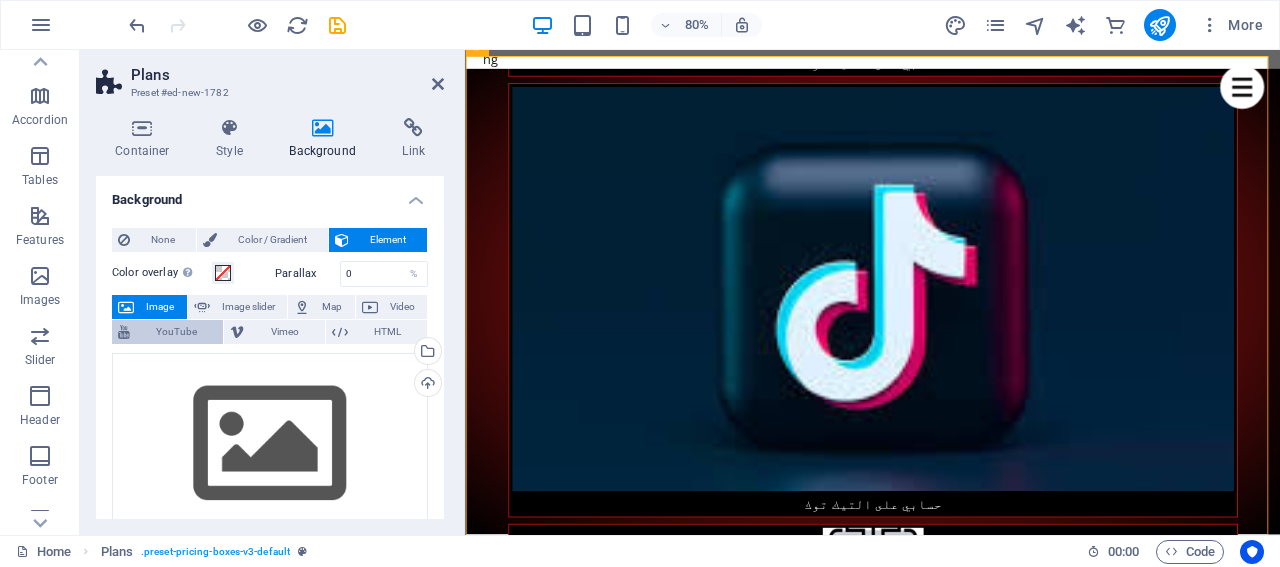 click on "YouTube" at bounding box center [176, 332] 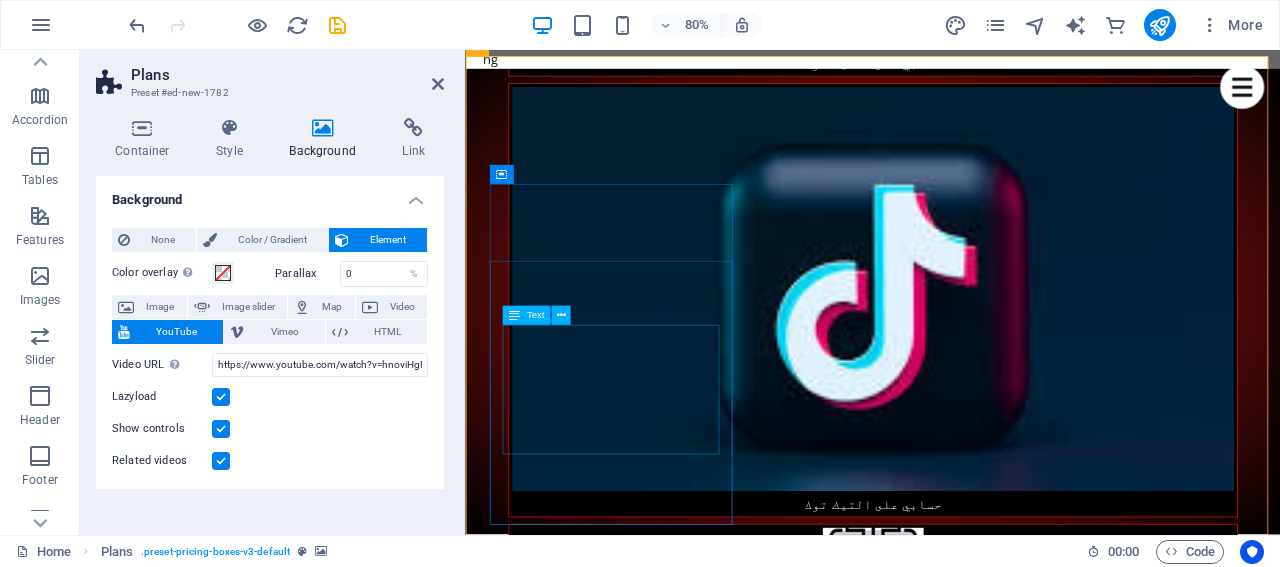 scroll, scrollTop: 2333, scrollLeft: 0, axis: vertical 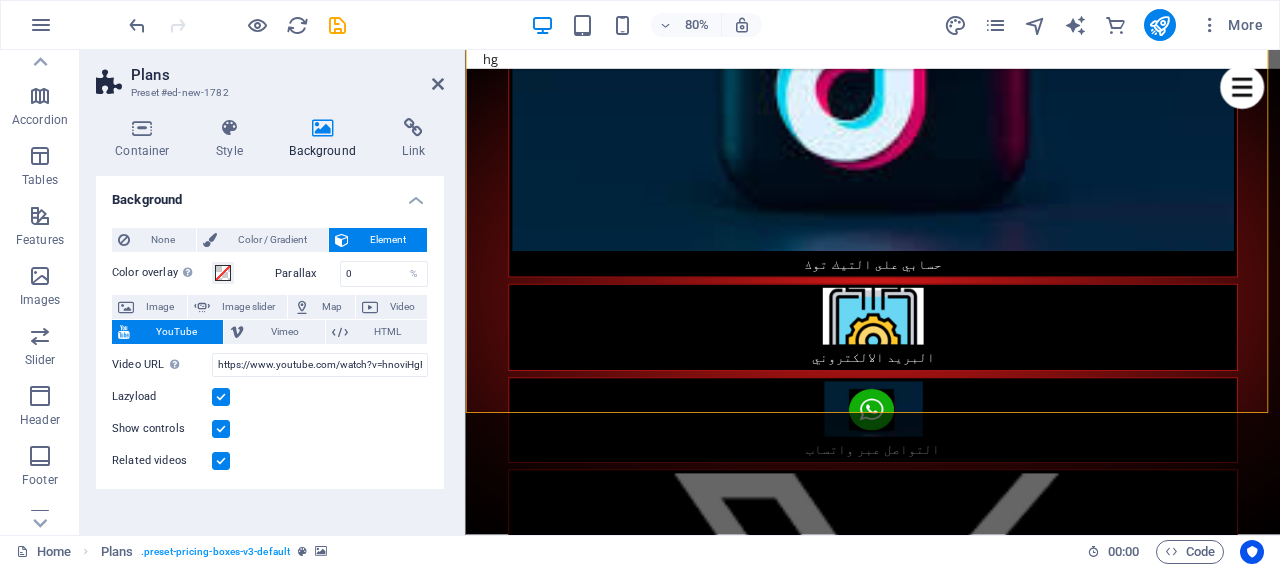 click at bounding box center (221, 397) 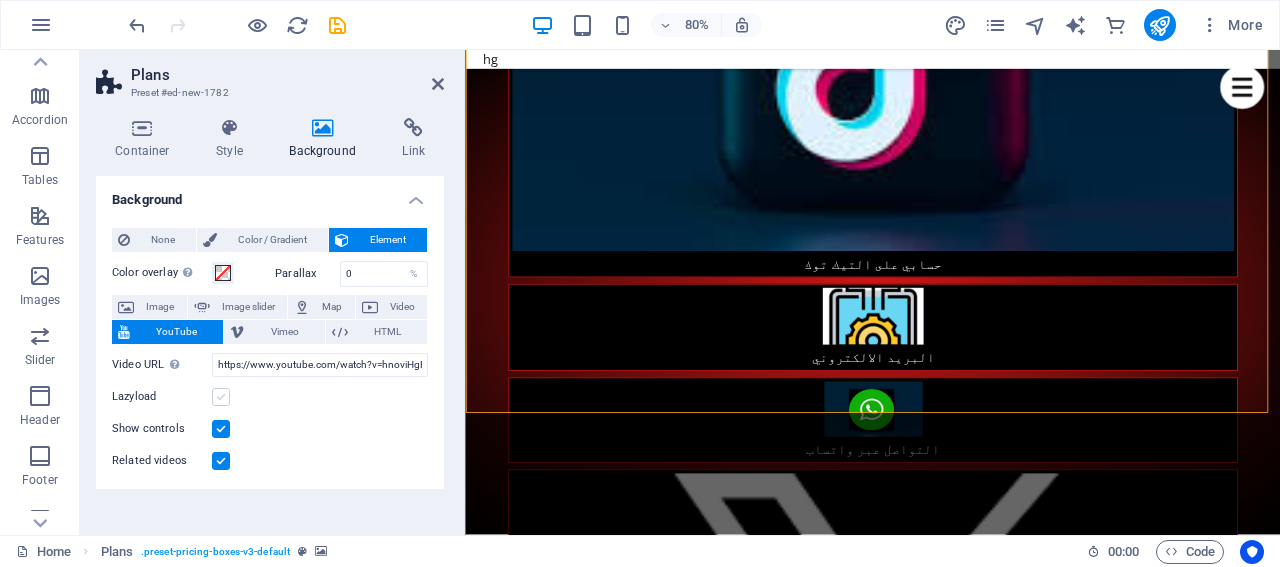 click at bounding box center (221, 397) 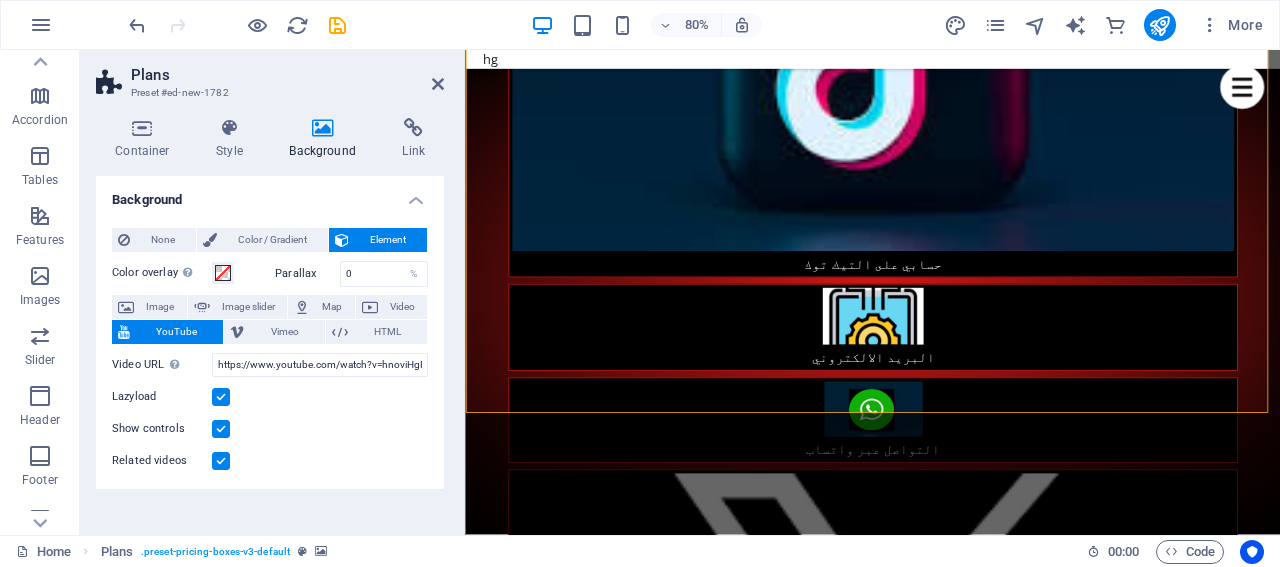 click at bounding box center [221, 429] 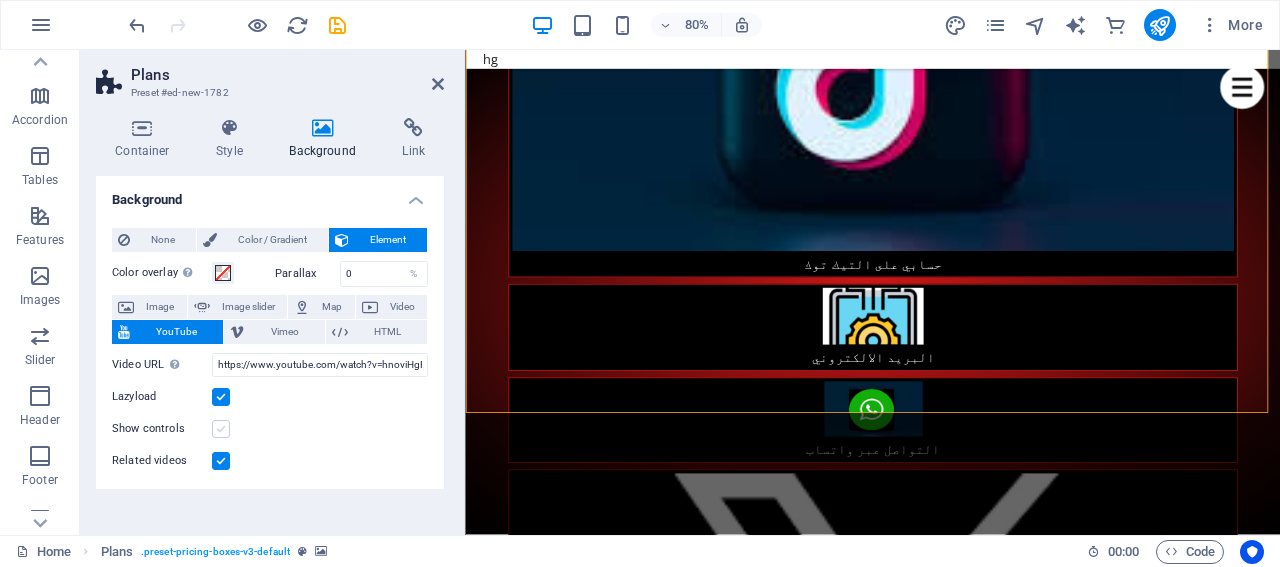 click at bounding box center [221, 429] 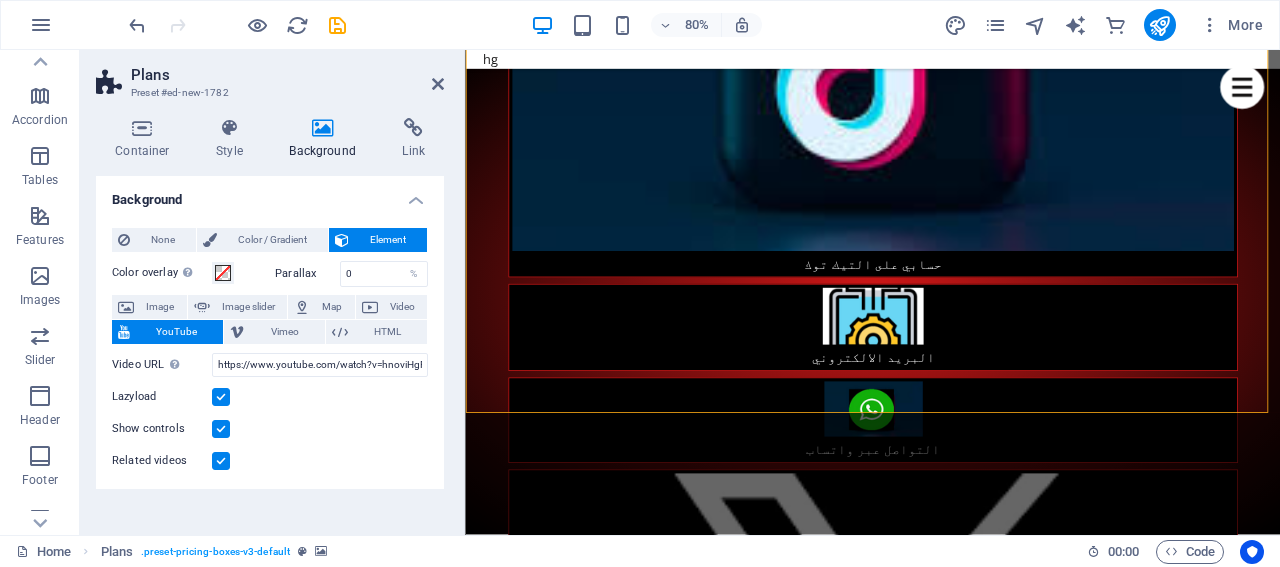 click at bounding box center (221, 461) 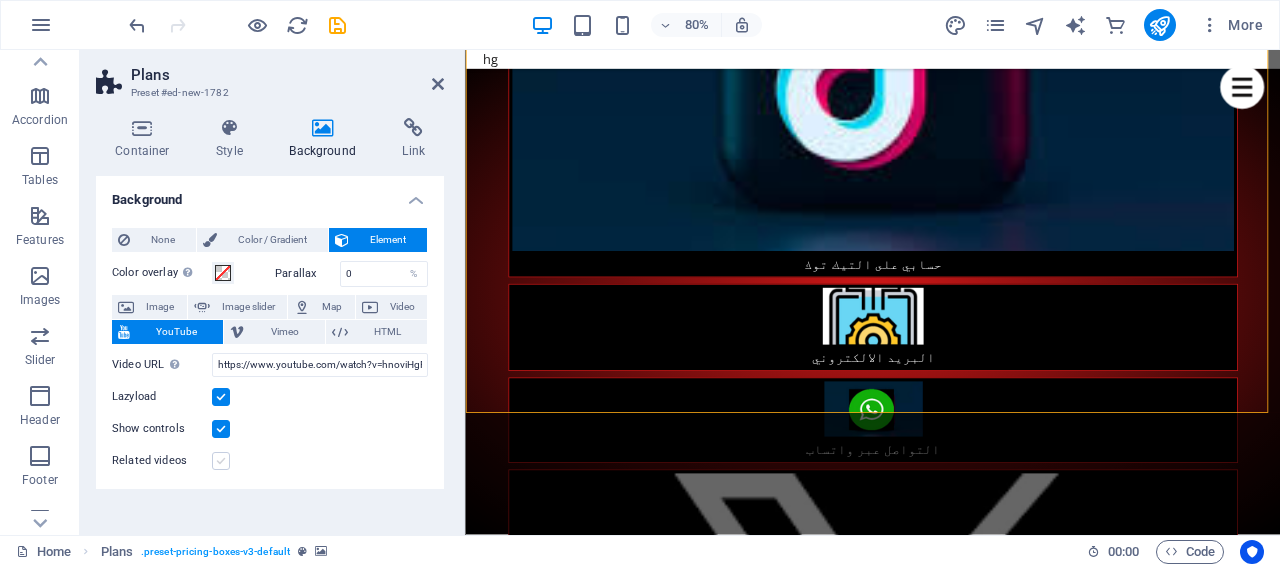 click at bounding box center [221, 461] 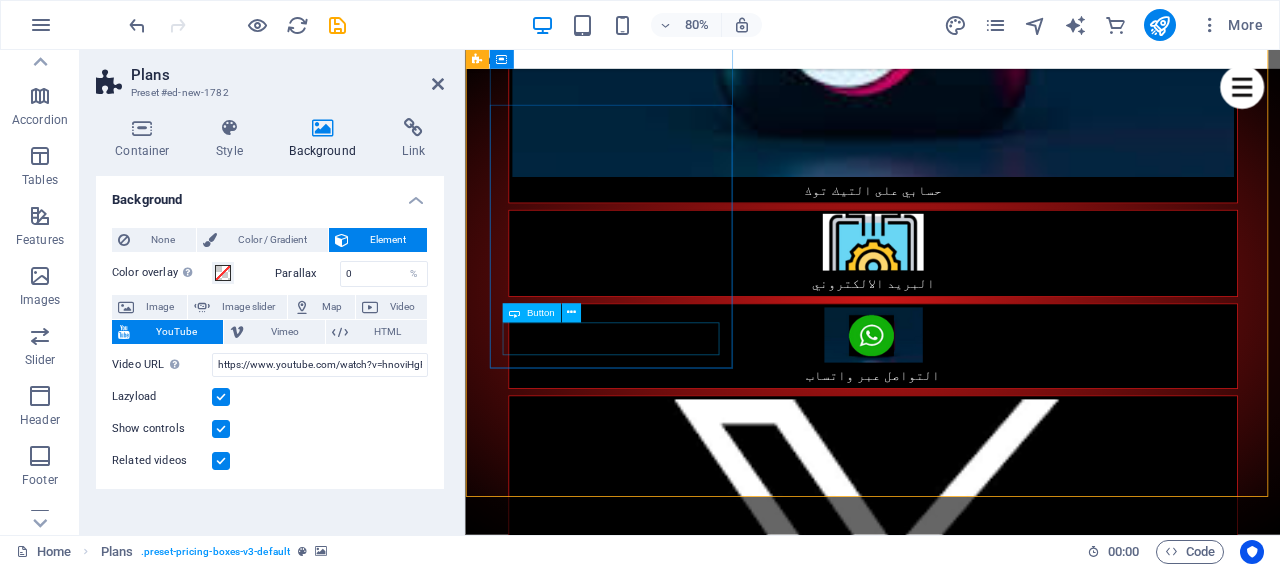 scroll, scrollTop: 2433, scrollLeft: 0, axis: vertical 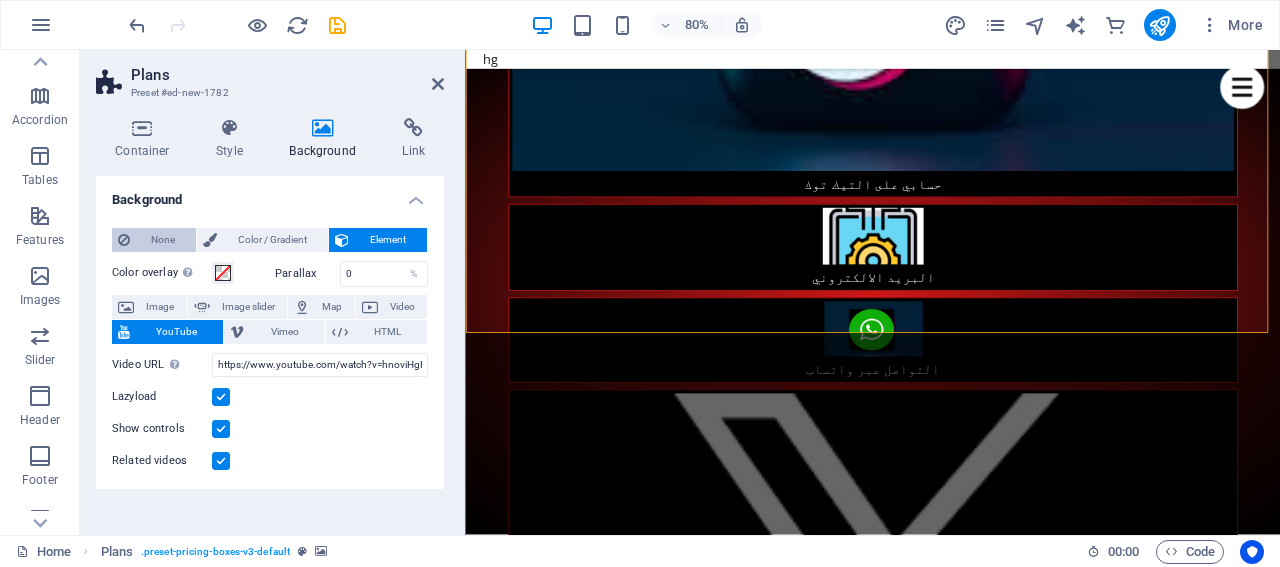 click on "None" at bounding box center (163, 240) 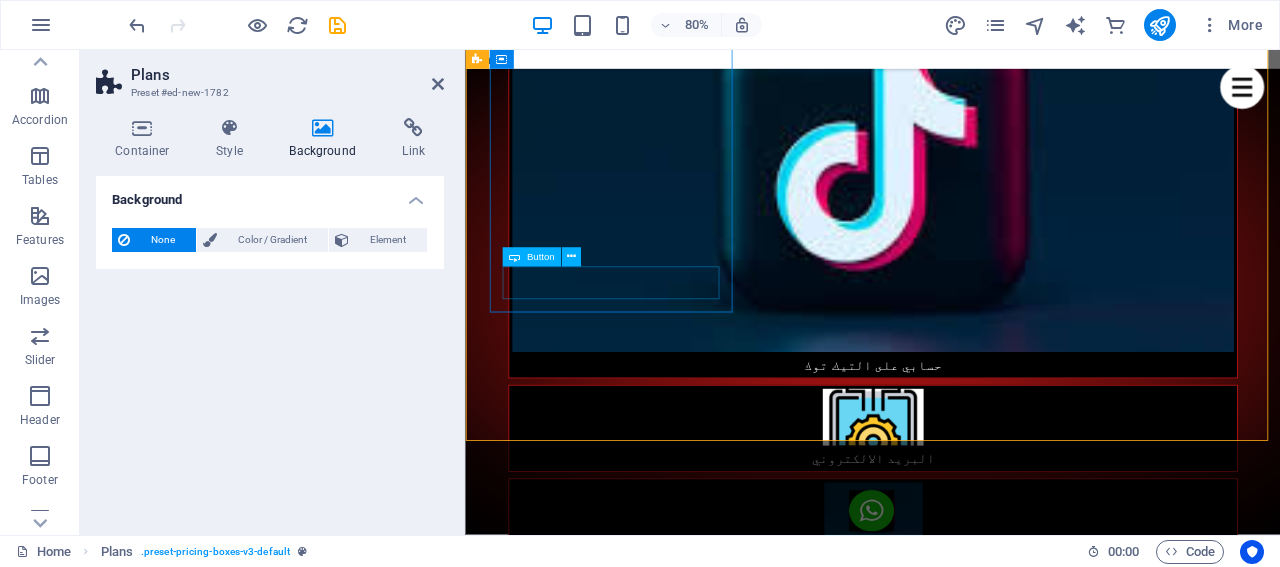 scroll, scrollTop: 2333, scrollLeft: 0, axis: vertical 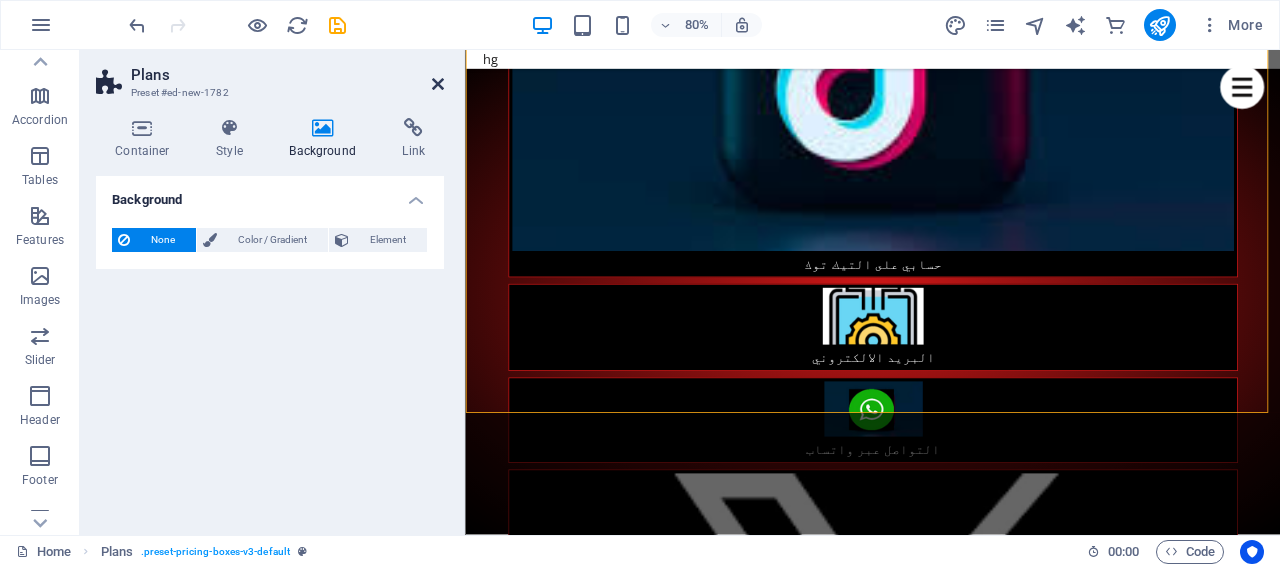 click at bounding box center (438, 84) 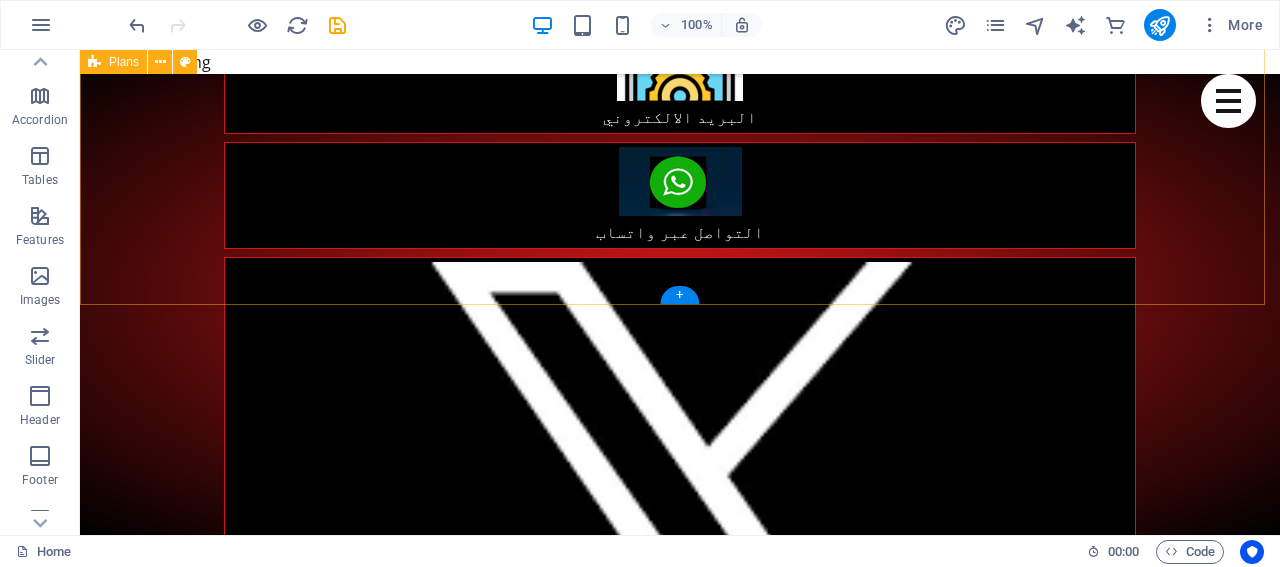 scroll, scrollTop: 2604, scrollLeft: 0, axis: vertical 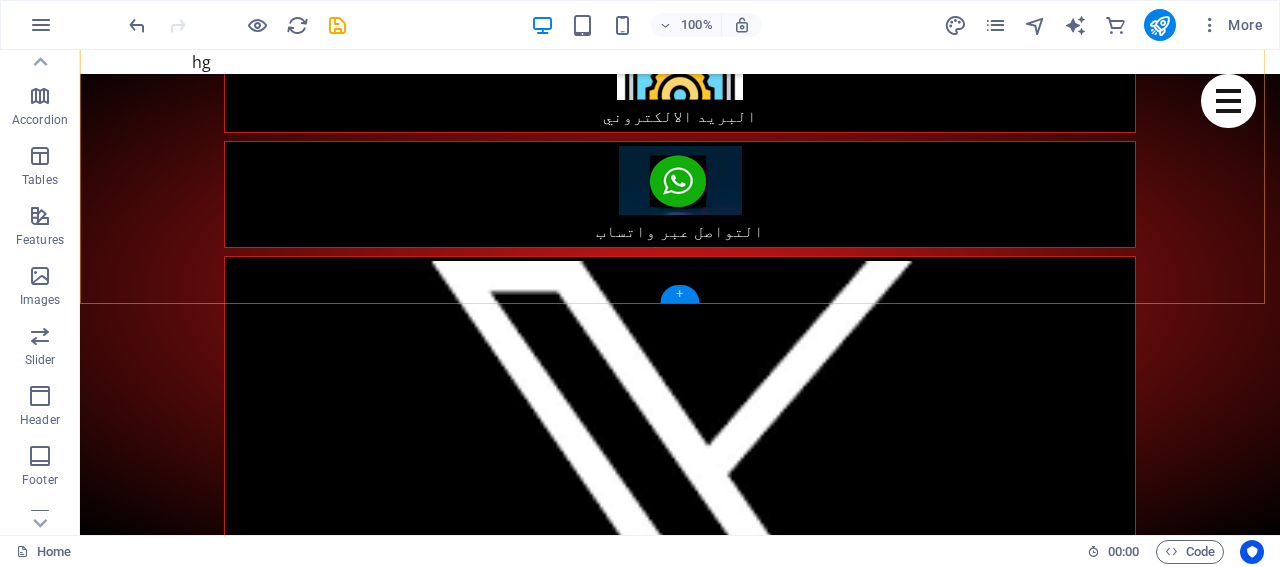 click on "+" at bounding box center (679, 294) 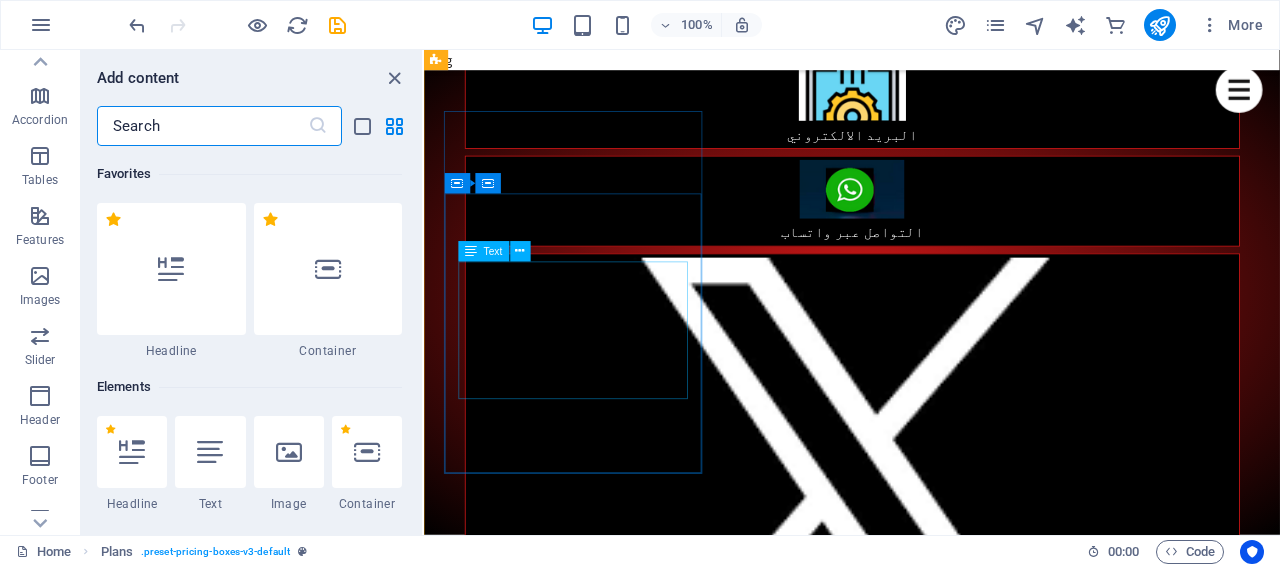 scroll, scrollTop: 2124, scrollLeft: 0, axis: vertical 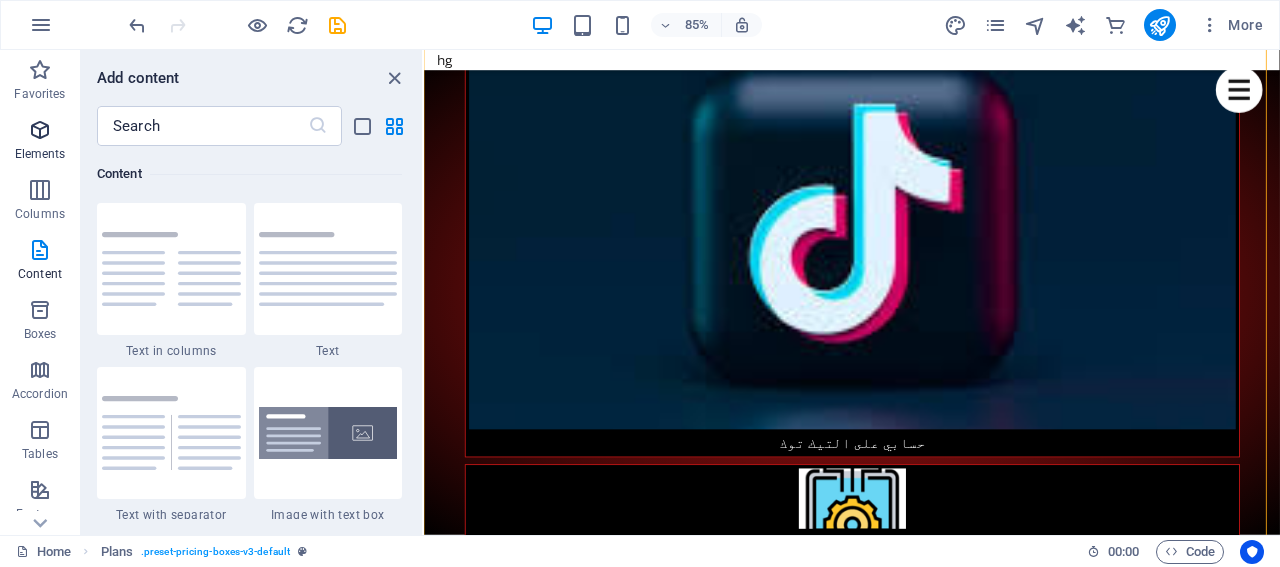 click at bounding box center [40, 130] 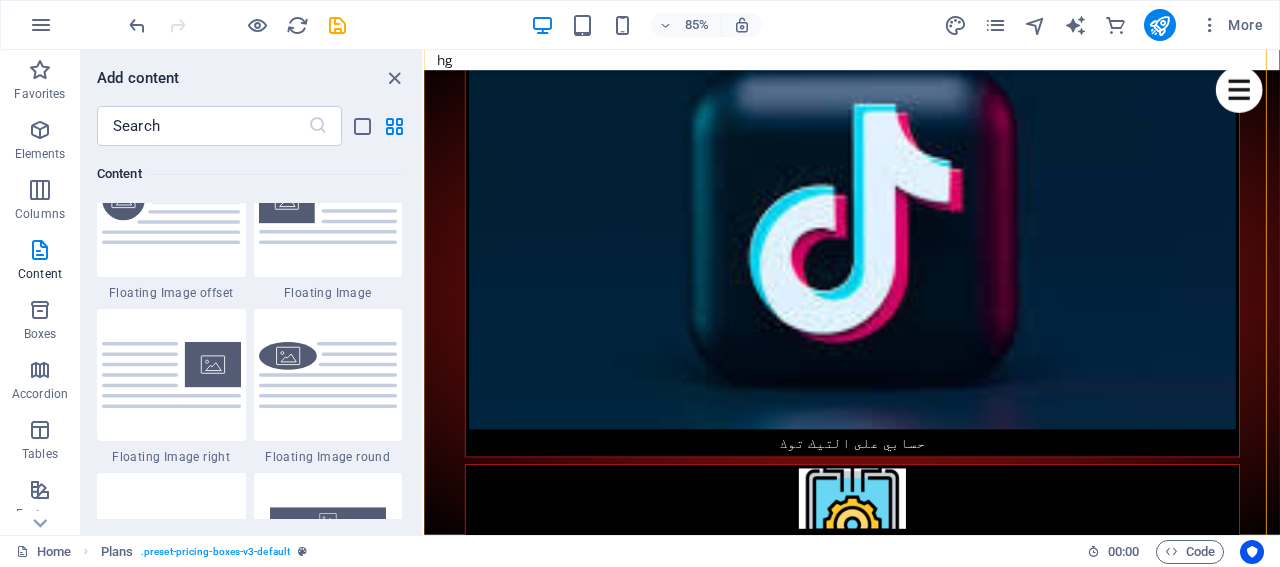 scroll, scrollTop: 4413, scrollLeft: 0, axis: vertical 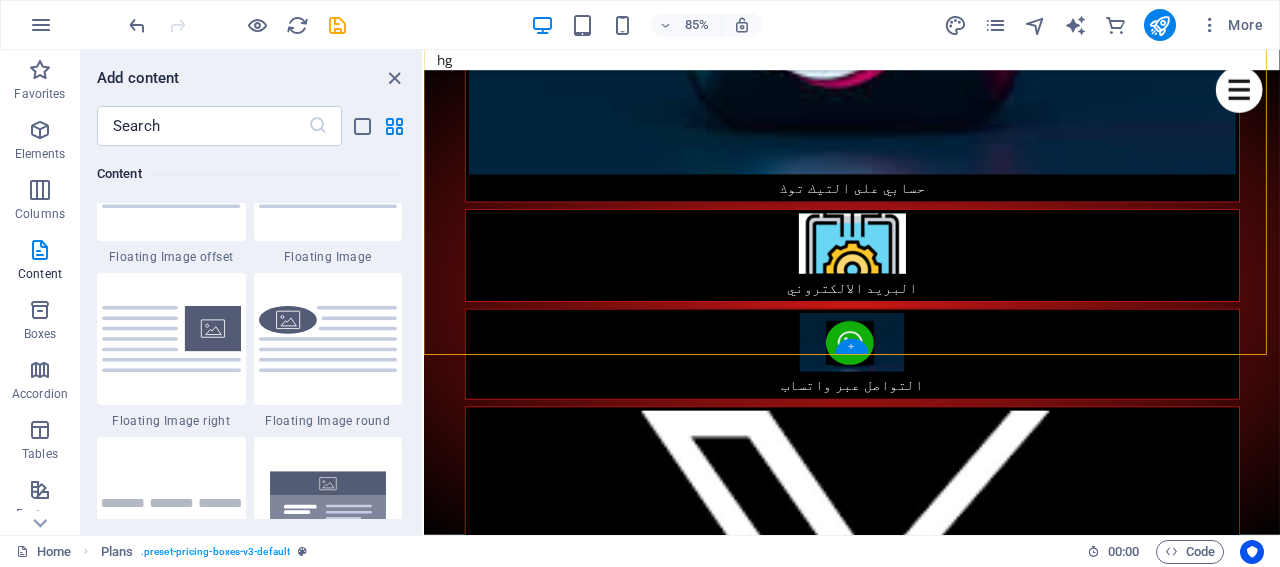 click on "+" at bounding box center [851, 346] 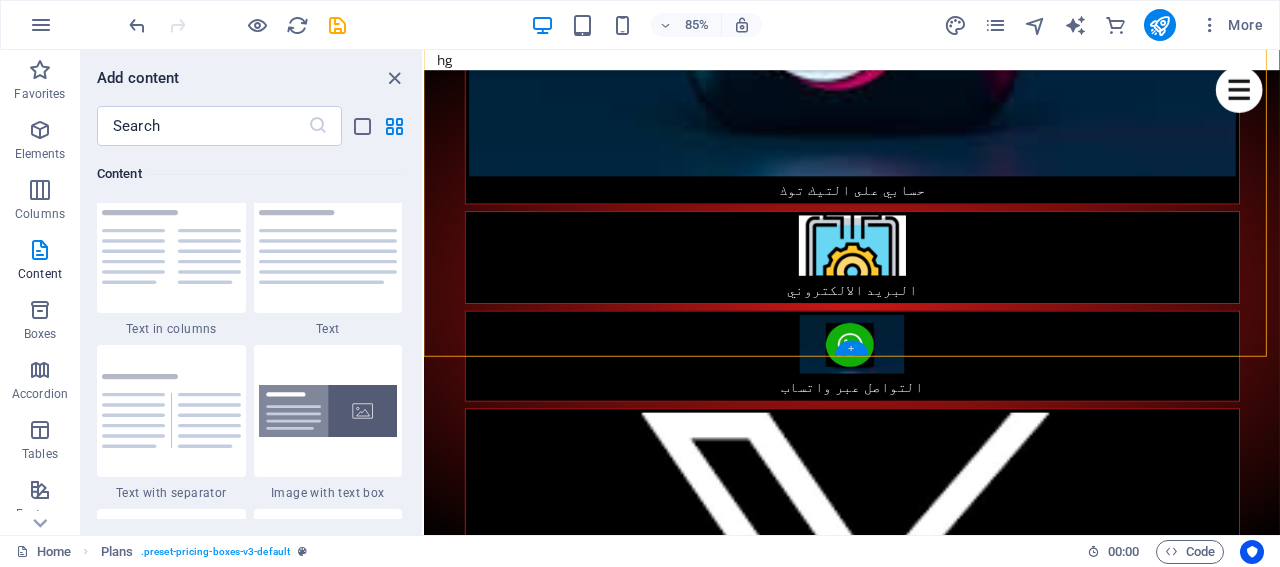 scroll, scrollTop: 3499, scrollLeft: 0, axis: vertical 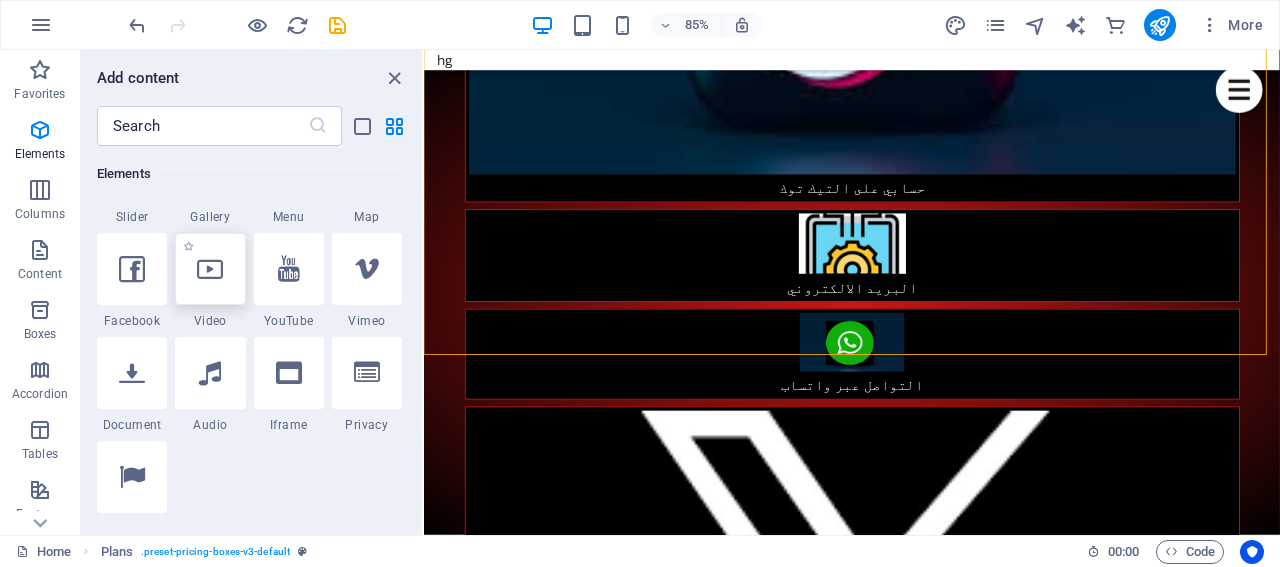 click at bounding box center [210, 269] 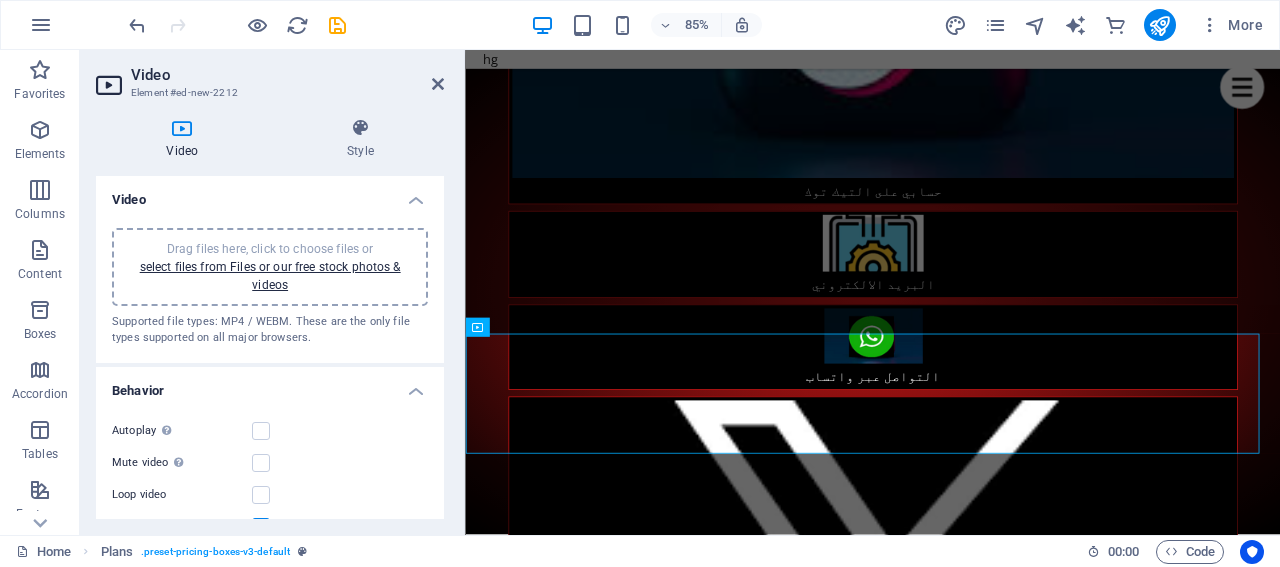 scroll, scrollTop: 2428, scrollLeft: 0, axis: vertical 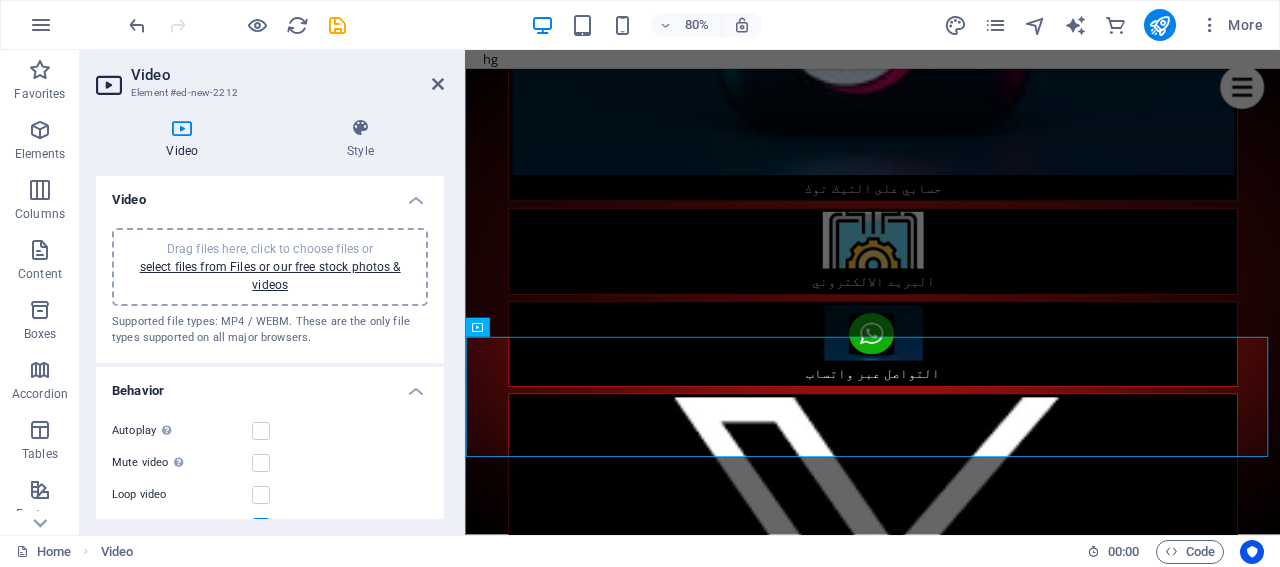 click on "Behavior" at bounding box center [270, 385] 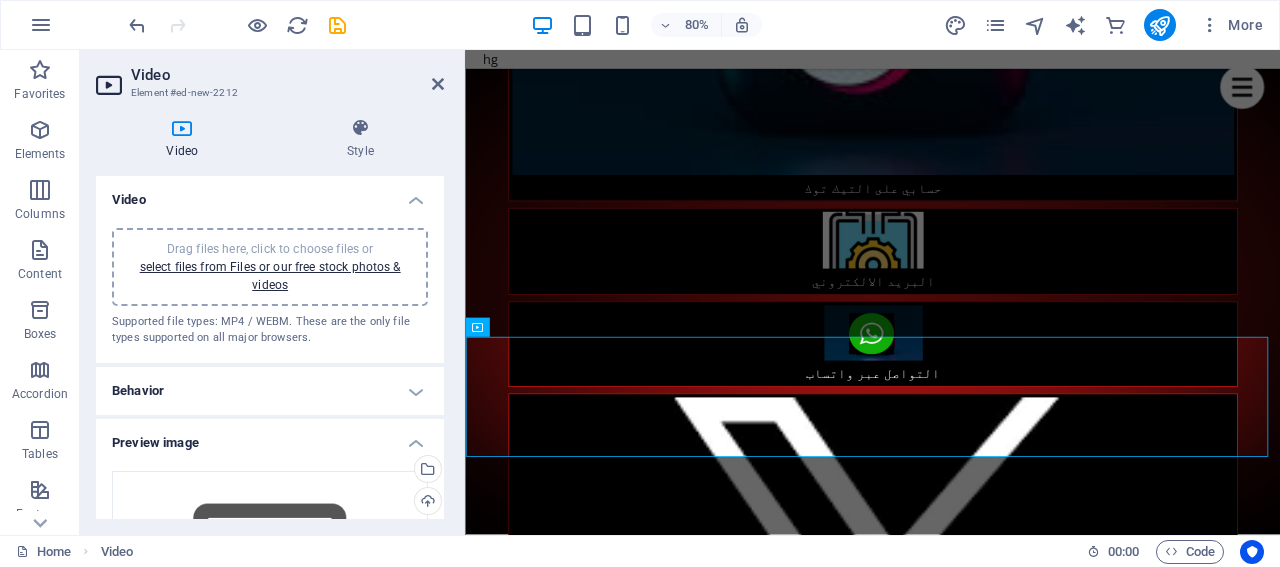 click on "Behavior" at bounding box center [270, 391] 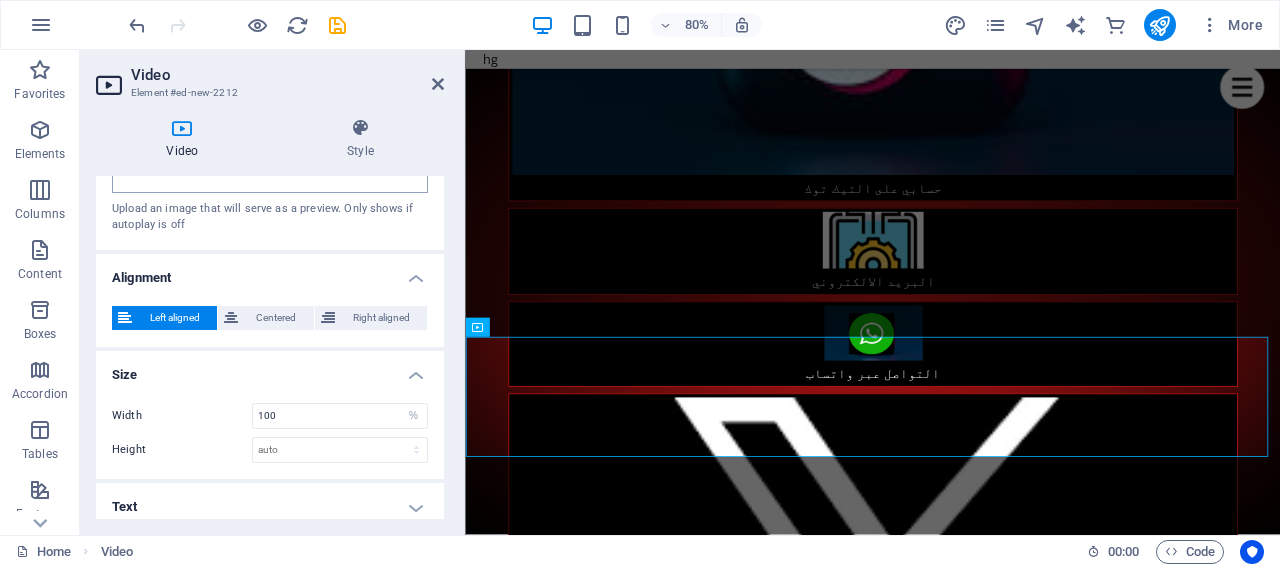 scroll, scrollTop: 608, scrollLeft: 0, axis: vertical 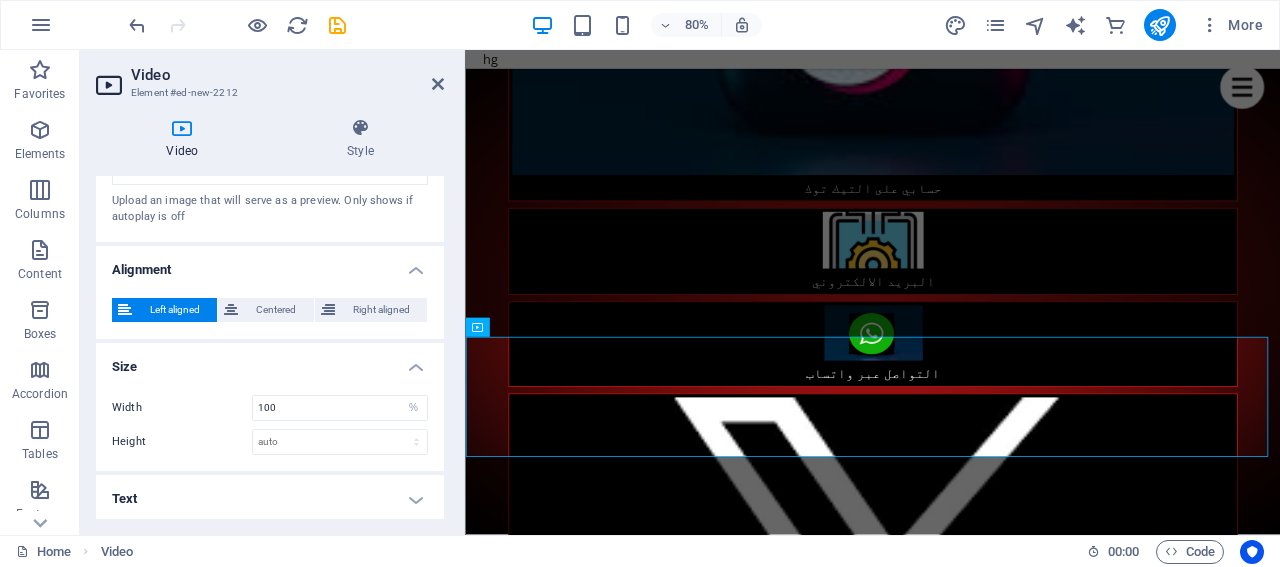 click on "Text" at bounding box center (270, 499) 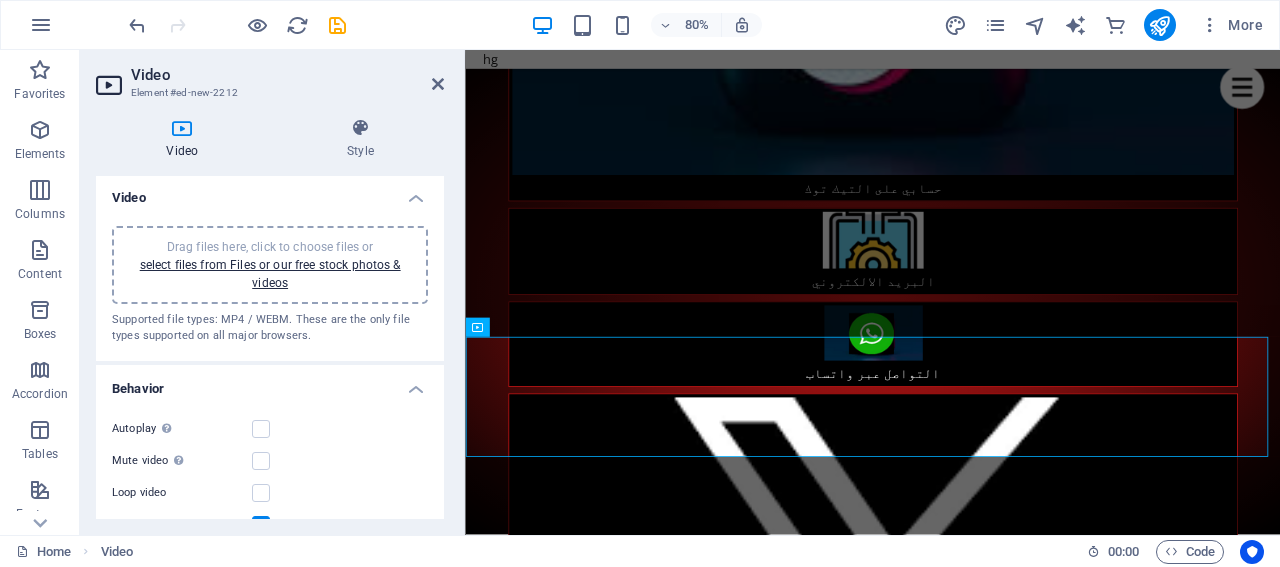 scroll, scrollTop: 0, scrollLeft: 0, axis: both 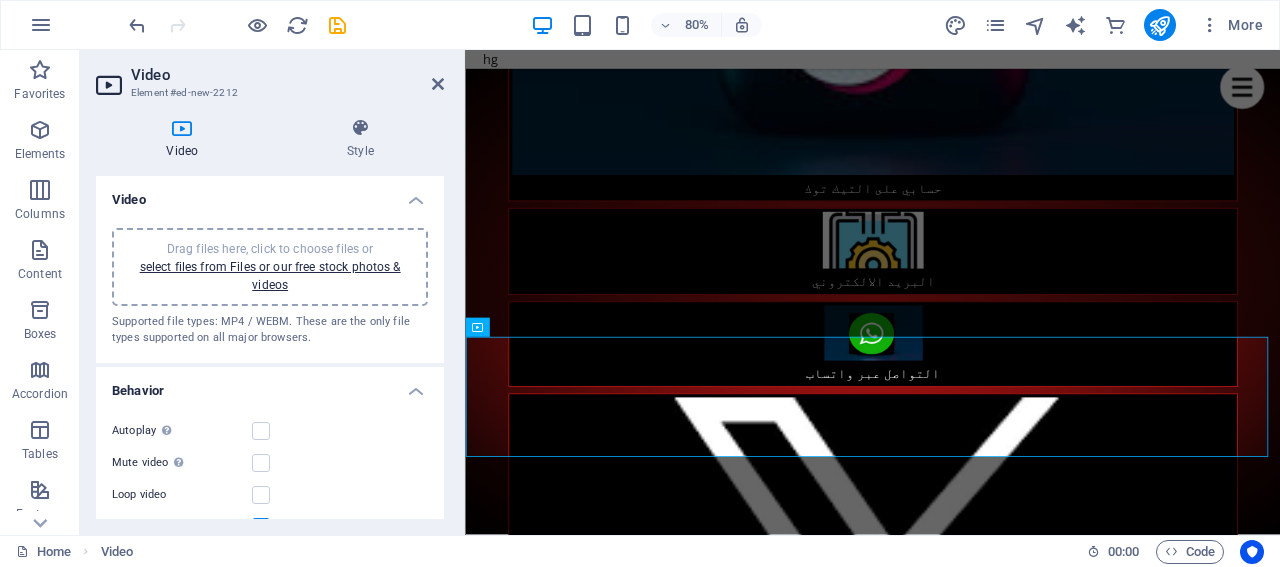 click at bounding box center [182, 128] 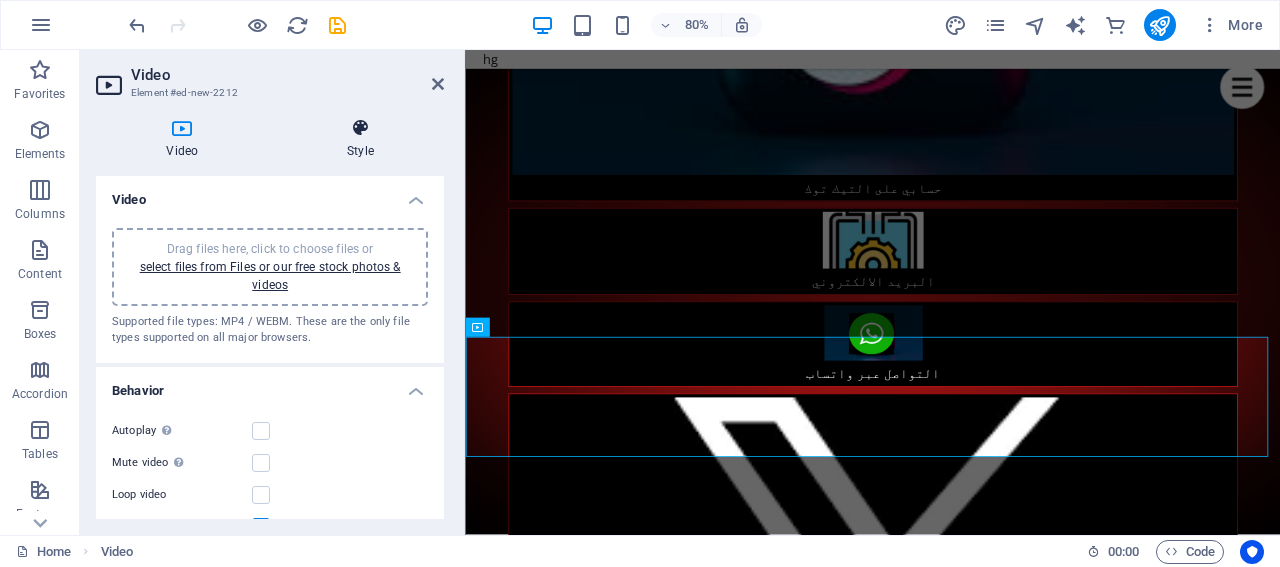 click on "Style" at bounding box center (361, 139) 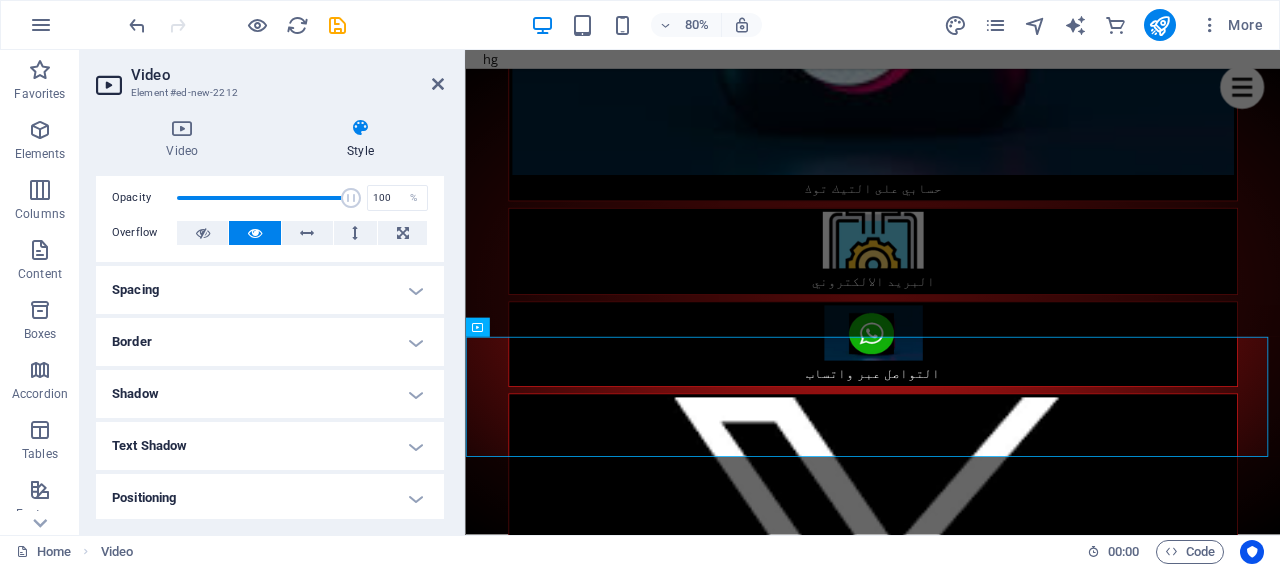 scroll, scrollTop: 0, scrollLeft: 0, axis: both 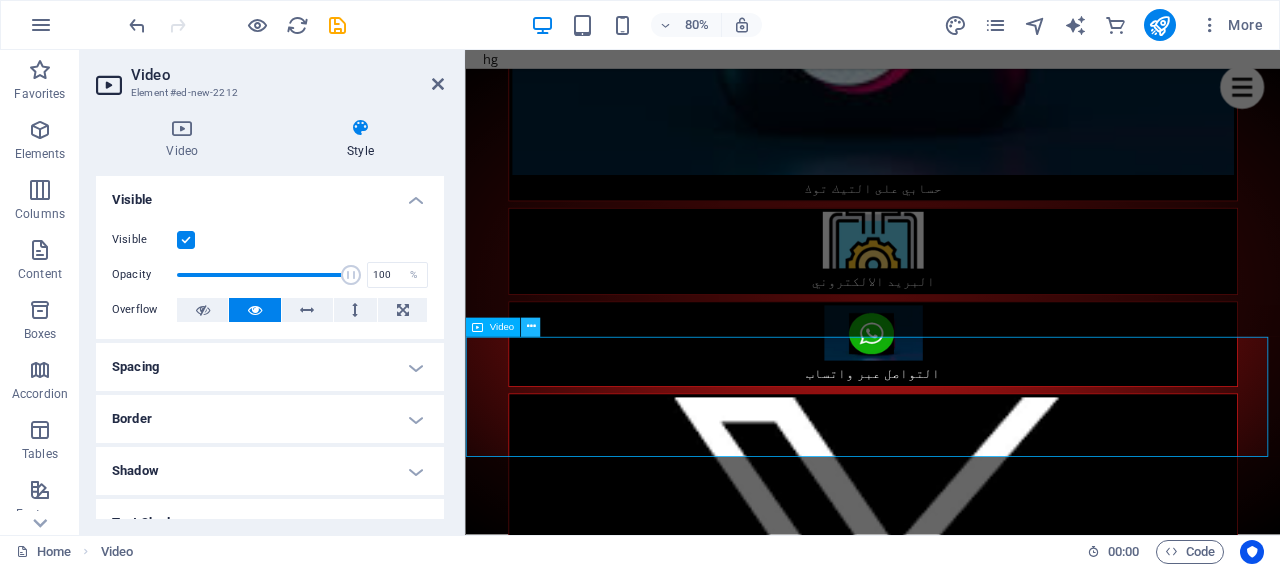 click at bounding box center (530, 327) 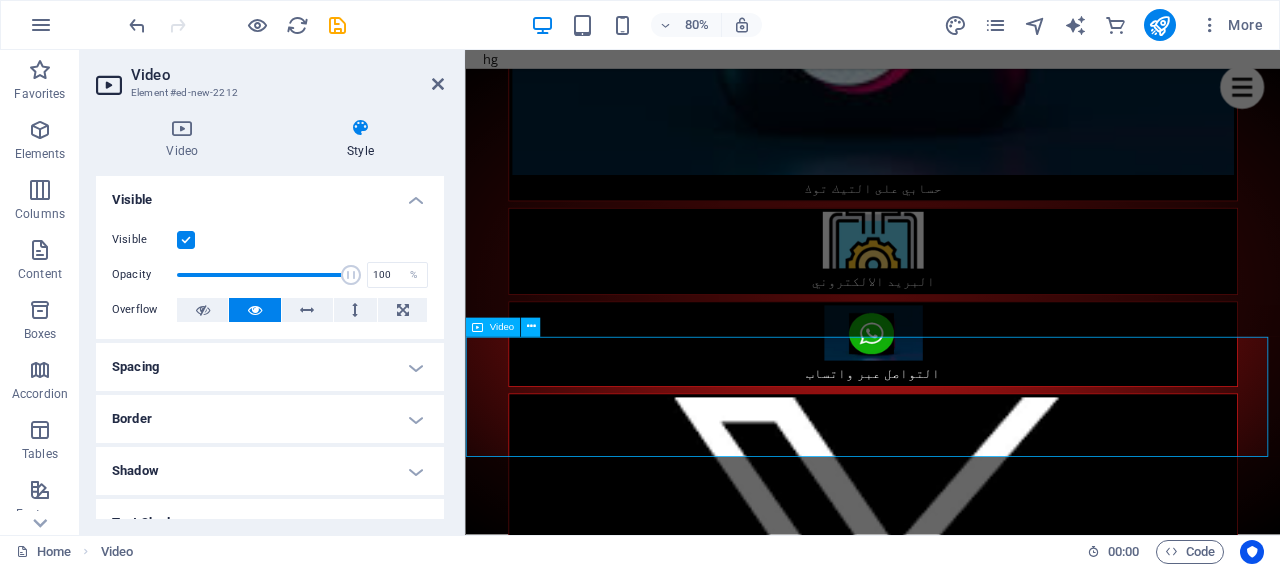 click at bounding box center (974, 5906) 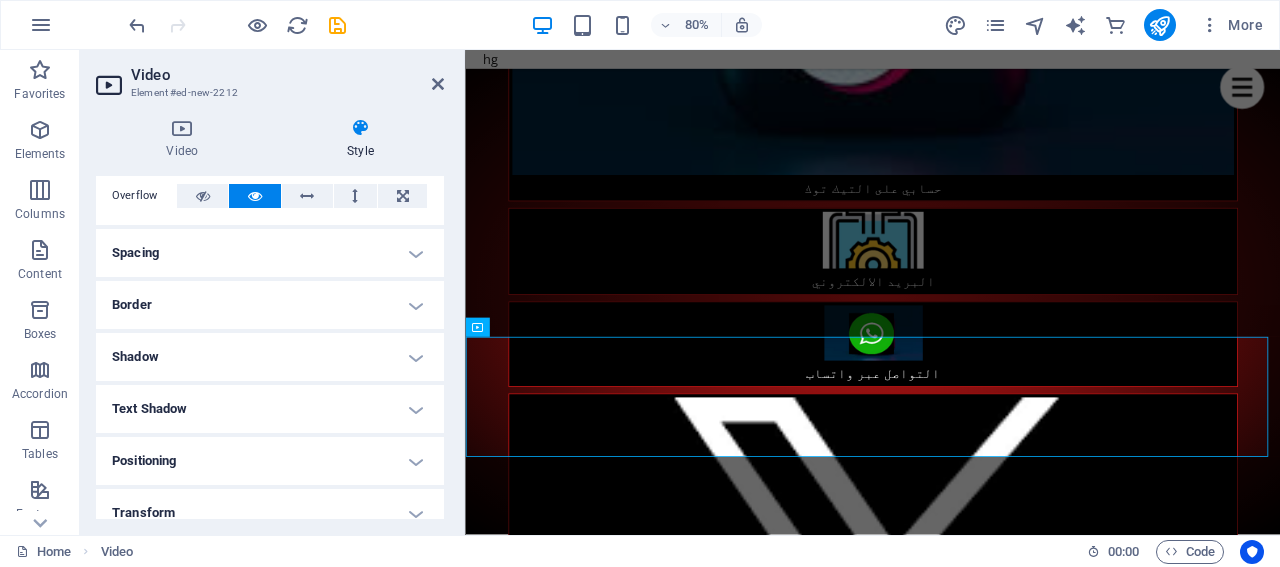 scroll, scrollTop: 0, scrollLeft: 0, axis: both 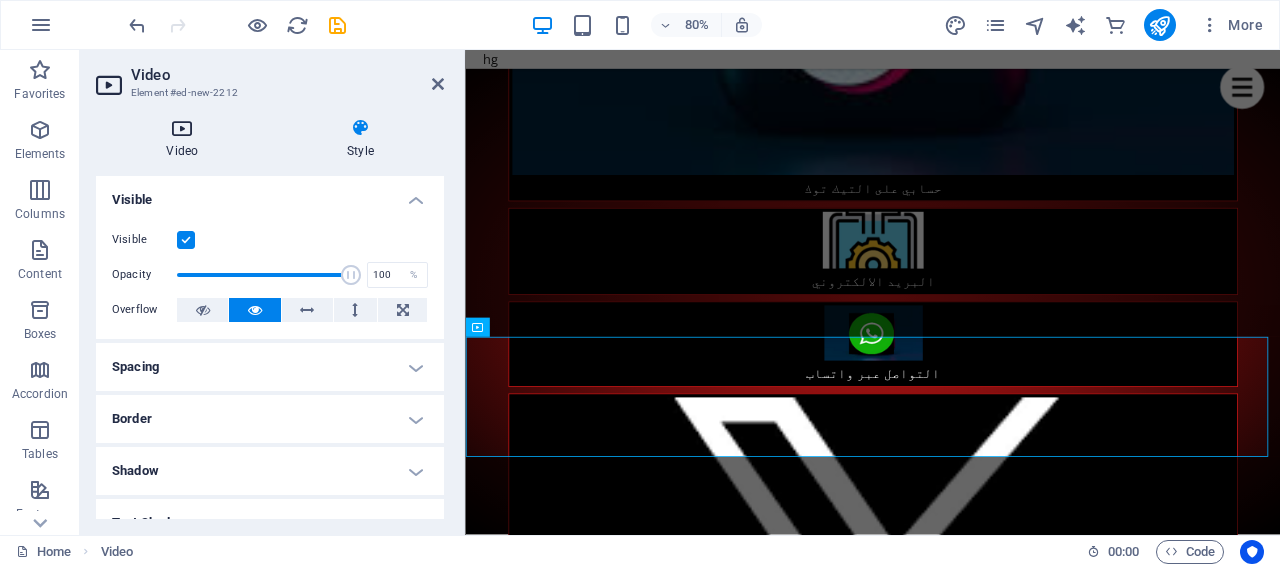 click at bounding box center (182, 128) 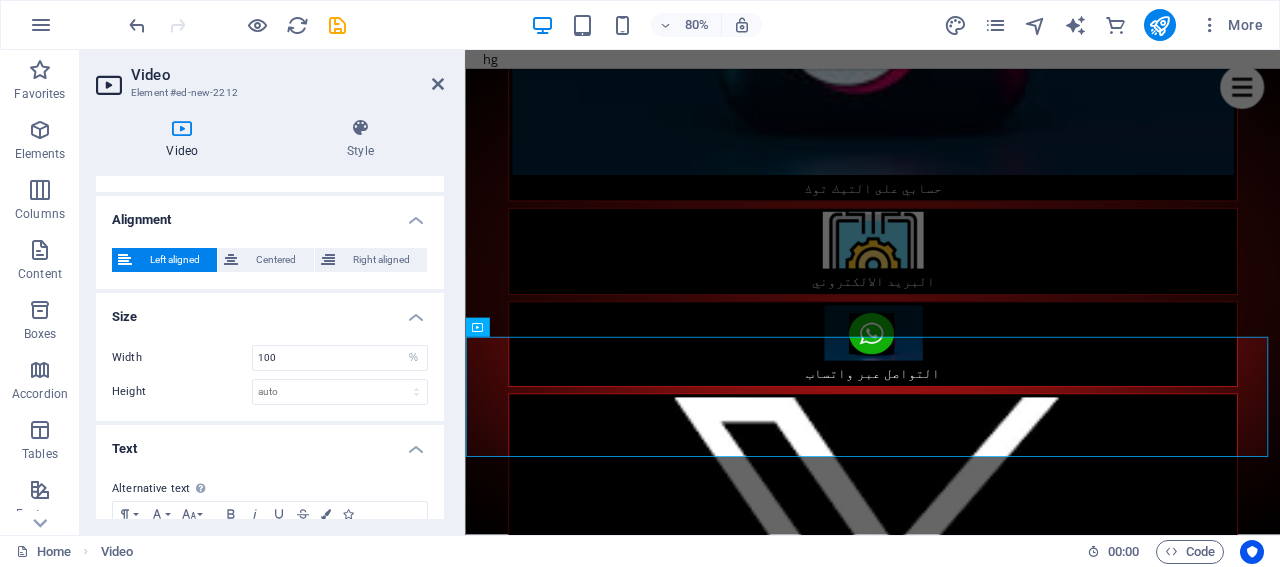 scroll, scrollTop: 700, scrollLeft: 0, axis: vertical 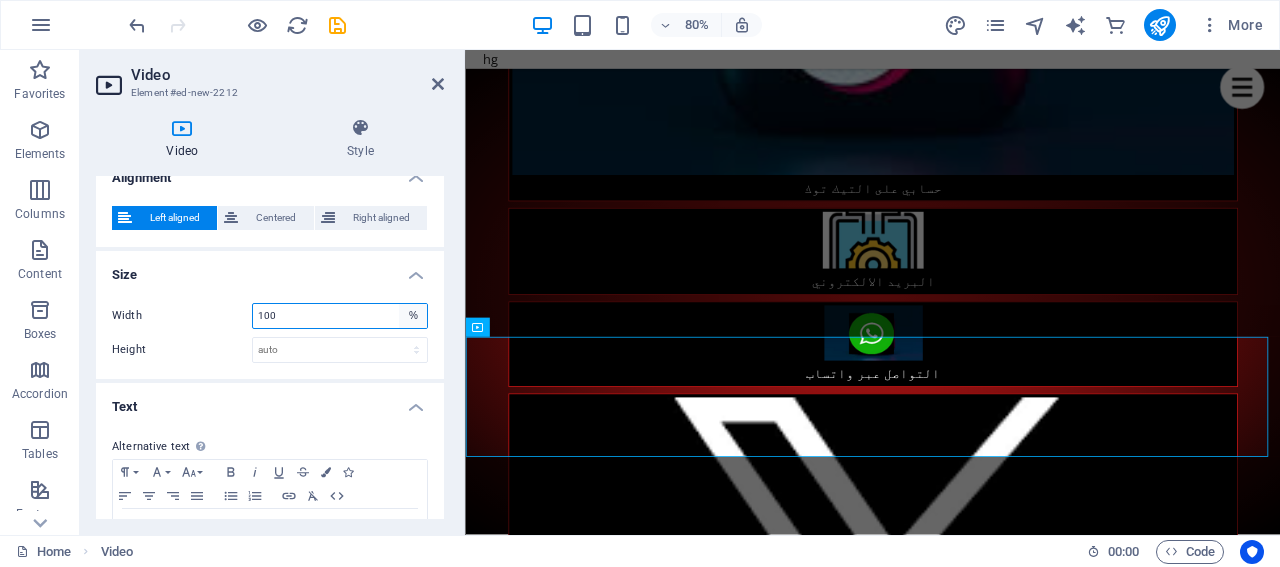 click on "auto px %" at bounding box center (413, 316) 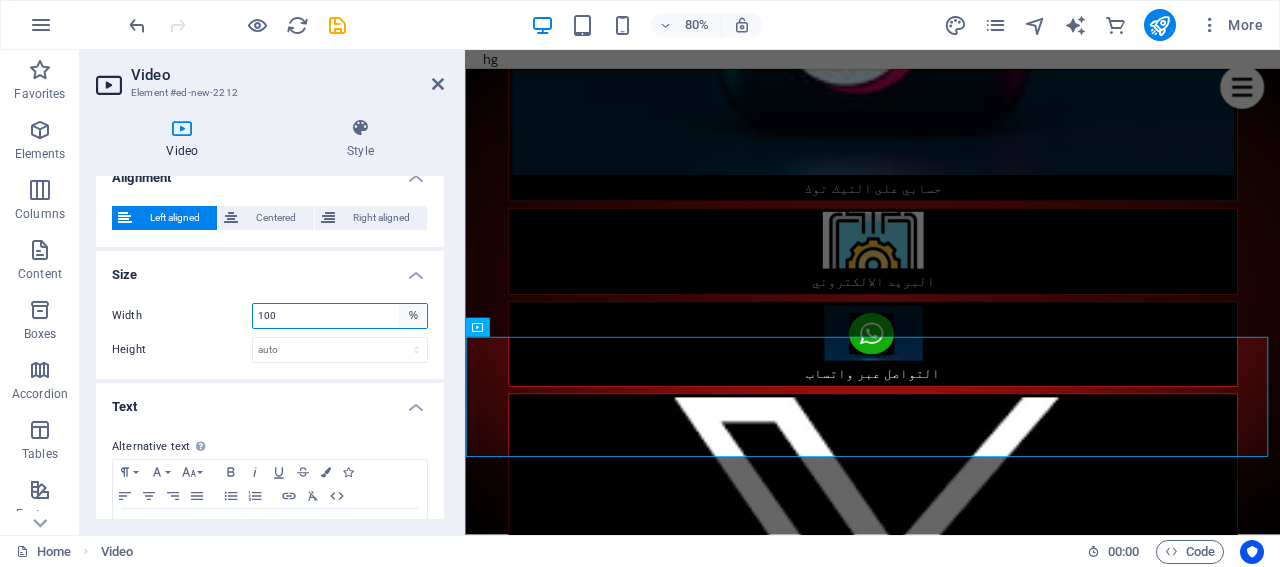 click on "auto px %" at bounding box center [413, 316] 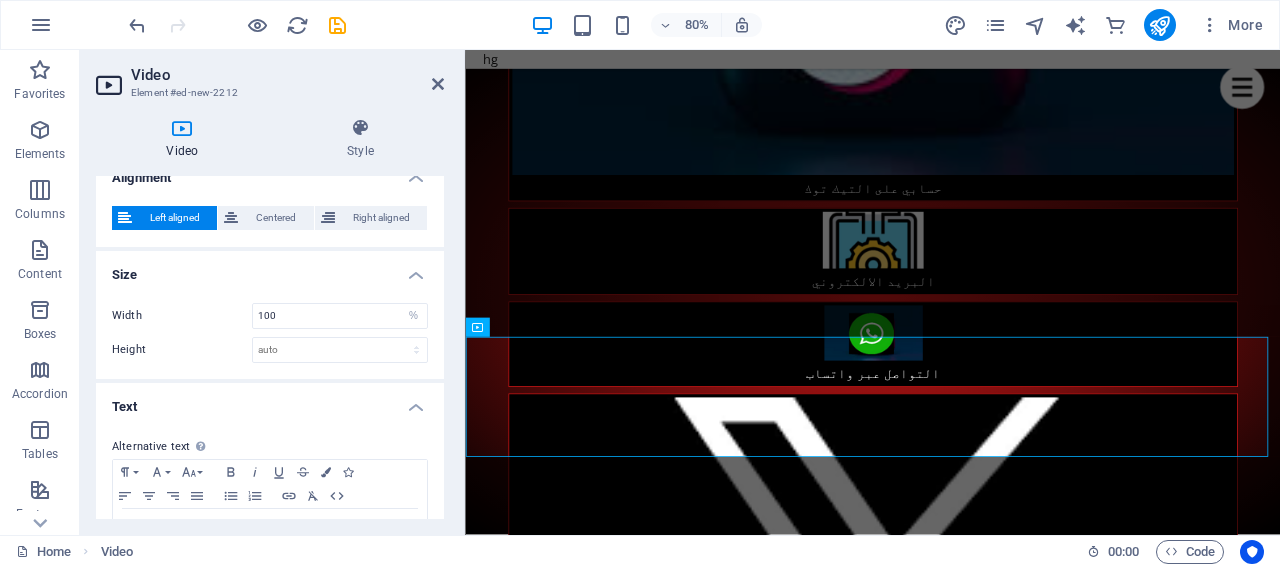click on "Width 100 auto px % Height auto px" at bounding box center [270, 333] 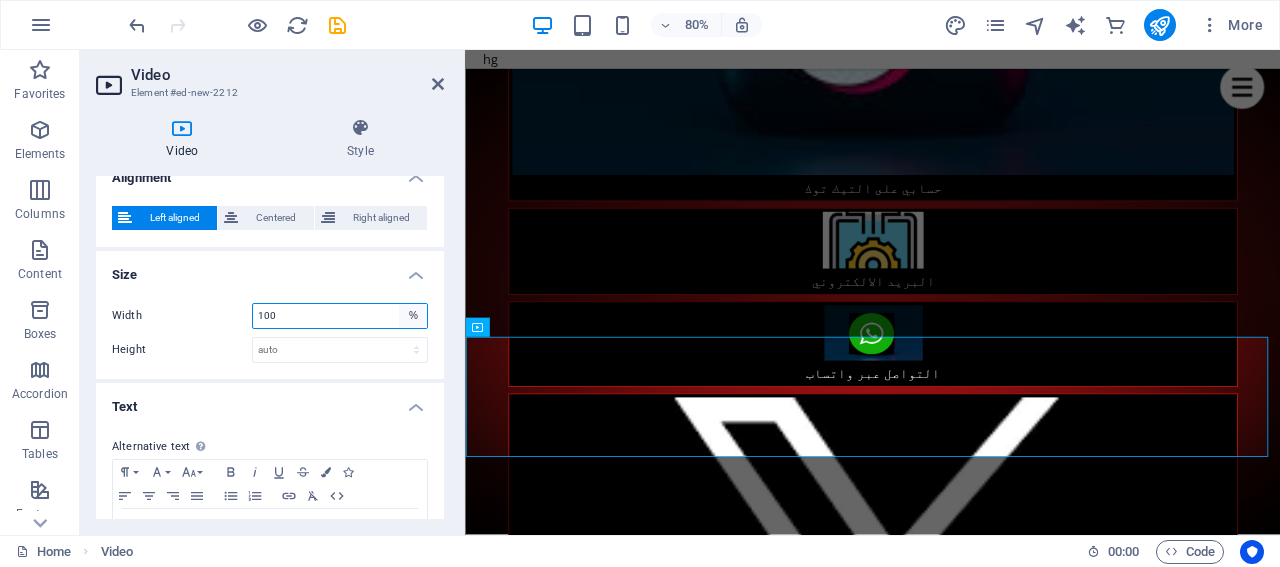 click on "auto px %" at bounding box center (413, 316) 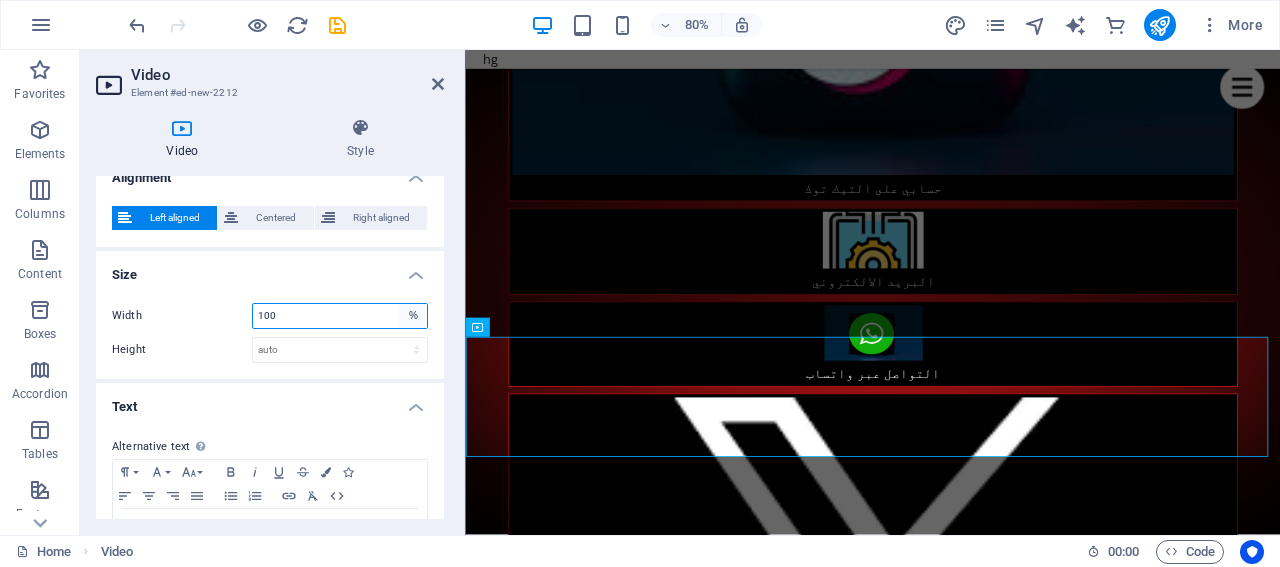 select on "px" 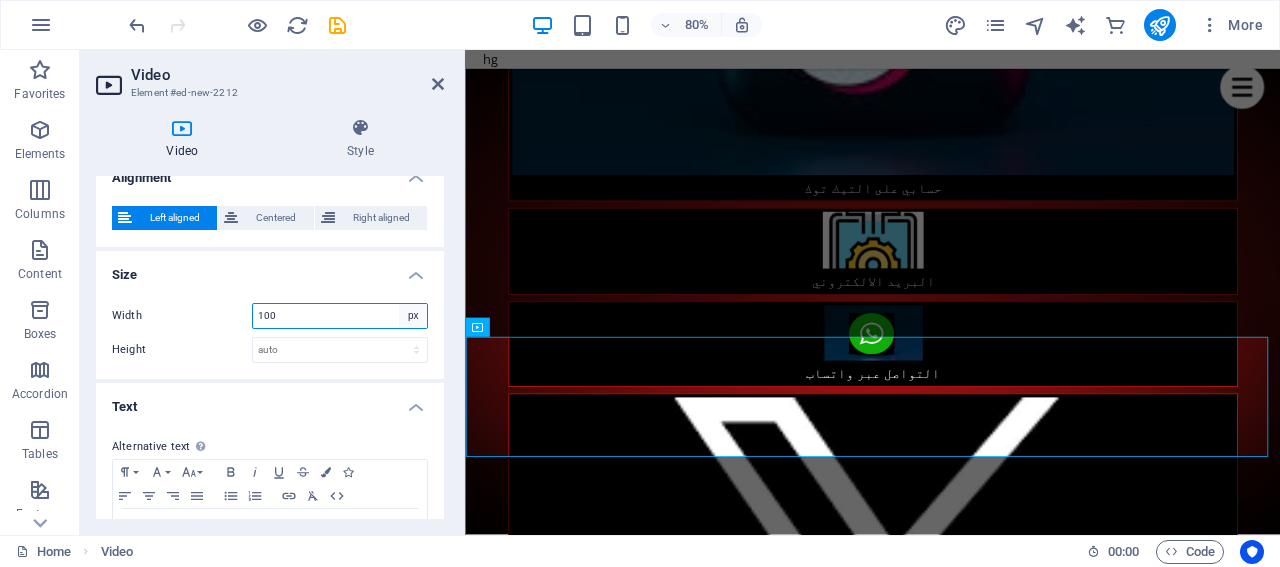 click on "auto px %" at bounding box center (413, 316) 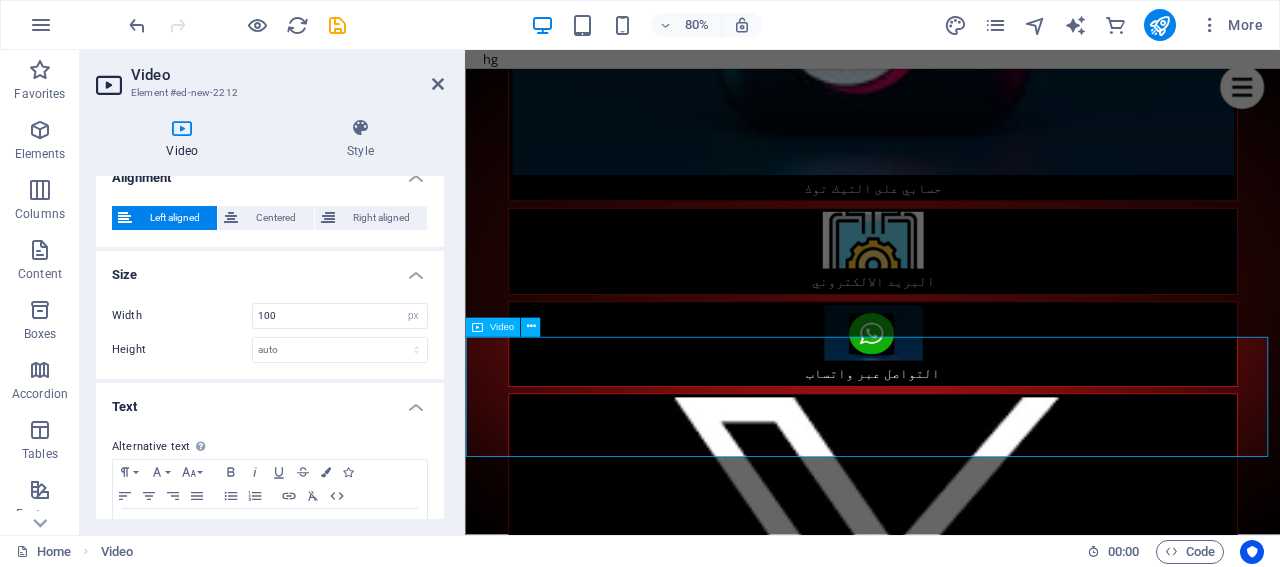 click at bounding box center (974, 5677) 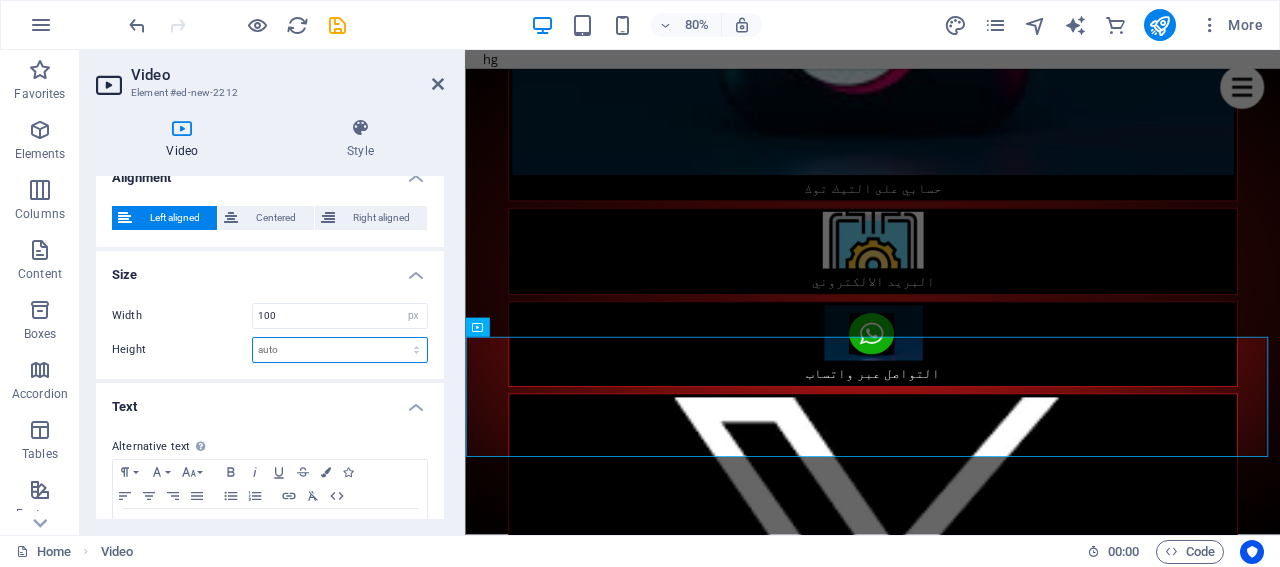 click on "auto px" at bounding box center [340, 350] 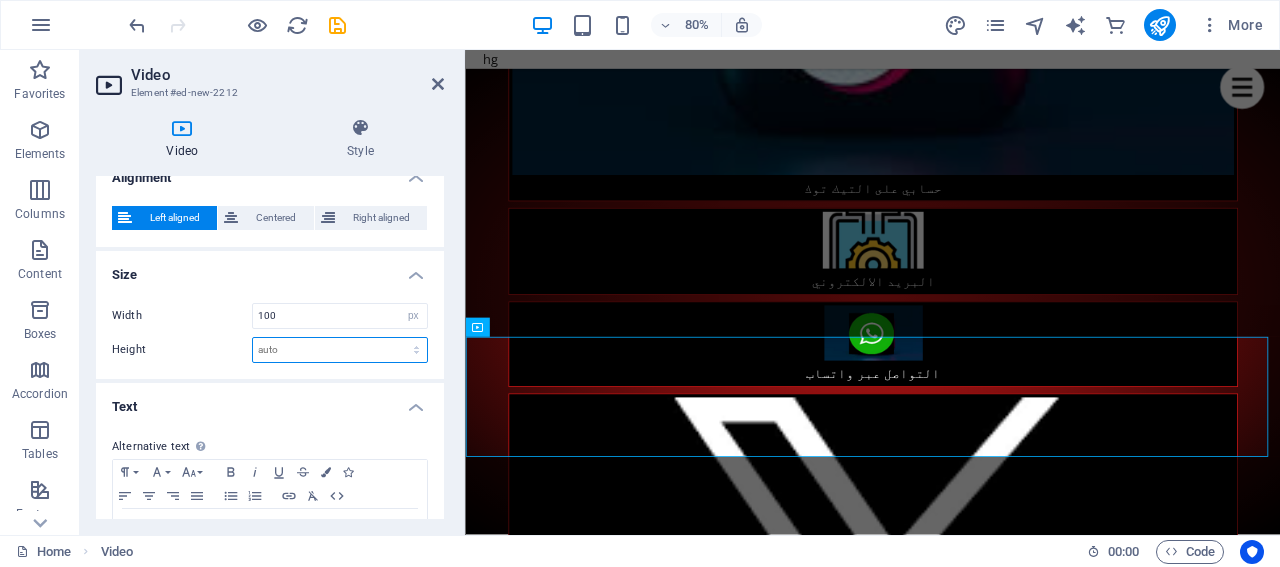 select on "px" 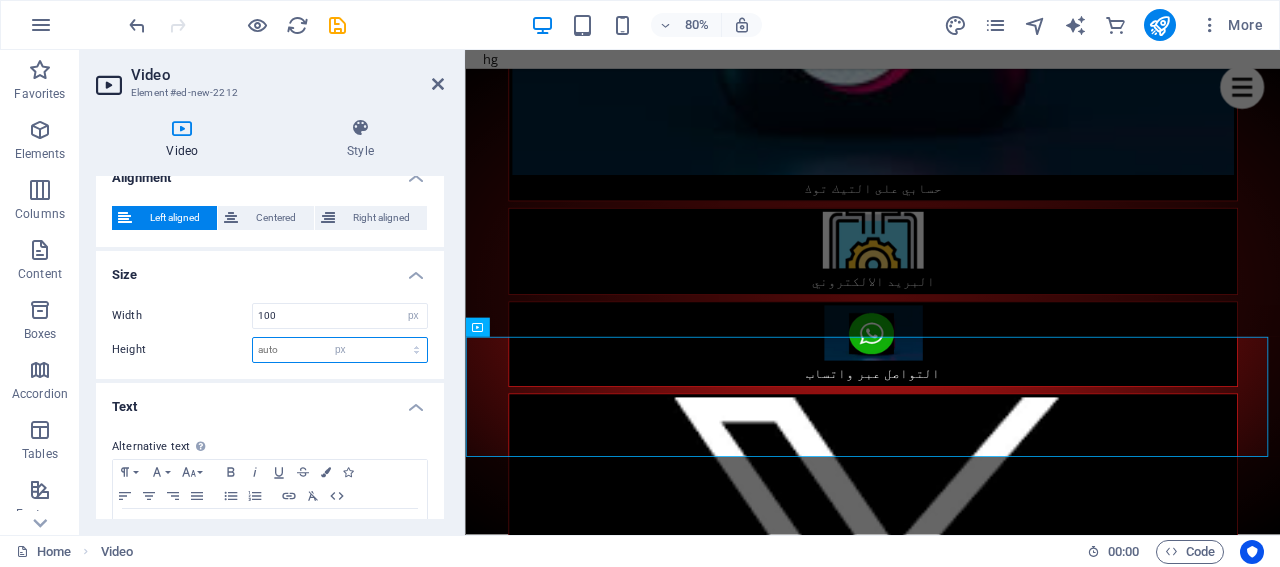 click on "auto px" at bounding box center (340, 350) 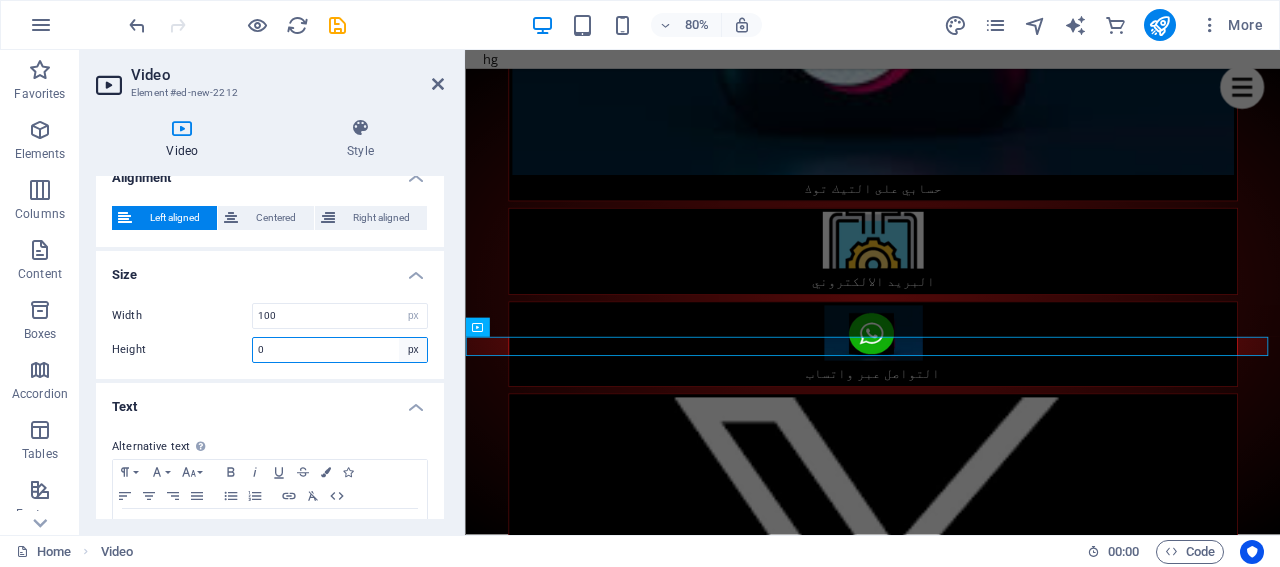 click on "auto px" at bounding box center [413, 350] 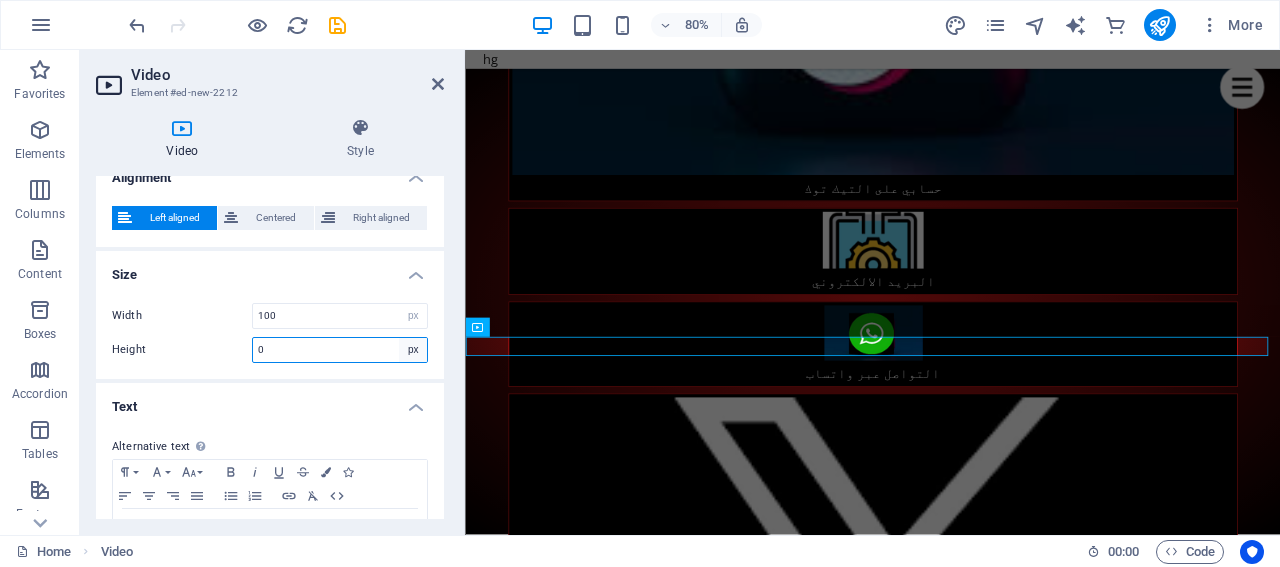 select on "auto" 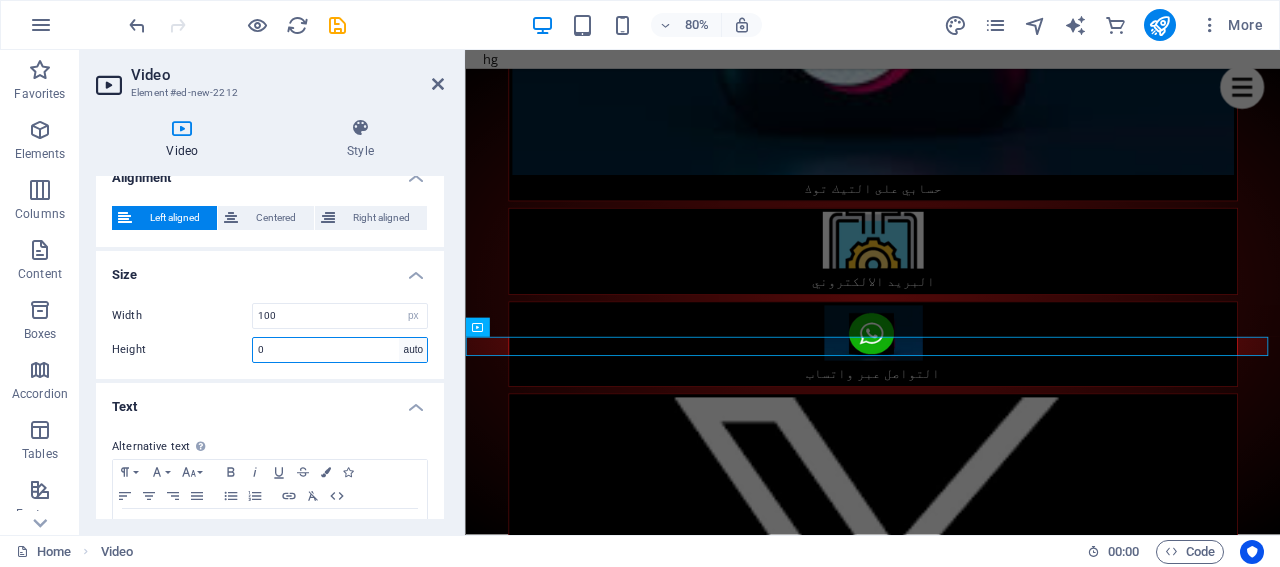 click on "auto px" at bounding box center [413, 350] 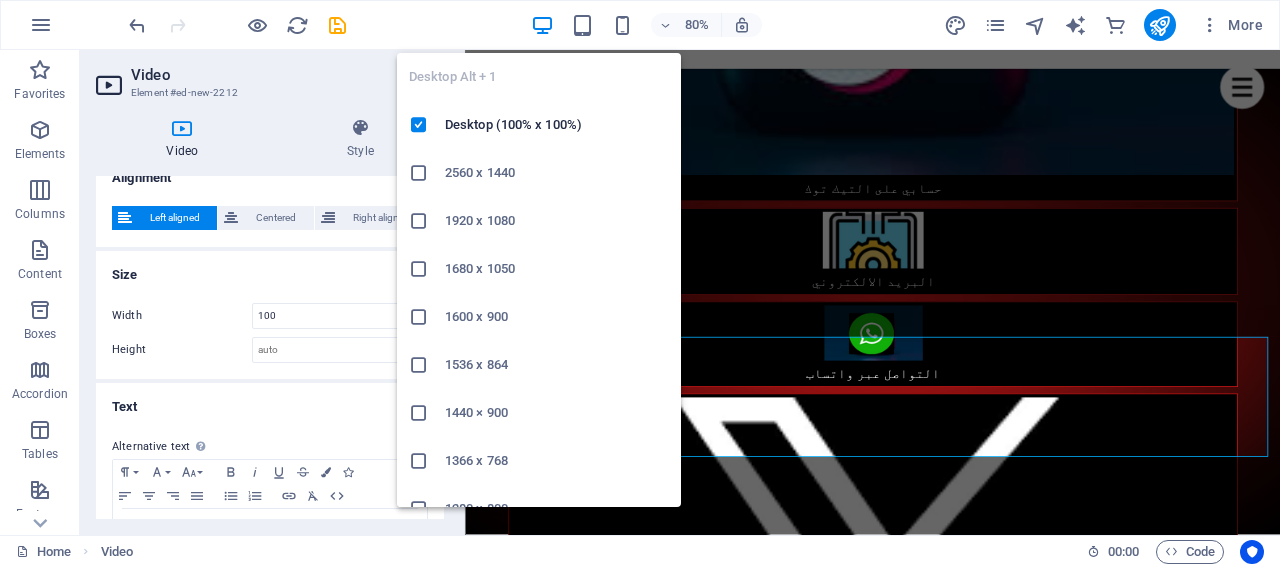 drag, startPoint x: 540, startPoint y: 24, endPoint x: 537, endPoint y: 42, distance: 18.248287 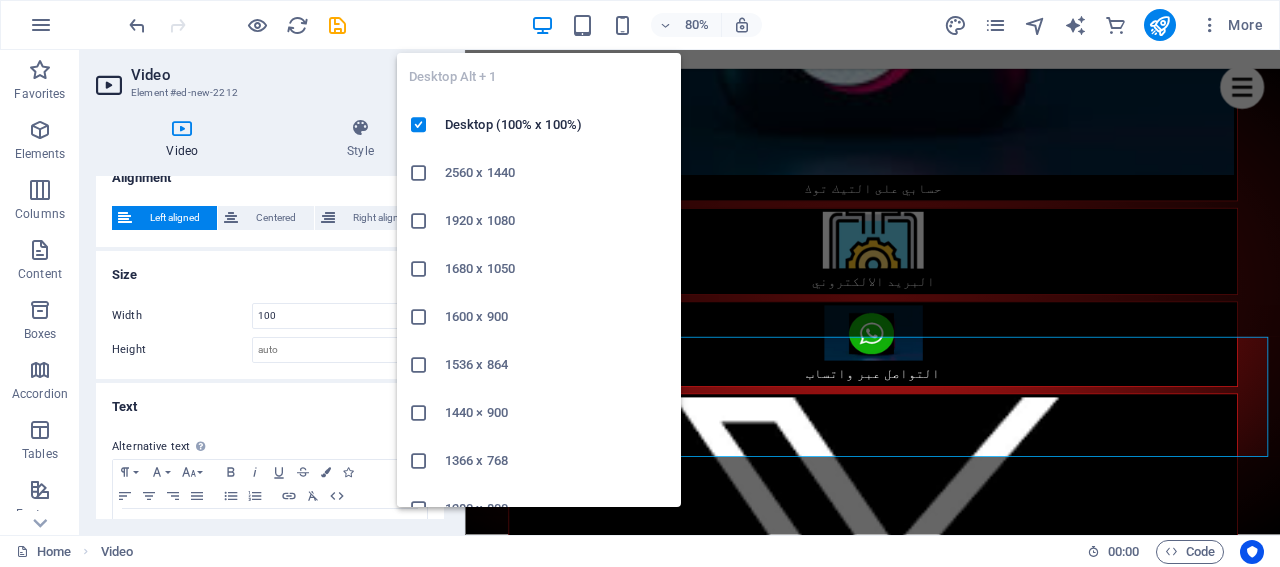 click on "www.example.net Home Favorites Elements Columns Content Boxes Accordion Tables Features Images Slider Header Footer Forms Marketing Collections Commerce Video Element #ed-new-2212 Video Style Video Drag files here, click to choose files or select files from Files or our free stock photos & videos Supported file types: MP4 / WEBM. These are the only file types supported on all major browsers. Behavior Autoplay Autoplay is only available if muted is checked Mute video Autoplay will be available if muted is checked Loop video Show controls Preview image Drag files here, click to choose files or select files from Files or our free stock photos & videos Select files from the file manager, stock photos, or upload file(s) Upload Upload an image that will serve as a preview. Only shows if autoplay is off Alignment Left aligned Centered Right aligned Size Width 100 auto px % Height auto px Text Alternative text Paragraph Format Normal" at bounding box center (640, 283) 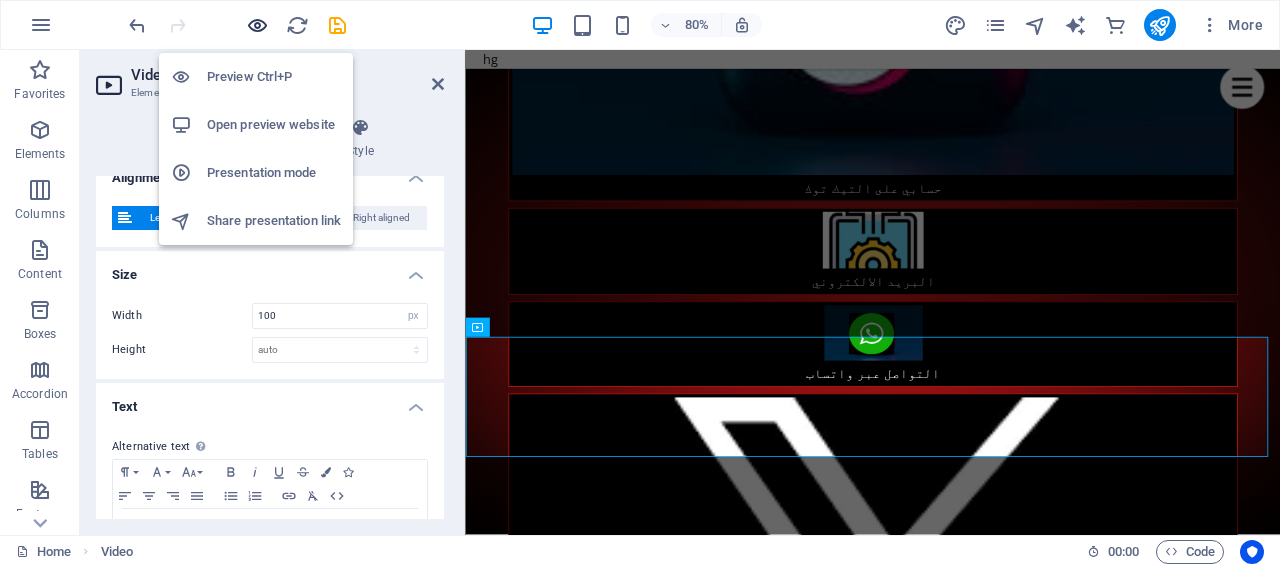 click at bounding box center (257, 25) 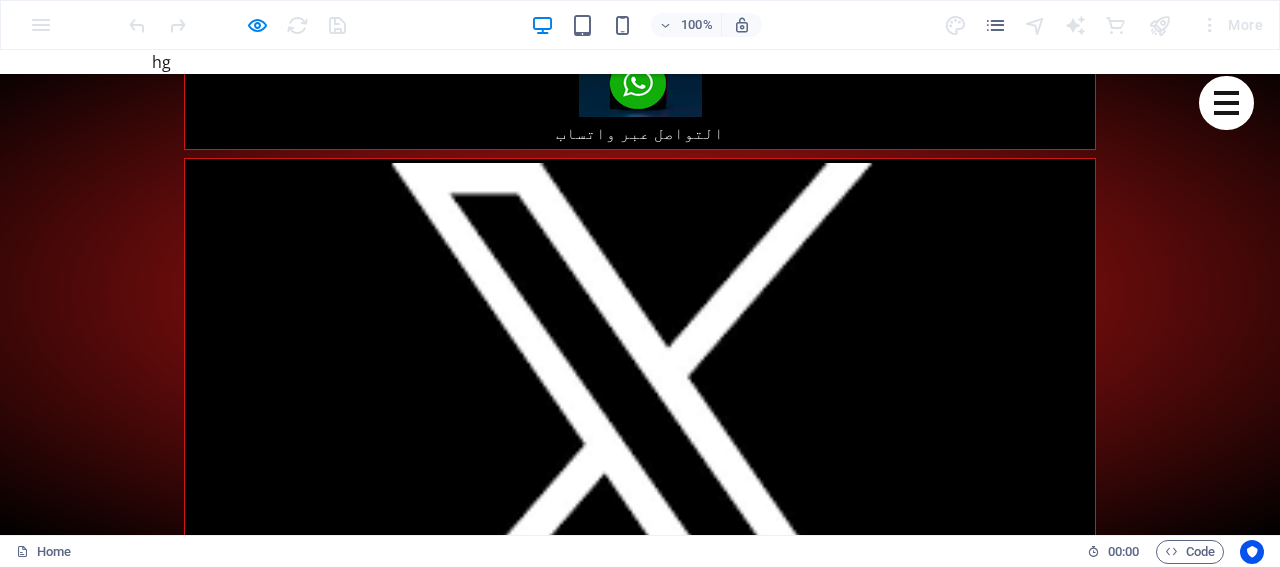 scroll, scrollTop: 2730, scrollLeft: 0, axis: vertical 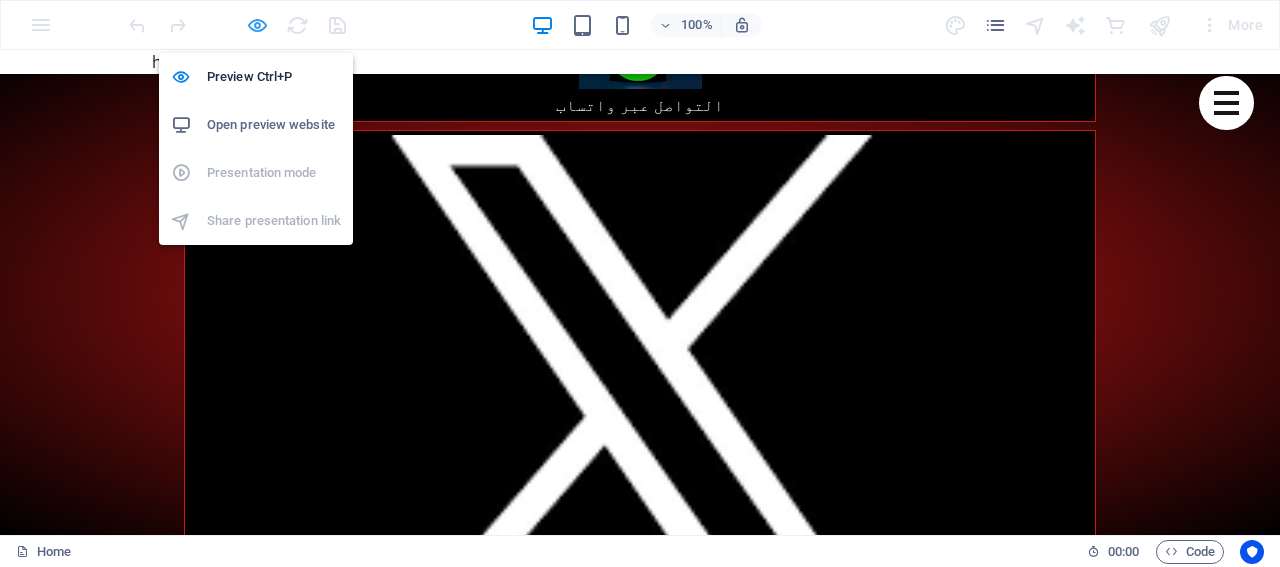 click at bounding box center (257, 25) 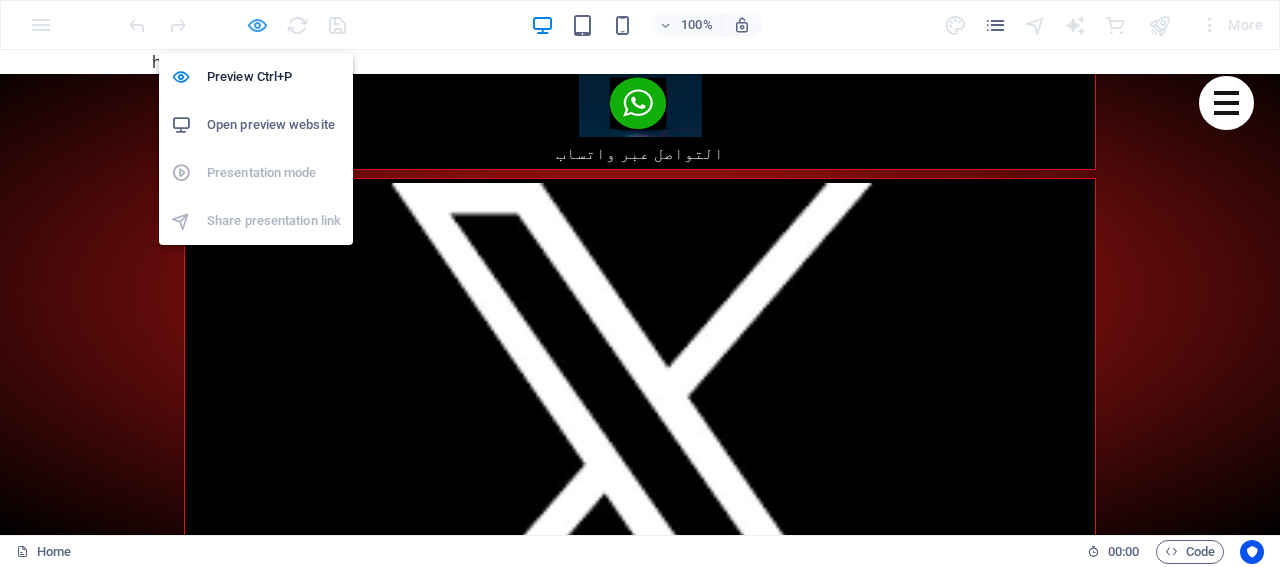 select on "px" 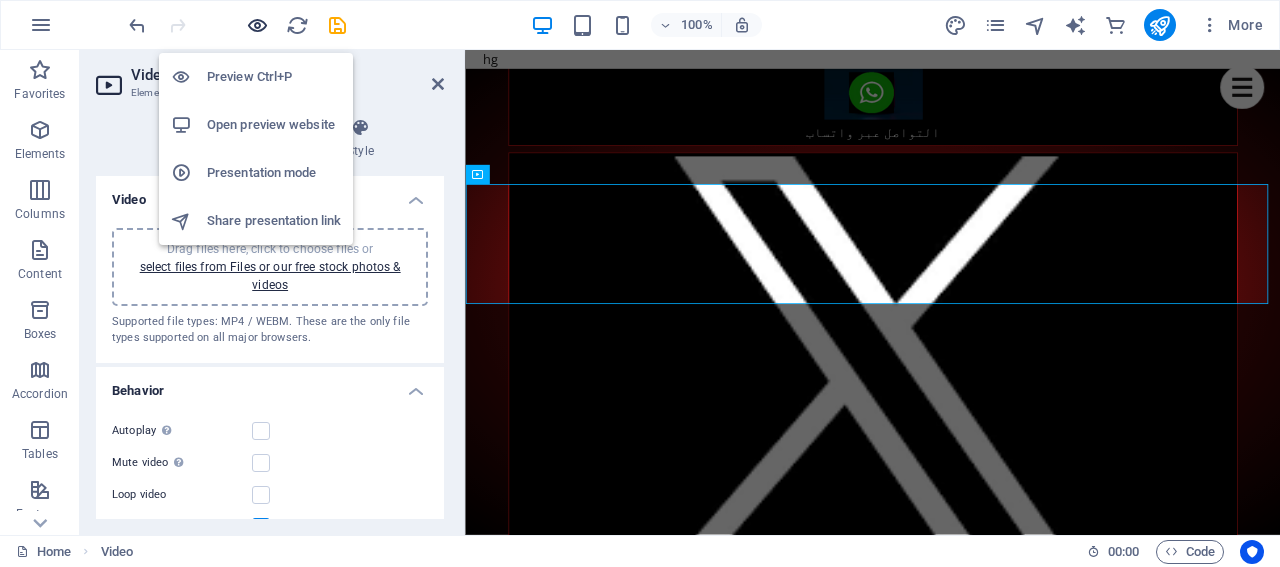 scroll, scrollTop: 2619, scrollLeft: 0, axis: vertical 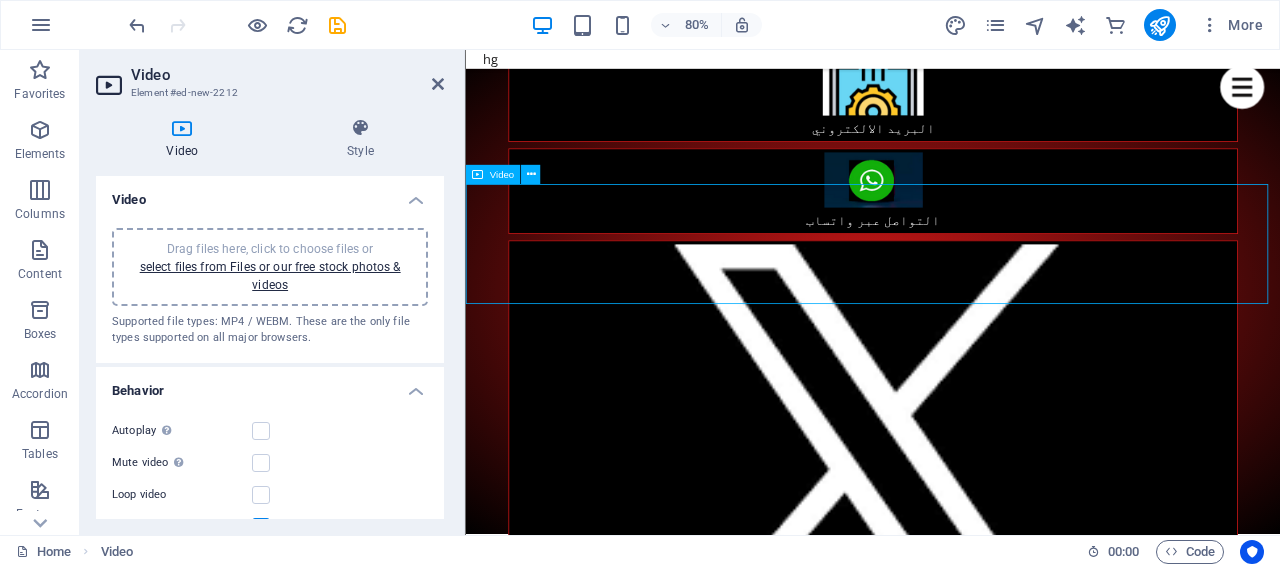 drag, startPoint x: 514, startPoint y: 315, endPoint x: 944, endPoint y: 287, distance: 430.91068 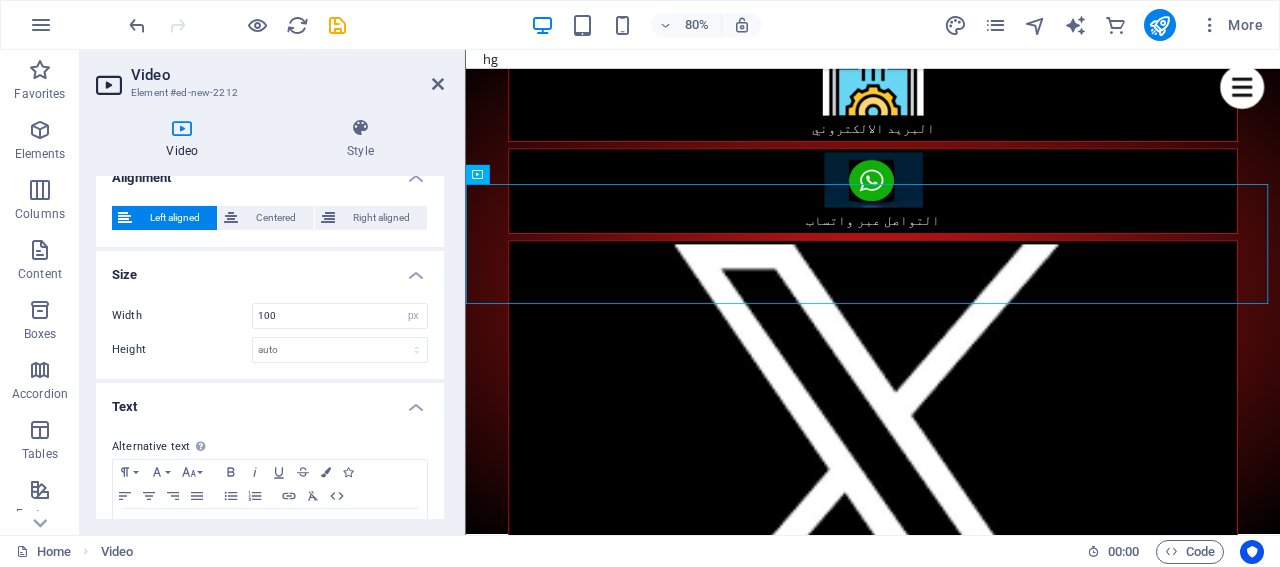 scroll, scrollTop: 763, scrollLeft: 0, axis: vertical 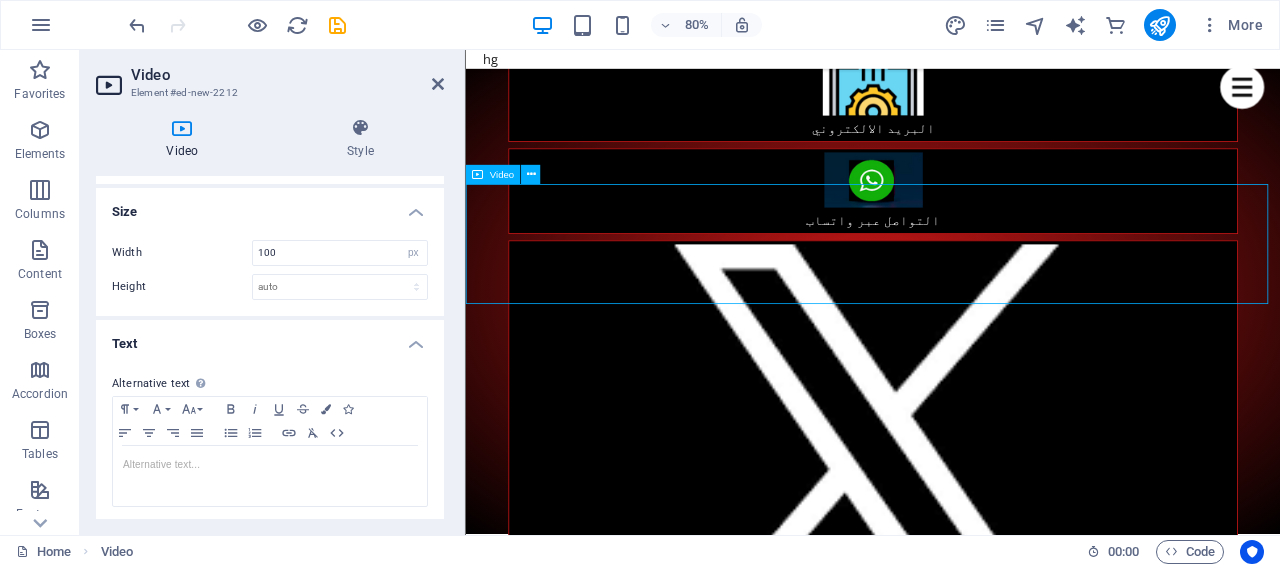 click at bounding box center [974, 5486] 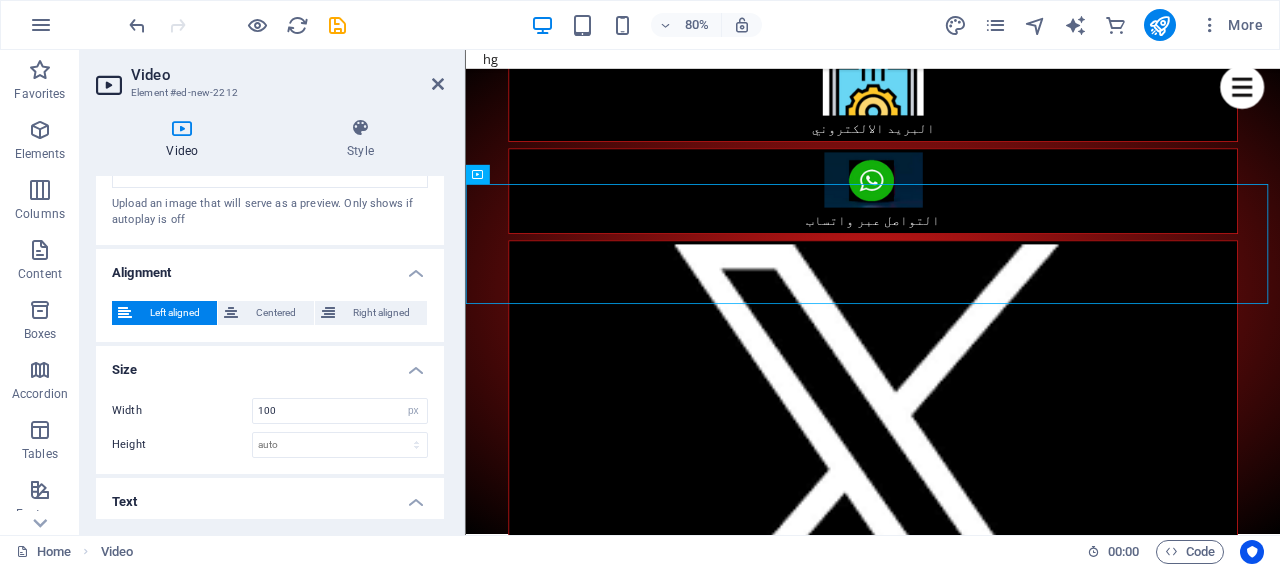 scroll, scrollTop: 563, scrollLeft: 0, axis: vertical 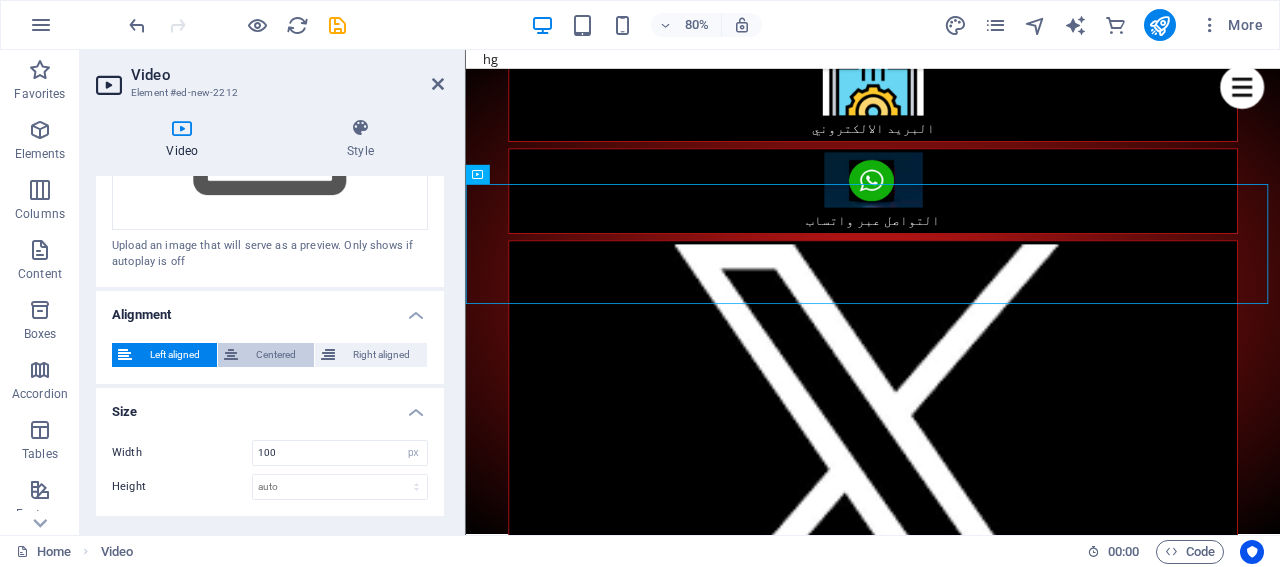click on "Centered" at bounding box center [275, 355] 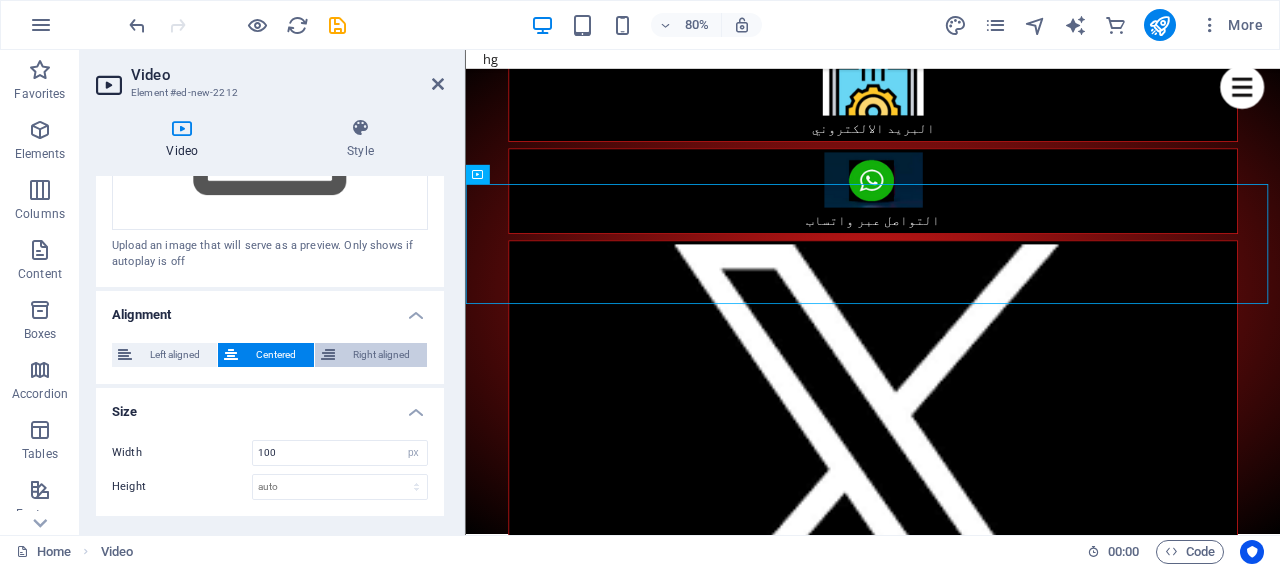 click on "Right aligned" at bounding box center (381, 355) 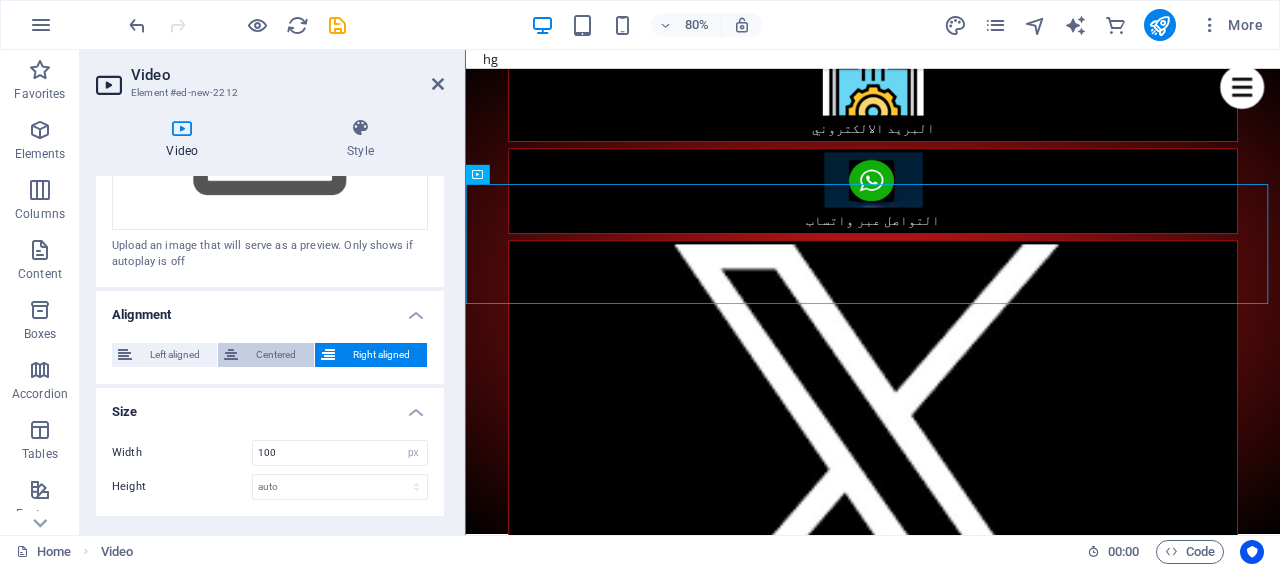 click on "Centered" at bounding box center (275, 355) 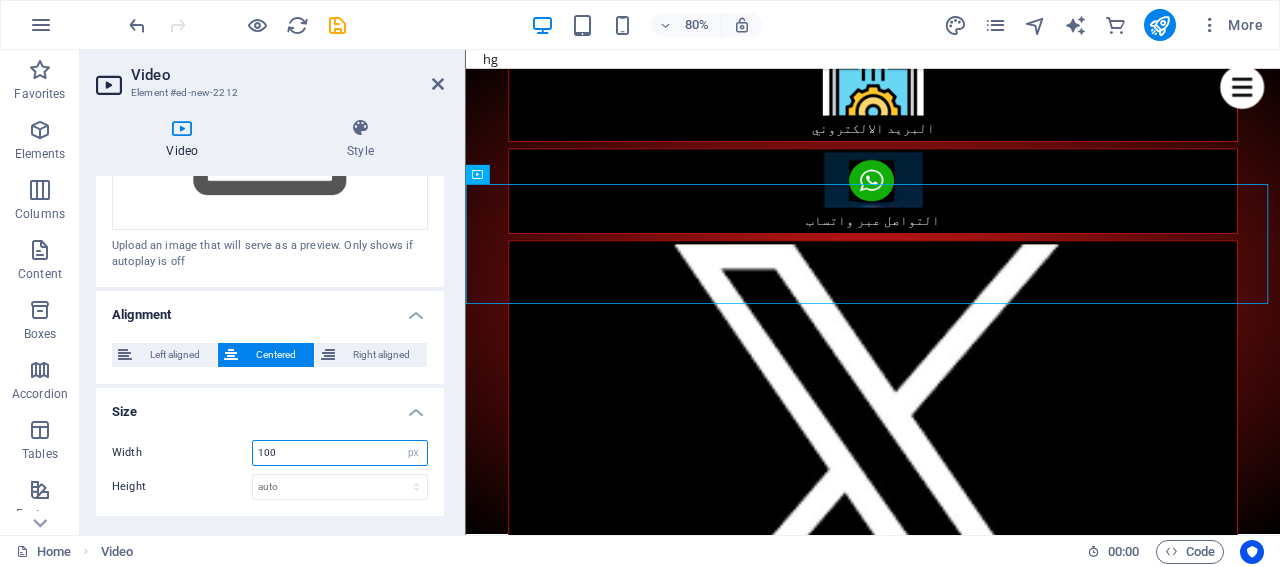 click on "100" at bounding box center [340, 453] 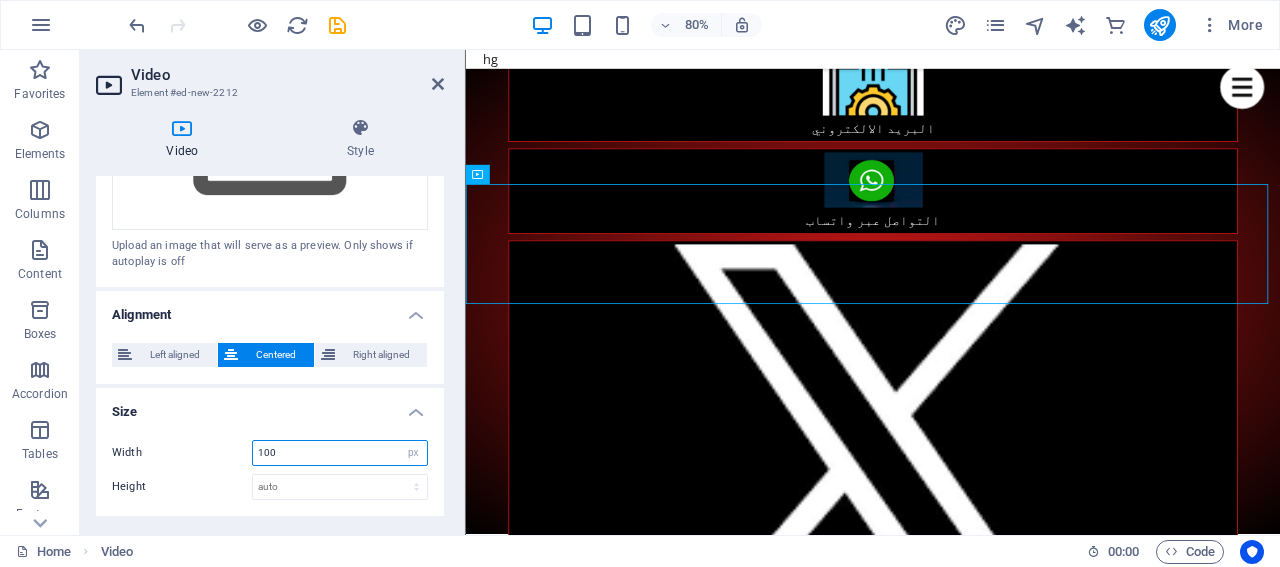 drag, startPoint x: 395, startPoint y: 443, endPoint x: 185, endPoint y: 461, distance: 210.77002 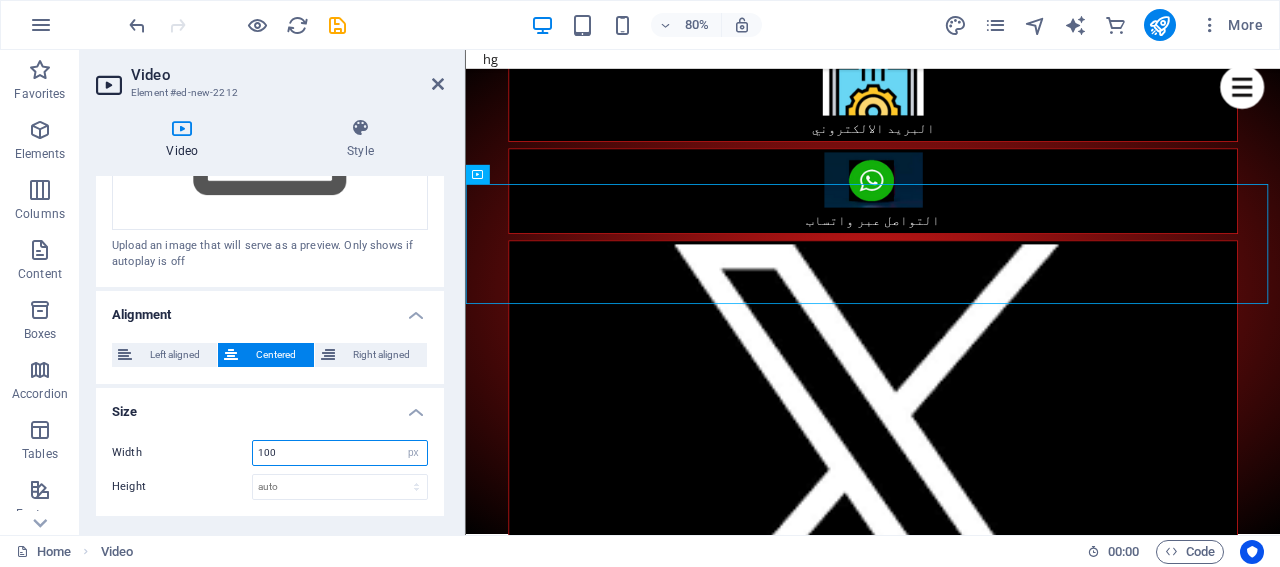 click on "Width 100 auto px %" at bounding box center [270, 453] 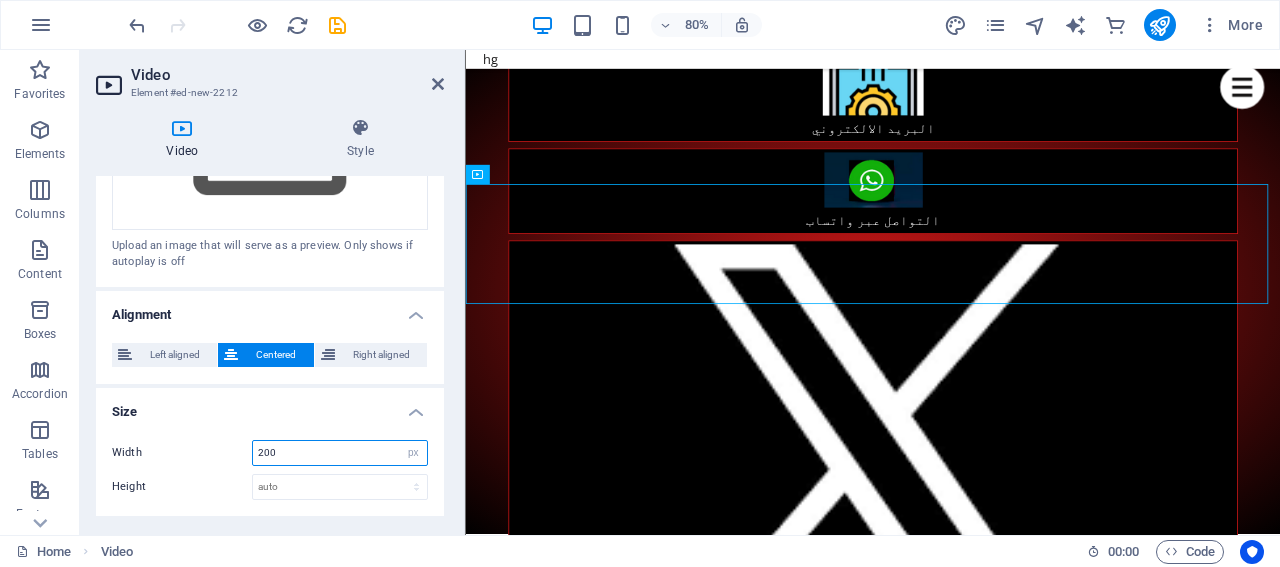 drag, startPoint x: 280, startPoint y: 449, endPoint x: 241, endPoint y: 453, distance: 39.20459 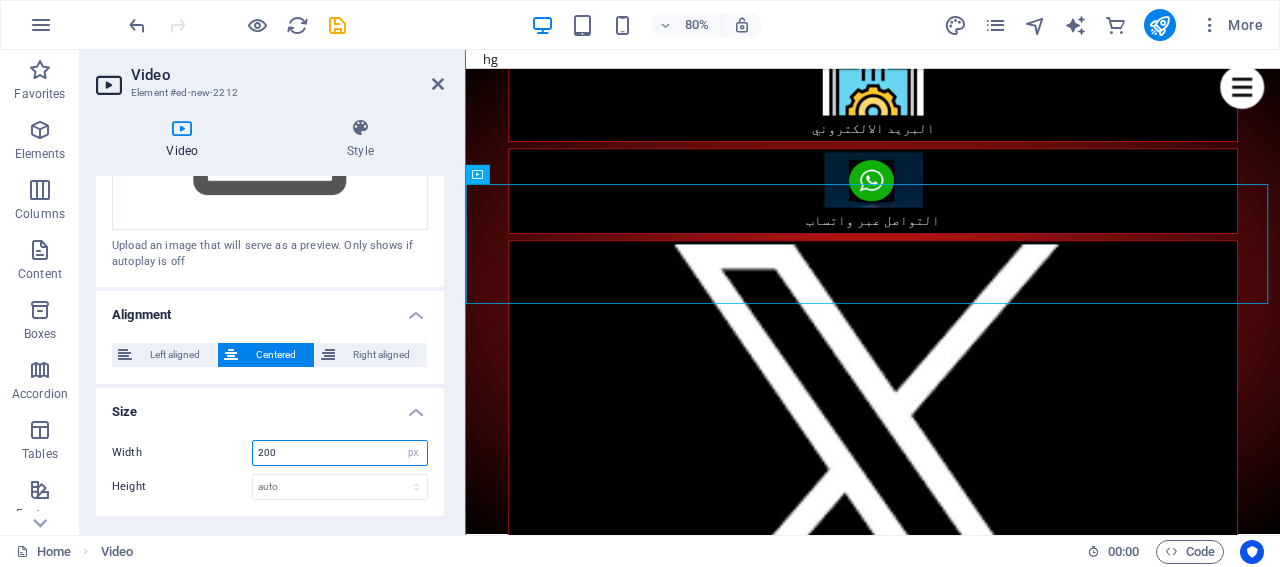 click on "Width 200 auto px %" at bounding box center (270, 453) 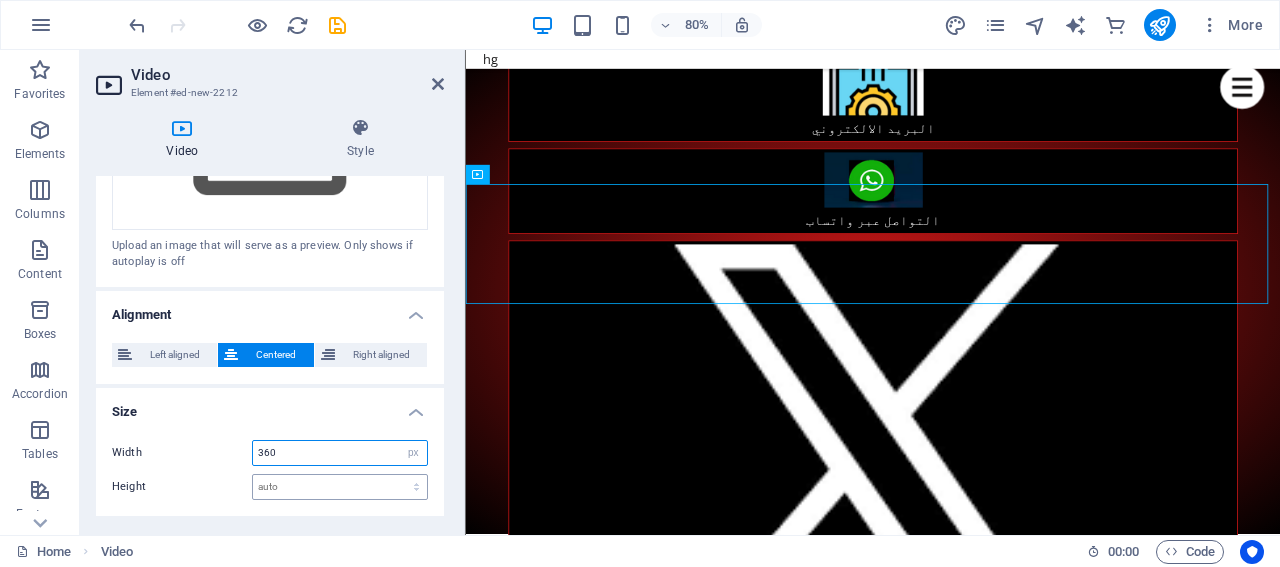 type on "360" 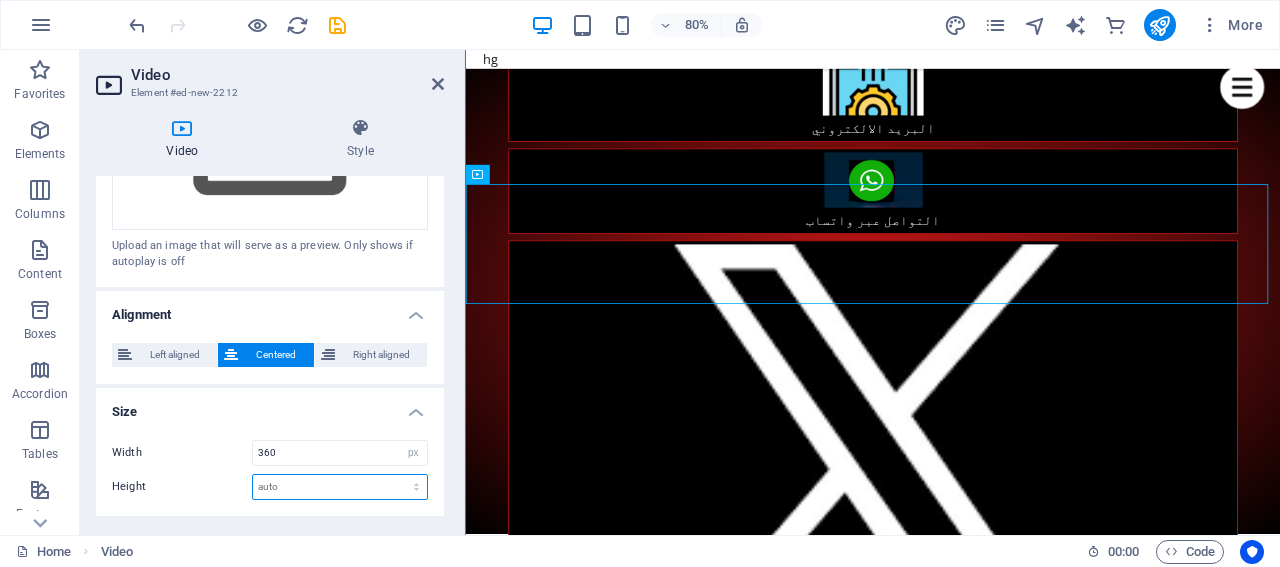 click on "auto px" at bounding box center [340, 487] 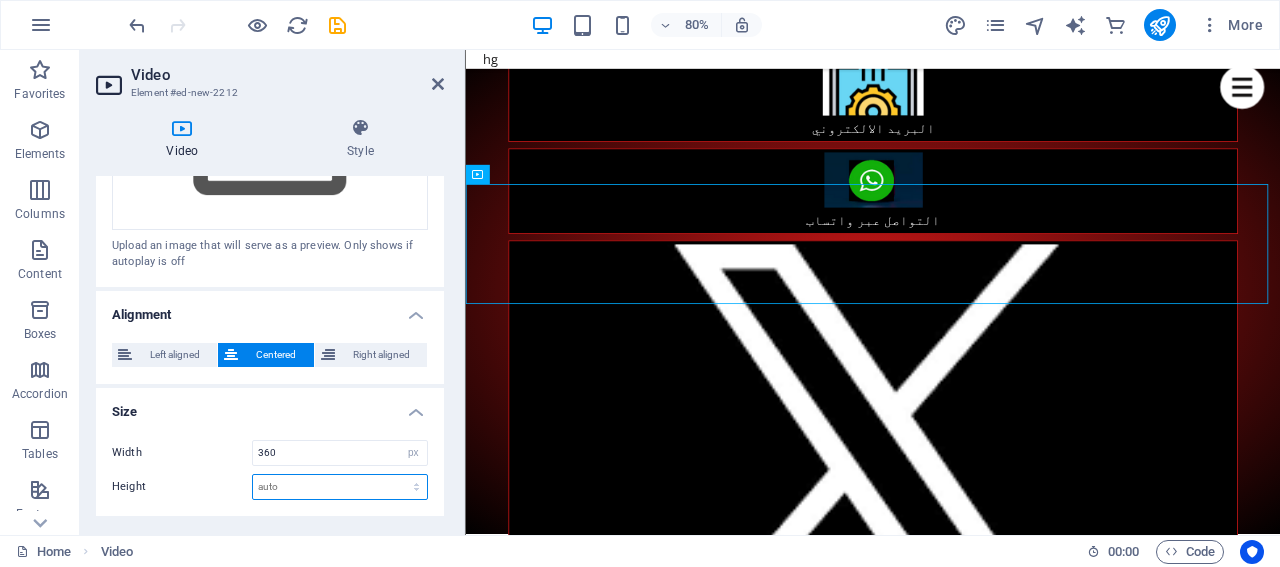 select on "px" 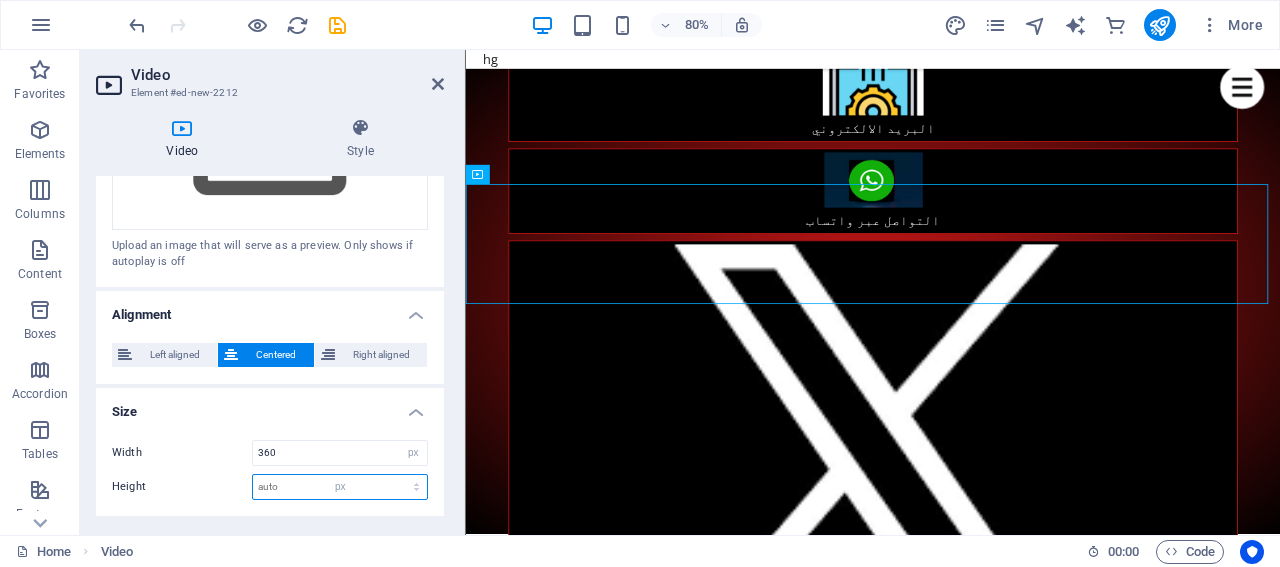 click on "auto px" at bounding box center [340, 487] 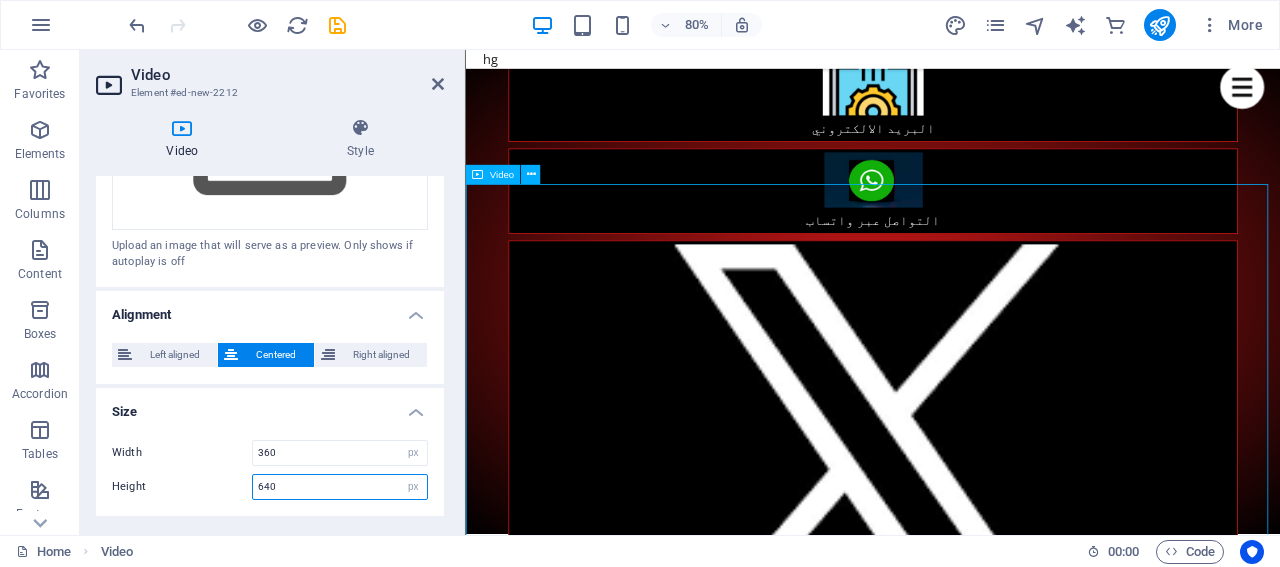 type on "640" 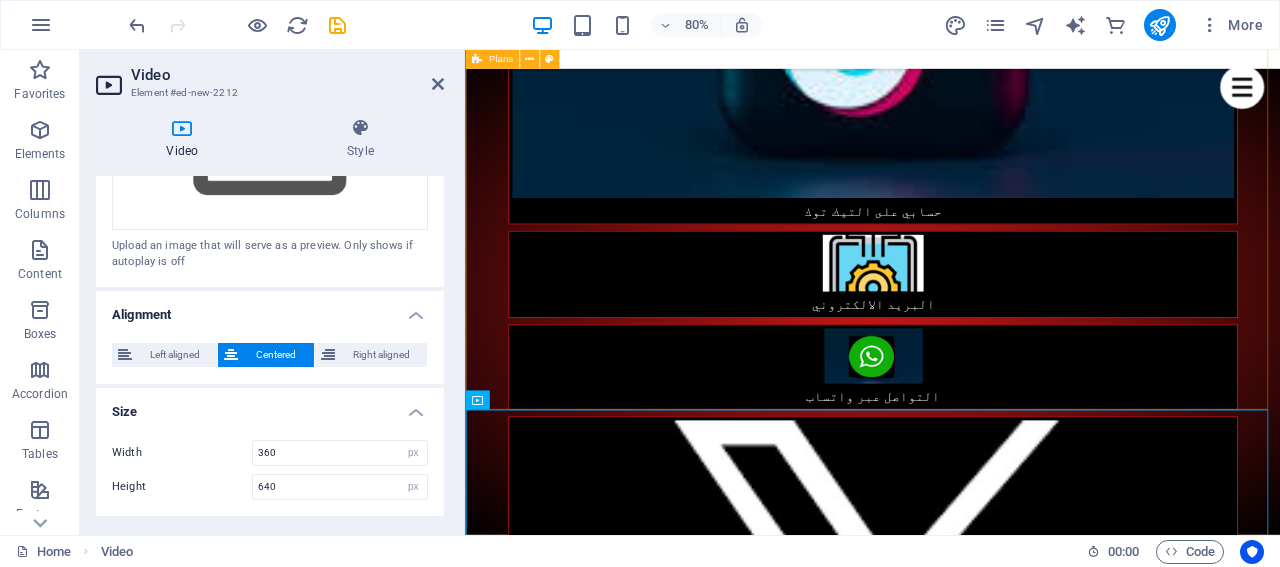 scroll, scrollTop: 2319, scrollLeft: 0, axis: vertical 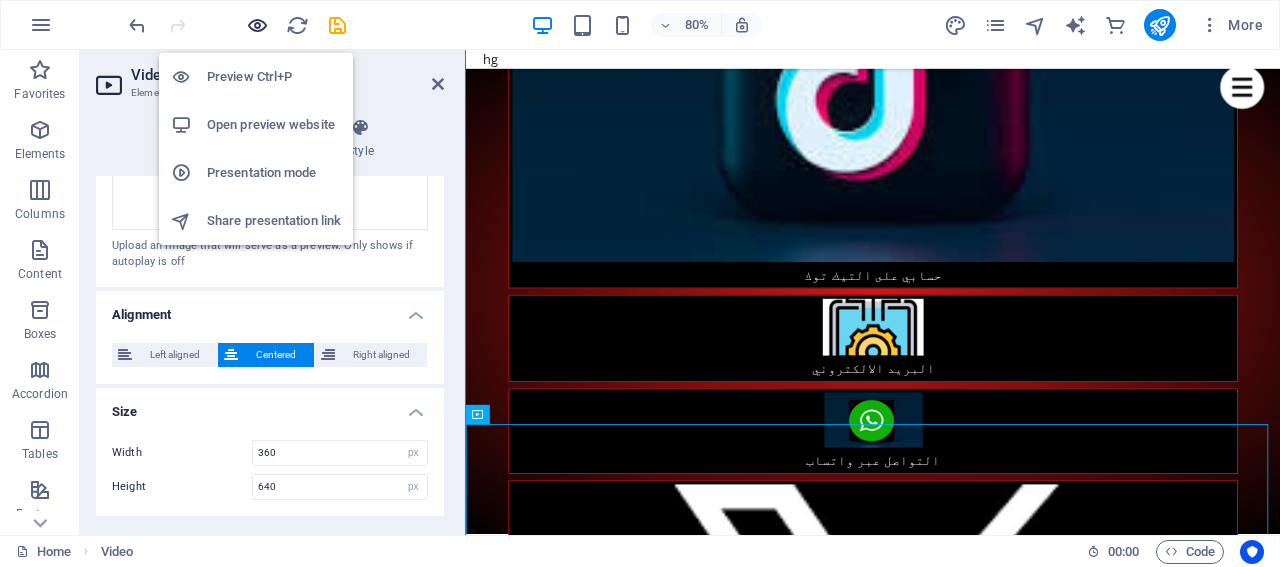 click at bounding box center (257, 25) 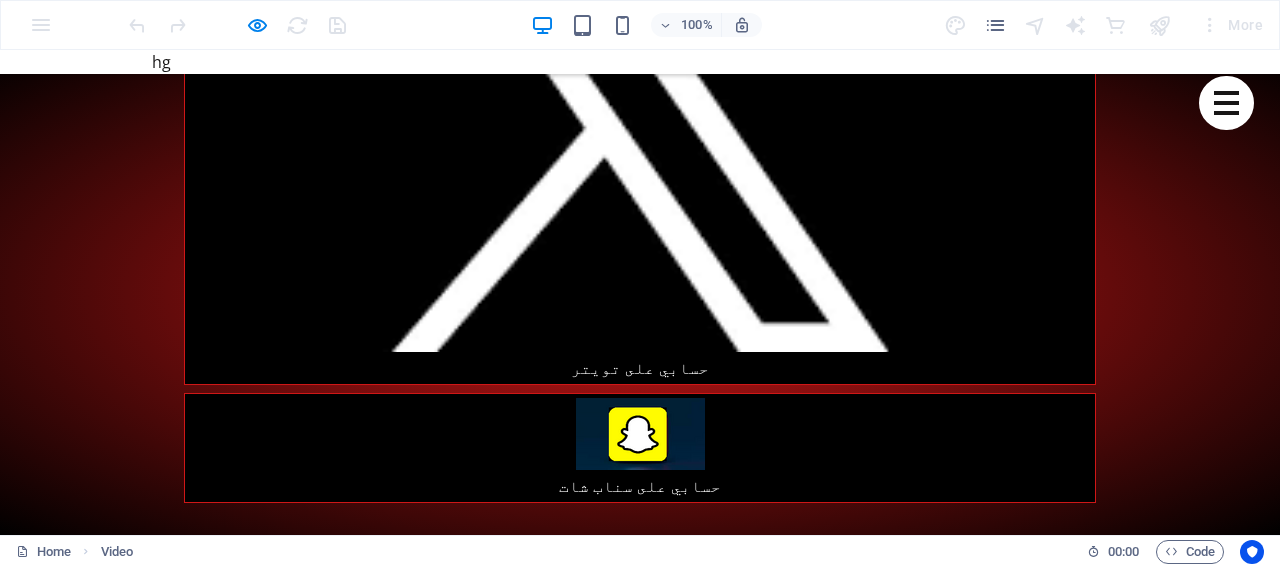 scroll, scrollTop: 2920, scrollLeft: 0, axis: vertical 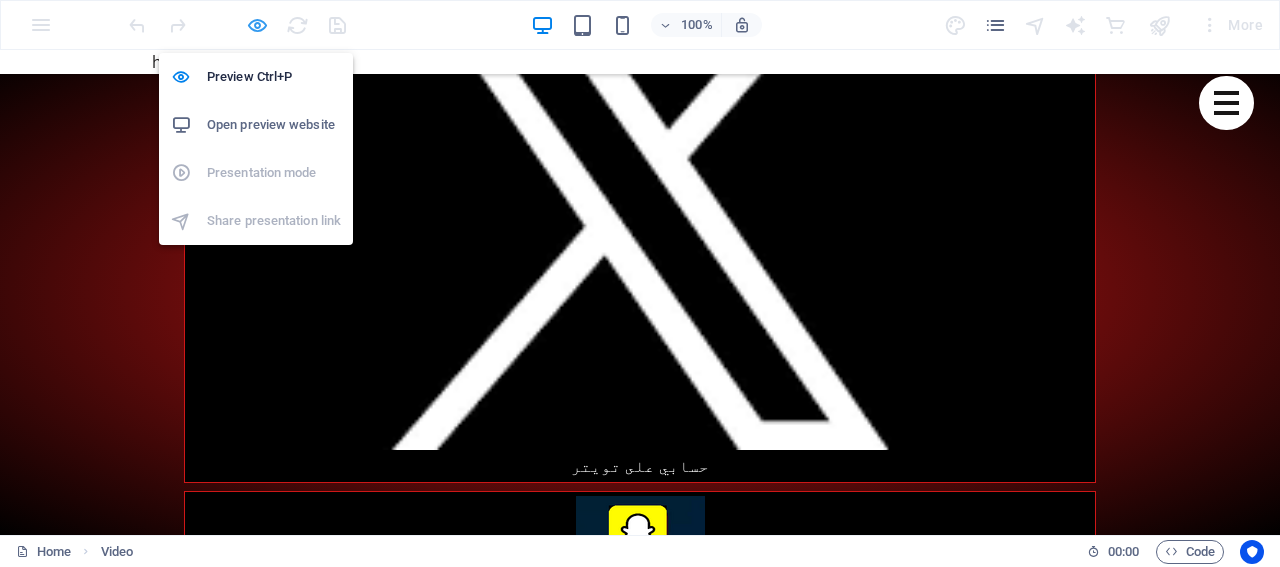 click at bounding box center (257, 25) 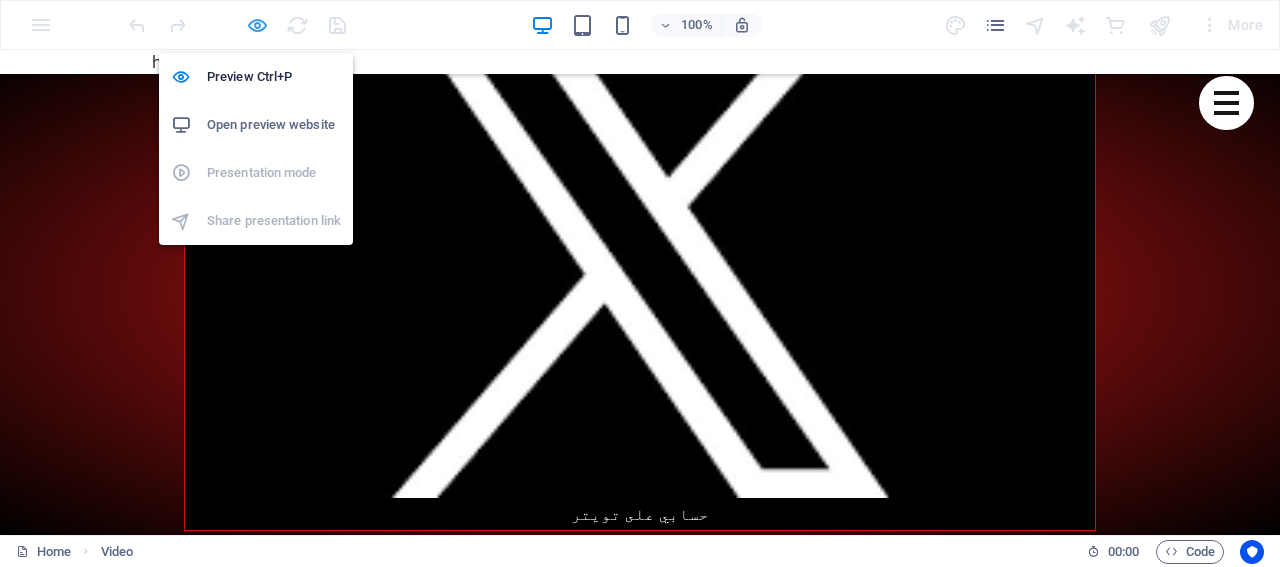 select on "px" 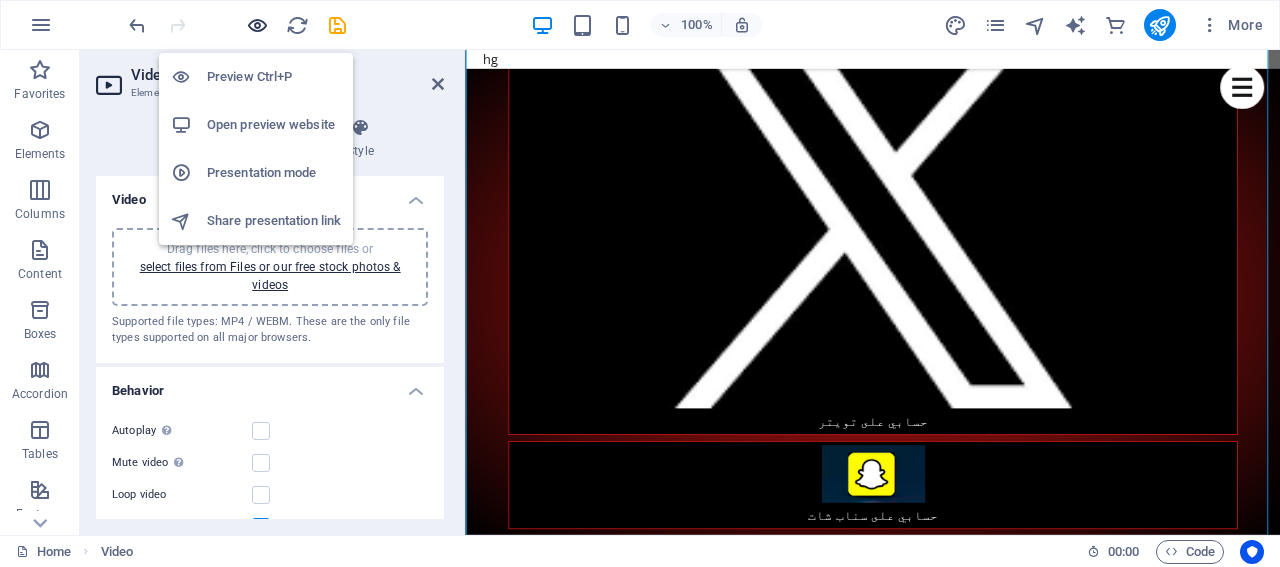 scroll, scrollTop: 2819, scrollLeft: 0, axis: vertical 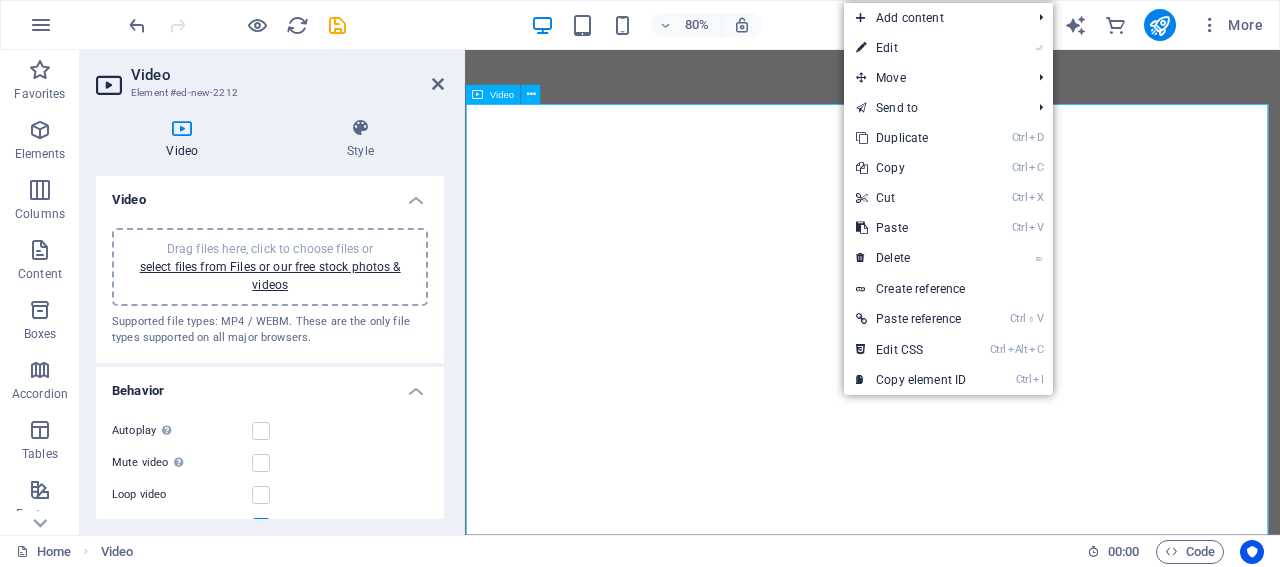 select on "px" 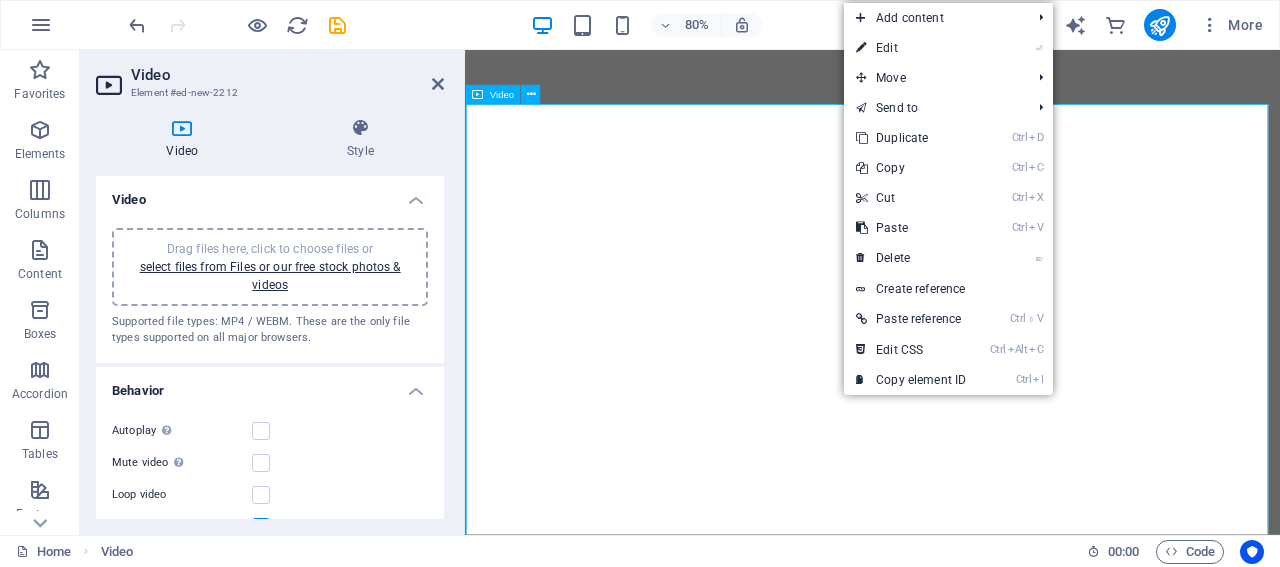 scroll, scrollTop: 0, scrollLeft: 0, axis: both 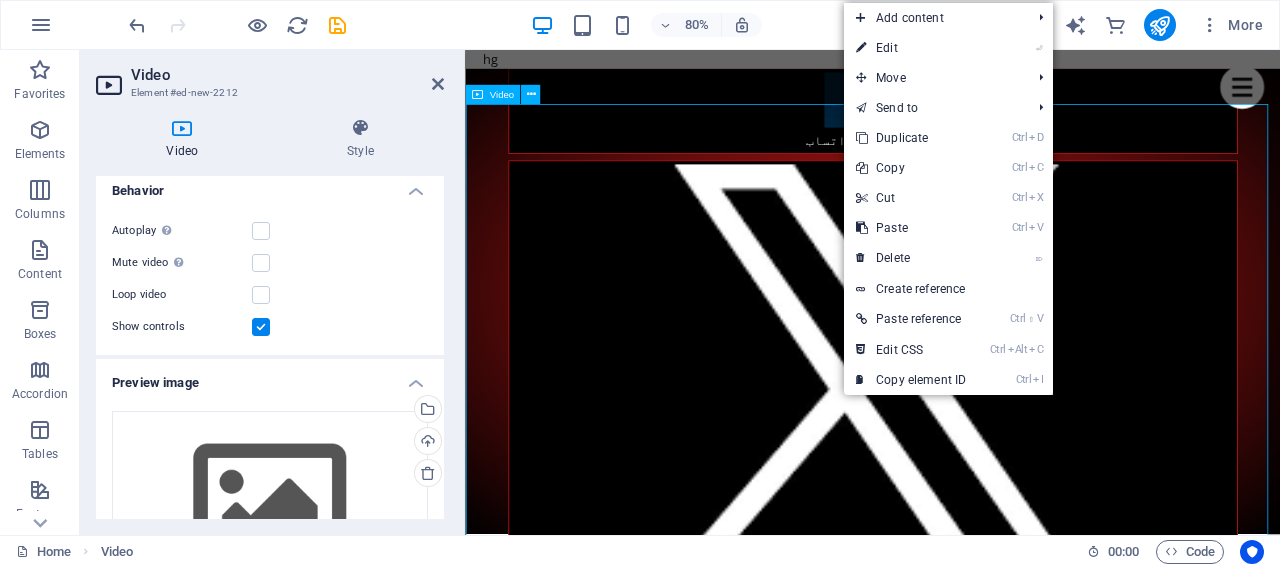 click at bounding box center [974, 5681] 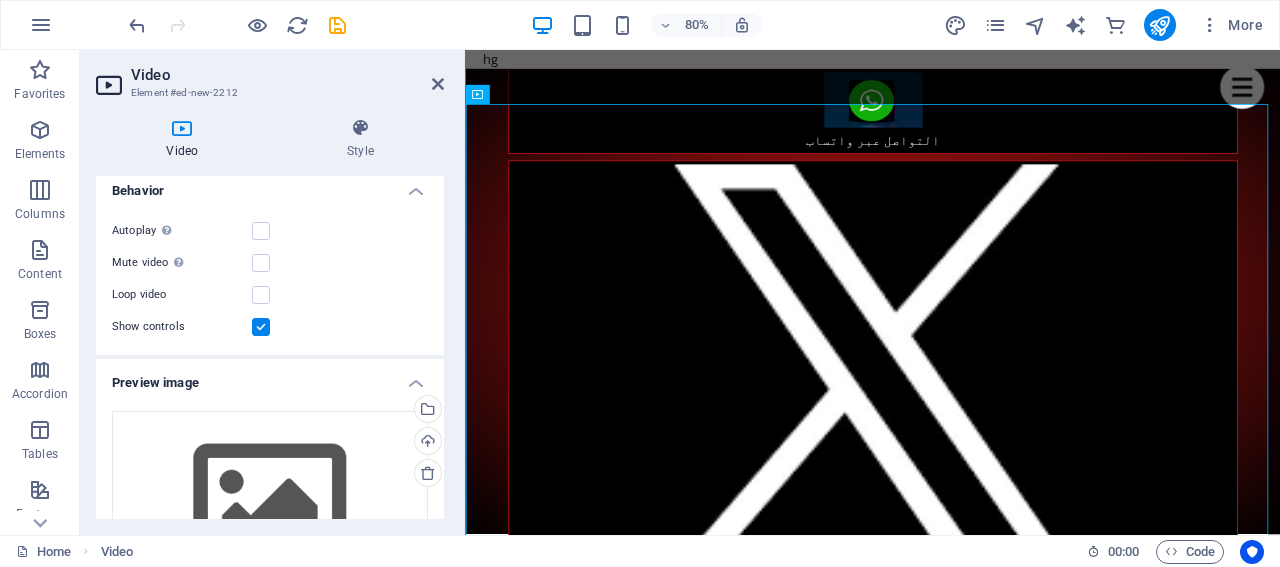 click at bounding box center [261, 327] 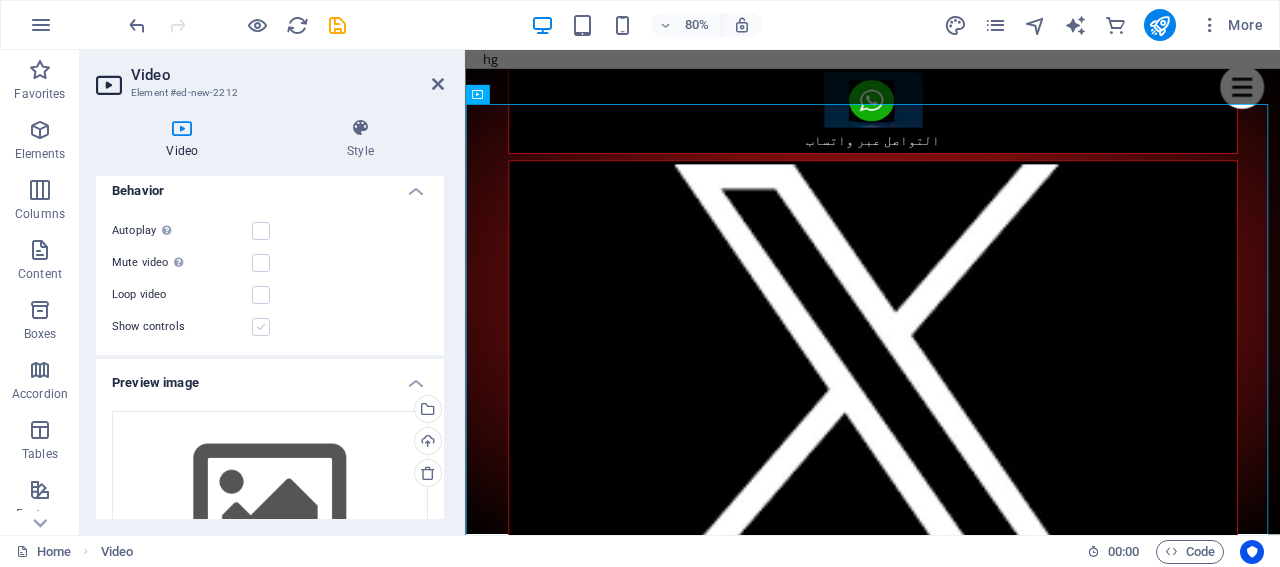 click at bounding box center [261, 327] 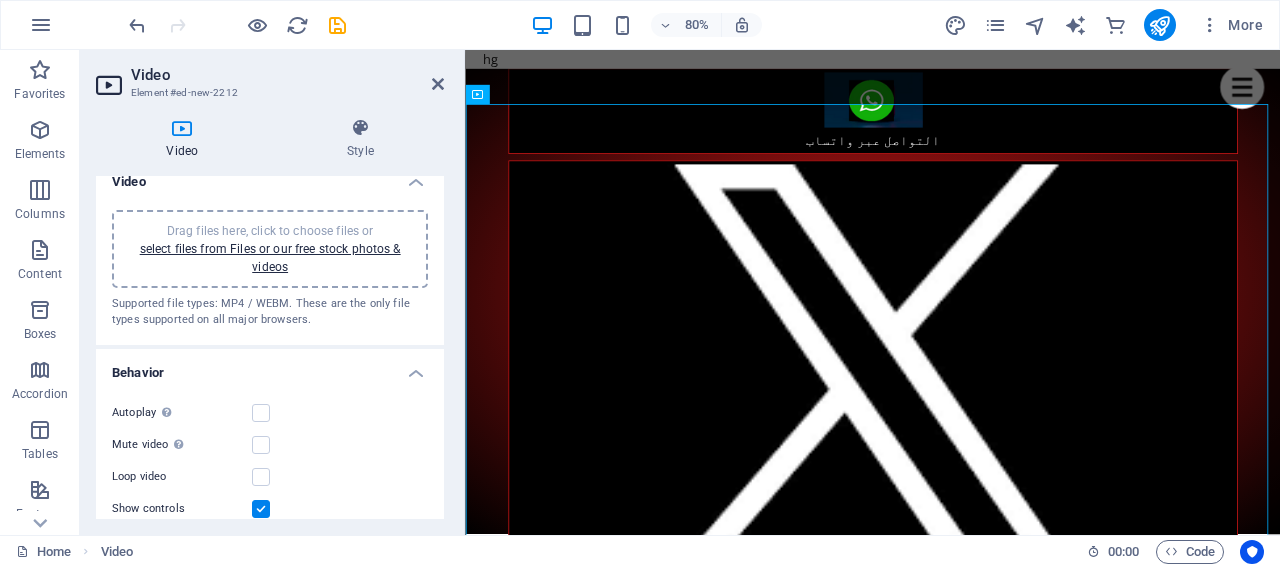scroll, scrollTop: 0, scrollLeft: 0, axis: both 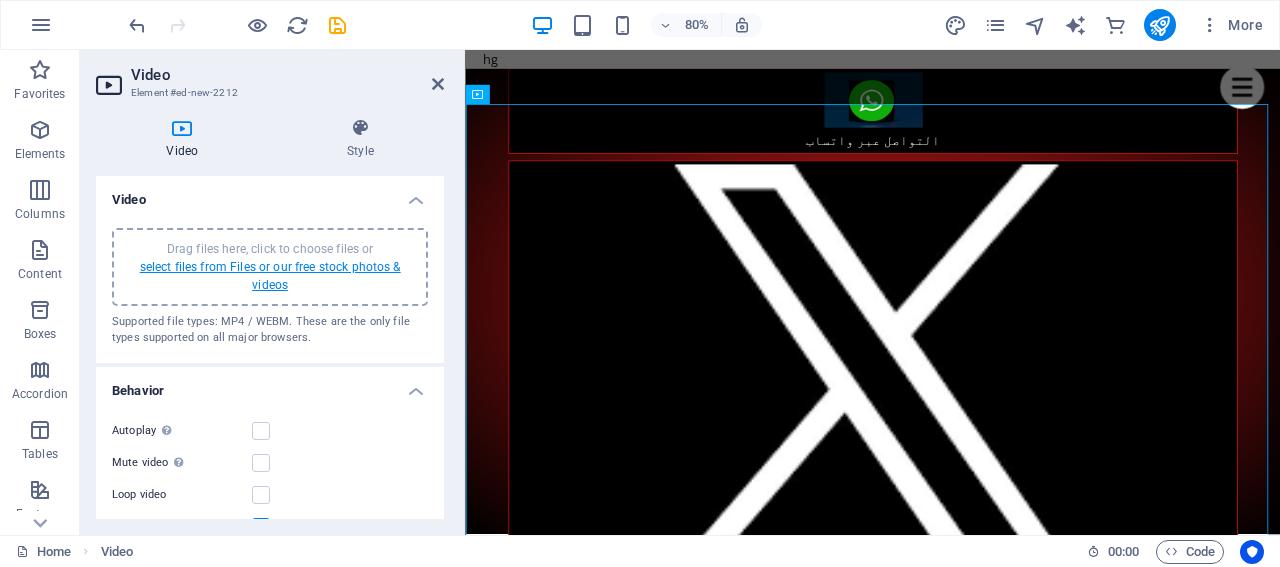 click on "select files from Files or our free stock photos & videos" at bounding box center (270, 276) 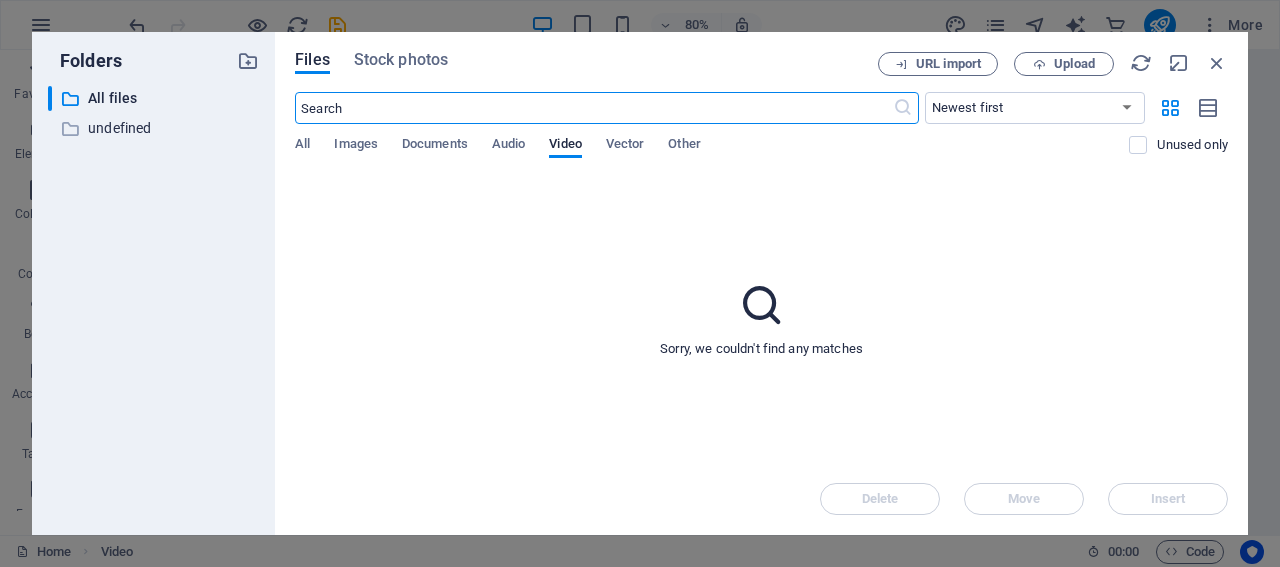 scroll, scrollTop: 3119, scrollLeft: 0, axis: vertical 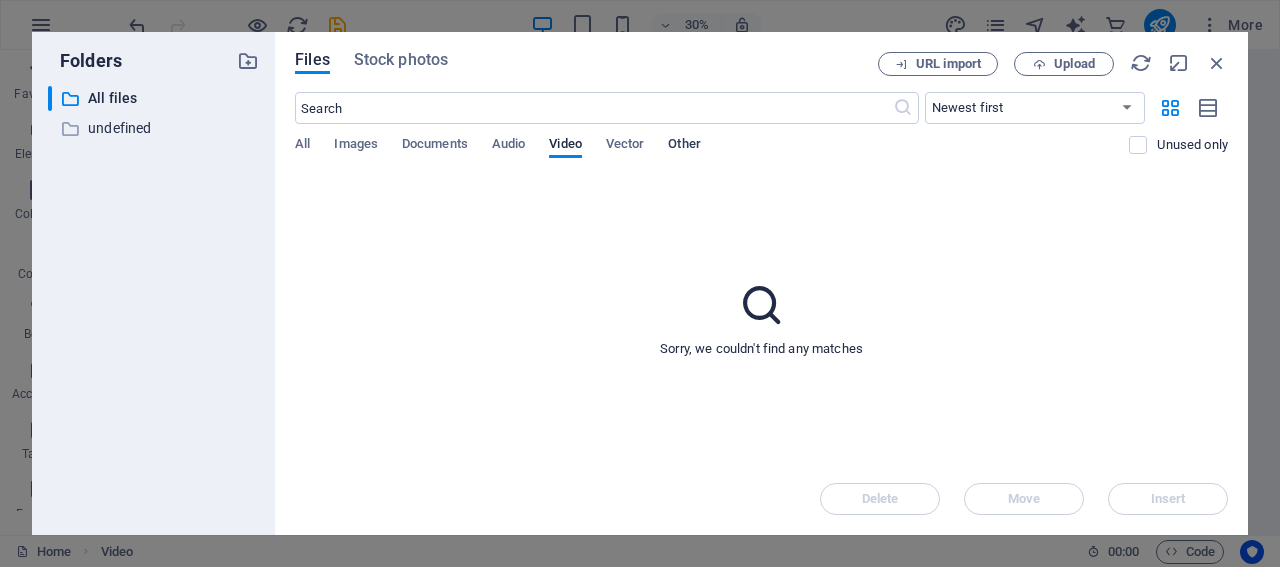 click on "Other" at bounding box center (684, 146) 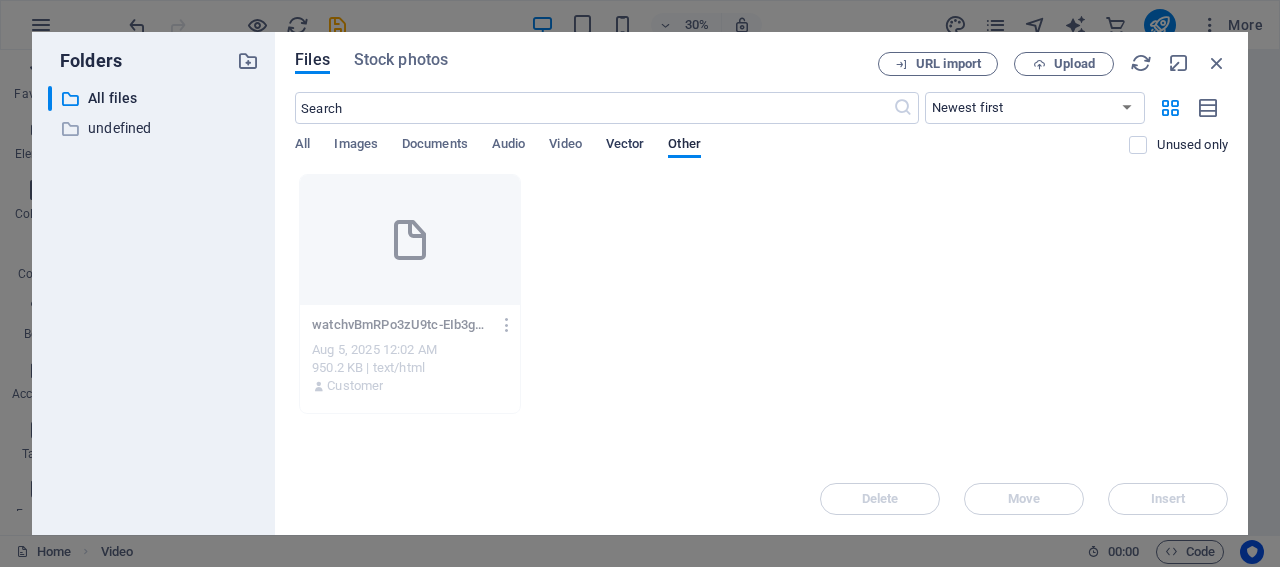 click on "Vector" at bounding box center [625, 146] 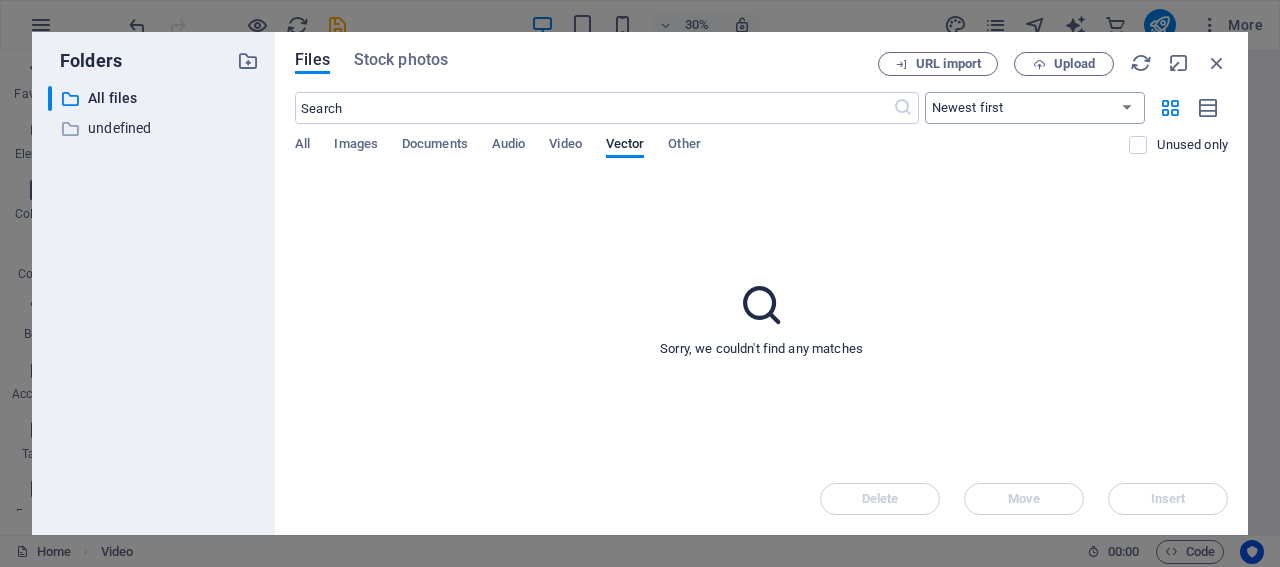 click on "Newest first Oldest first Name (A-Z) Name (Z-A) Size (0-9) Size (9-0) Resolution (0-9) Resolution (9-0)" at bounding box center [1035, 108] 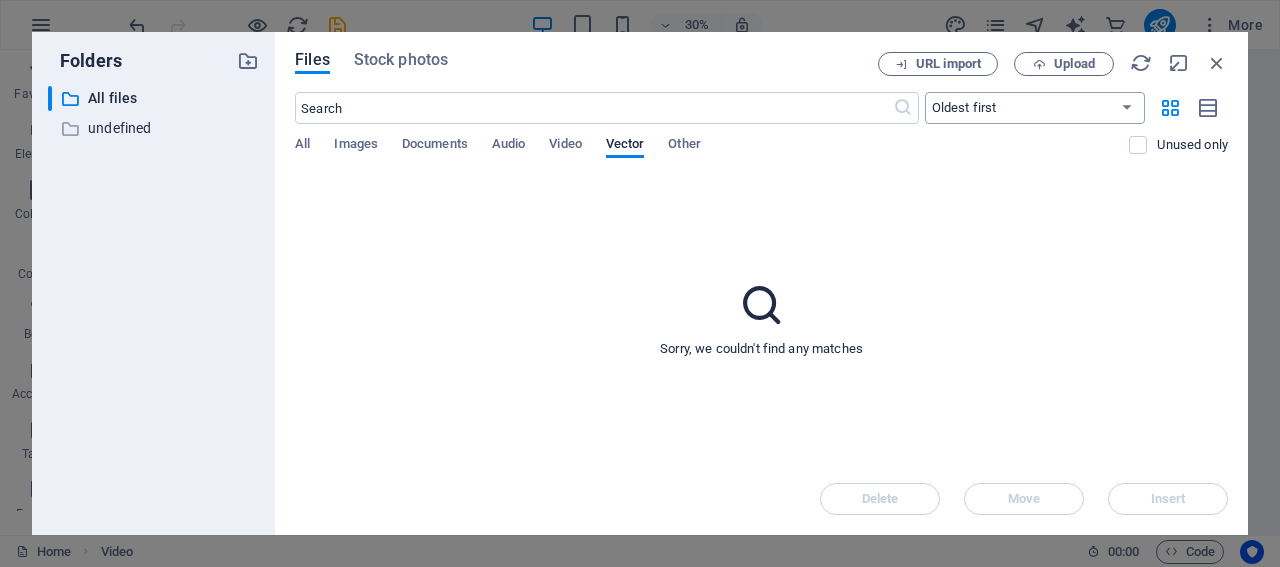 click on "Newest first Oldest first Name (A-Z) Name (Z-A) Size (0-9) Size (9-0) Resolution (0-9) Resolution (9-0)" at bounding box center [1035, 108] 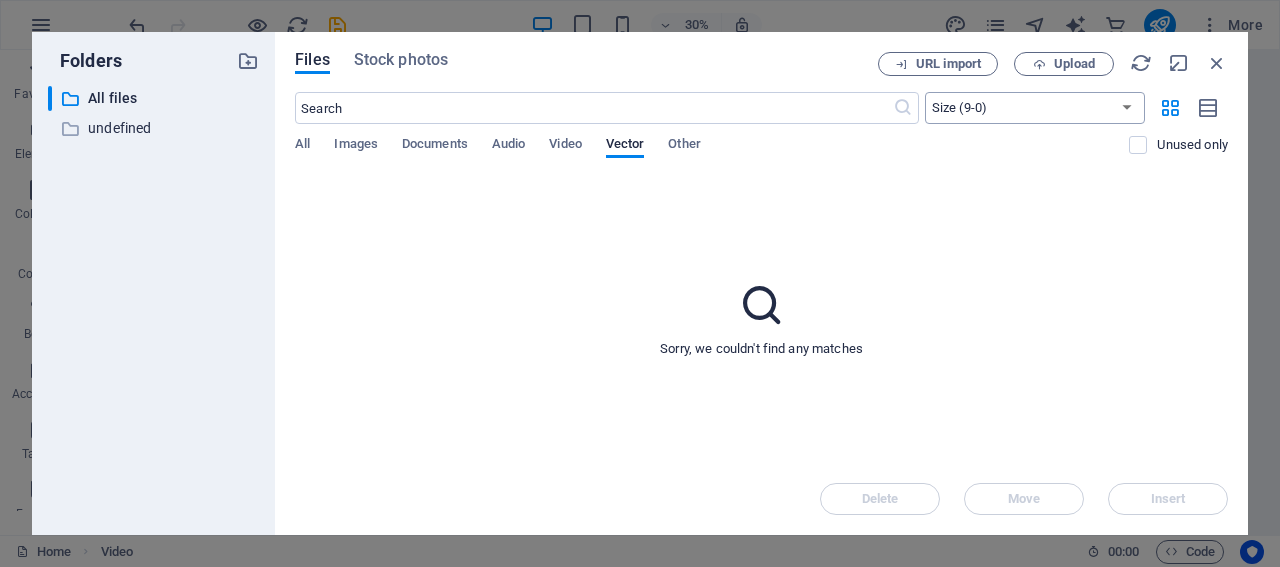 click on "Newest first Oldest first Name (A-Z) Name (Z-A) Size (0-9) Size (9-0) Resolution (0-9) Resolution (9-0)" at bounding box center [1035, 108] 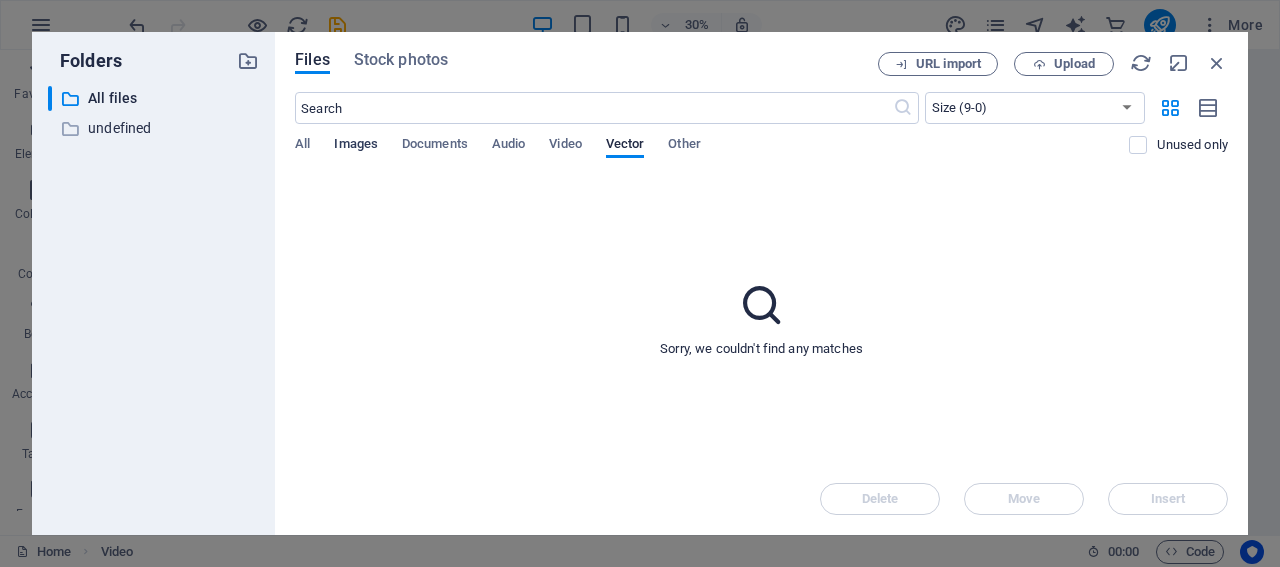 click on "Images" at bounding box center [356, 146] 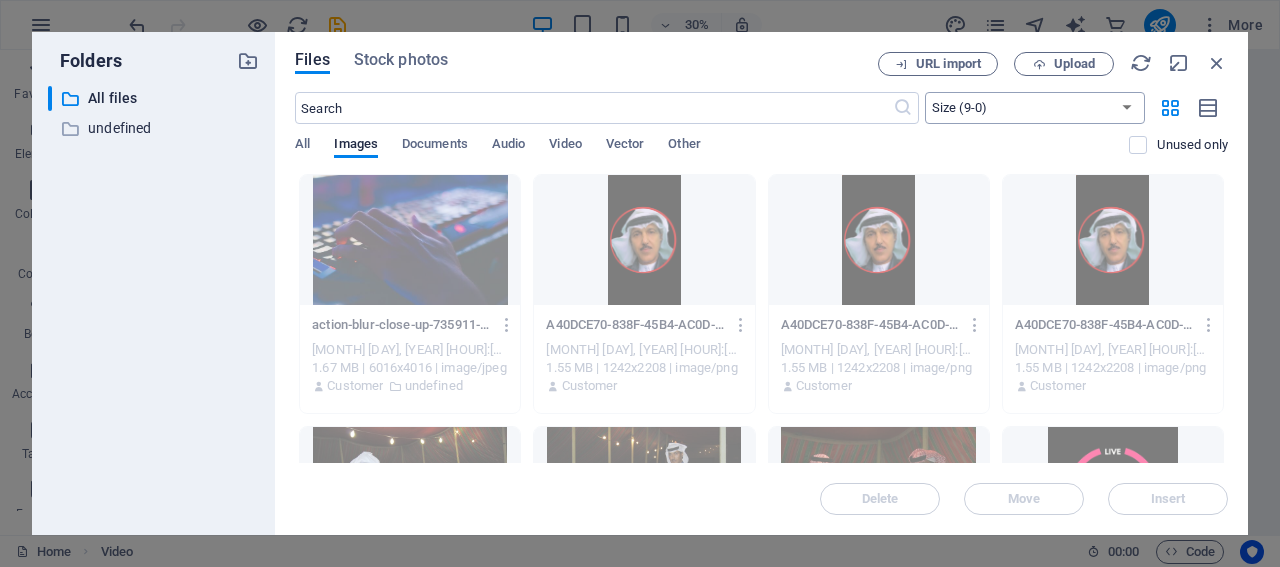 click on "Newest first Oldest first Name (A-Z) Name (Z-A) Size (0-9) Size (9-0) Resolution (0-9) Resolution (9-0)" at bounding box center (1035, 108) 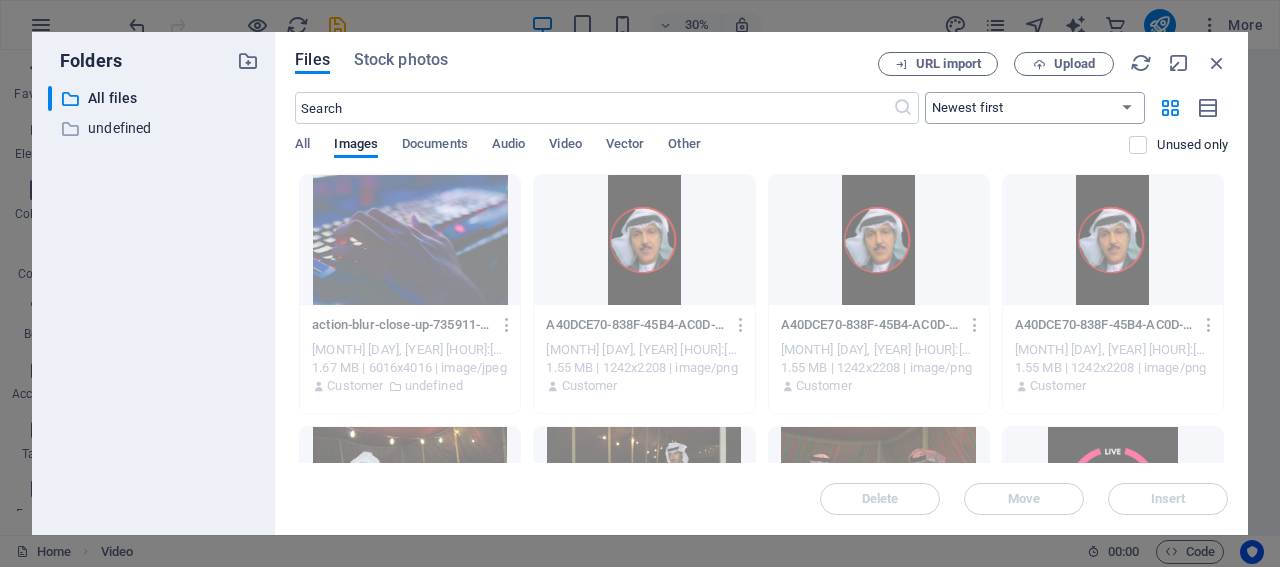 click on "Newest first Oldest first Name (A-Z) Name (Z-A) Size (0-9) Size (9-0) Resolution (0-9) Resolution (9-0)" at bounding box center [1035, 108] 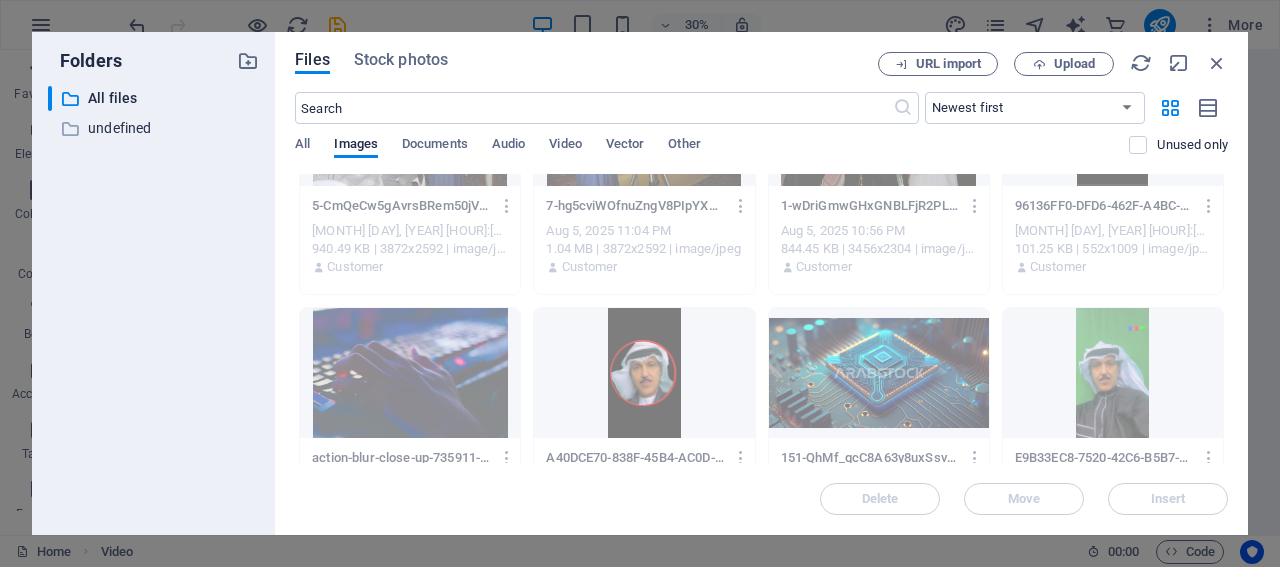 scroll, scrollTop: 1266, scrollLeft: 0, axis: vertical 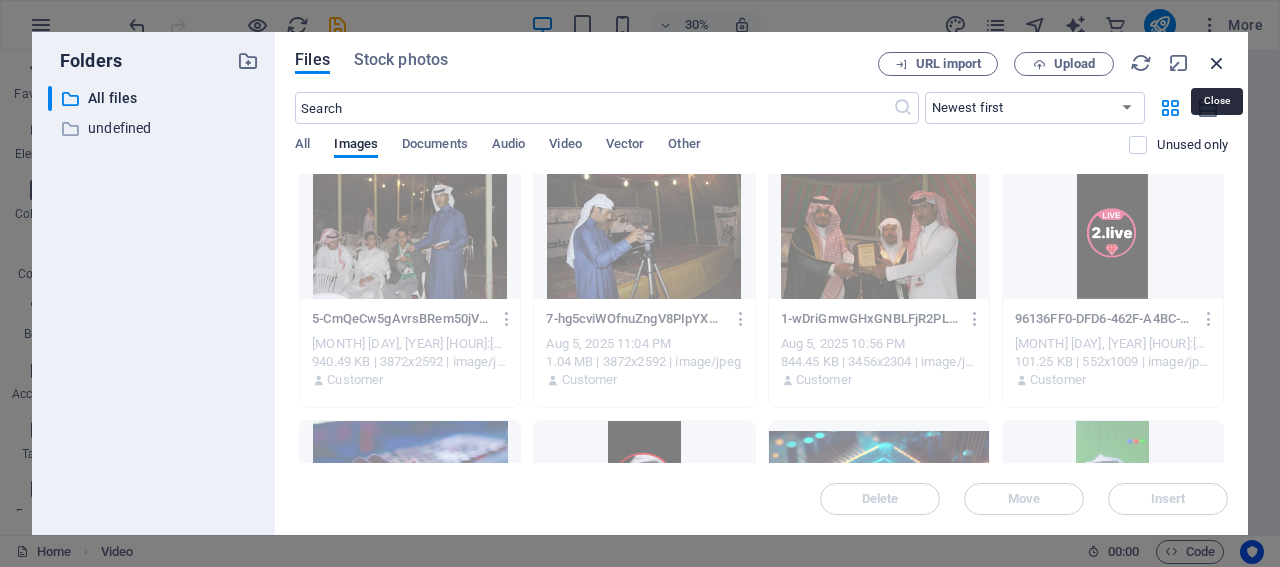 click at bounding box center (1217, 63) 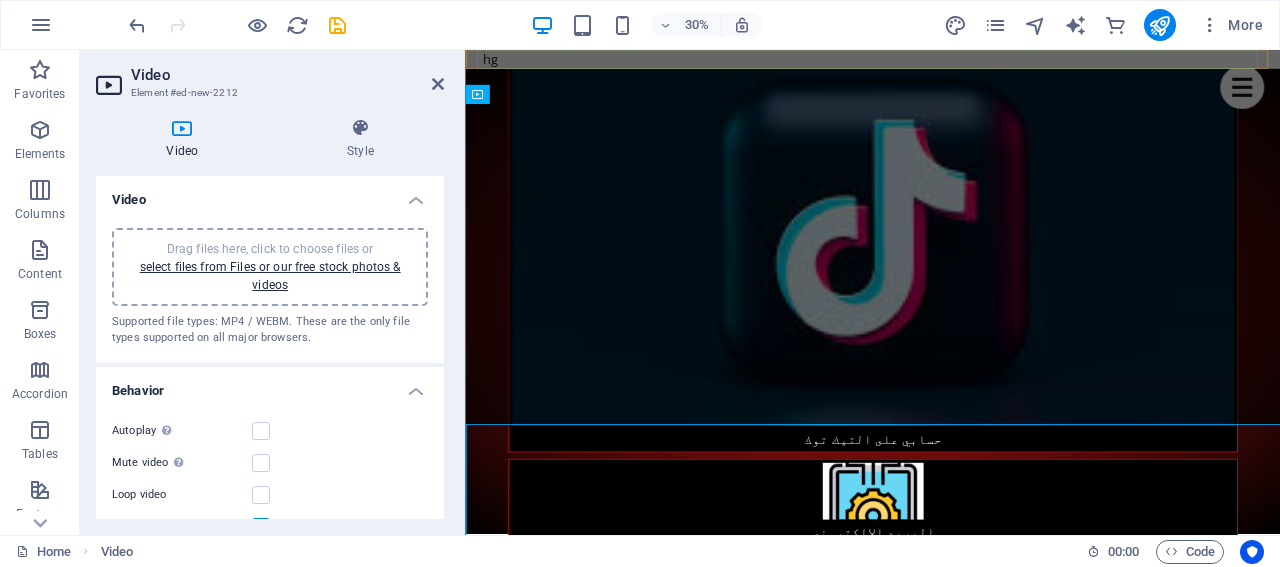 scroll, scrollTop: 2719, scrollLeft: 0, axis: vertical 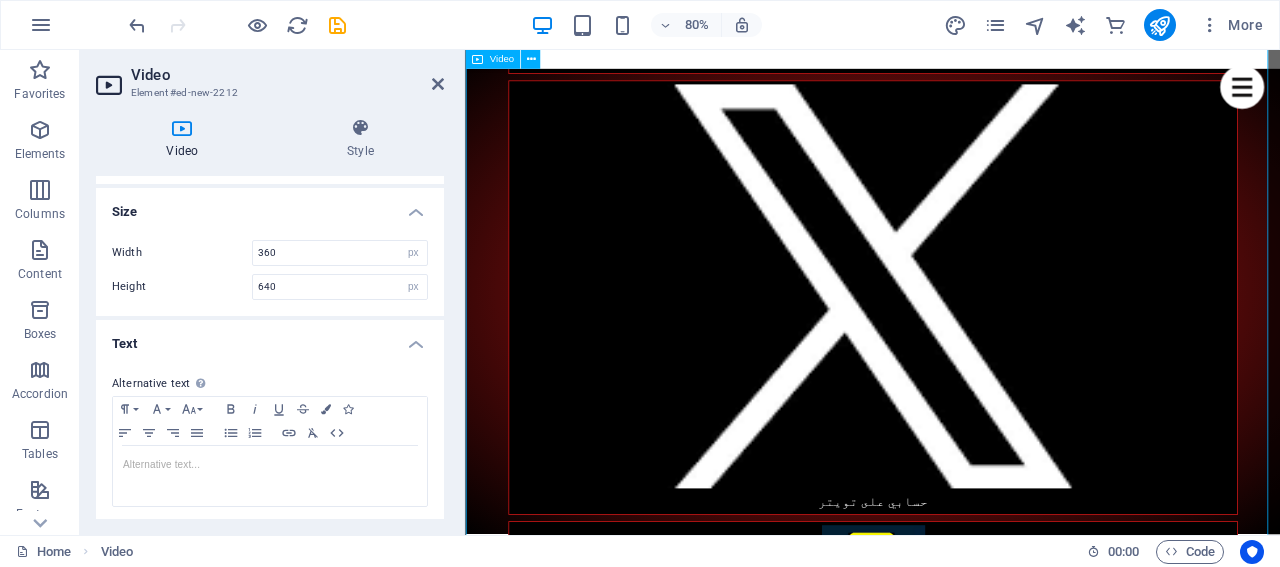click at bounding box center (974, 5581) 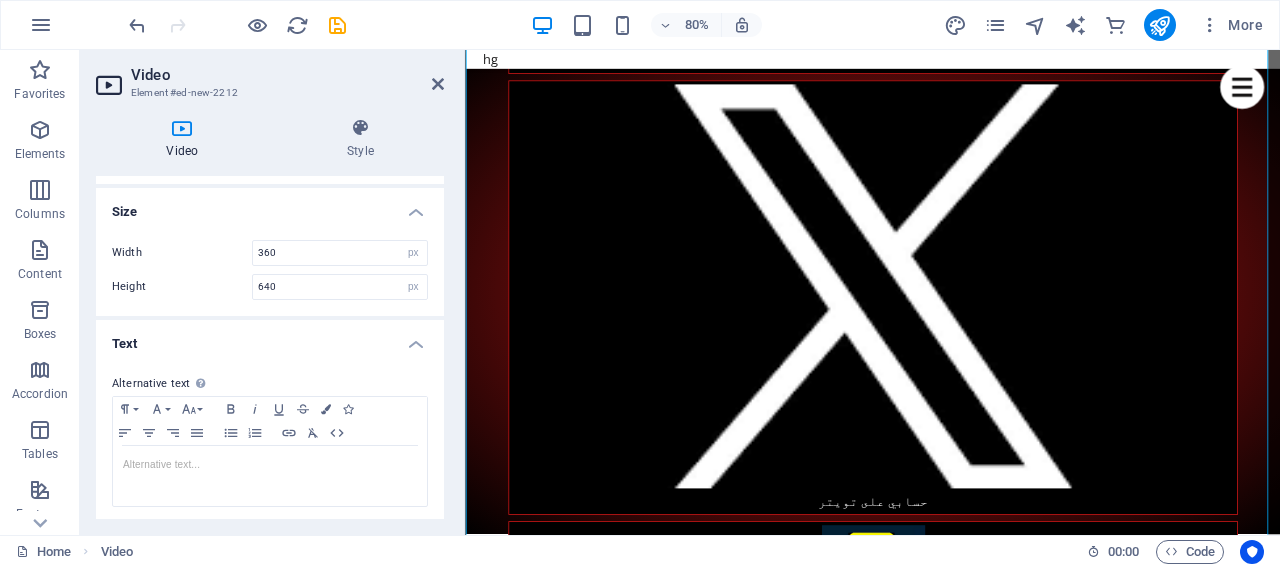 click at bounding box center (111, 85) 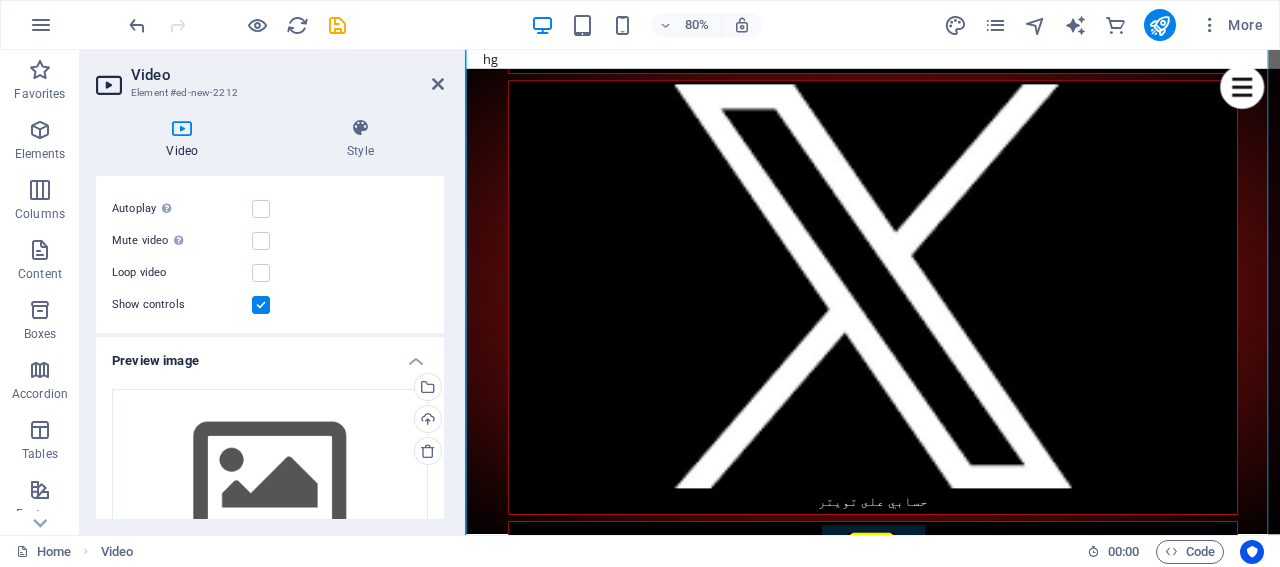 scroll, scrollTop: 263, scrollLeft: 0, axis: vertical 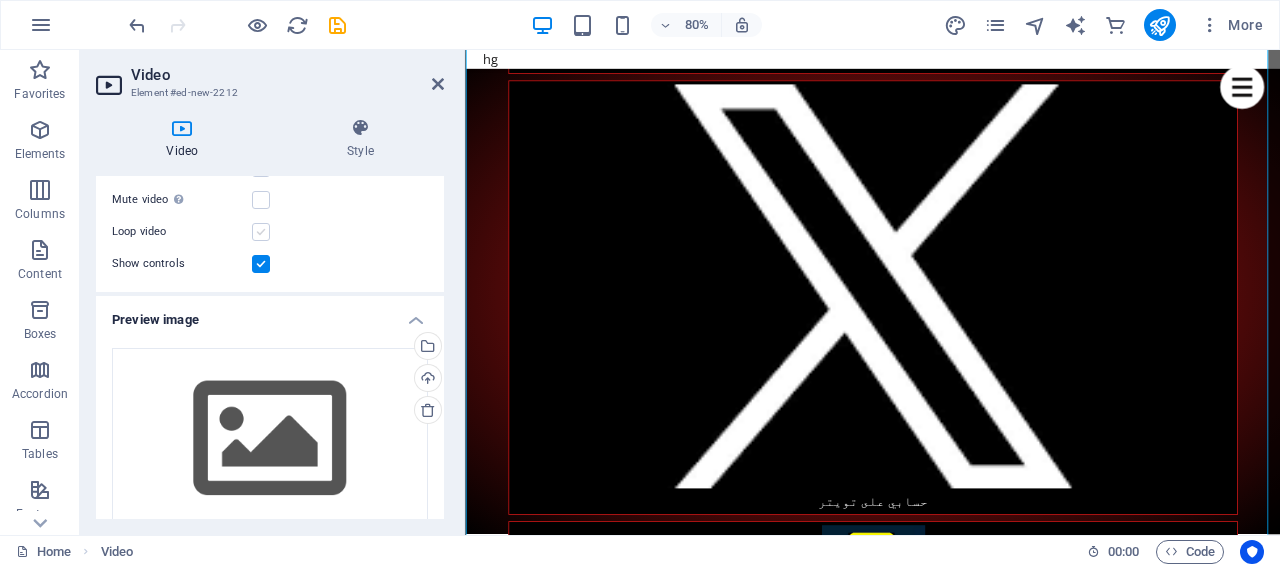 click at bounding box center [261, 232] 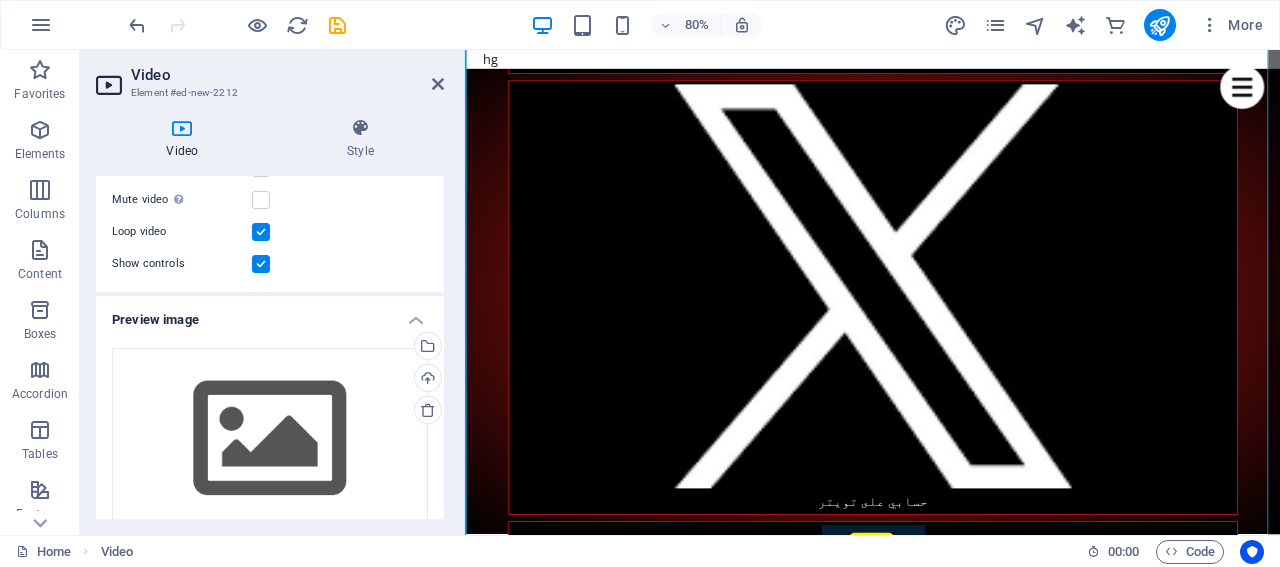click at bounding box center (261, 232) 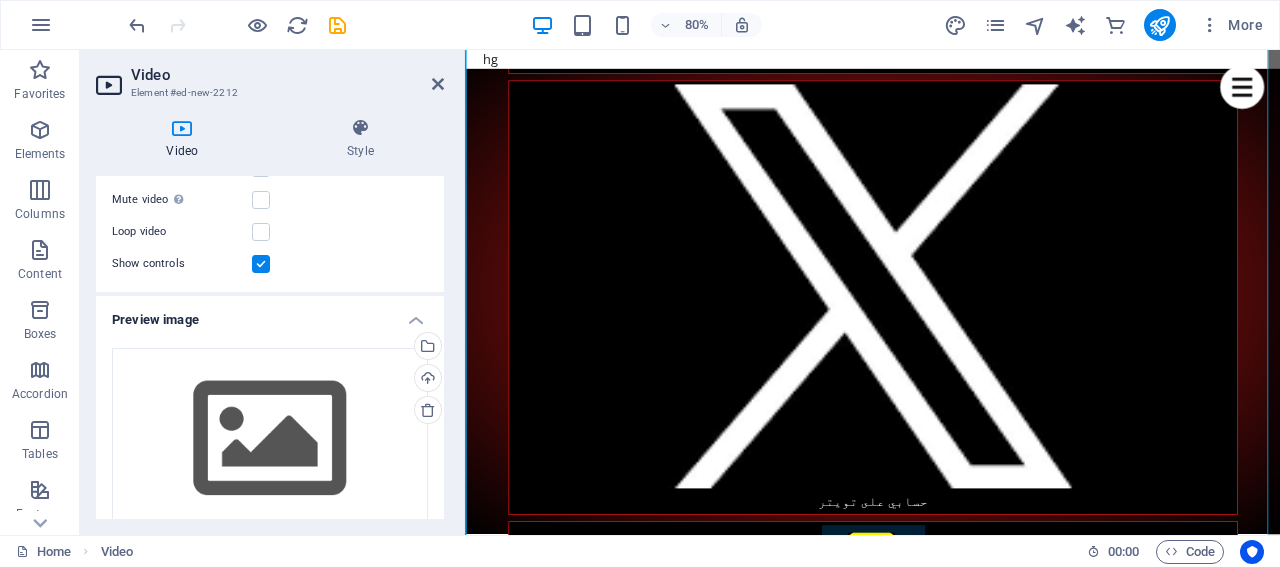 scroll, scrollTop: 363, scrollLeft: 0, axis: vertical 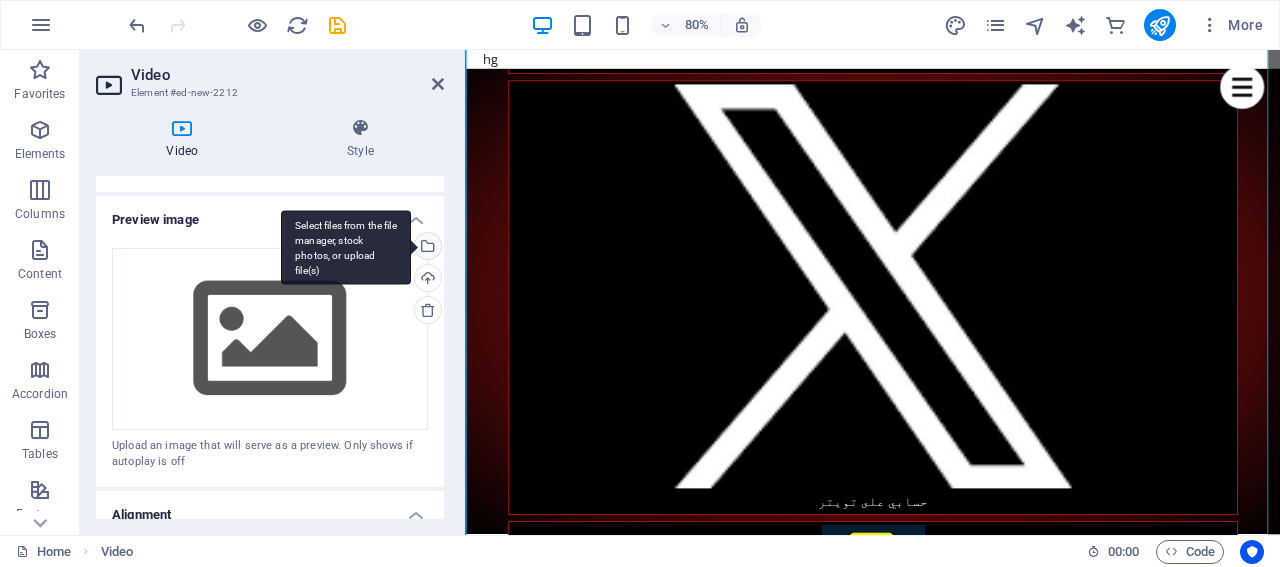 click on "Select files from the file manager, stock photos, or upload file(s)" at bounding box center [426, 248] 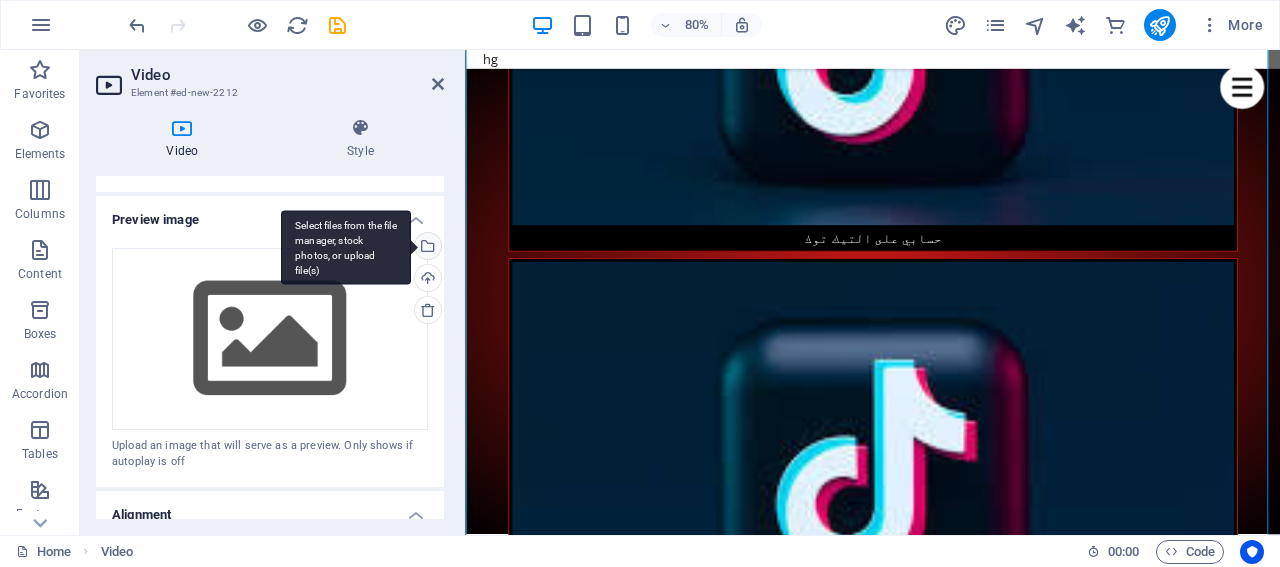 scroll, scrollTop: 3219, scrollLeft: 0, axis: vertical 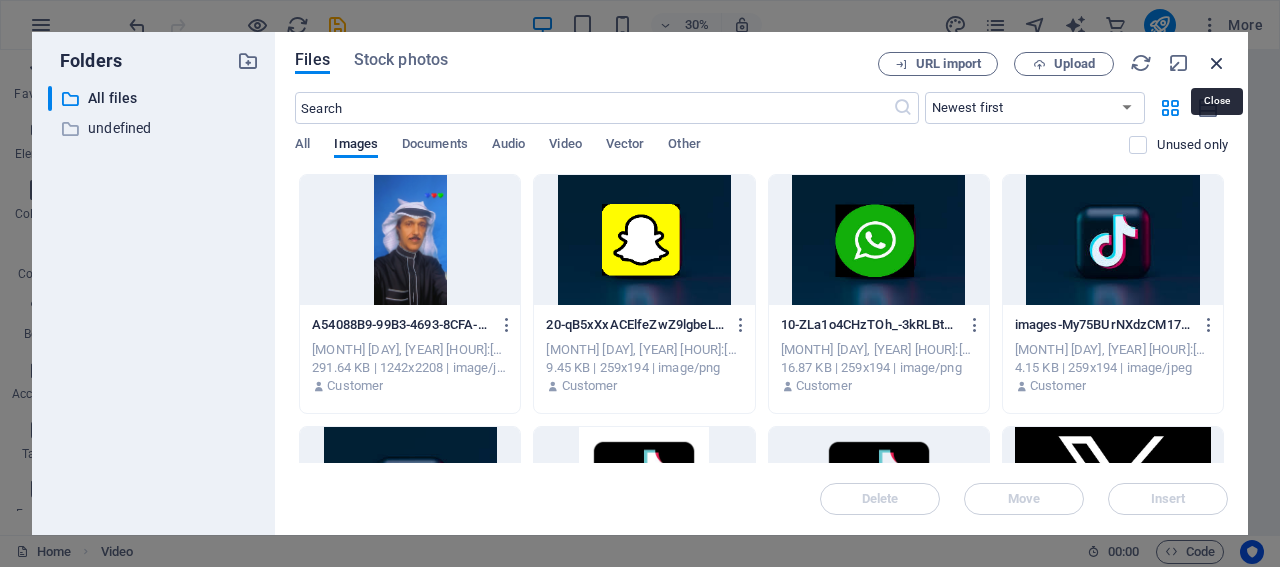 click at bounding box center (1217, 63) 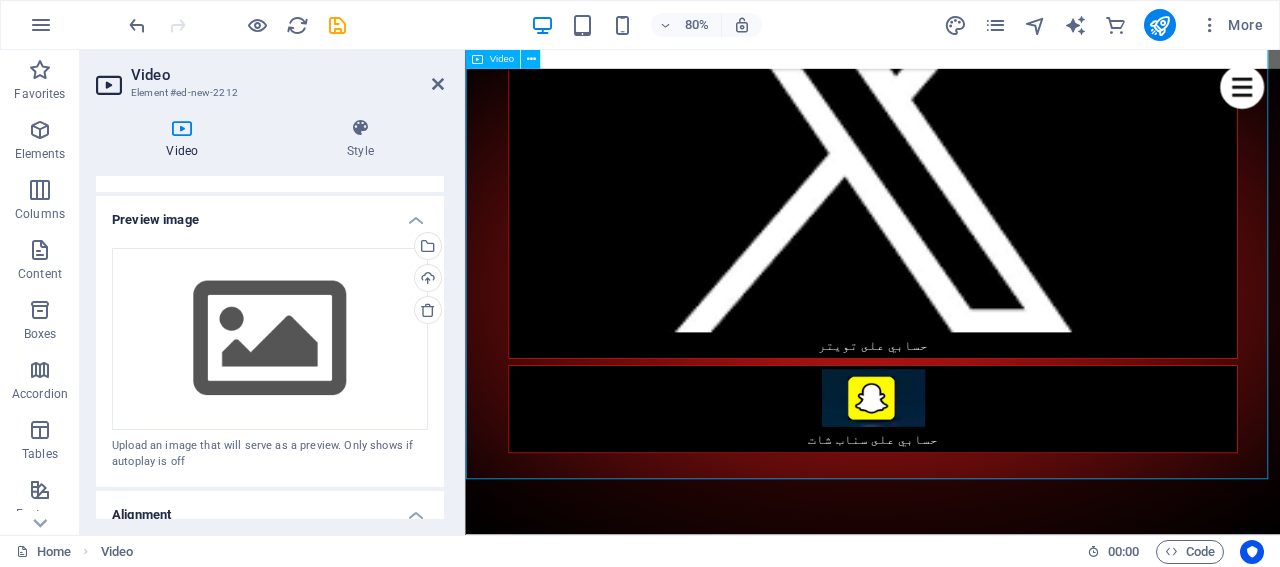 scroll, scrollTop: 3019, scrollLeft: 0, axis: vertical 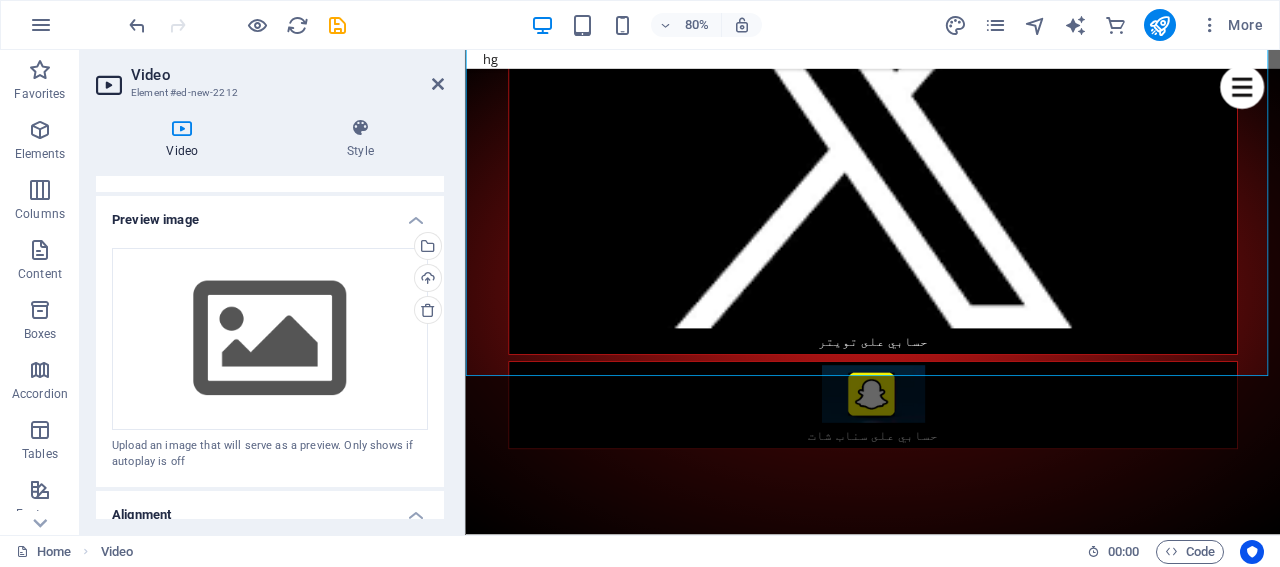 click at bounding box center [111, 85] 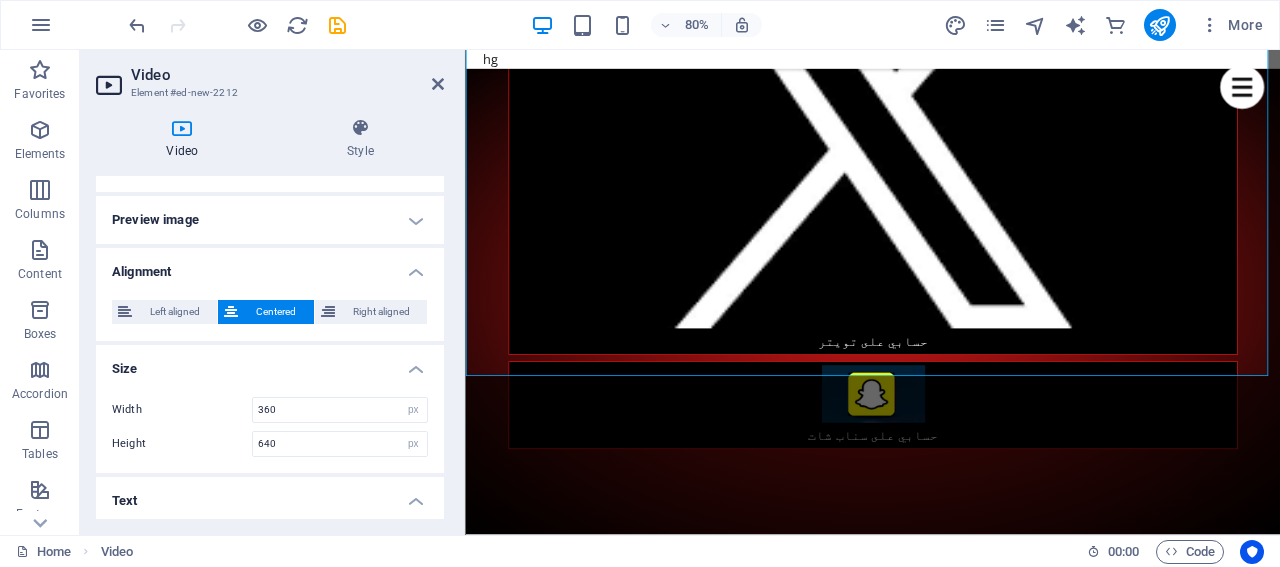 click on "Preview image" at bounding box center (270, 220) 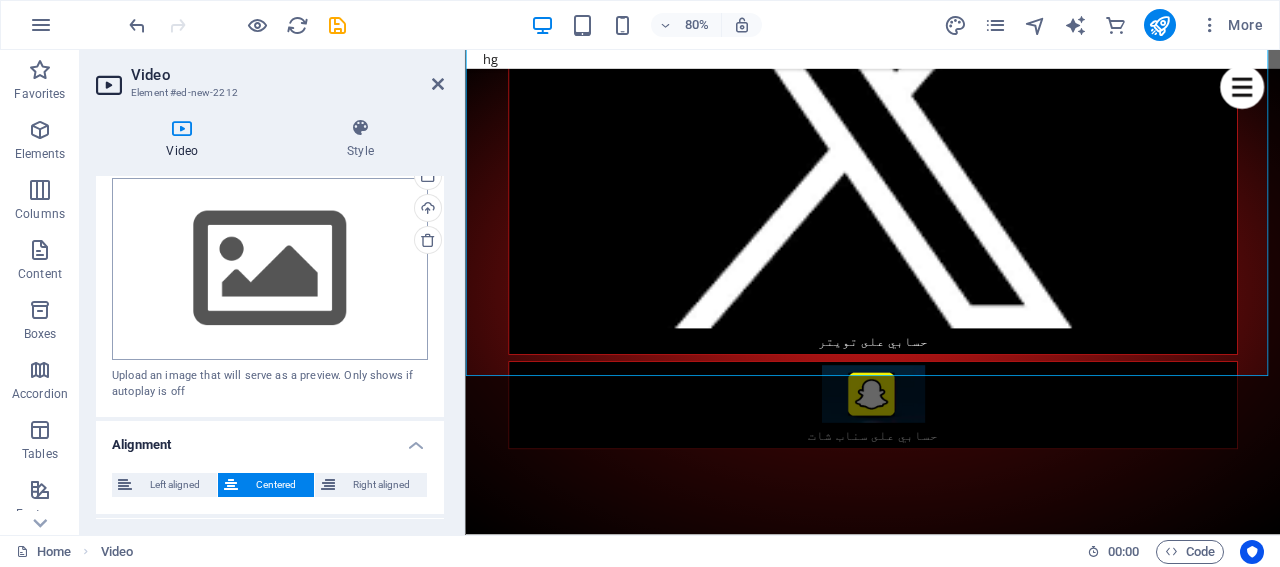 scroll, scrollTop: 463, scrollLeft: 0, axis: vertical 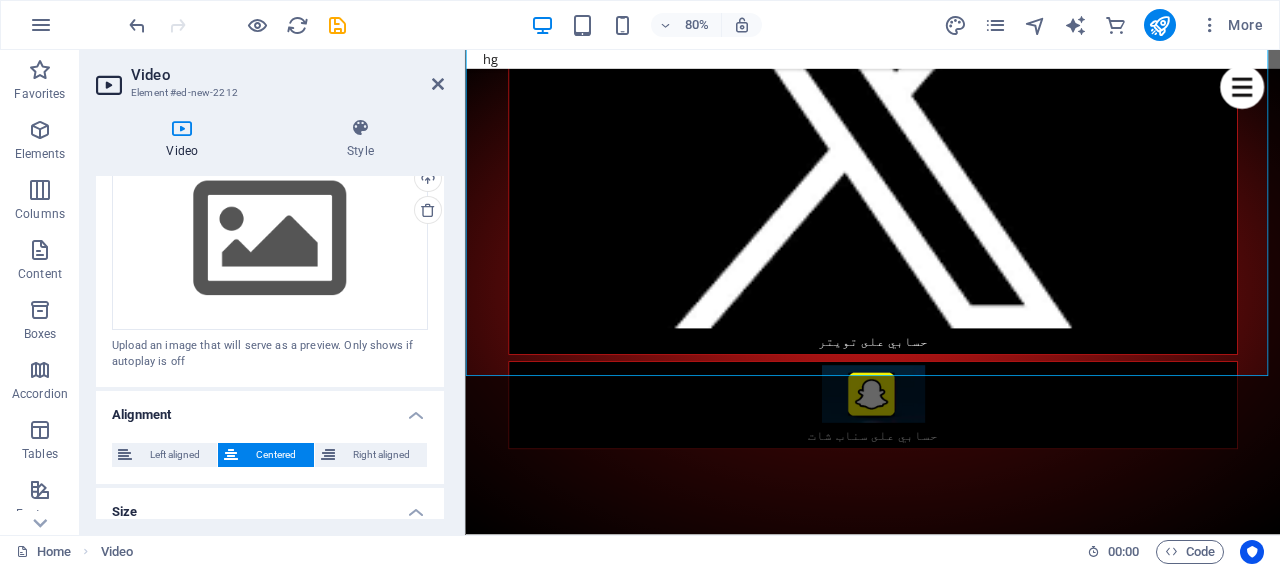 click on "Upload an image that will serve as a preview. Only shows if autoplay is off" at bounding box center (270, 354) 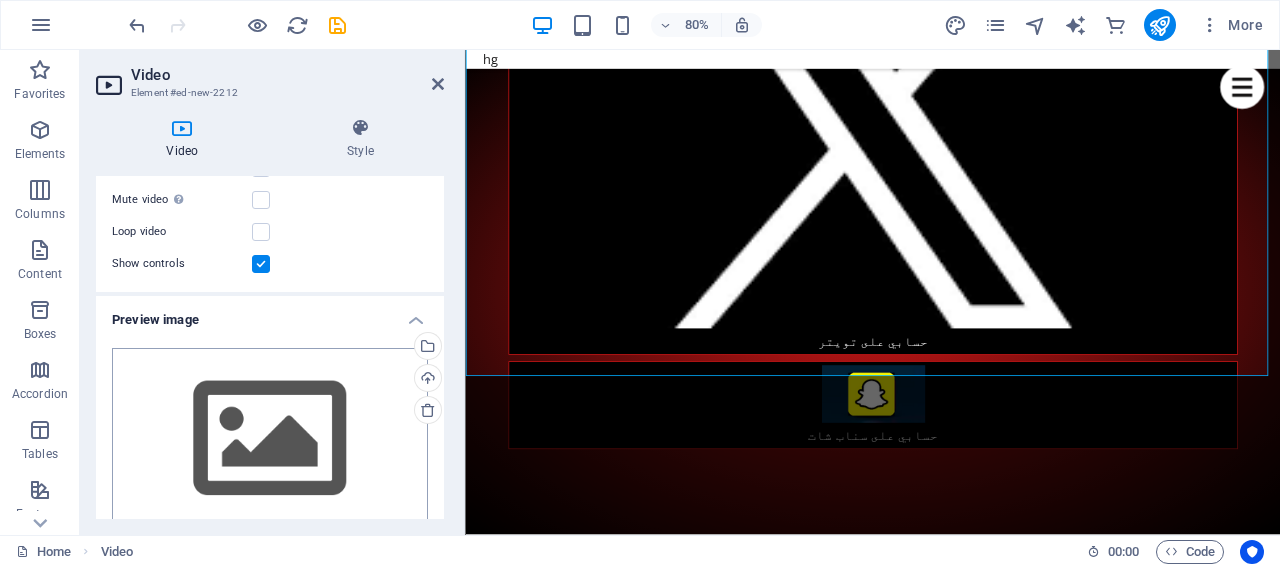 scroll, scrollTop: 0, scrollLeft: 0, axis: both 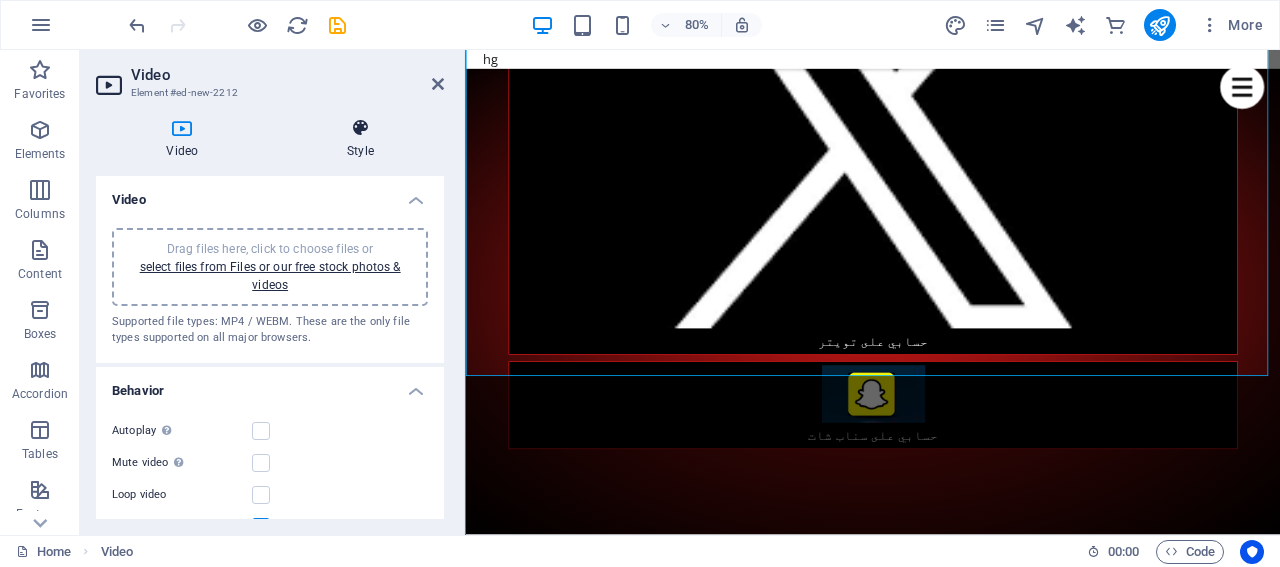 click at bounding box center [361, 128] 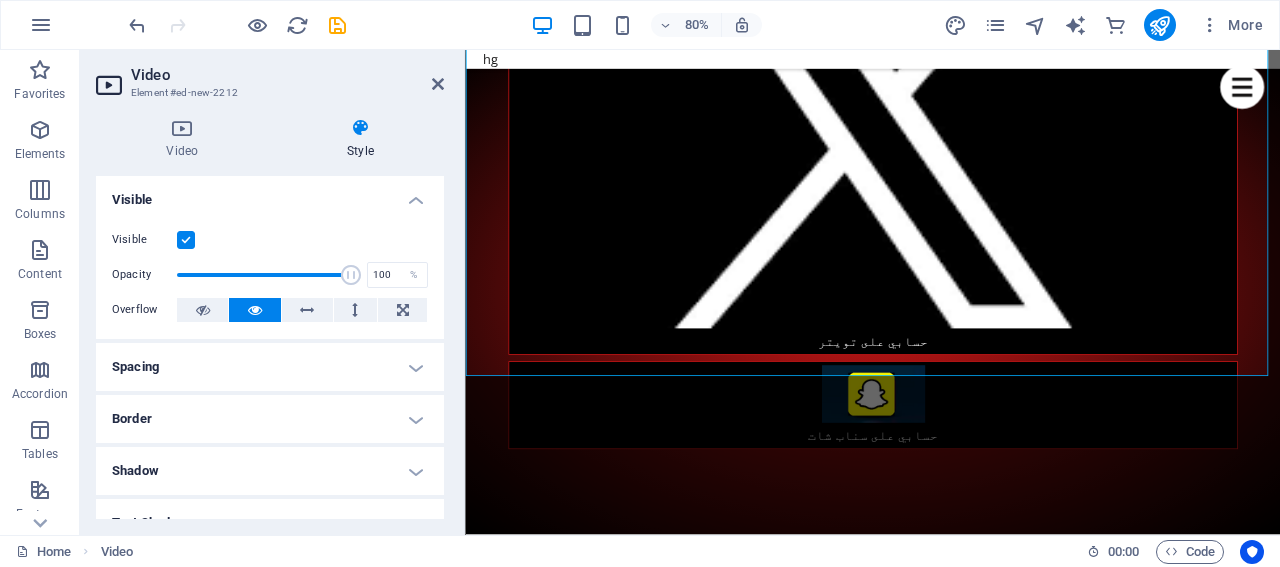 click on "Spacing" at bounding box center (270, 367) 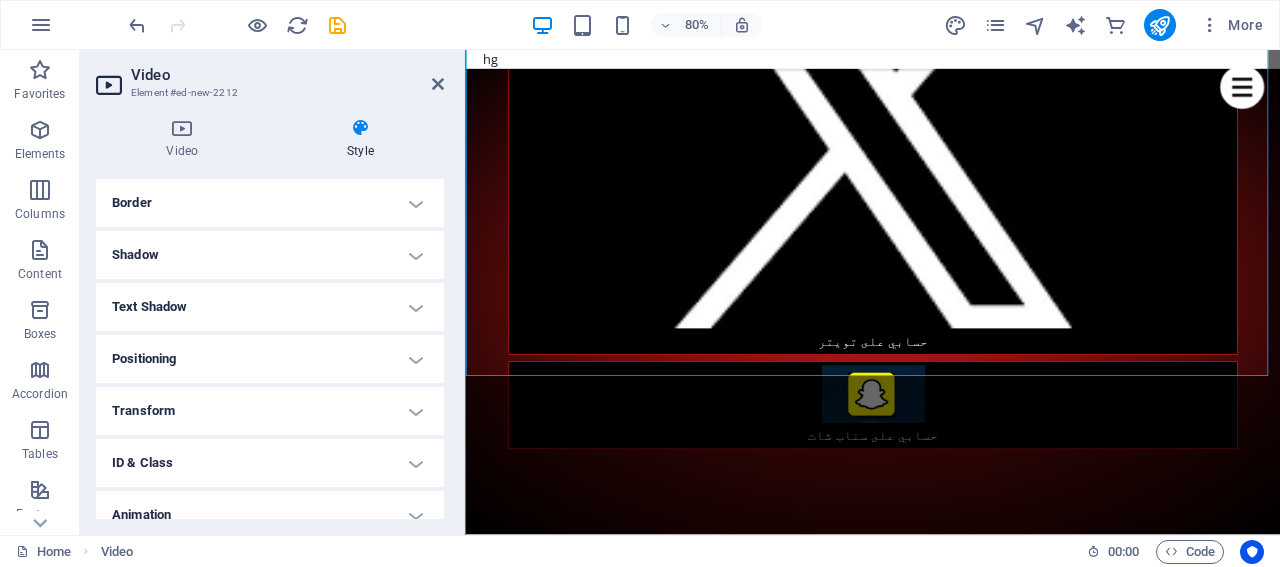scroll, scrollTop: 300, scrollLeft: 0, axis: vertical 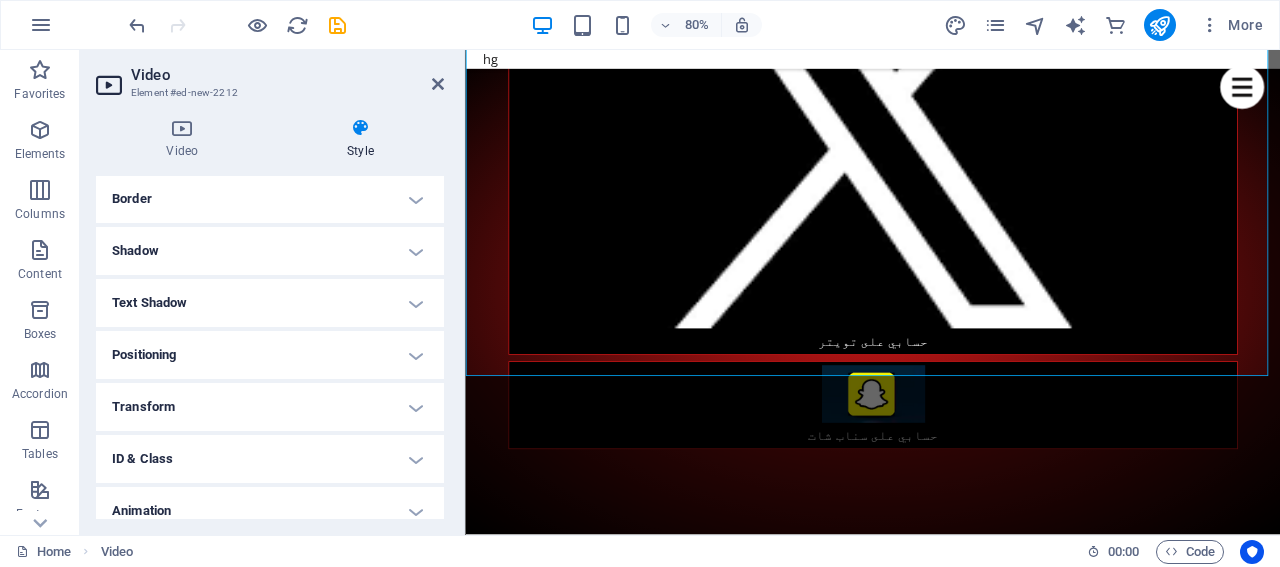 click on "Border" at bounding box center [270, 199] 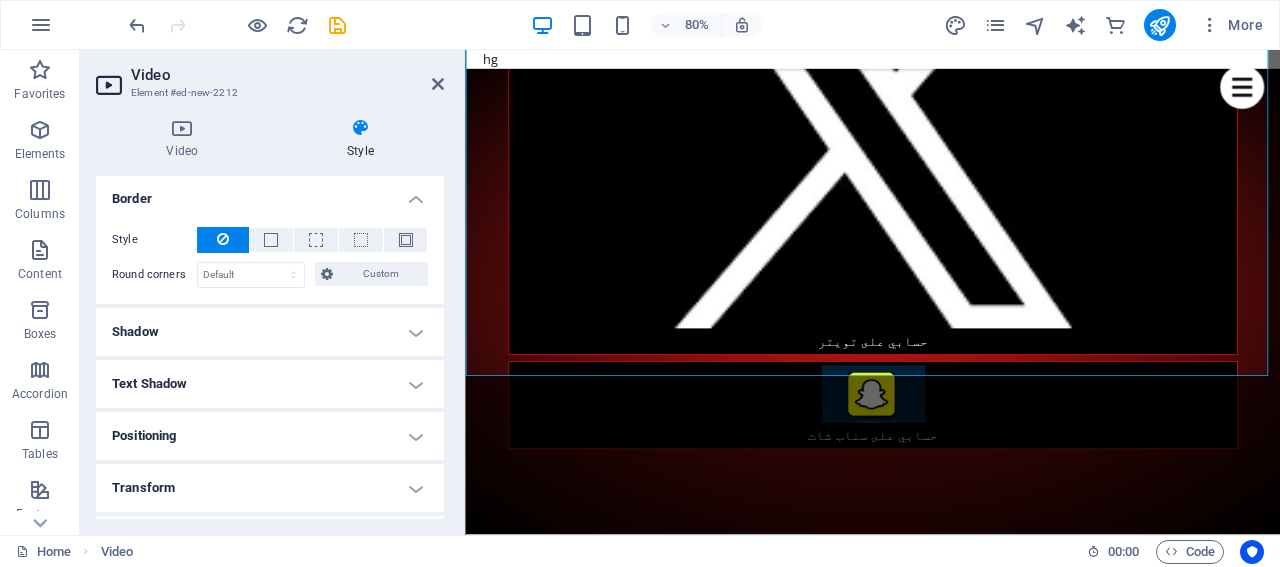 click on "Shadow" at bounding box center [270, 332] 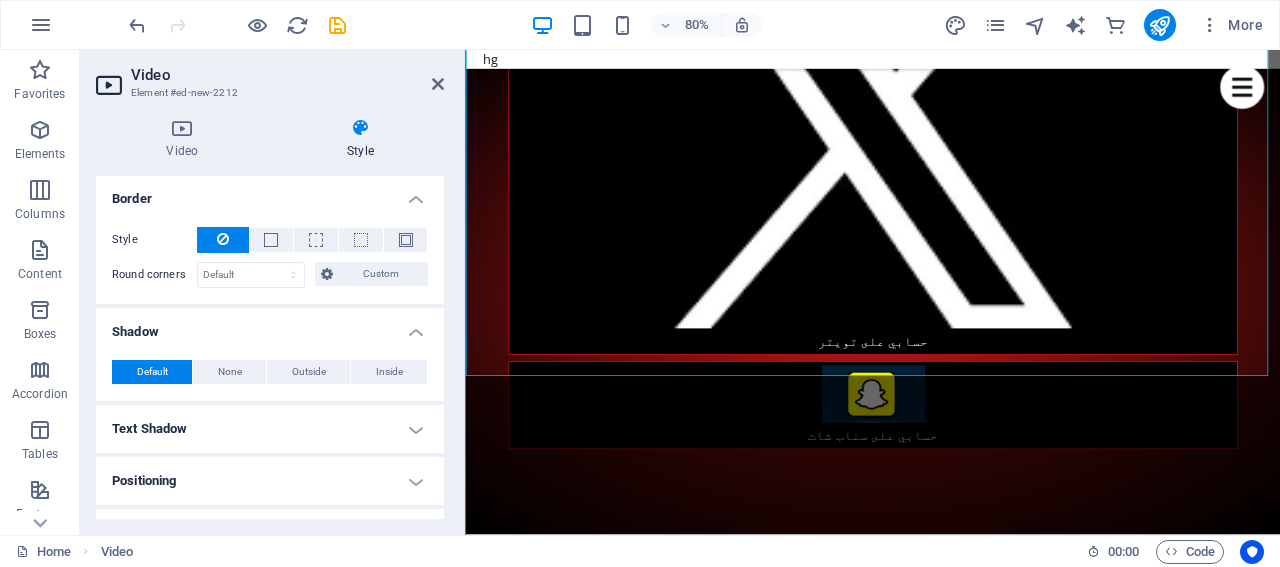 click on "Text Shadow" at bounding box center [270, 429] 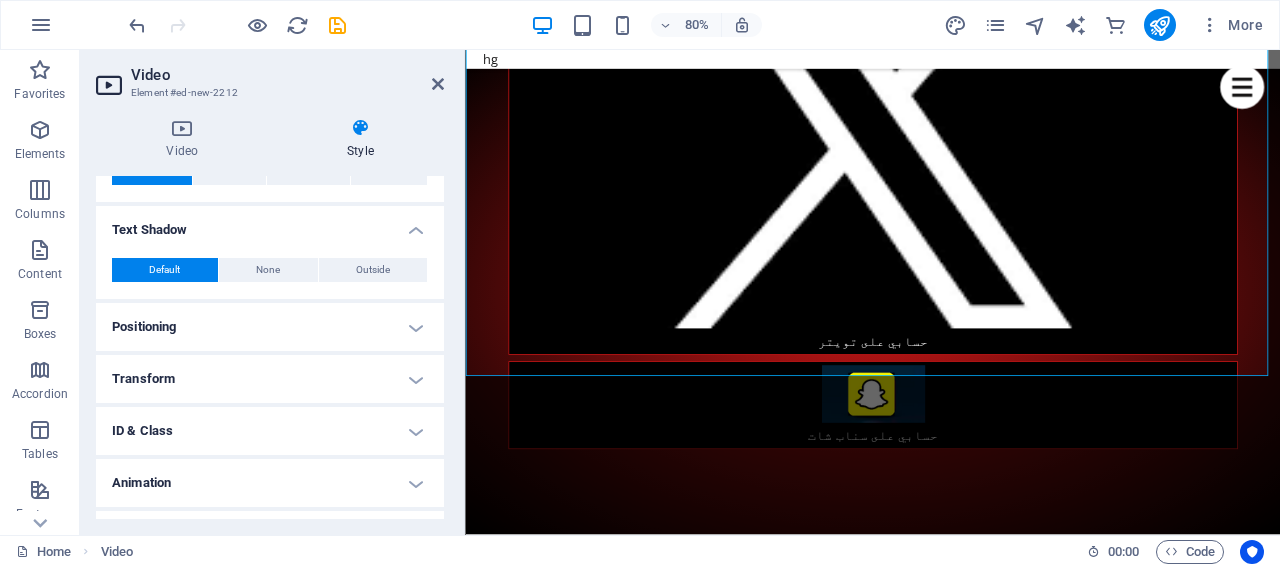scroll, scrollTop: 500, scrollLeft: 0, axis: vertical 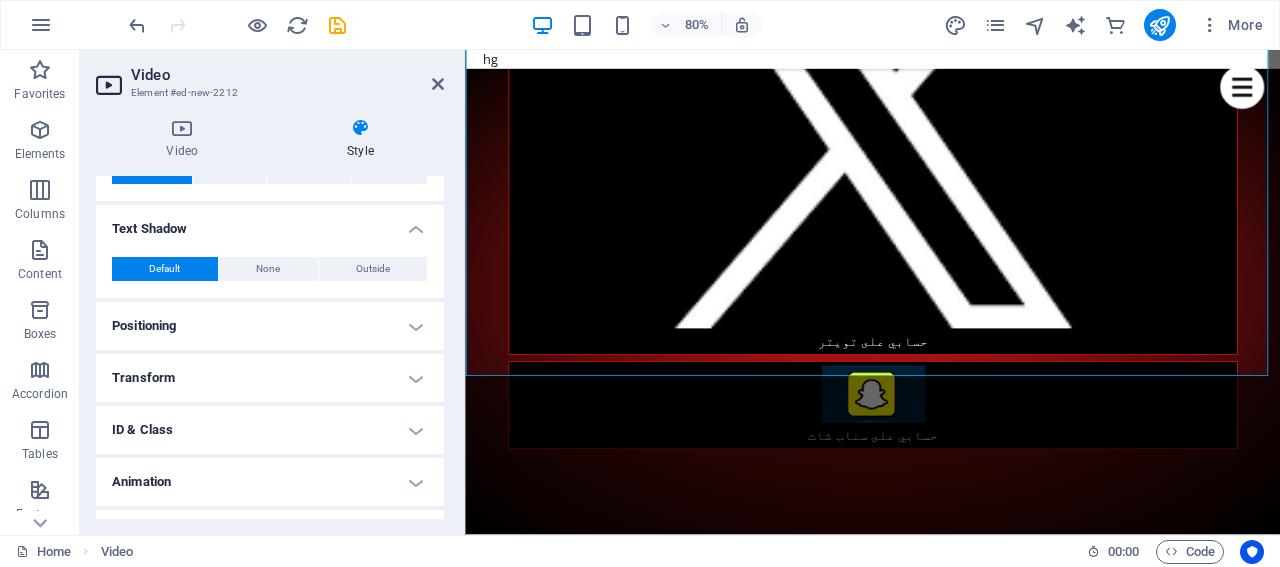 click on "Positioning" at bounding box center (270, 326) 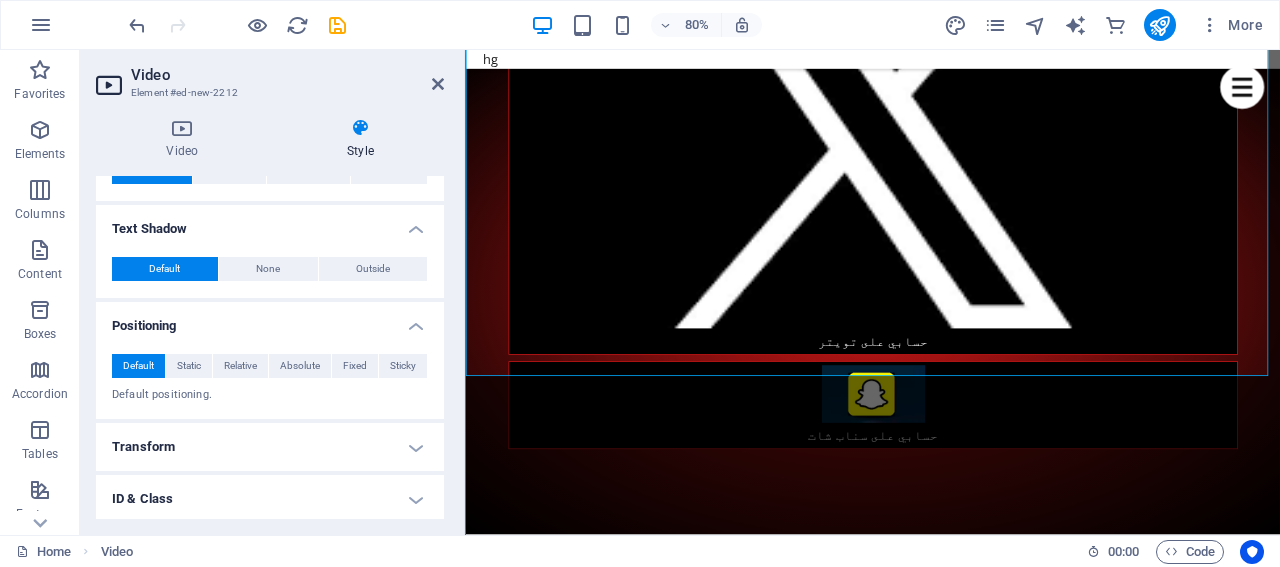click on "Transform" at bounding box center [270, 447] 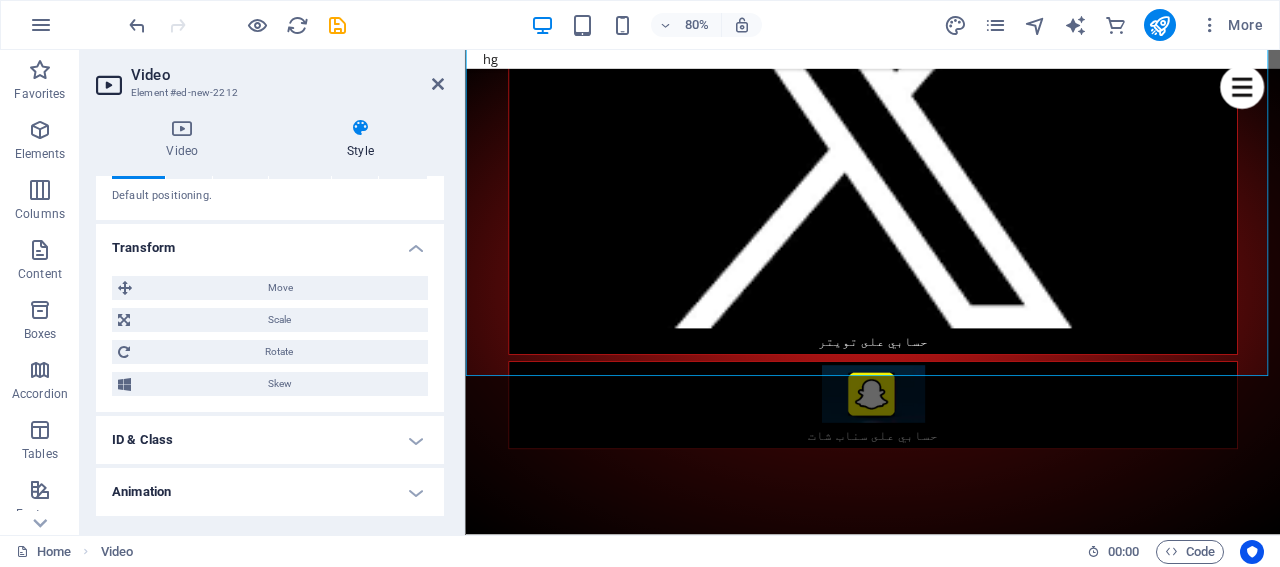scroll, scrollTop: 700, scrollLeft: 0, axis: vertical 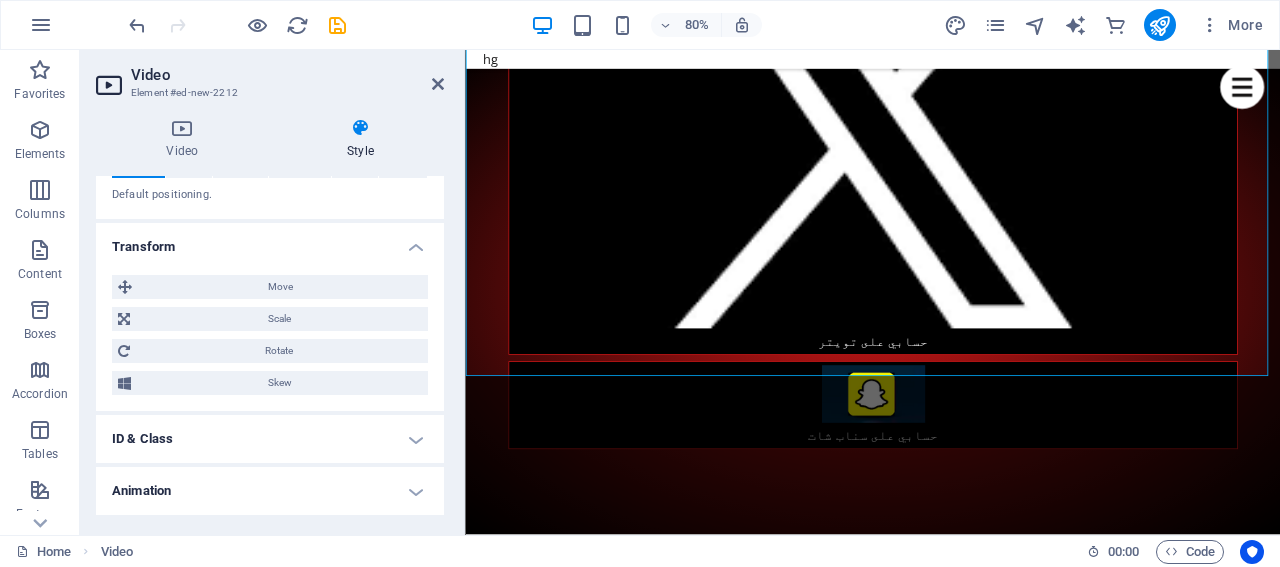 click on "ID & Class" at bounding box center [270, 439] 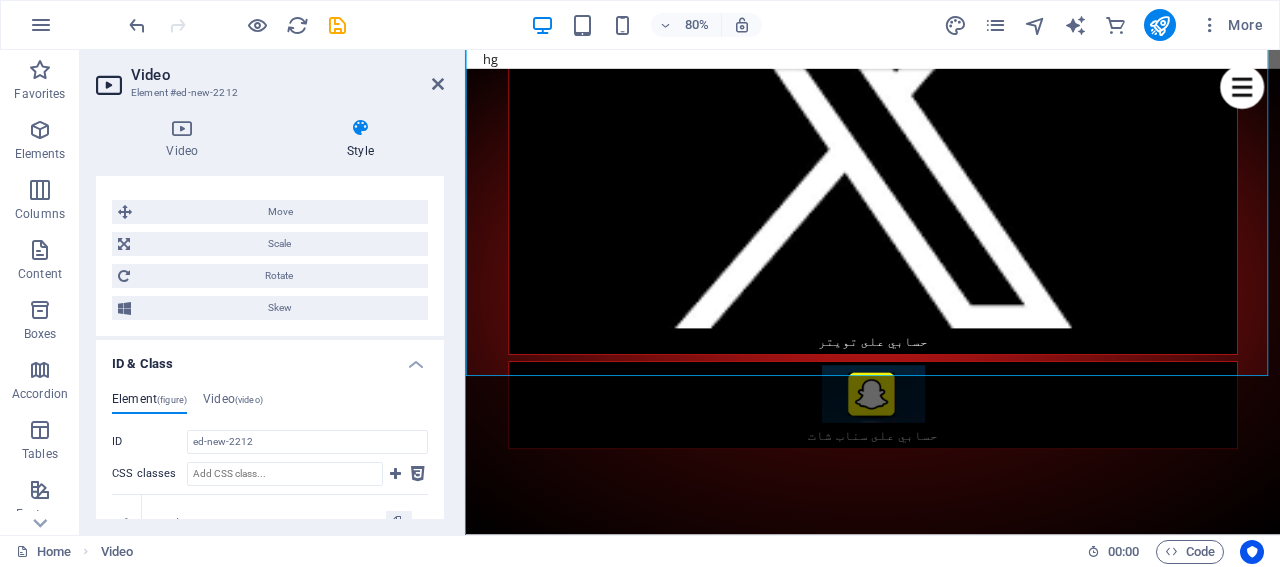 scroll, scrollTop: 800, scrollLeft: 0, axis: vertical 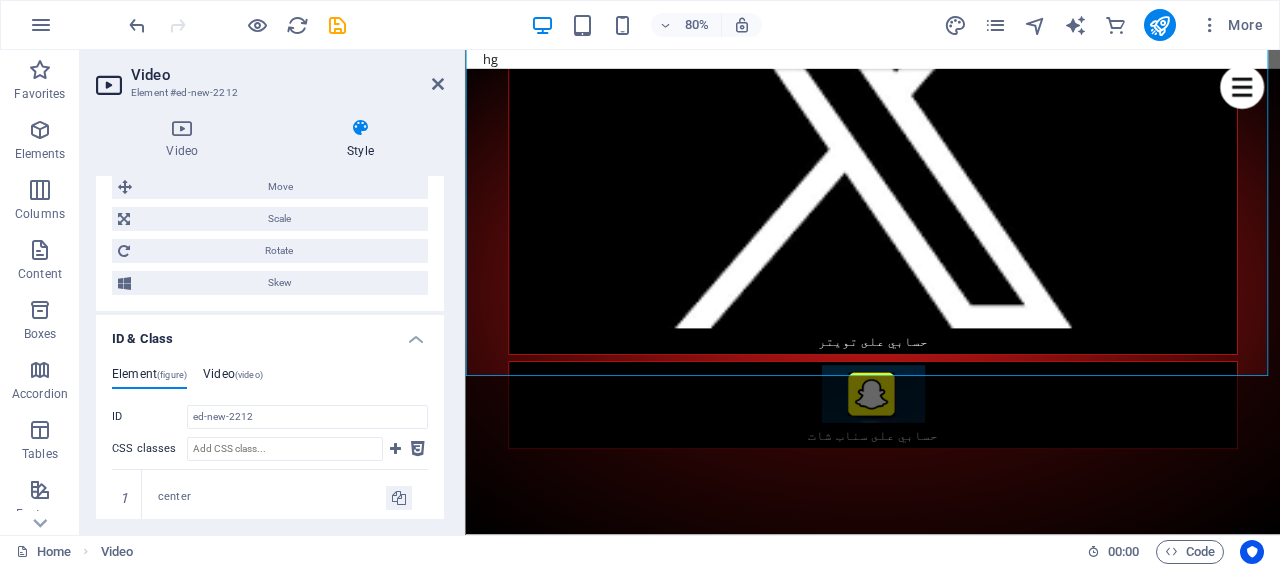 click on "Video  (video)" at bounding box center [233, 378] 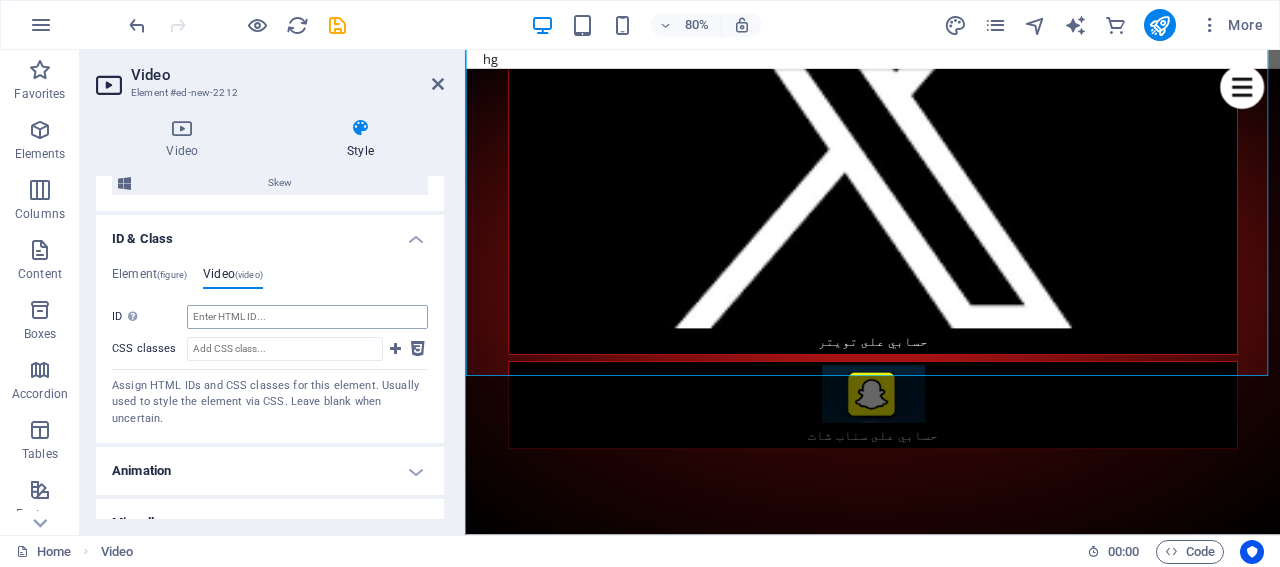 scroll, scrollTop: 924, scrollLeft: 0, axis: vertical 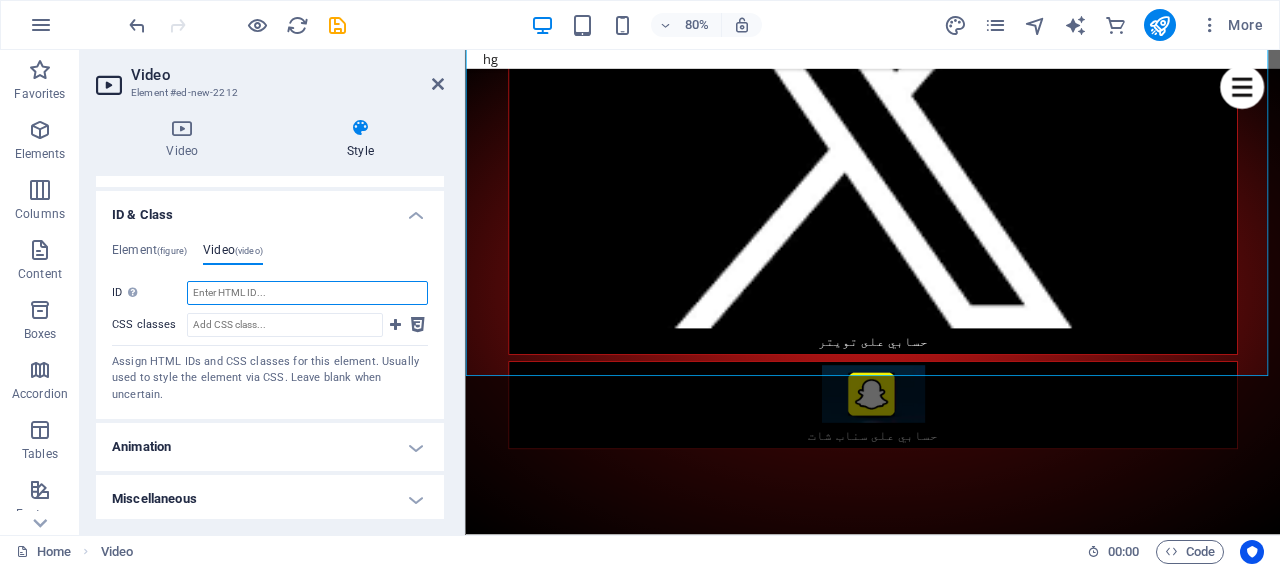 click on "ID Space and special character (except "-" or "_") are not accepted" at bounding box center (307, 293) 